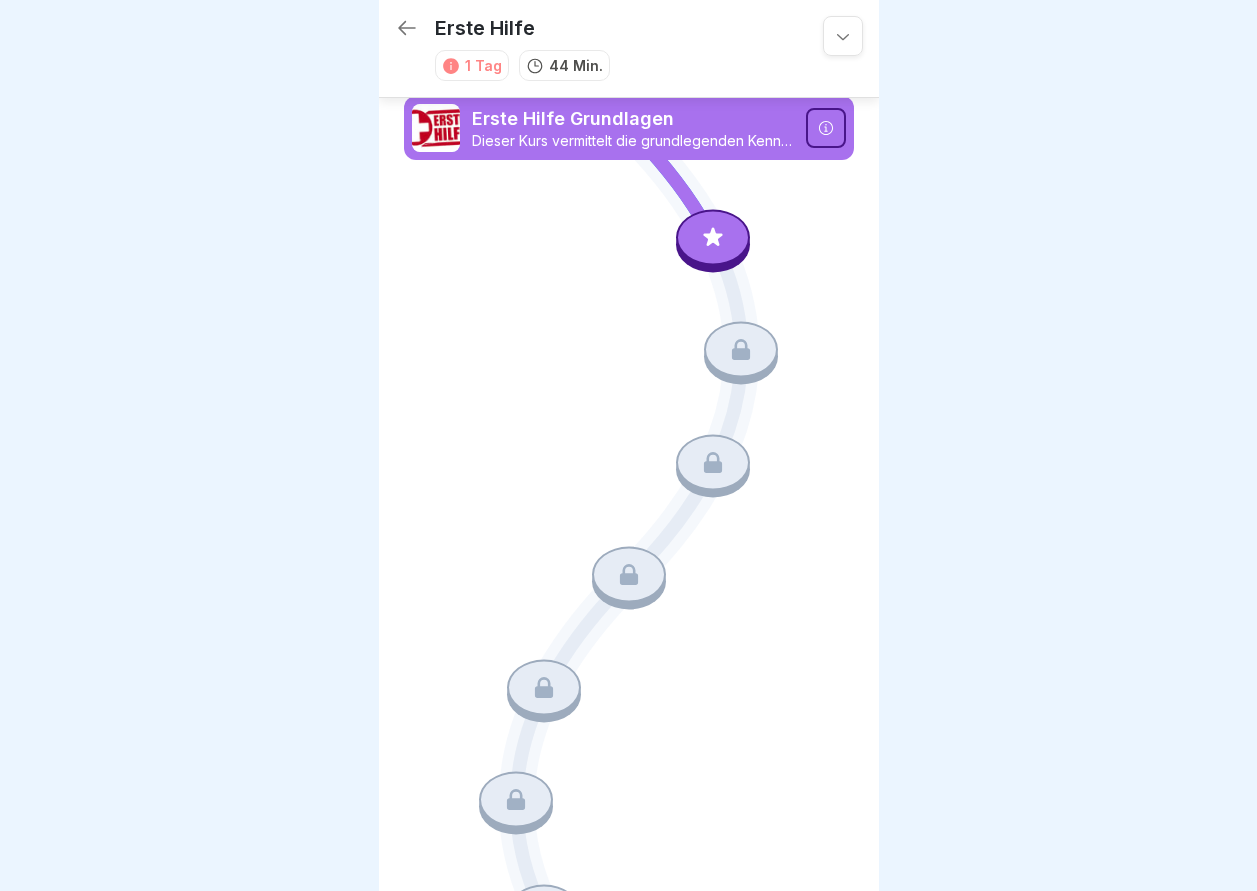 scroll, scrollTop: 0, scrollLeft: 0, axis: both 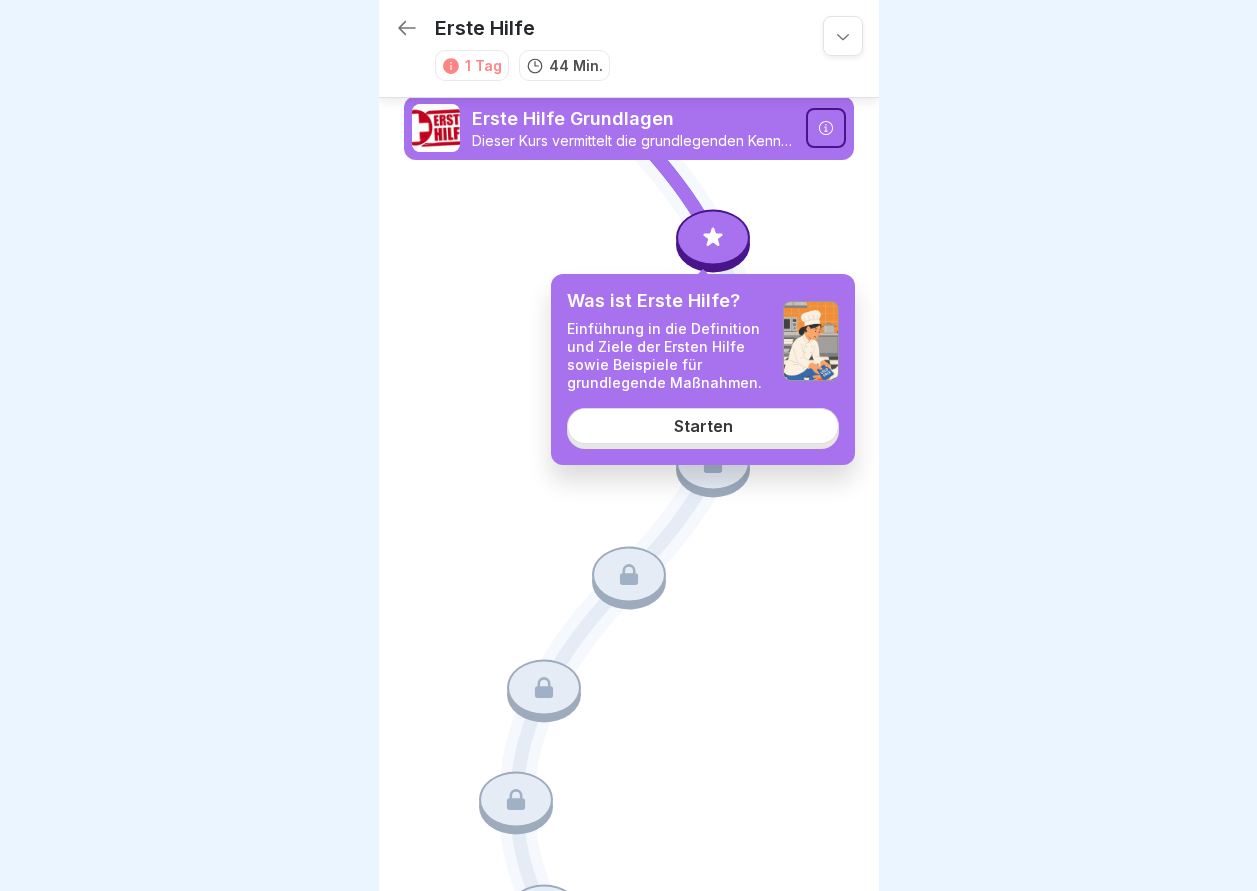 drag, startPoint x: 709, startPoint y: 423, endPoint x: 685, endPoint y: 419, distance: 24.33105 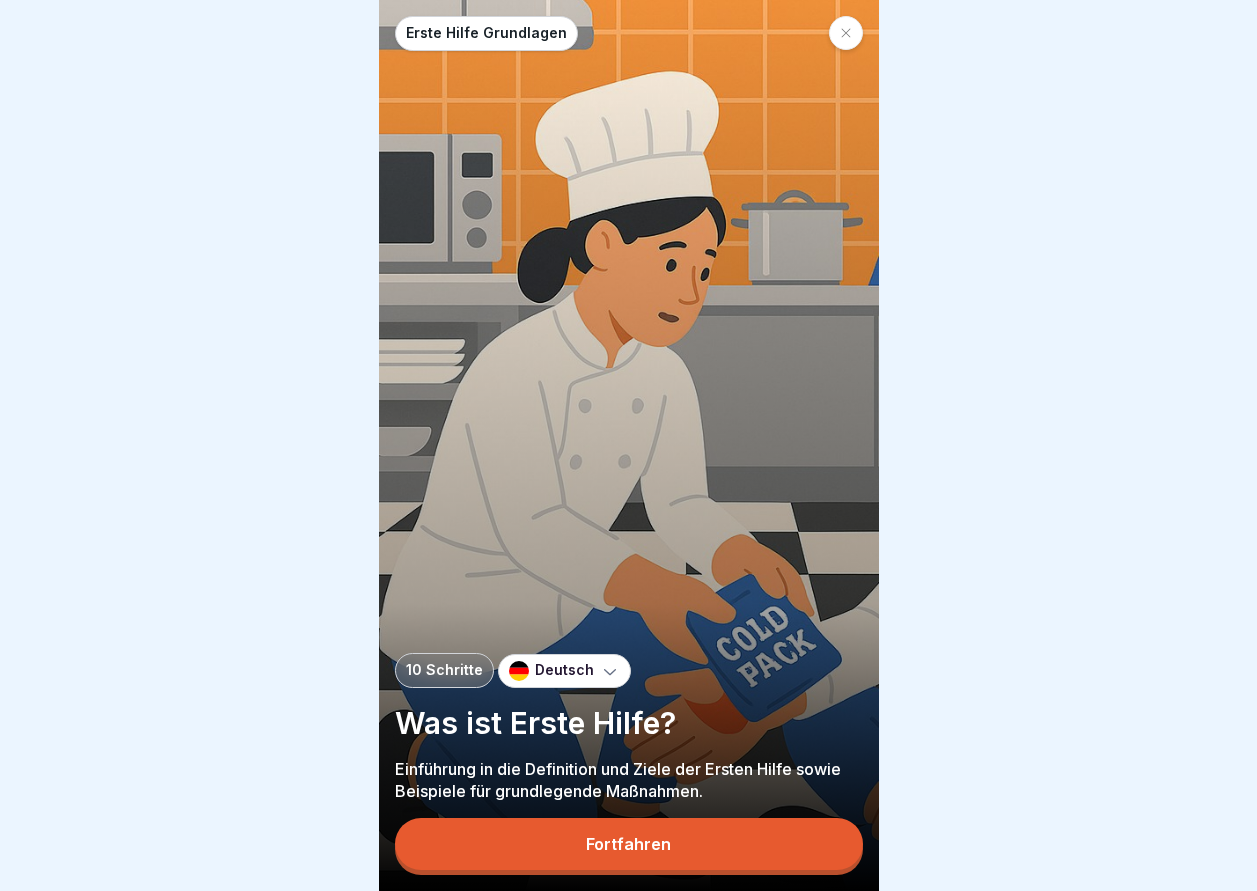drag, startPoint x: 671, startPoint y: 845, endPoint x: 636, endPoint y: 797, distance: 59.405388 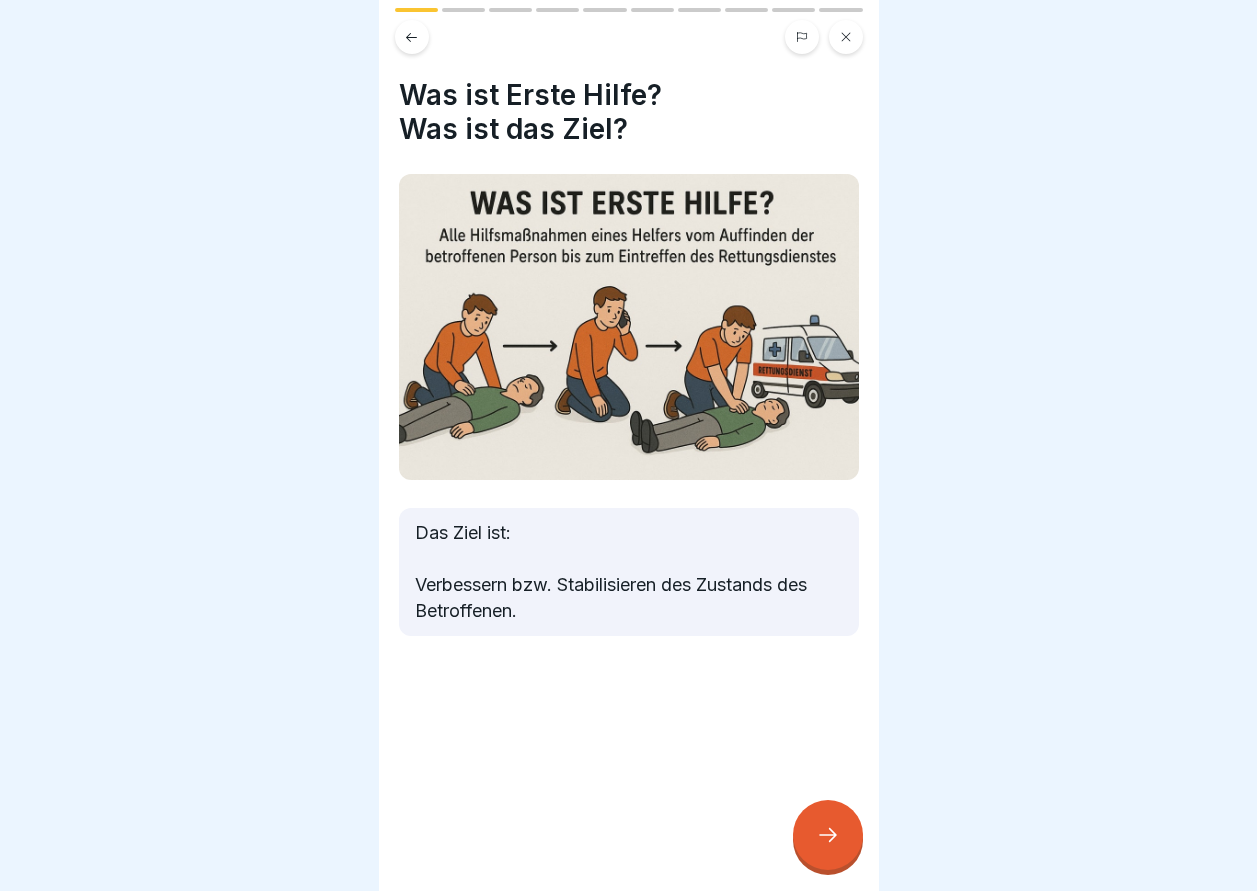 click on "Was ist Erste Hilfe? Was ist das Ziel? Das Ziel ist:
Verbessern bzw. Stabilisieren des Zustands des Betroffenen." at bounding box center (629, 445) 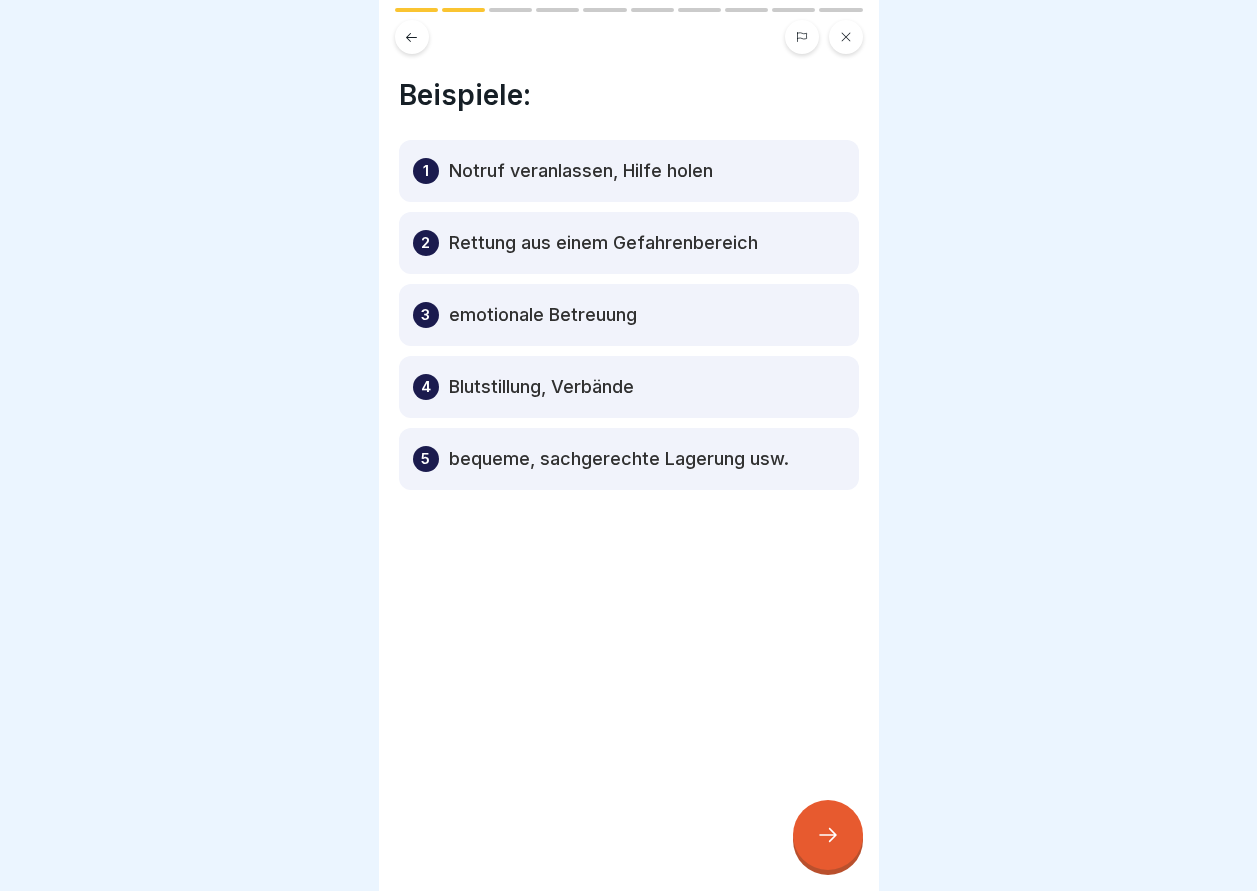 click on "emotionale Betreuung" at bounding box center [543, 315] 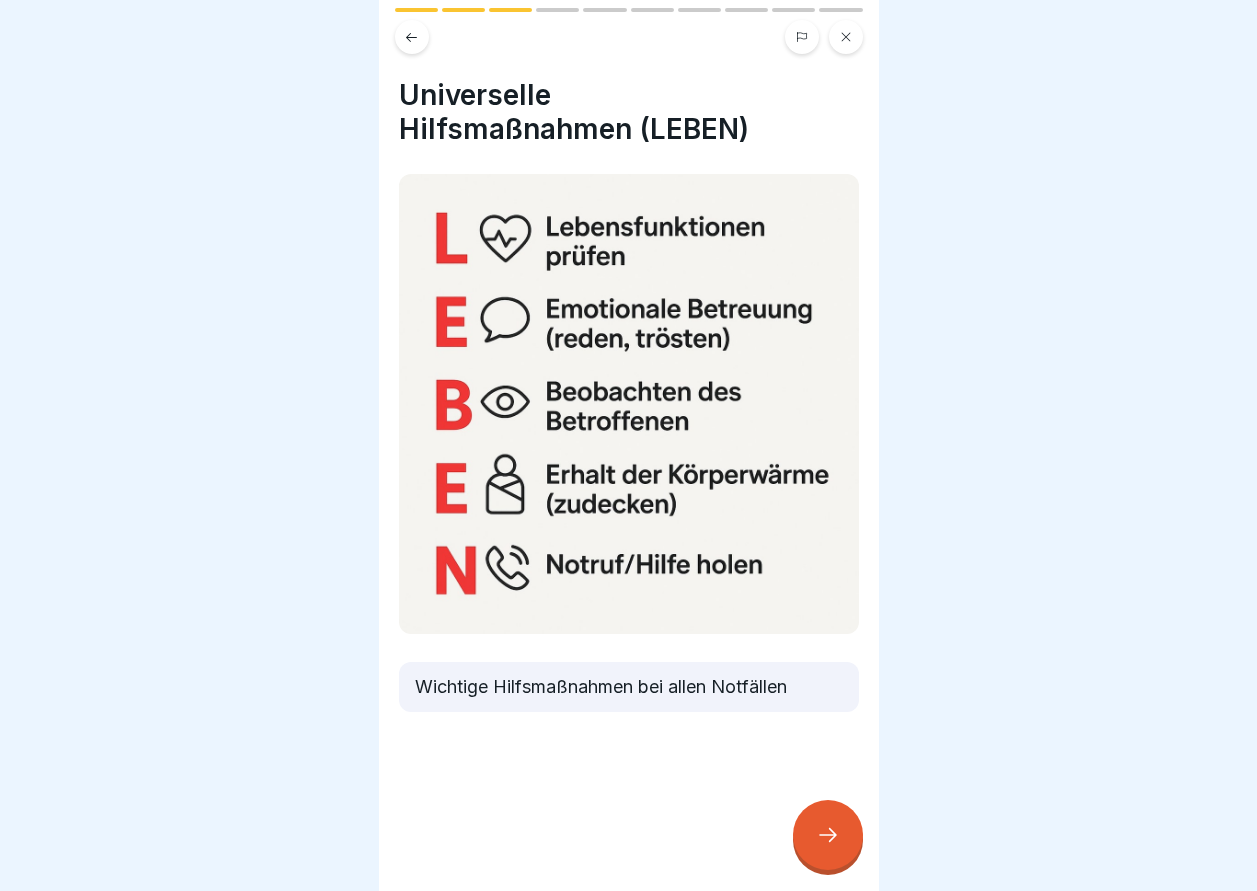 click 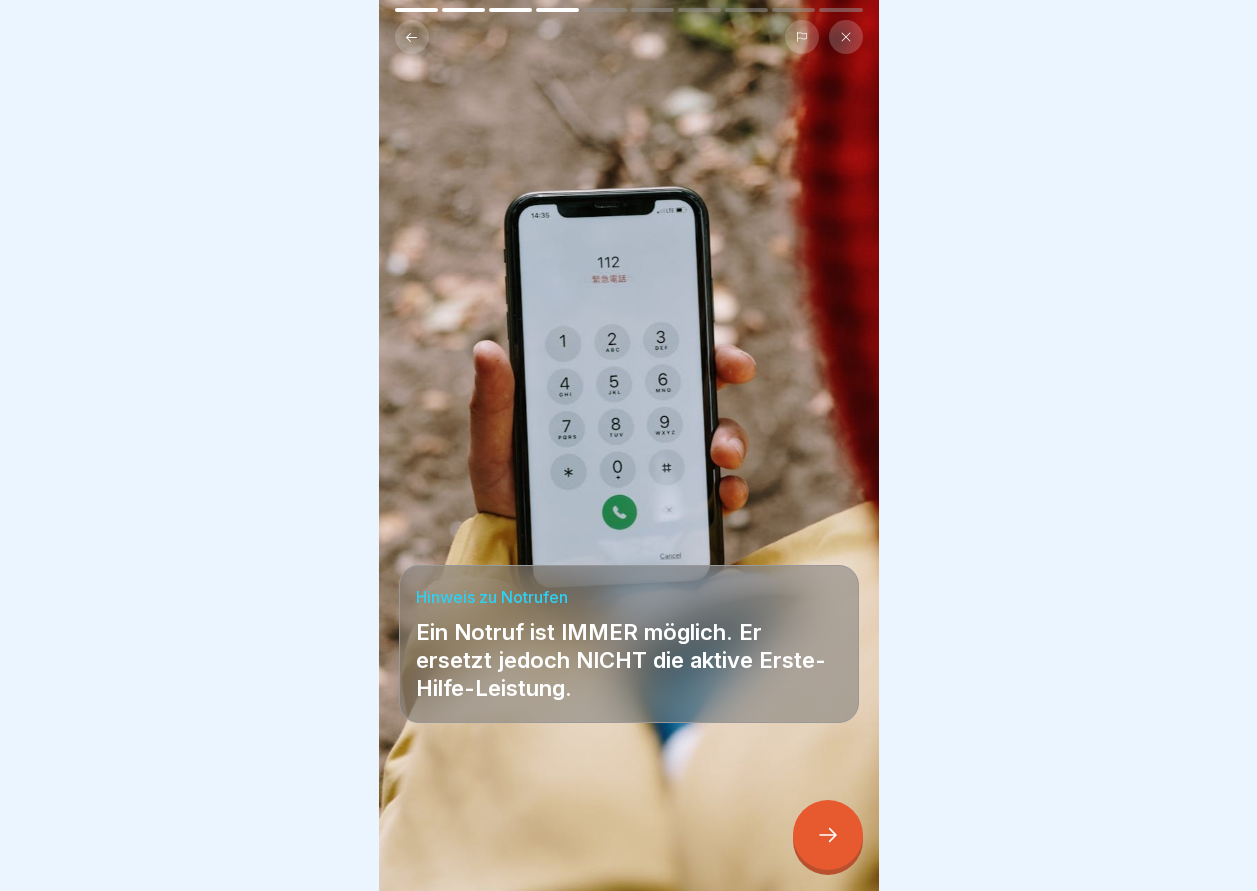 click at bounding box center [828, 835] 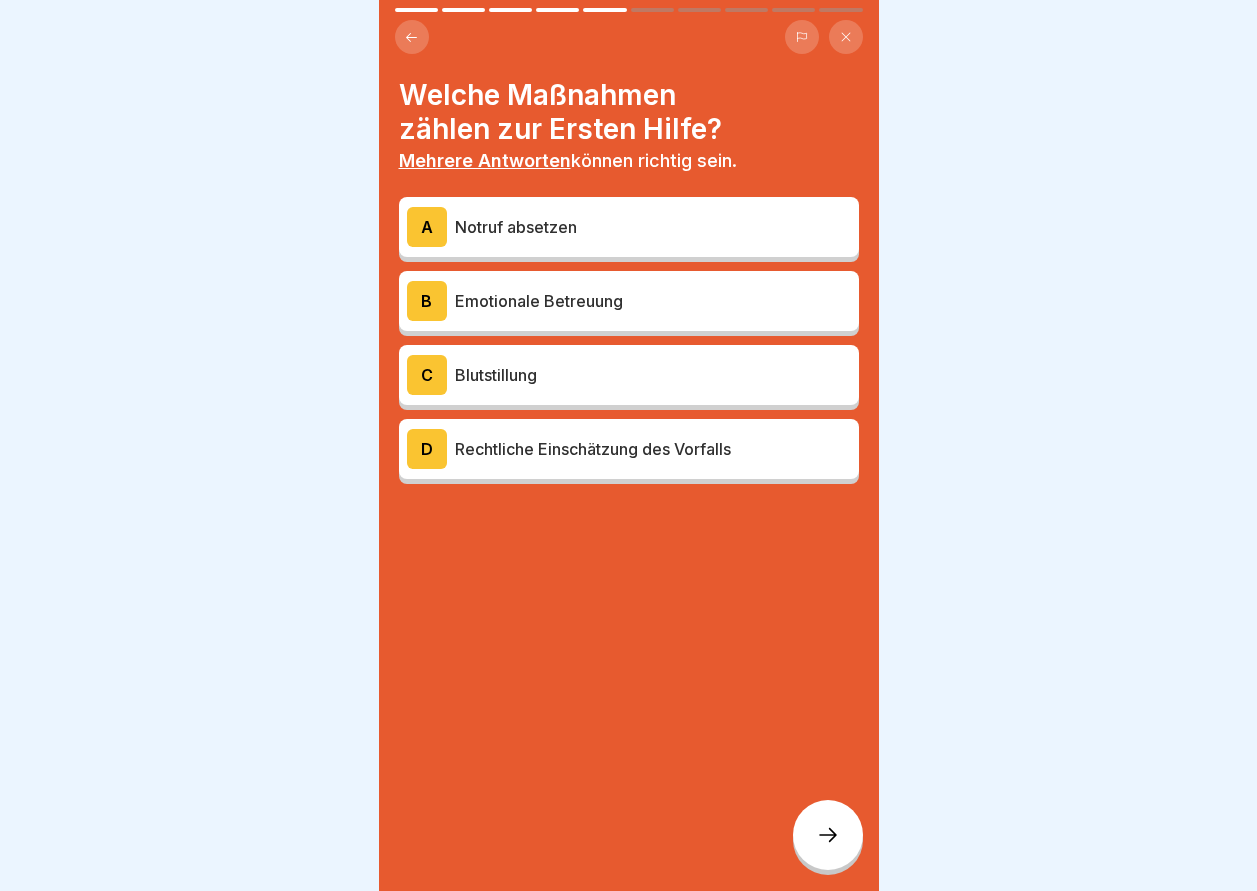 click on "Notruf absetzen" at bounding box center (653, 227) 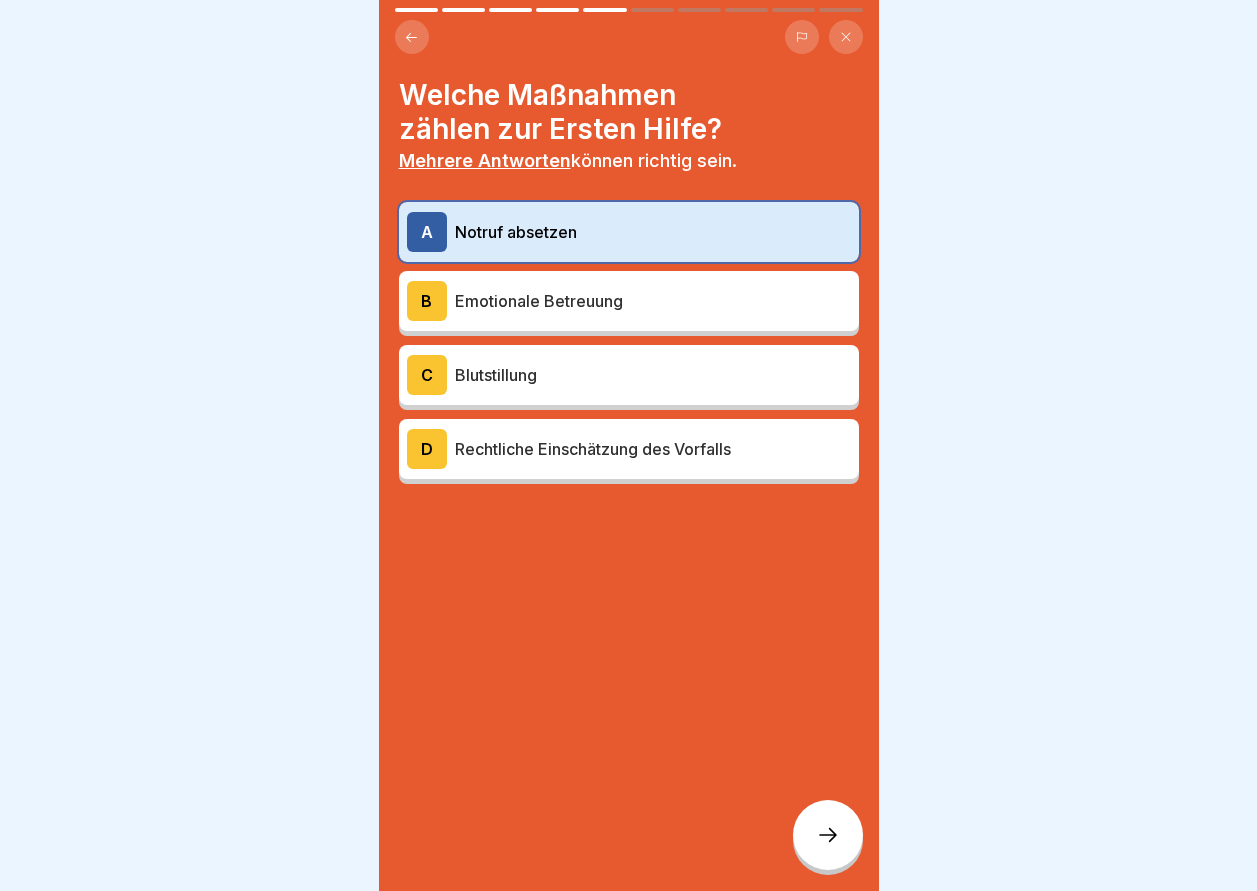 click on "Blutstillung" at bounding box center (653, 375) 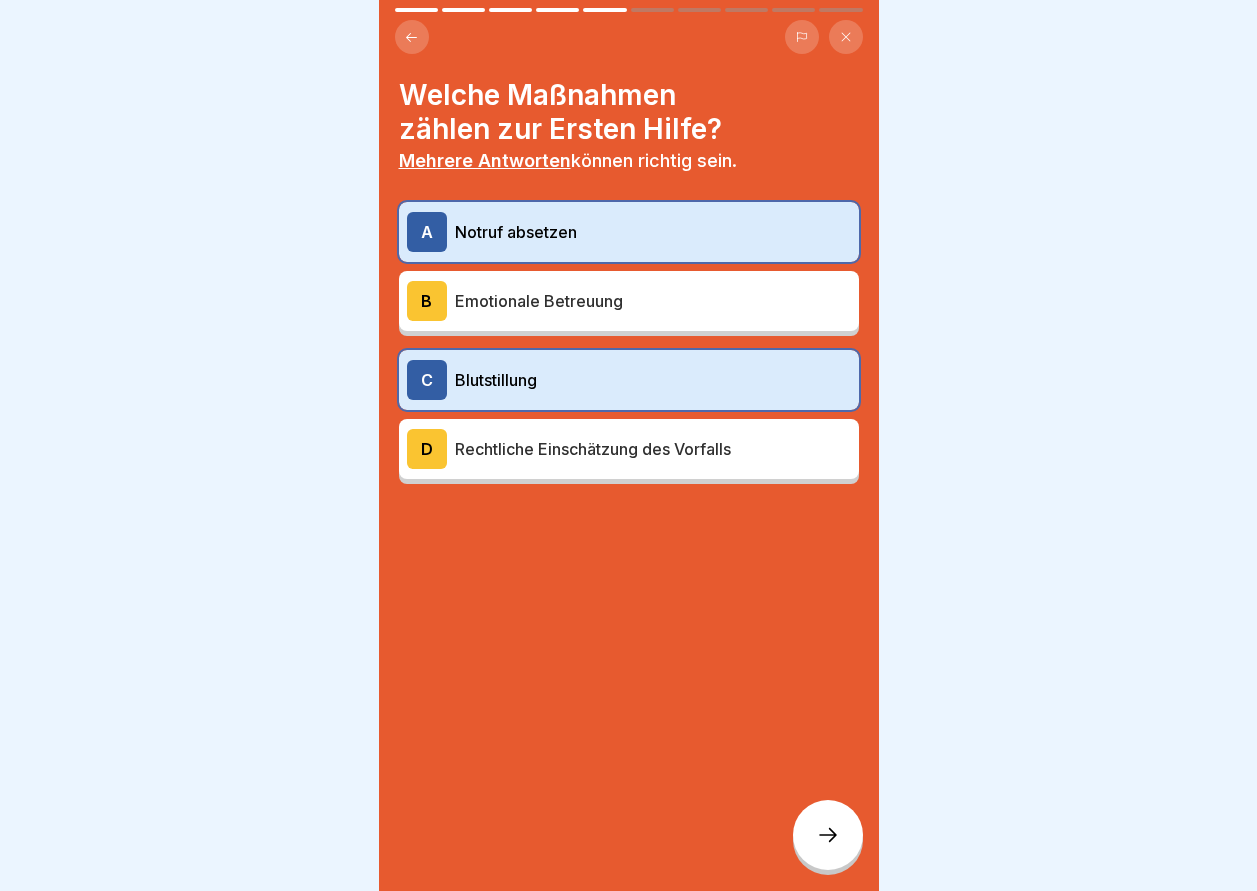click at bounding box center (828, 835) 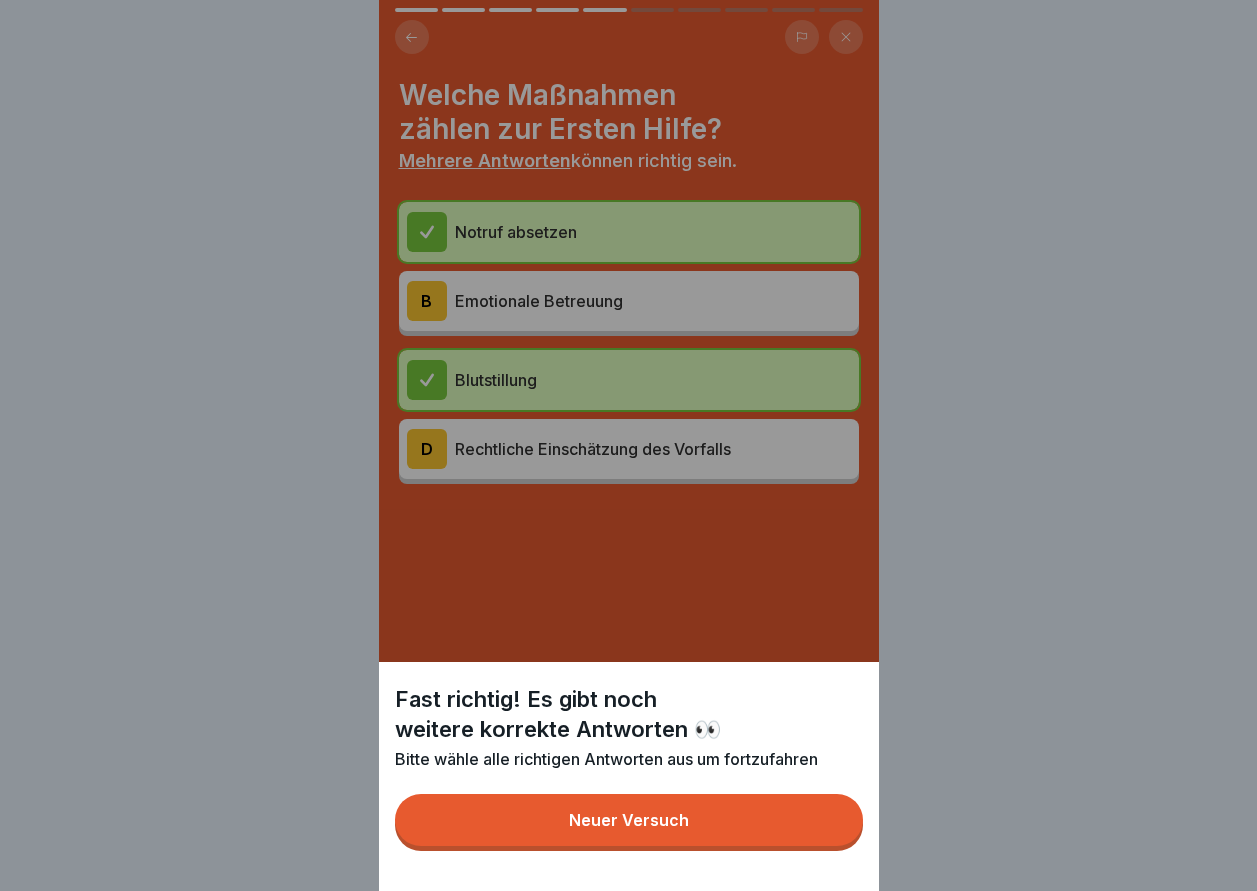 click on "Neuer Versuch" at bounding box center (629, 820) 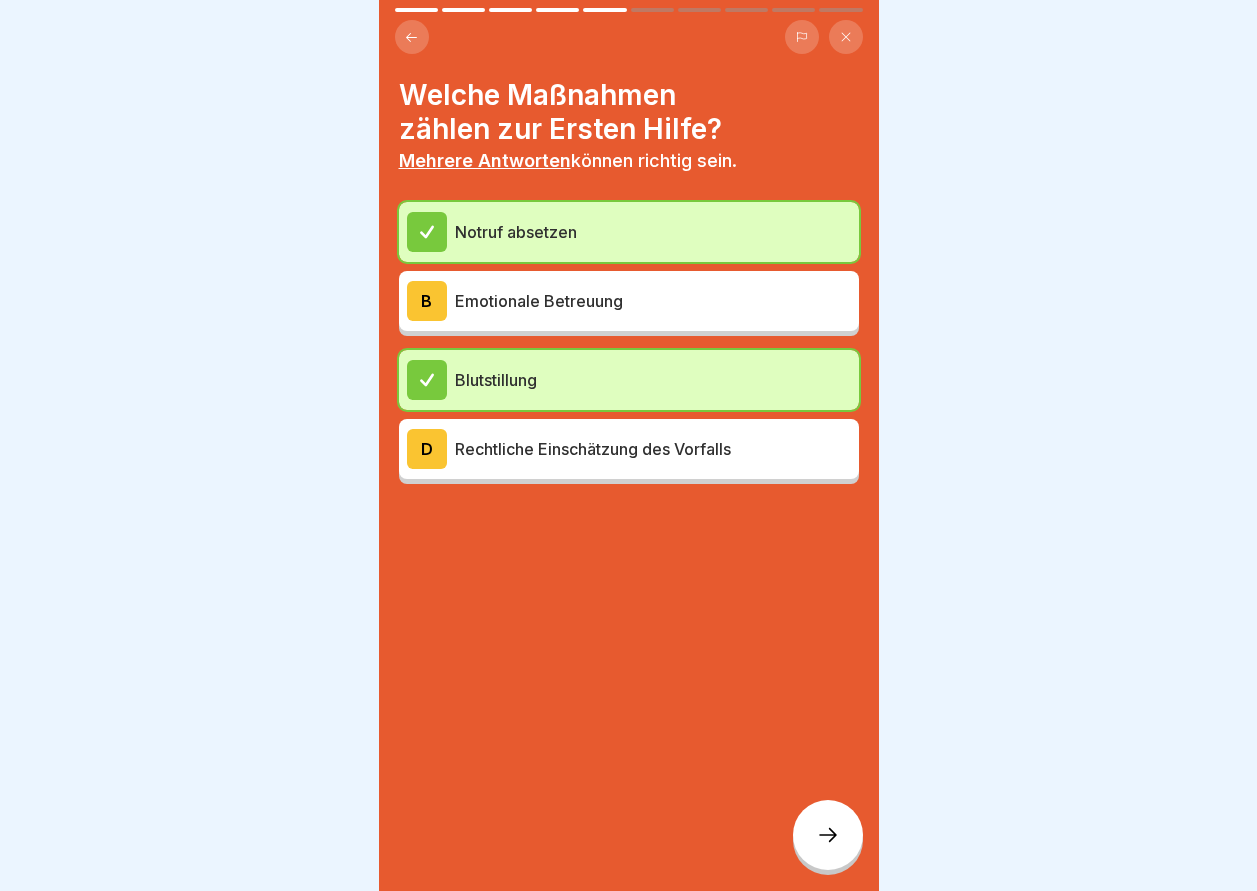 click on "Rechtliche Einschätzung des Vorfalls" at bounding box center (653, 449) 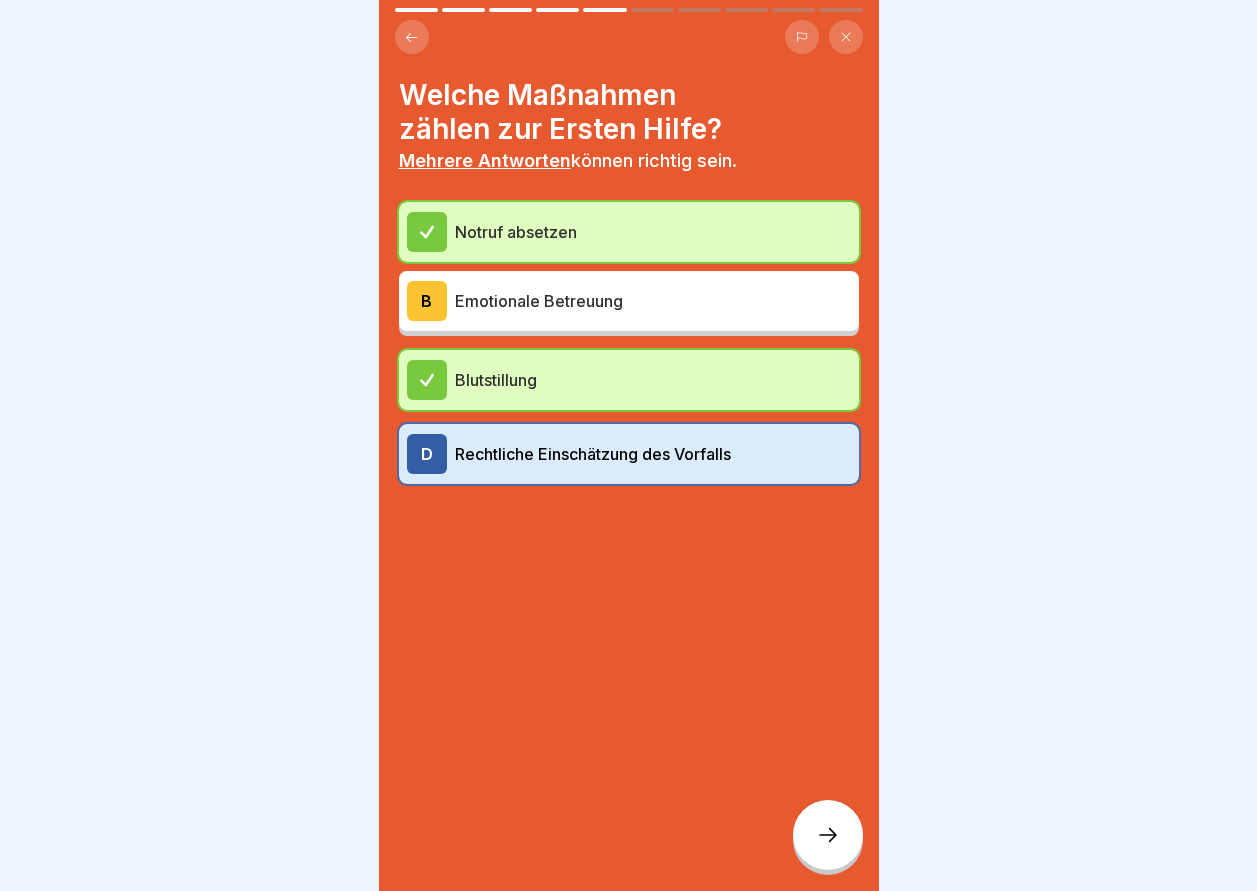 click on "Rechtliche Einschätzung des Vorfalls" at bounding box center (653, 454) 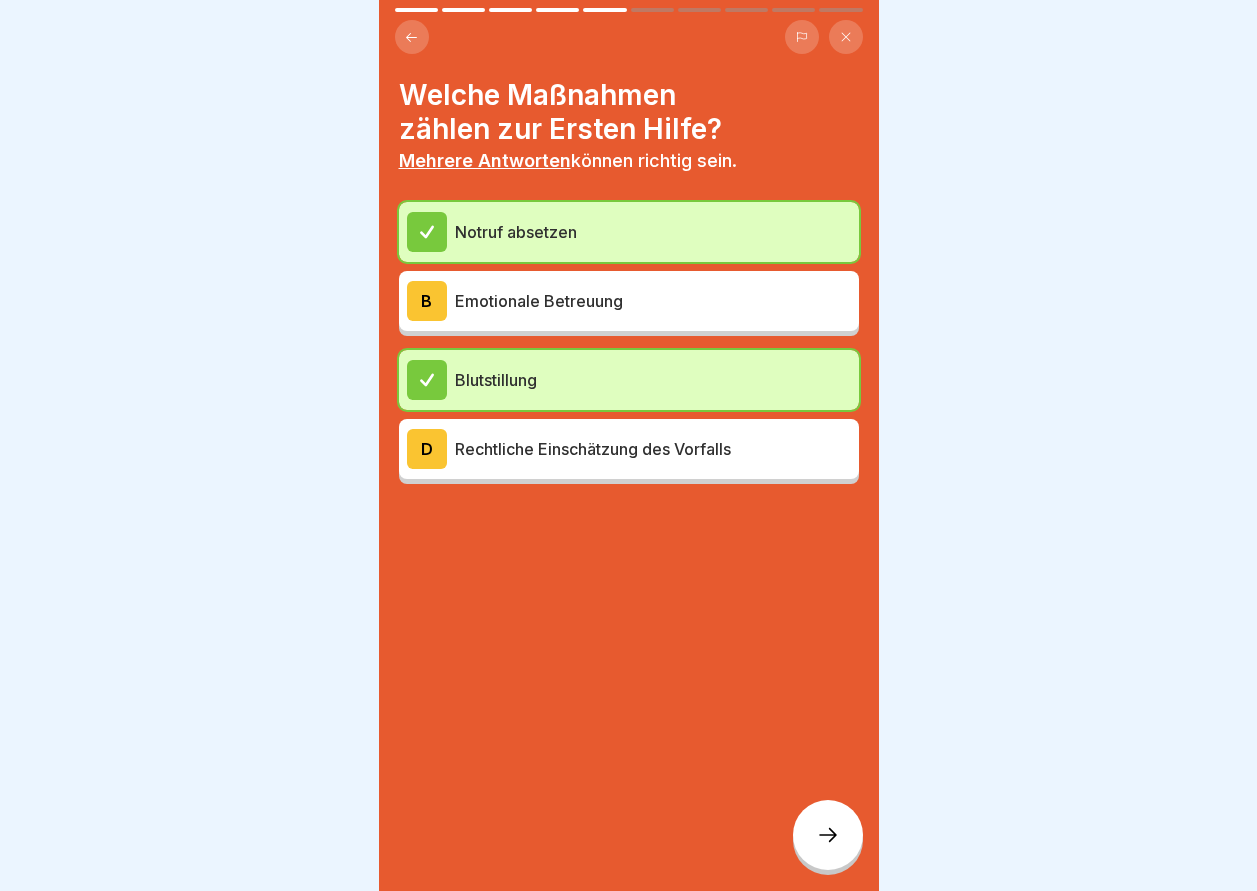 click on "Emotionale Betreuung" at bounding box center [653, 301] 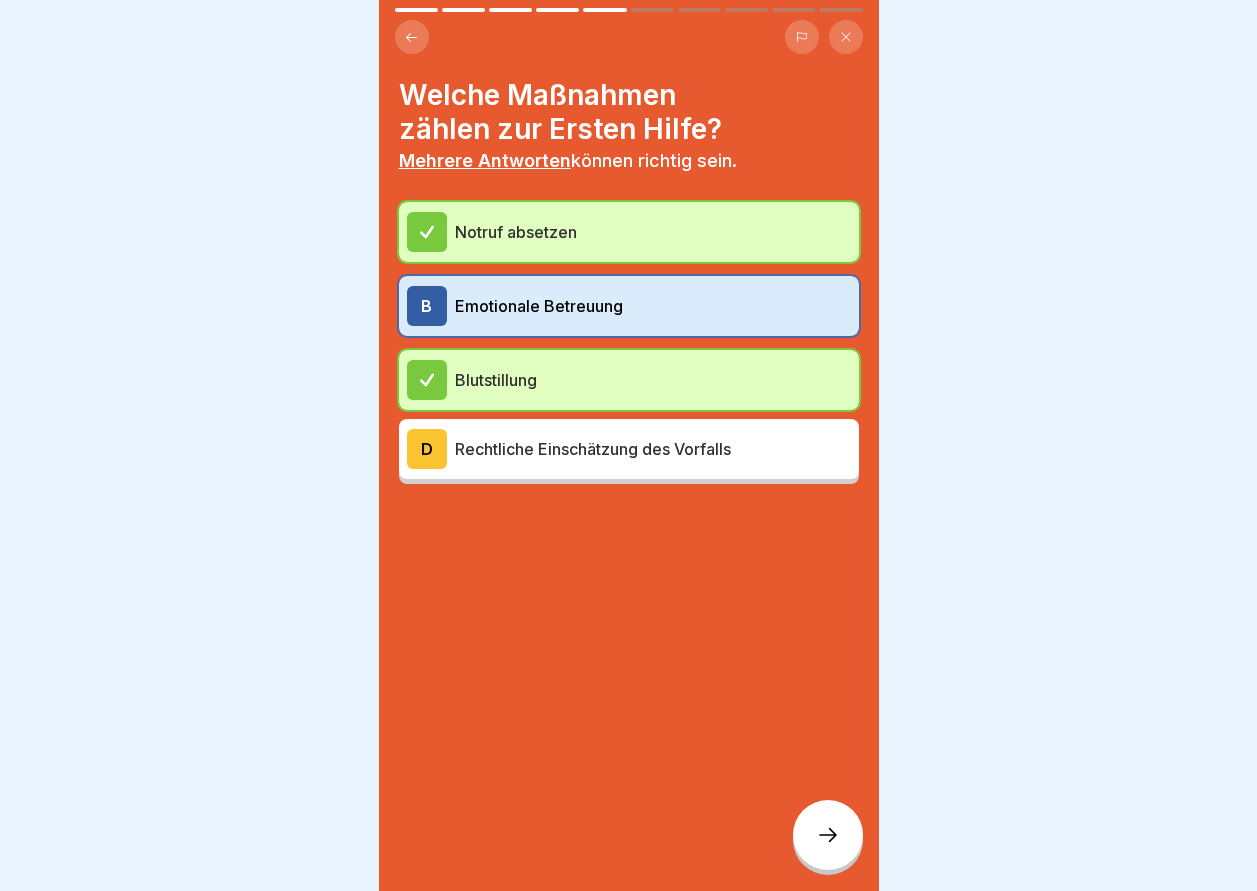 click 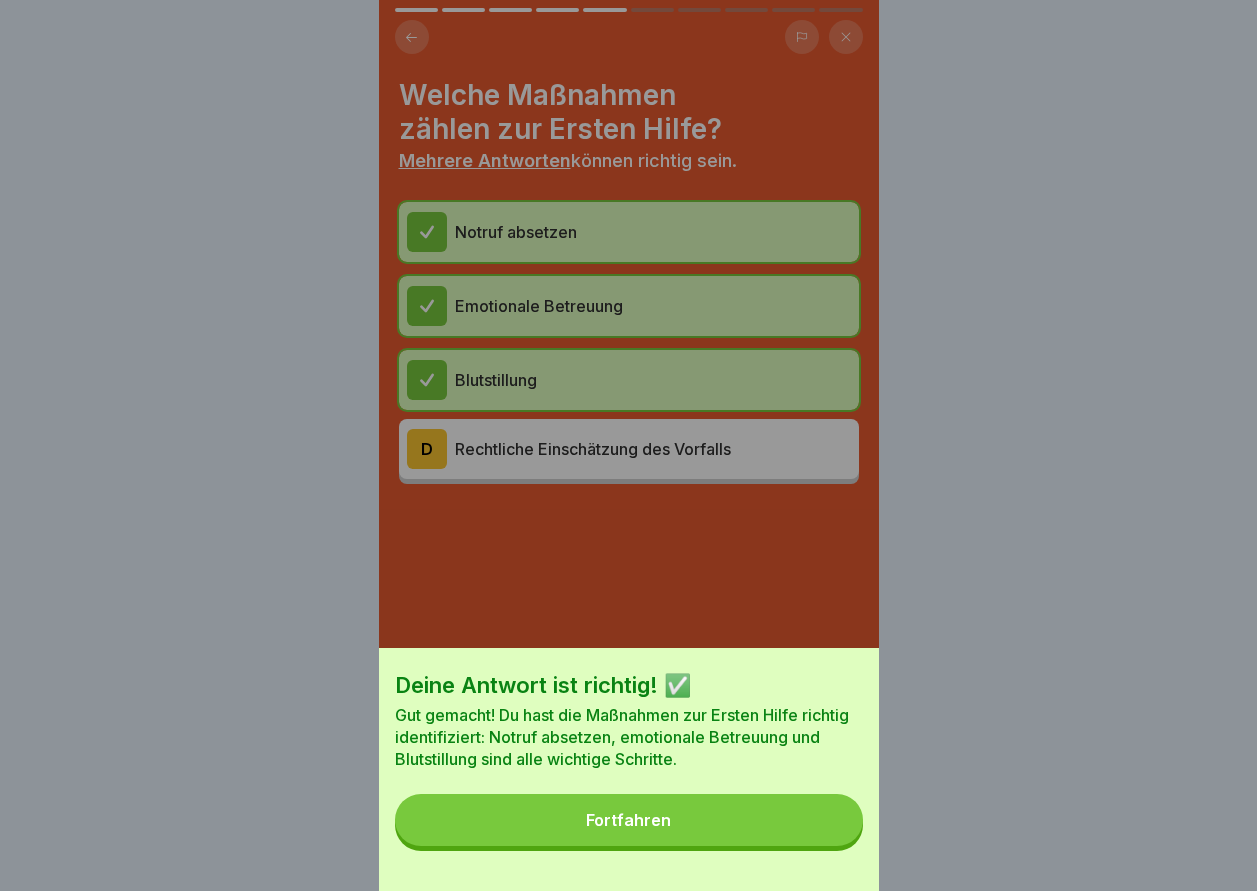 click on "Fortfahren" at bounding box center [629, 820] 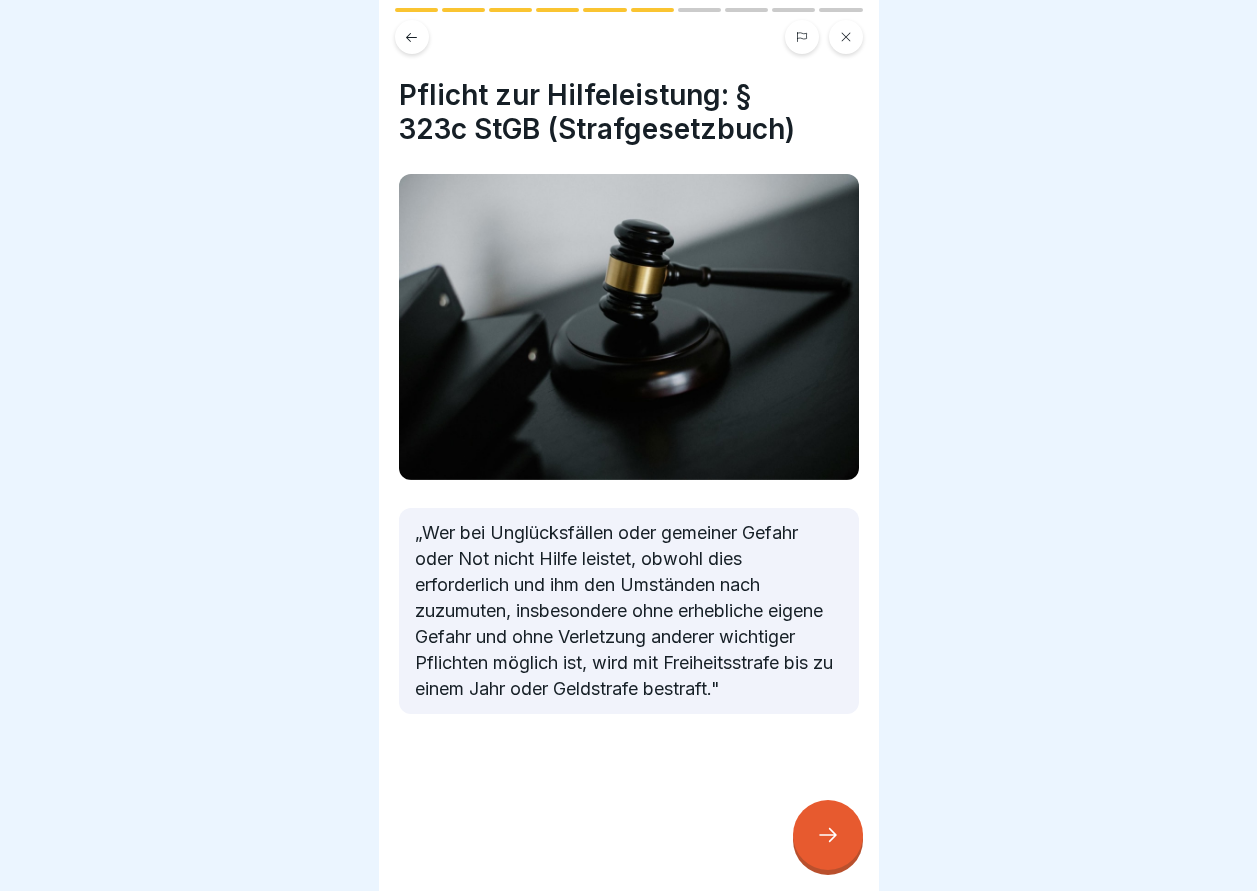 click on "Erste Hilfe Grundlagen  10 Schritte Deutsch Was ist Erste Hilfe?  Einführung in die Definition und Ziele der Ersten Hilfe sowie Beispiele für grundlegende Maßnahmen. Fortfahren Was ist Erste Hilfe? Was ist das Ziel? Das Ziel ist:
Verbessern bzw. Stabilisieren des Zustands des Betroffenen. Beispiele: 1 Notruf veranlassen, Hilfe holen 2 Rettung aus einem Gefahrenbereich 3 emotionale Betreuung 4 Blutstillung, Verbände 5 bequeme, sachgerechte Lagerung usw. Universelle Hilfsmaßnahmen (LEBEN) Wichtige Hilfsmaßnahmen bei allen Notfällen Hinweis zu Notrufen Ein Notruf ist IMMER möglich. Er ersetzt jedoch NICHT die aktive Erste-Hilfe-Leistung. Welche Maßnahmen zählen zur Ersten Hilfe? Mehrere Antworten  können richtig sein. Notruf absetzen Emotionale Betreuung Blutstillung D Rechtliche Einschätzung des Vorfalls Pflicht zur Hilfeleistung: § 323c StGB (Strafgesetzbuch) Rettungskette Sofortmaßnahmen: 1. Unfallstelle Absichern & Eigenschutz
2. Notruf absetzten
3. Erste Hilfe leisten  A Fieber messen B" at bounding box center [629, 445] 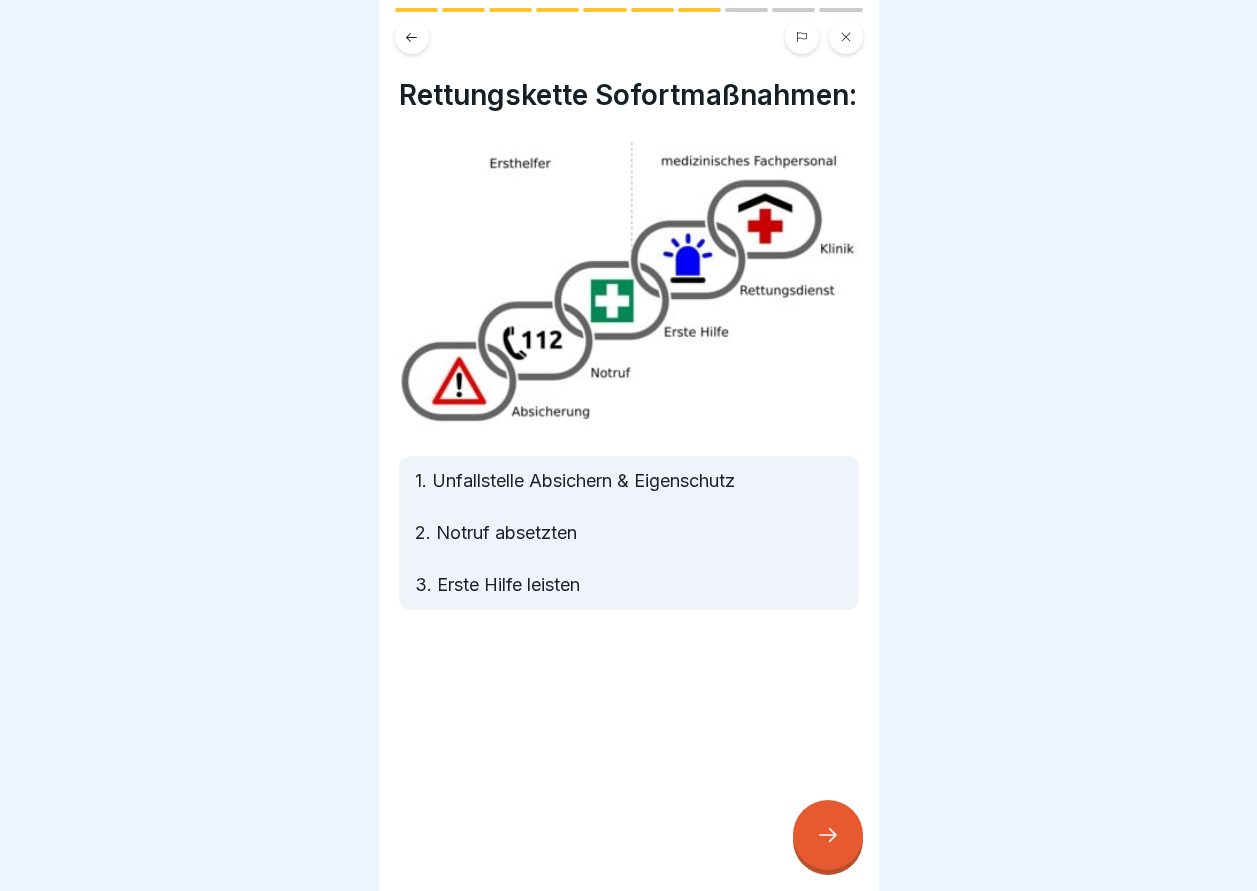 click 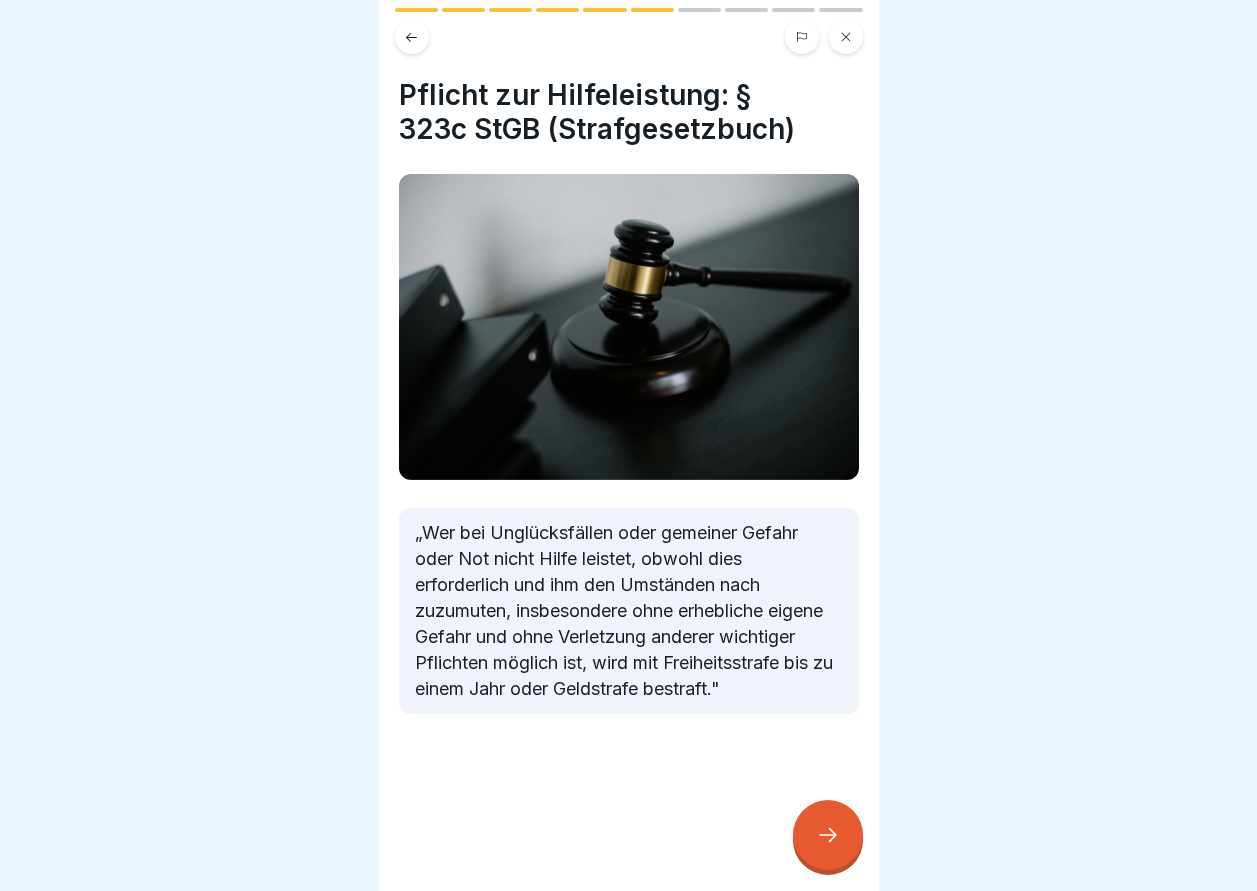 click at bounding box center [828, 835] 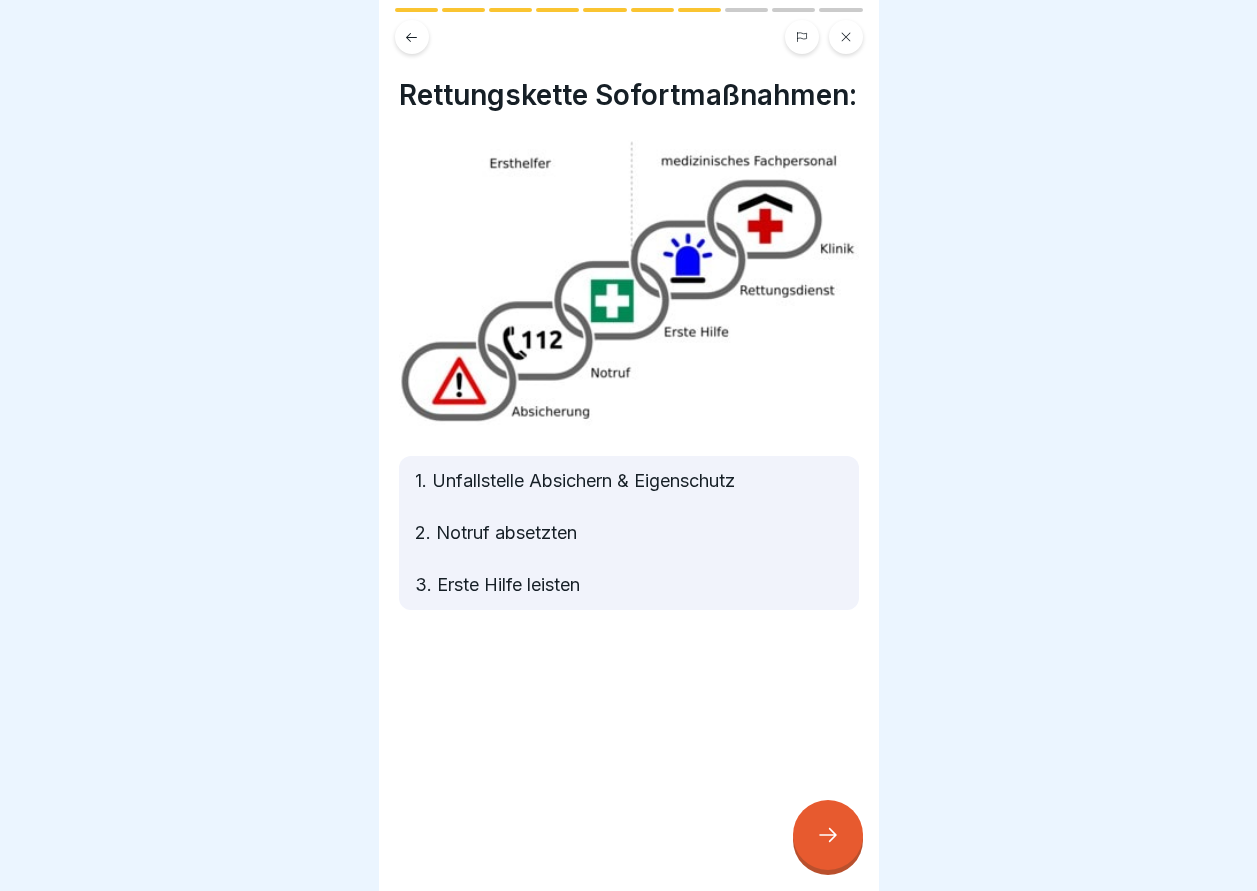 click at bounding box center [828, 835] 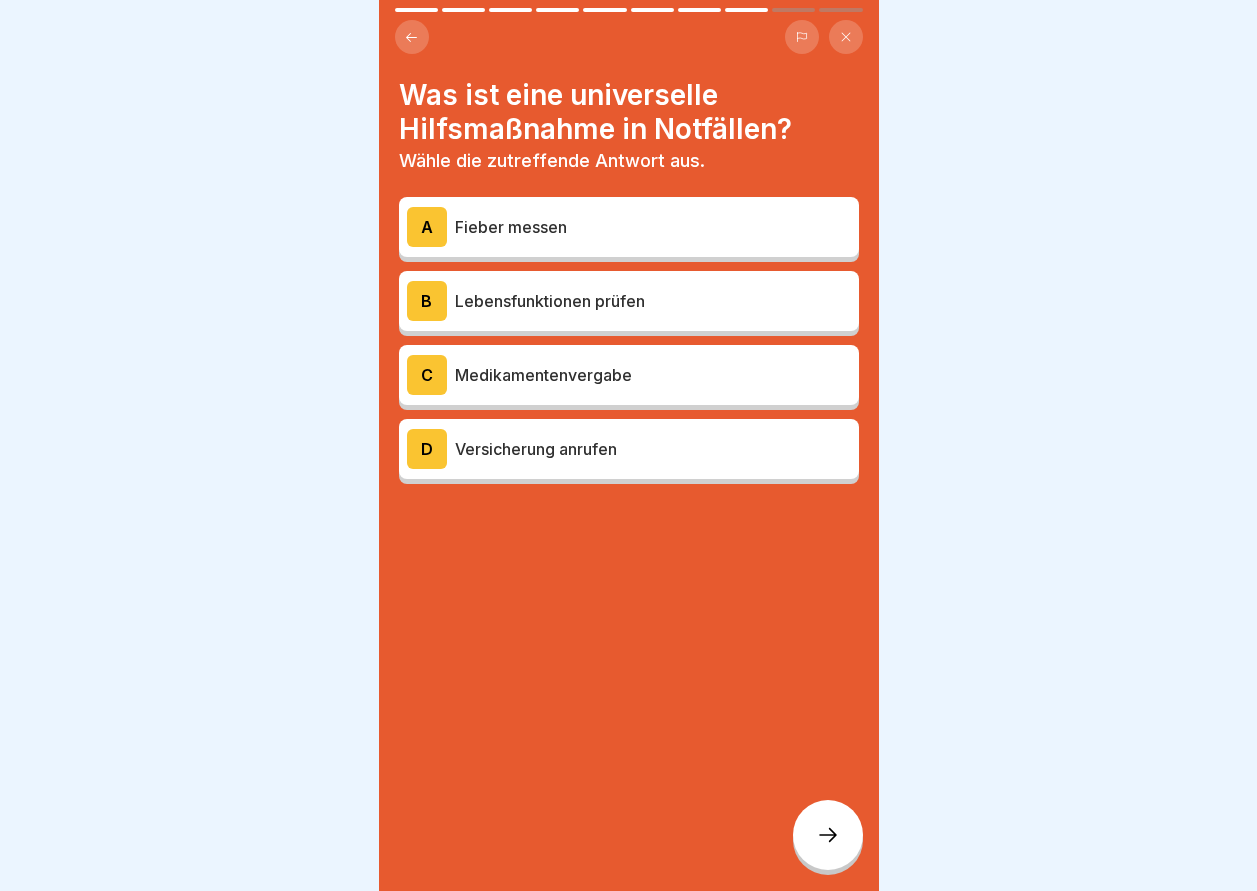 click at bounding box center (412, 37) 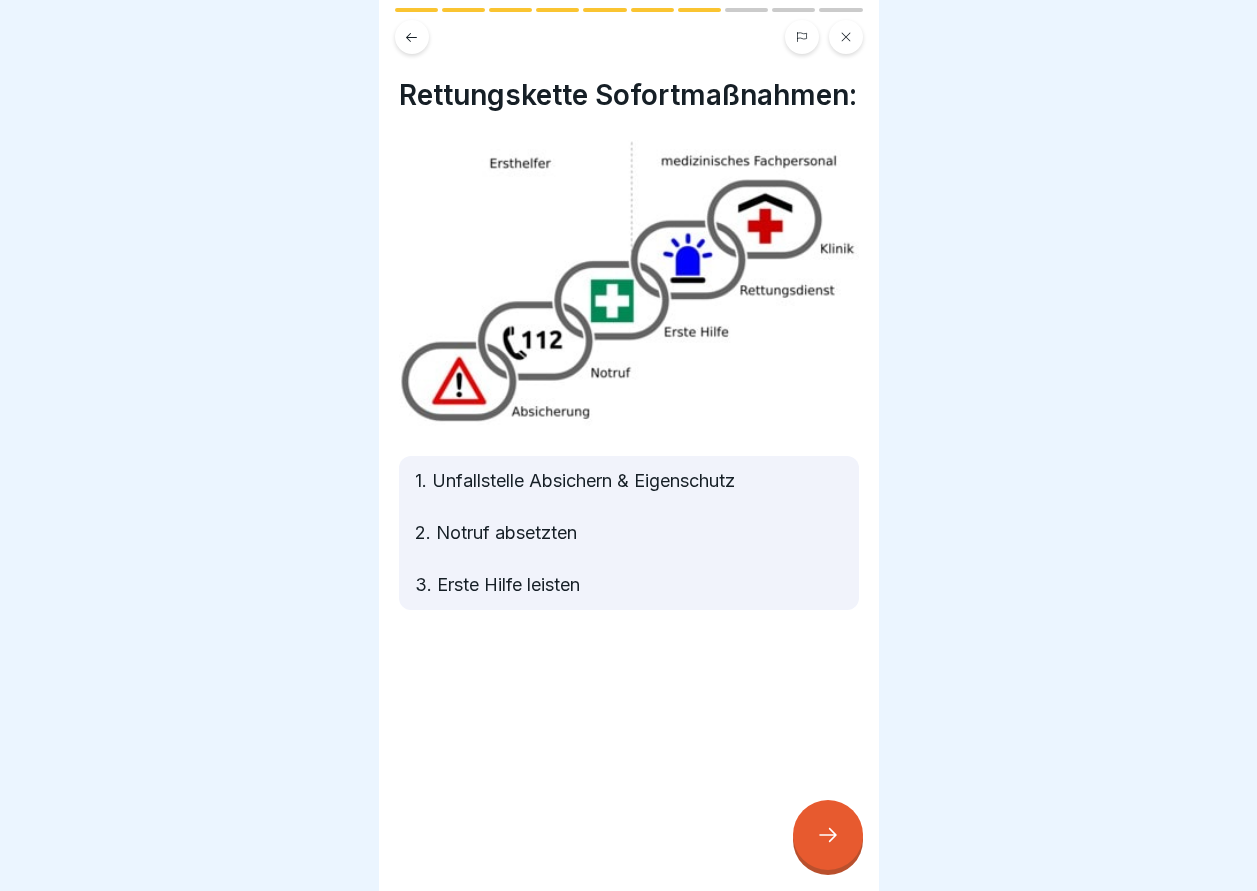 click 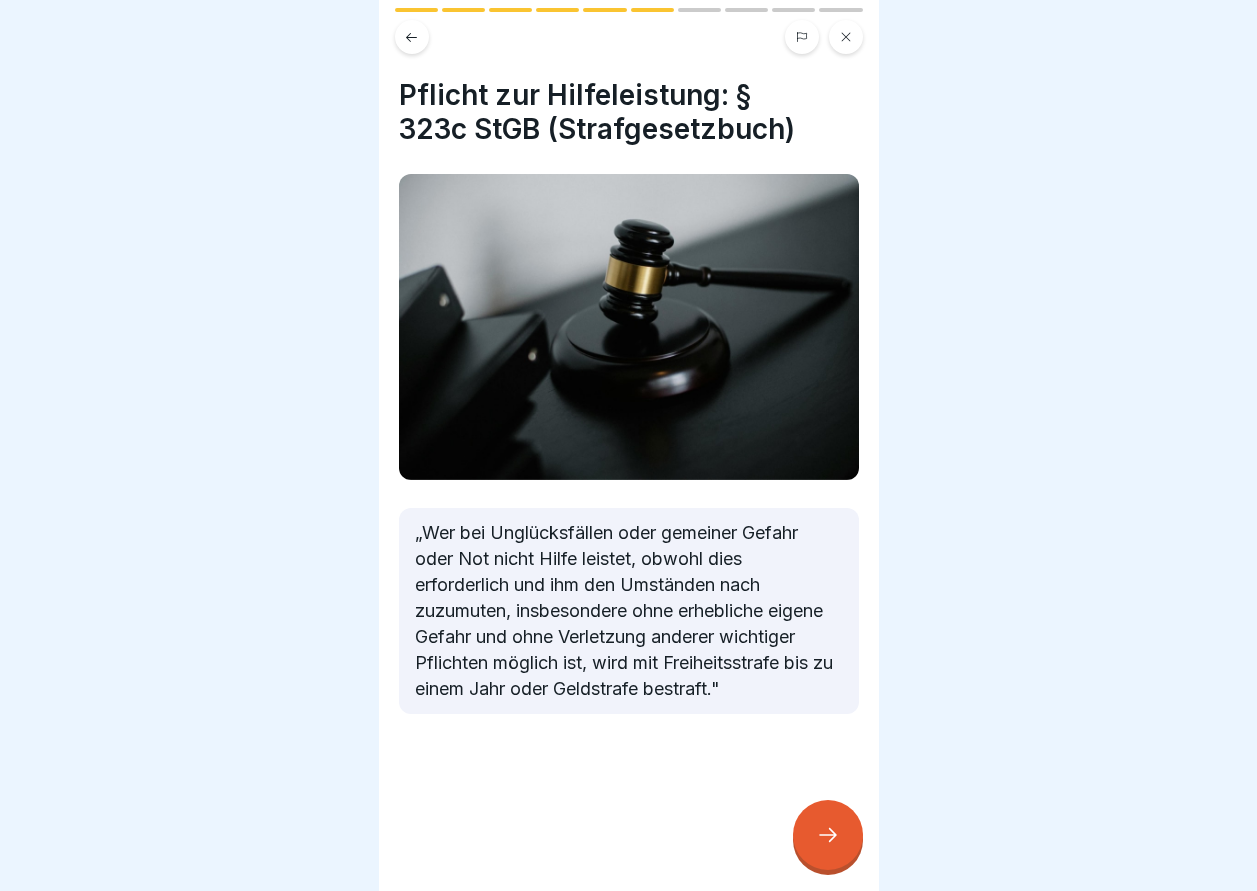 click 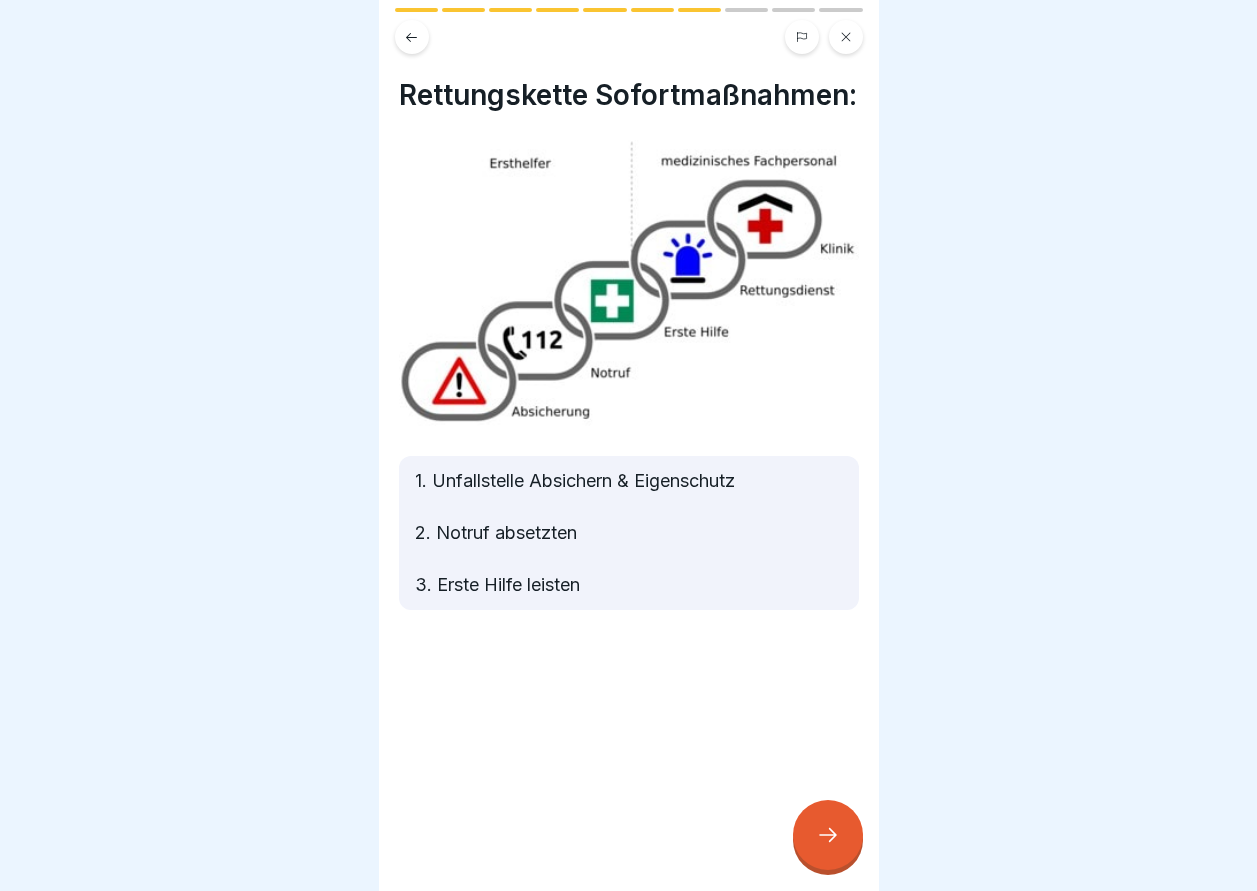 click 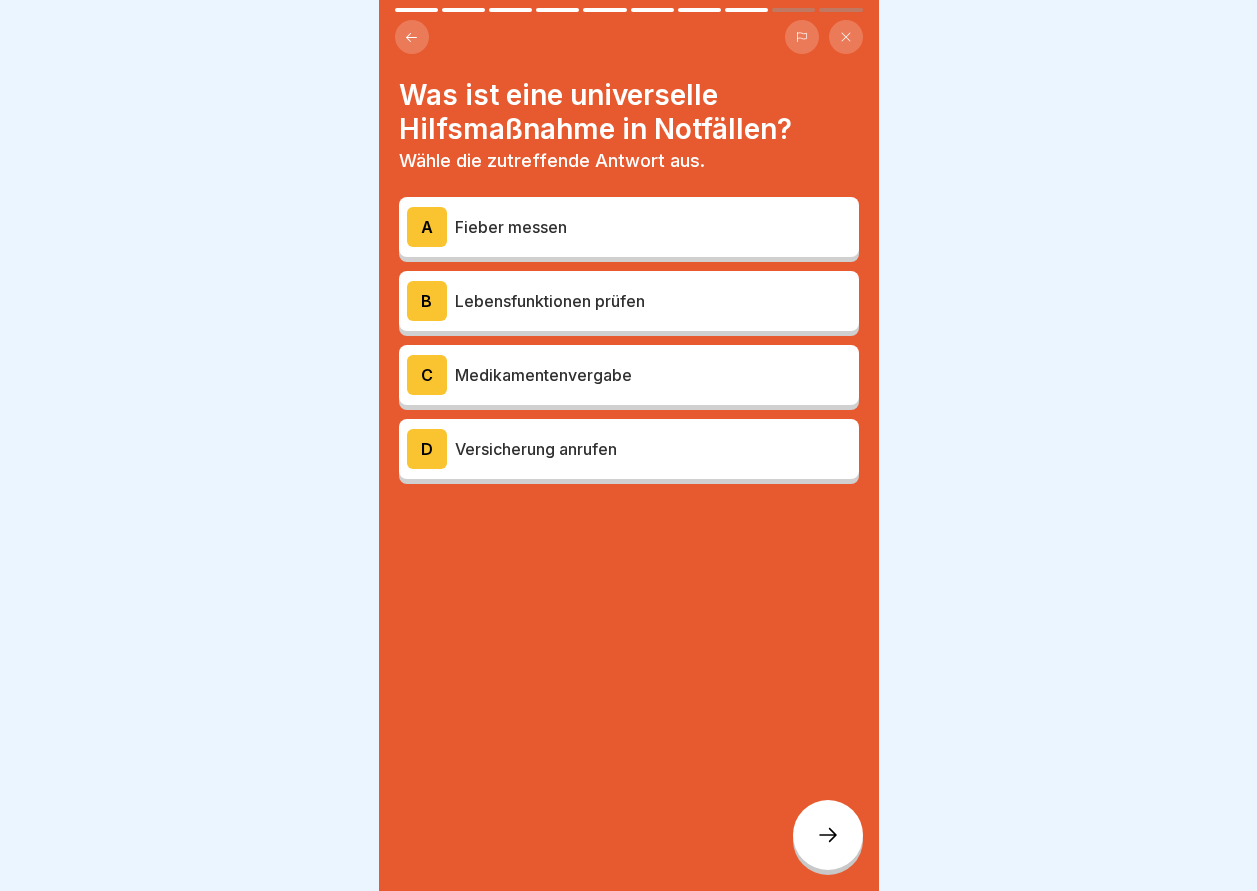 click on "Lebensfunktionen prüfen" at bounding box center [653, 301] 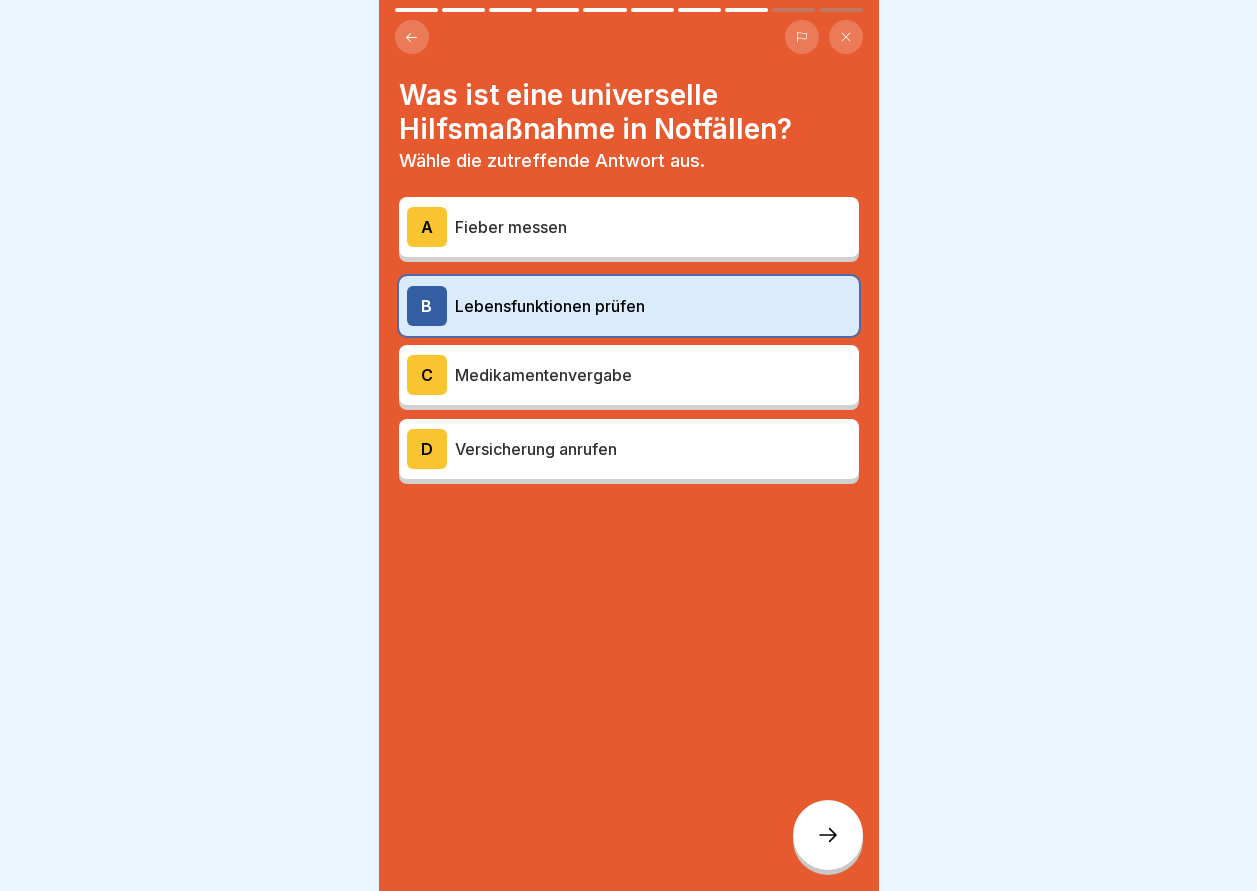 click at bounding box center (828, 835) 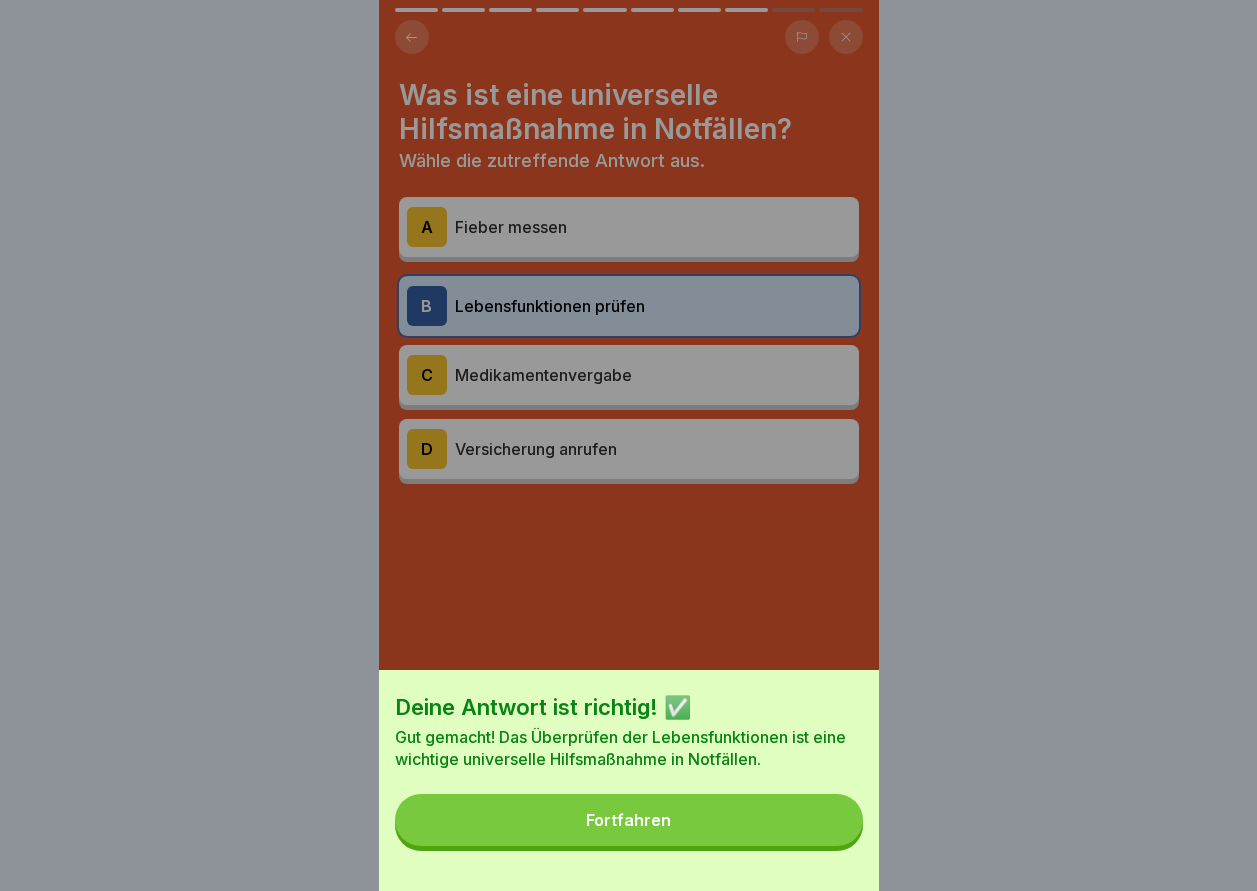 click on "Deine Antwort ist richtig!
✅ Gut gemacht! Das Überprüfen der Lebensfunktionen ist eine wichtige universelle Hilfsmaßnahme in Notfällen.   Fortfahren" at bounding box center (629, 780) 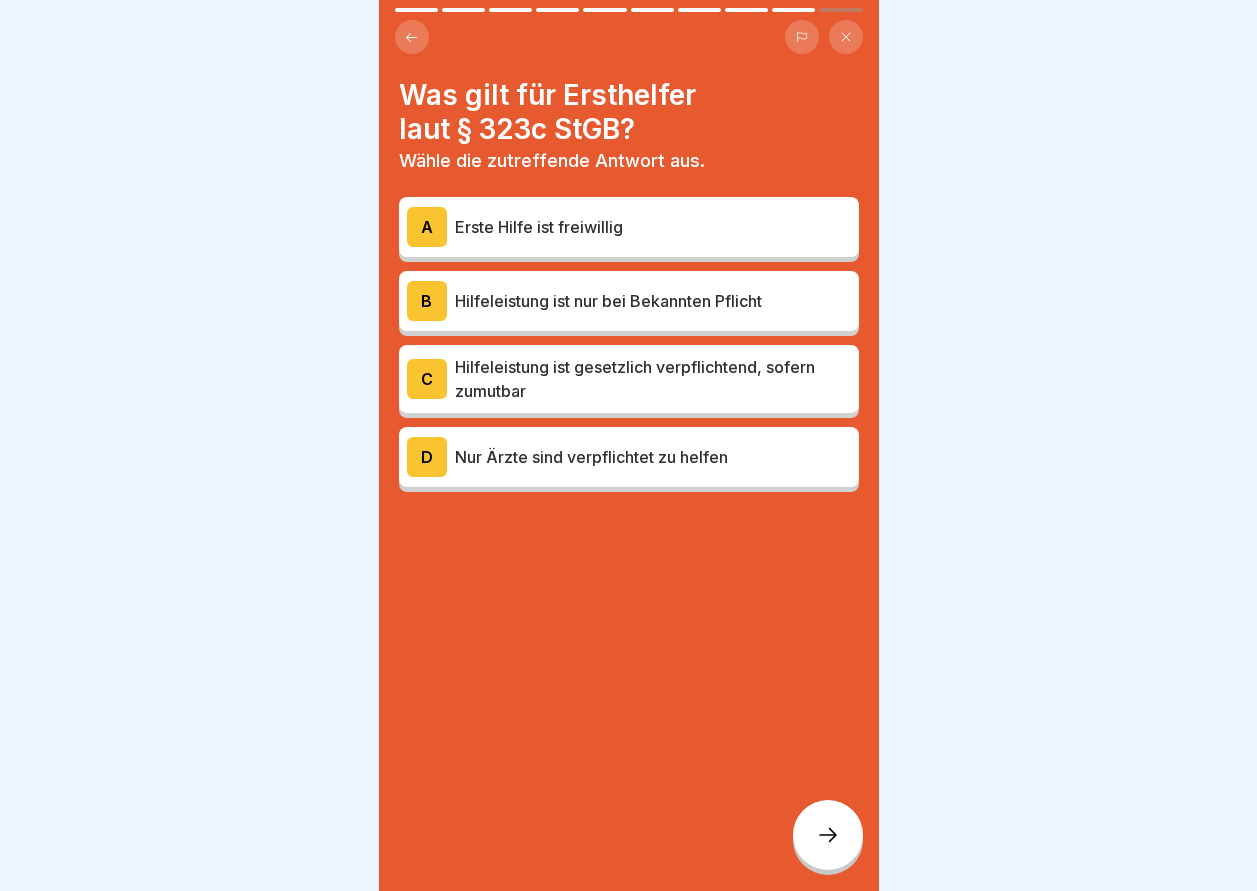 click at bounding box center [412, 37] 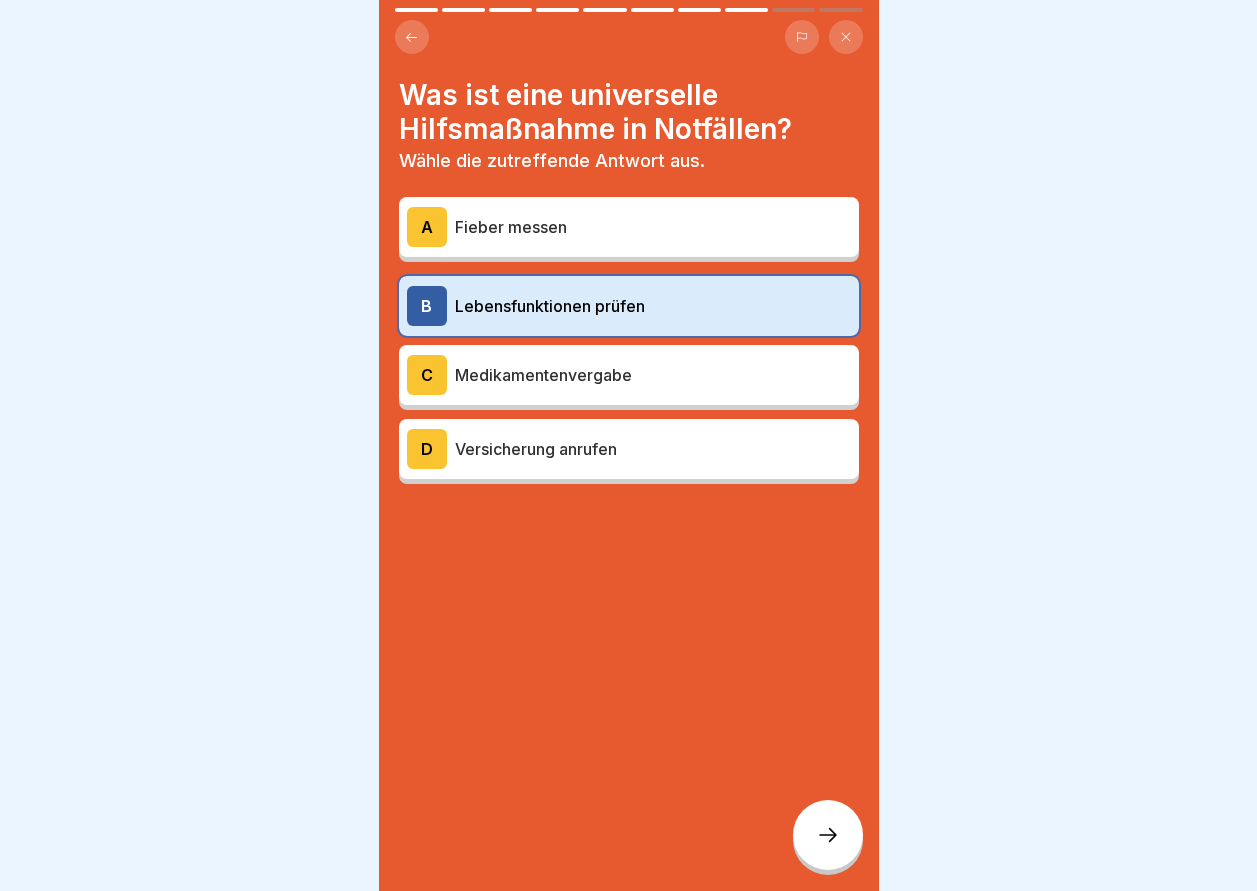 click at bounding box center [412, 37] 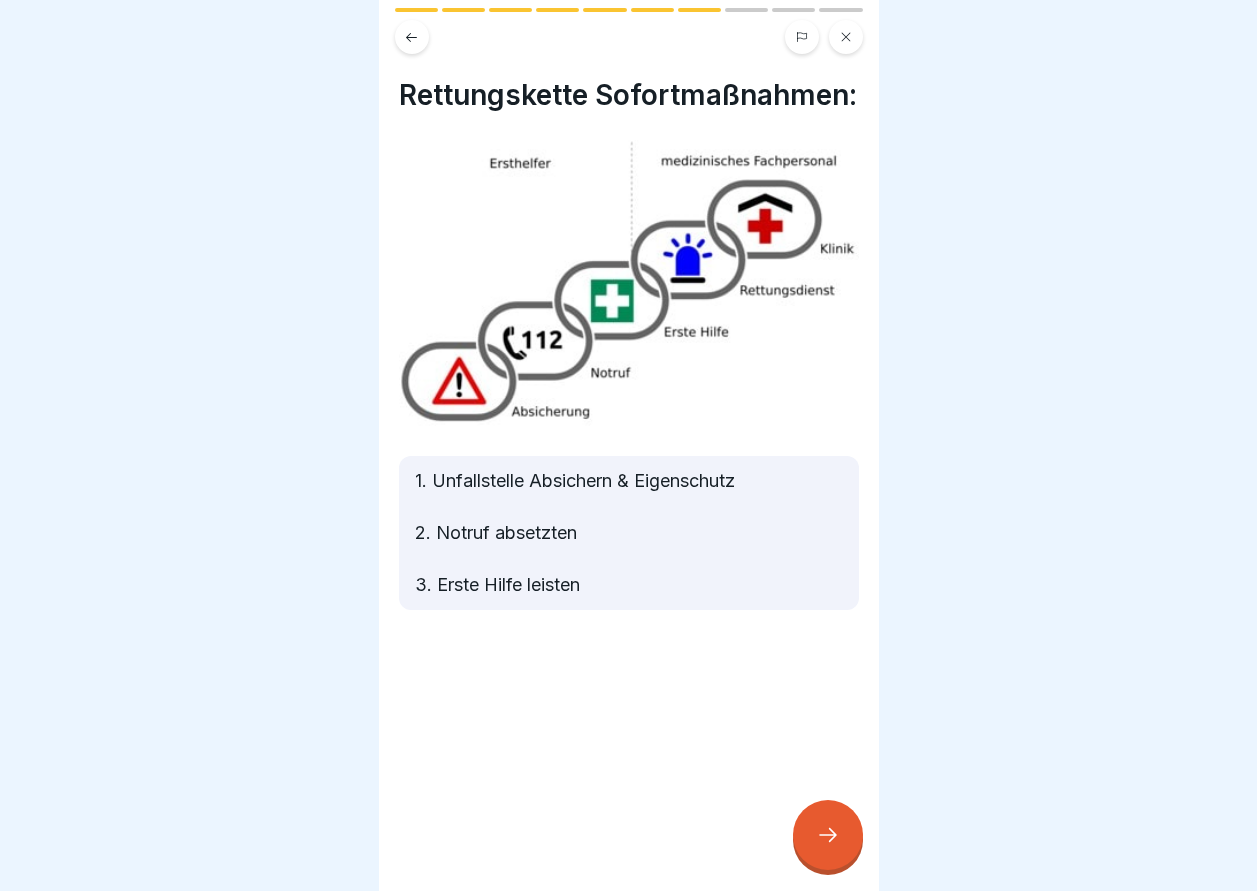 click at bounding box center (412, 37) 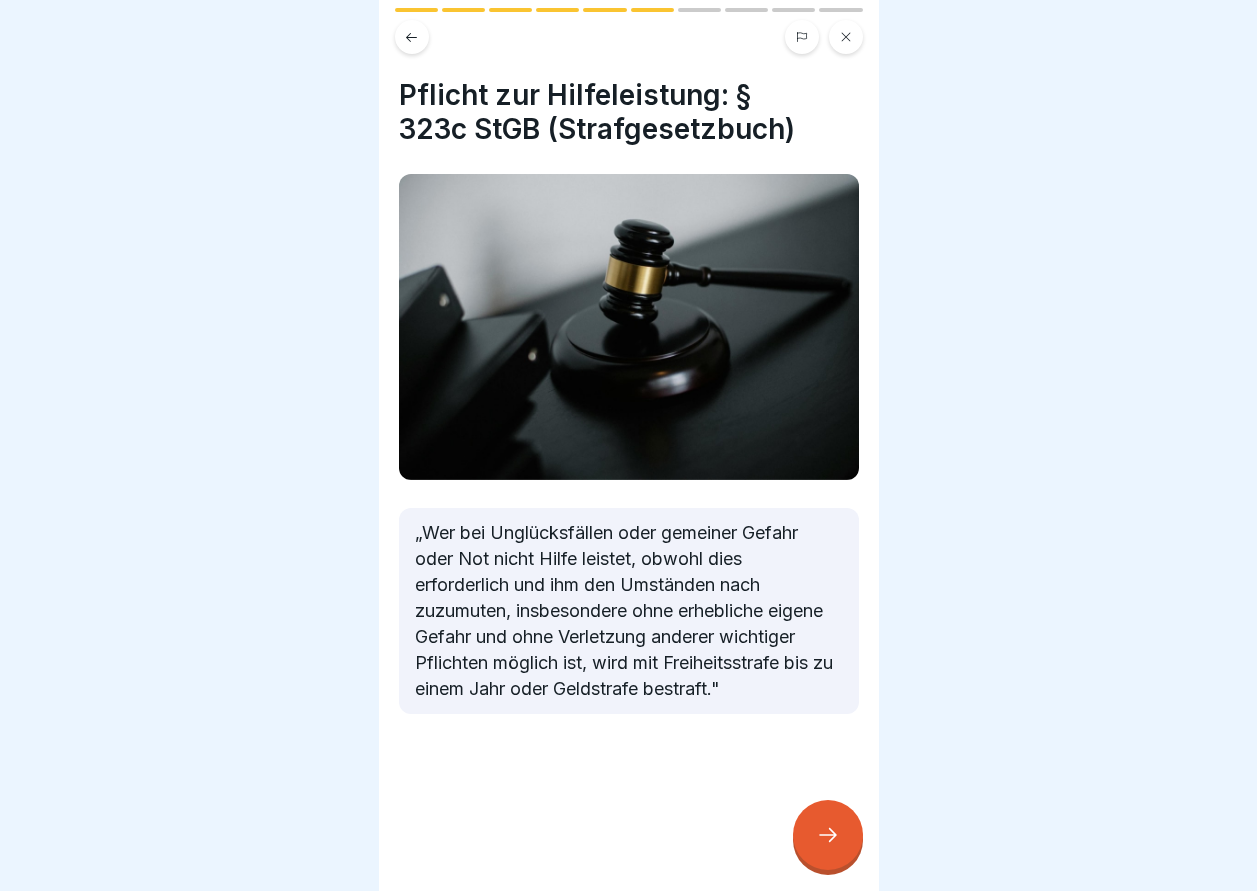 type 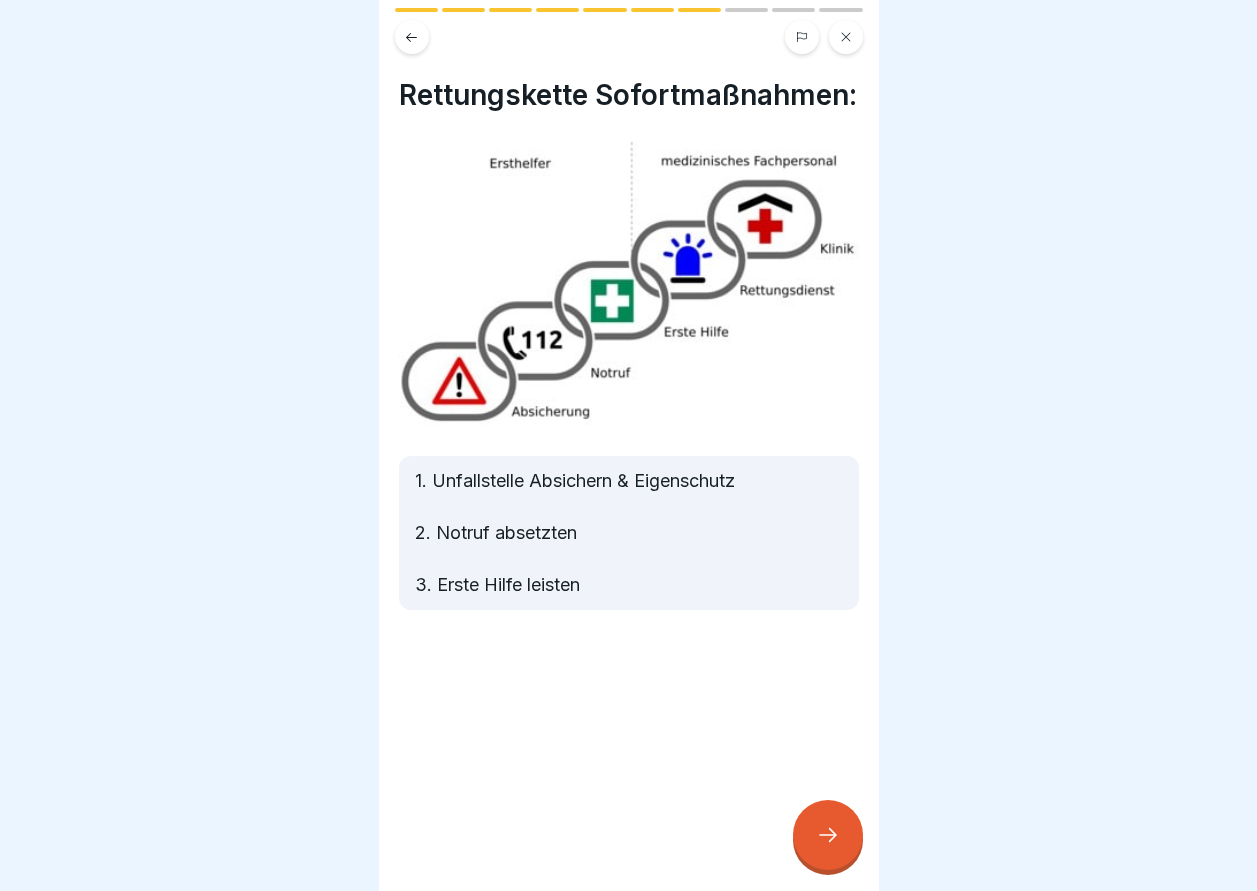 click at bounding box center [828, 835] 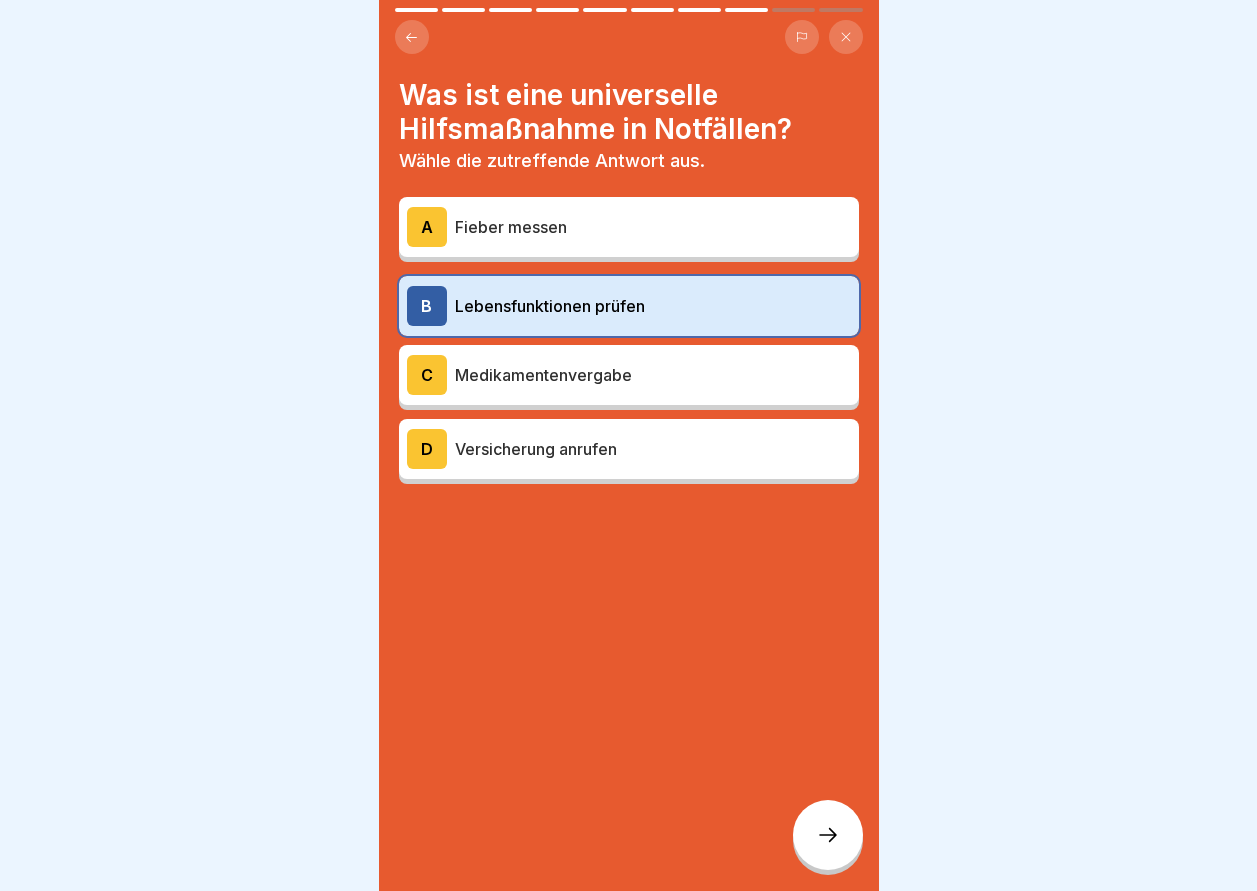 click on "Lebensfunktionen prüfen" at bounding box center (653, 306) 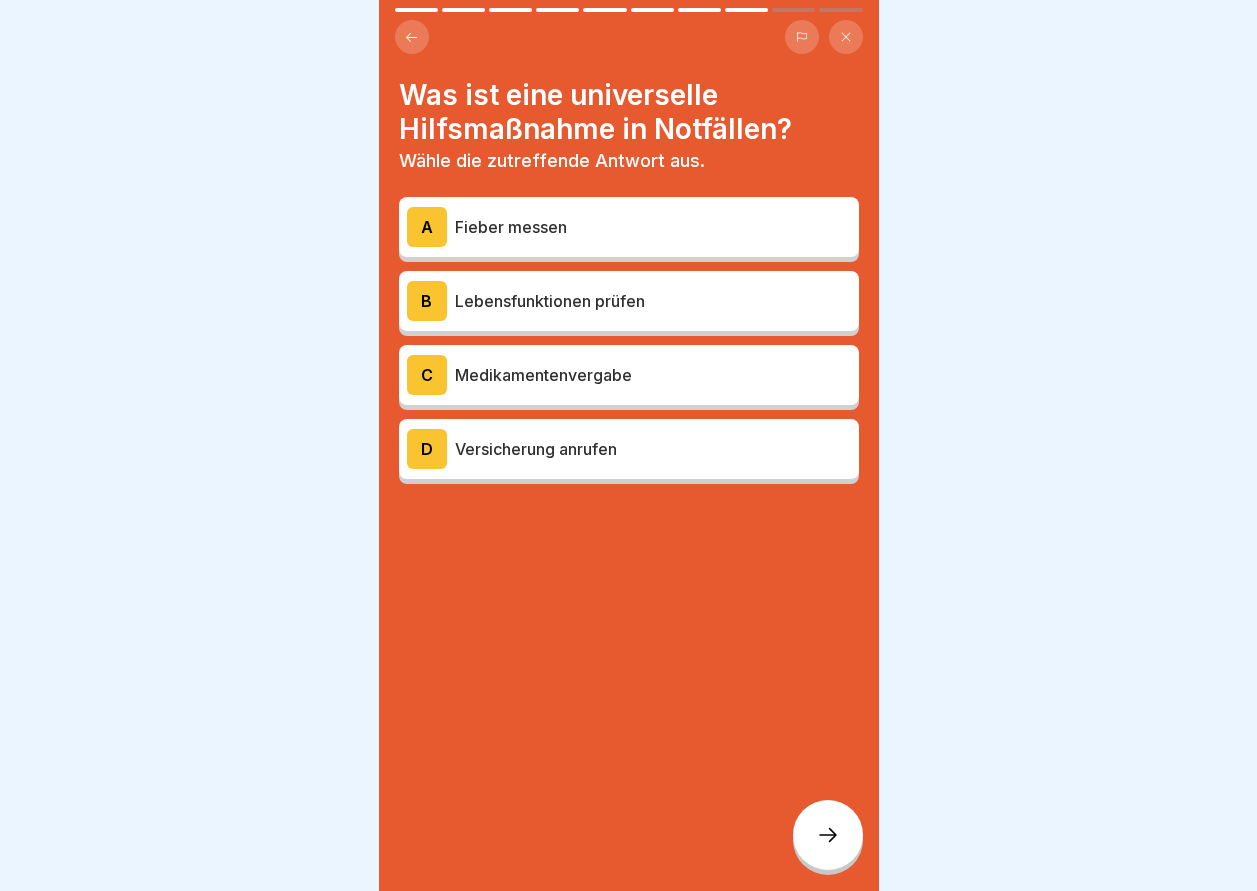 click on "Lebensfunktionen prüfen" at bounding box center (653, 301) 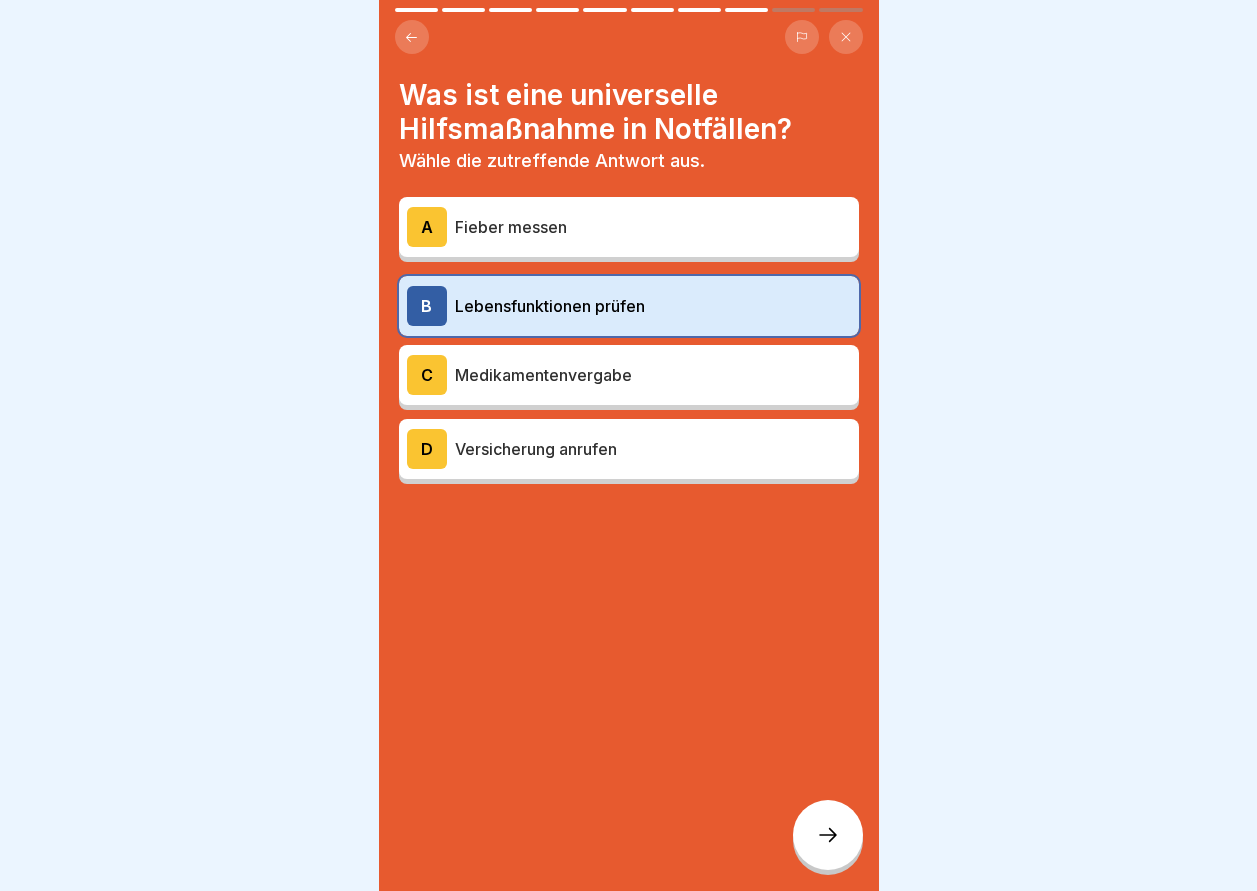 click at bounding box center (828, 835) 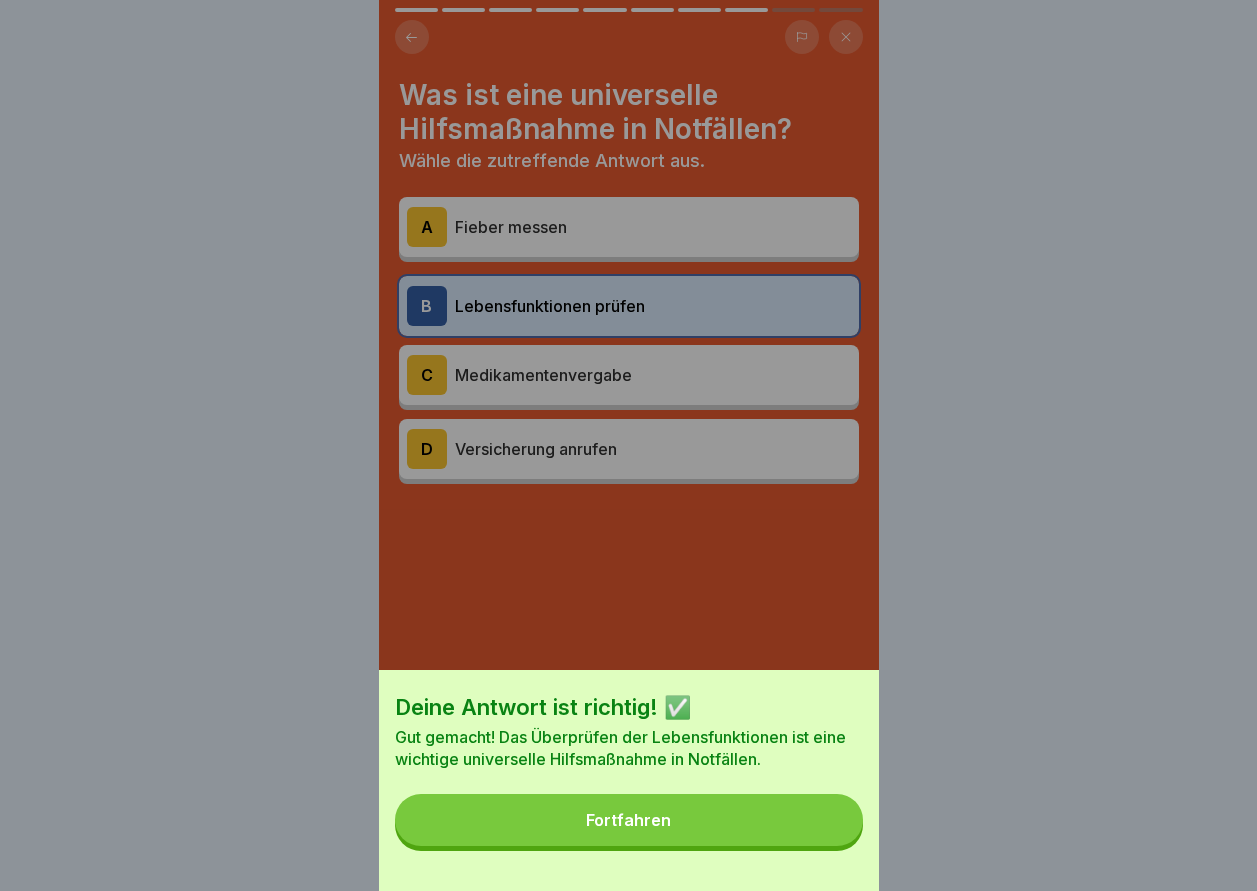 drag, startPoint x: 703, startPoint y: 851, endPoint x: 697, endPoint y: 833, distance: 18.973665 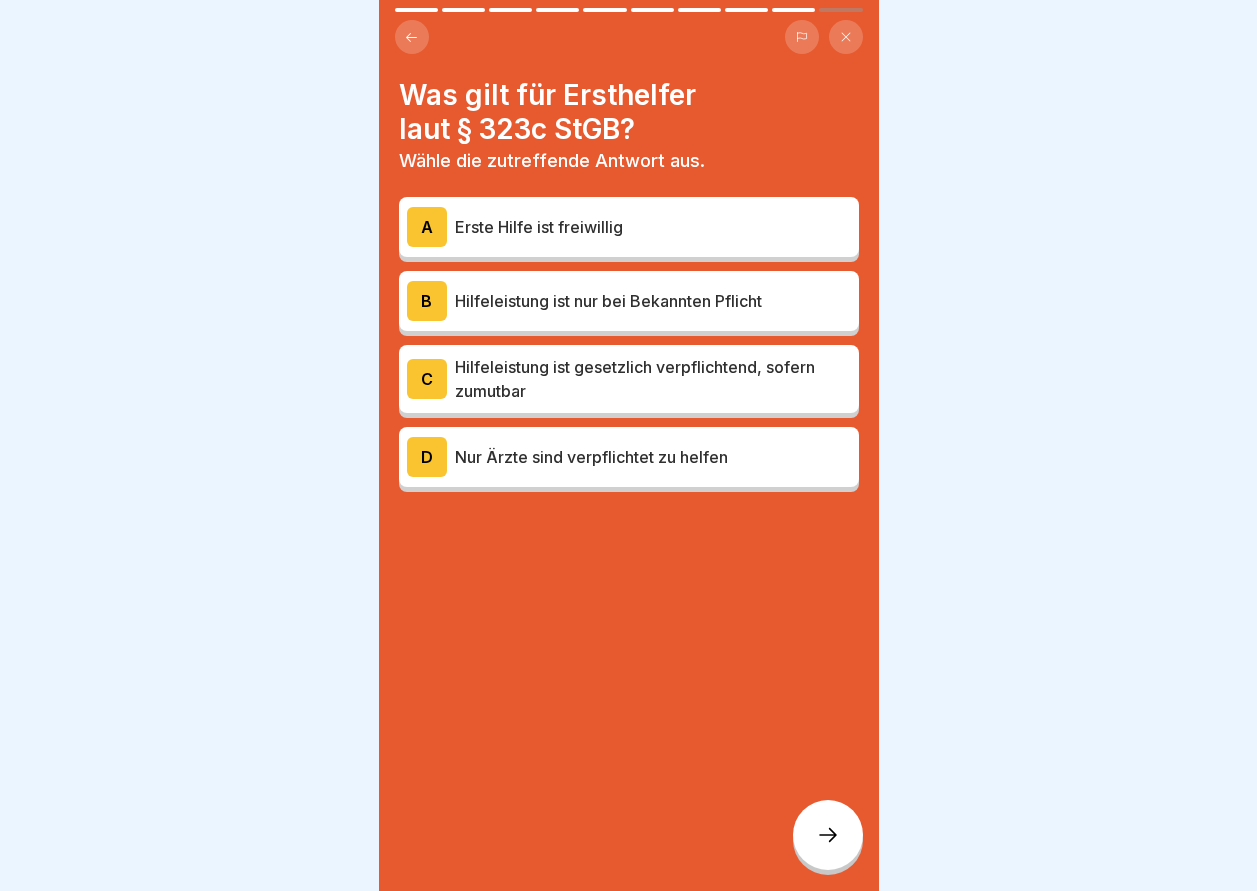 click on "B Hilfeleistung ist nur bei Bekannten Pflicht" at bounding box center [629, 301] 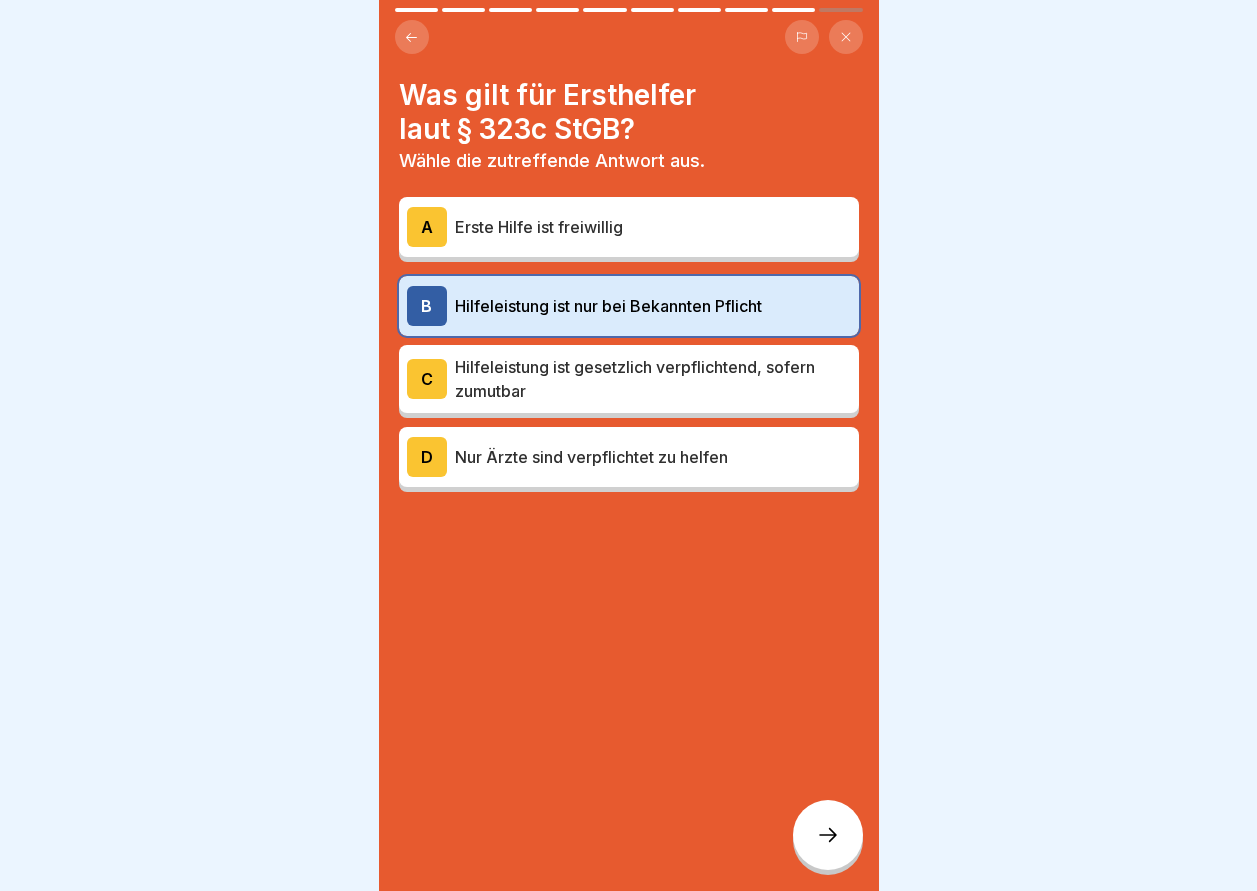 click at bounding box center [828, 835] 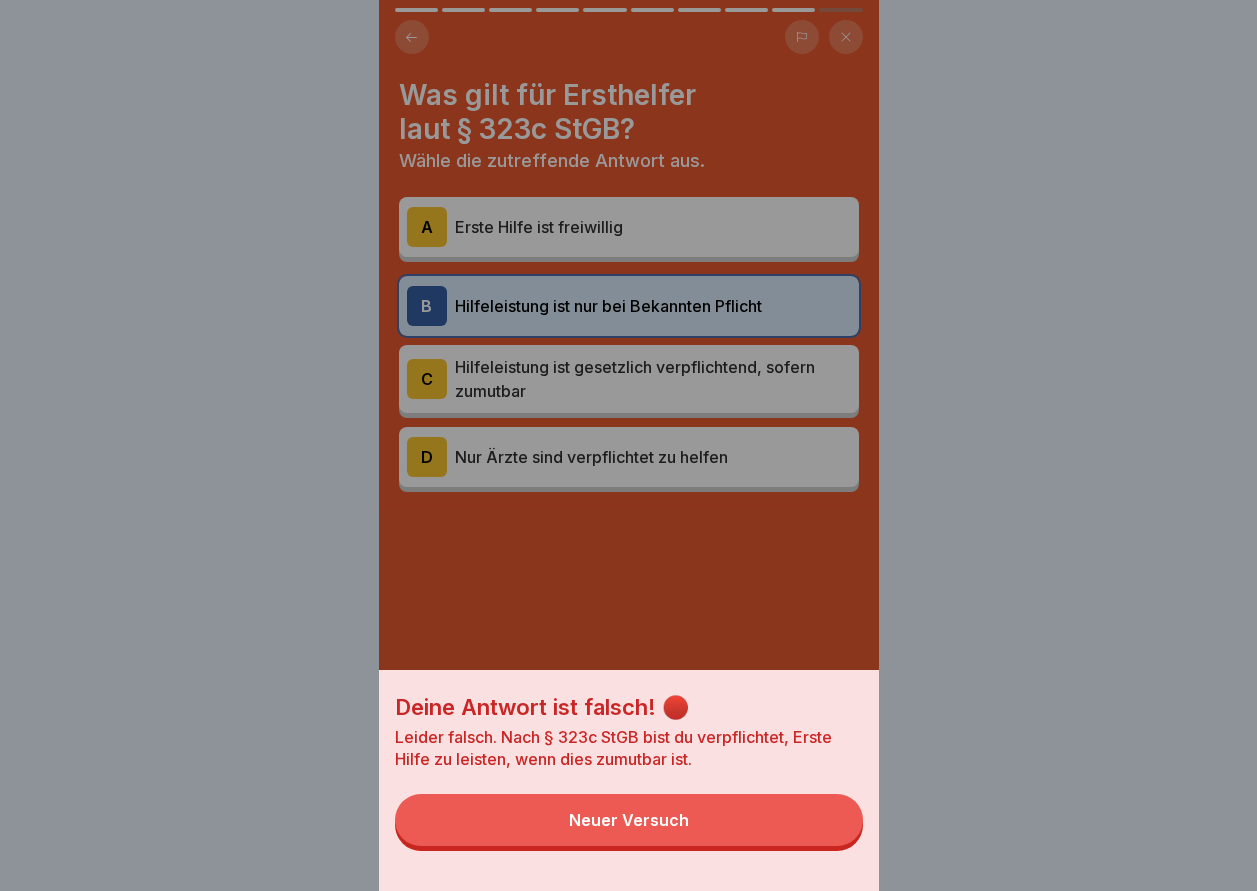 click on "Neuer Versuch" at bounding box center (629, 820) 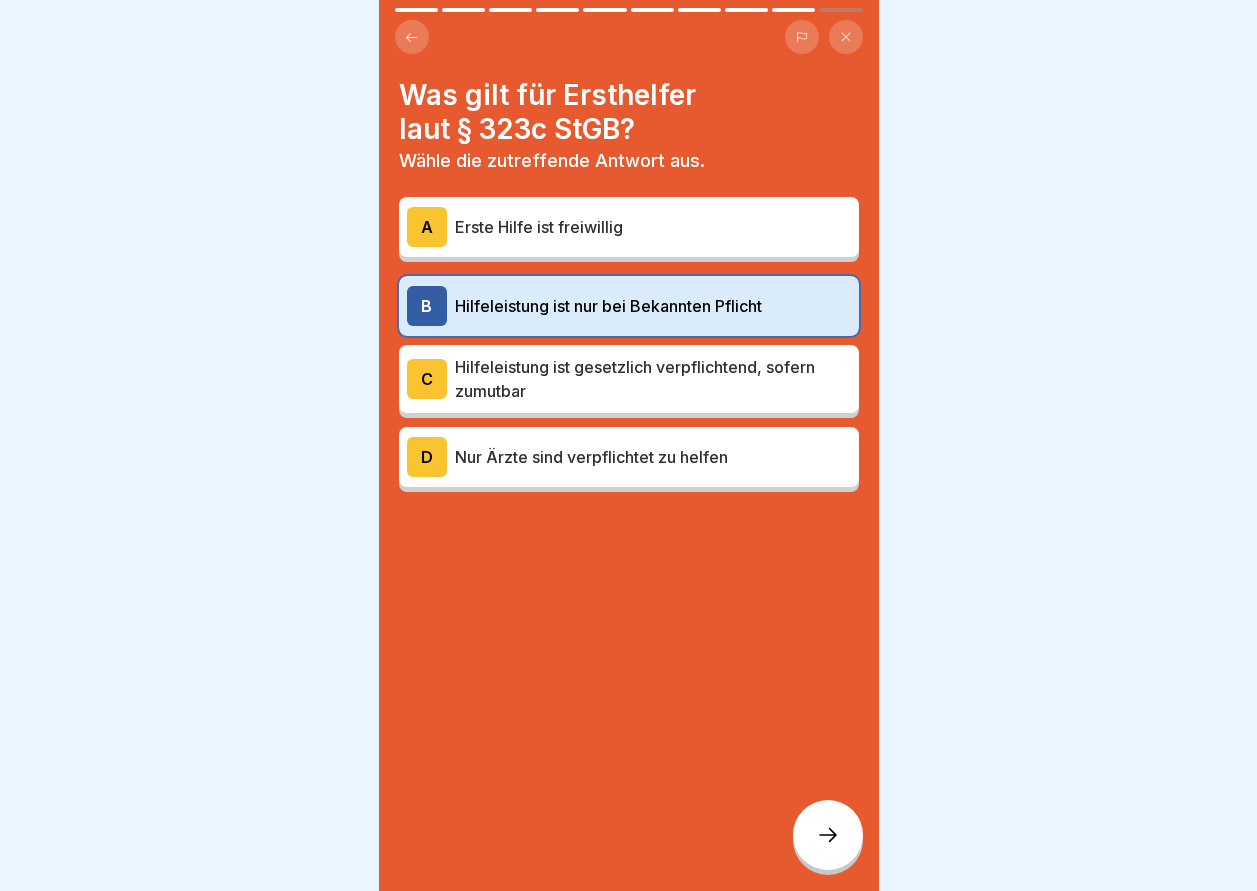 click on "Hilfeleistung ist gesetzlich verpflichtend, sofern zumutbar" at bounding box center [653, 379] 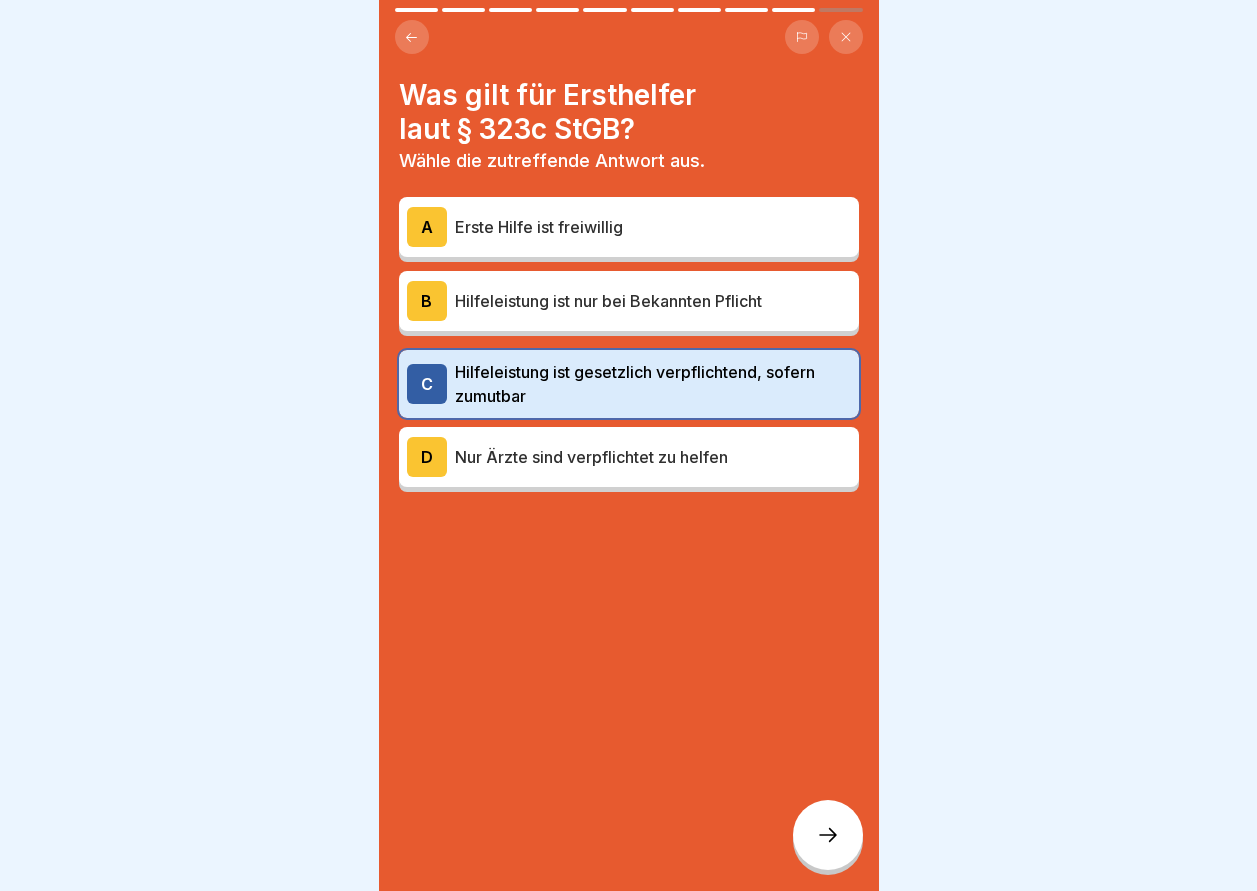 click at bounding box center (828, 835) 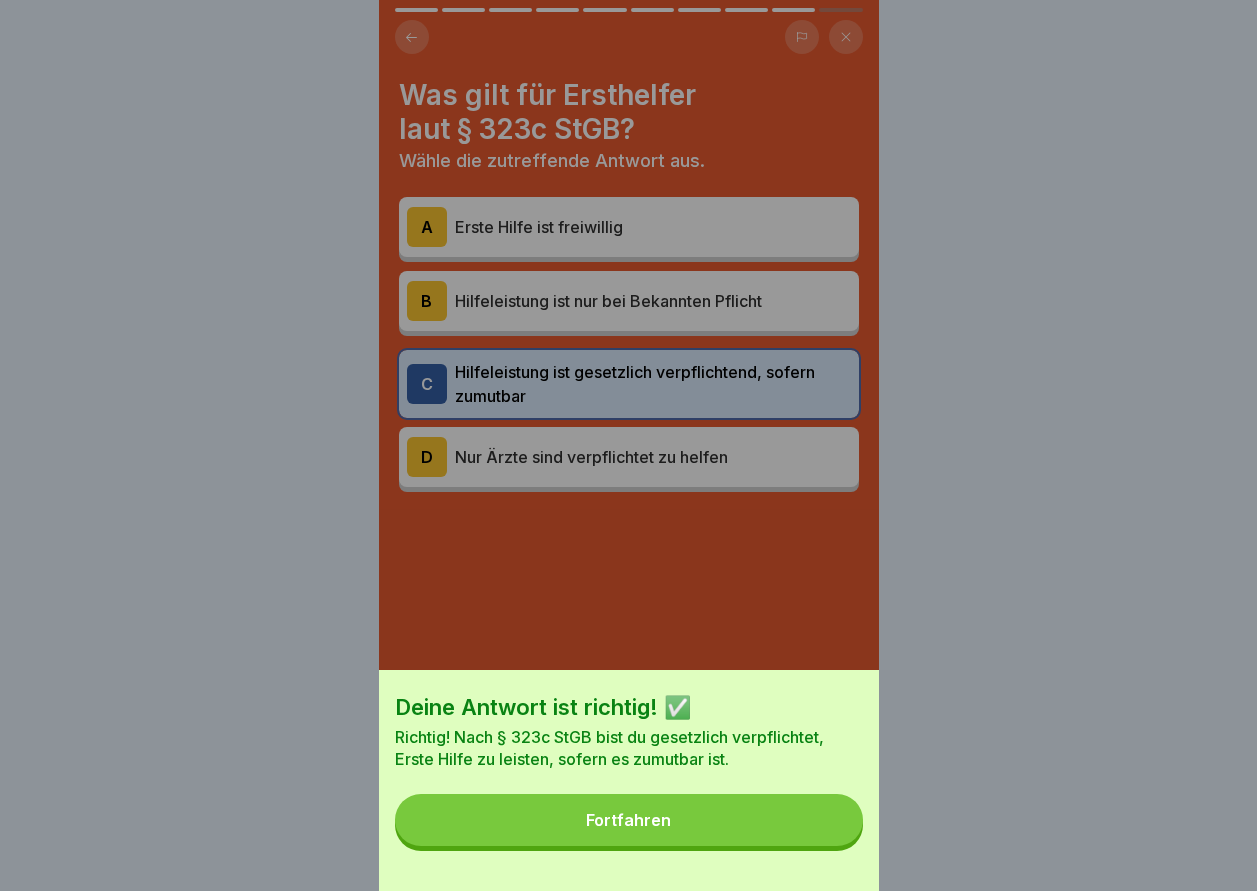 click on "Deine Antwort ist richtig!
✅ Richtig! Nach § 323c StGB bist du gesetzlich verpflichtet, Erste Hilfe zu leisten, sofern es zumutbar ist.   Fortfahren" at bounding box center (629, 780) 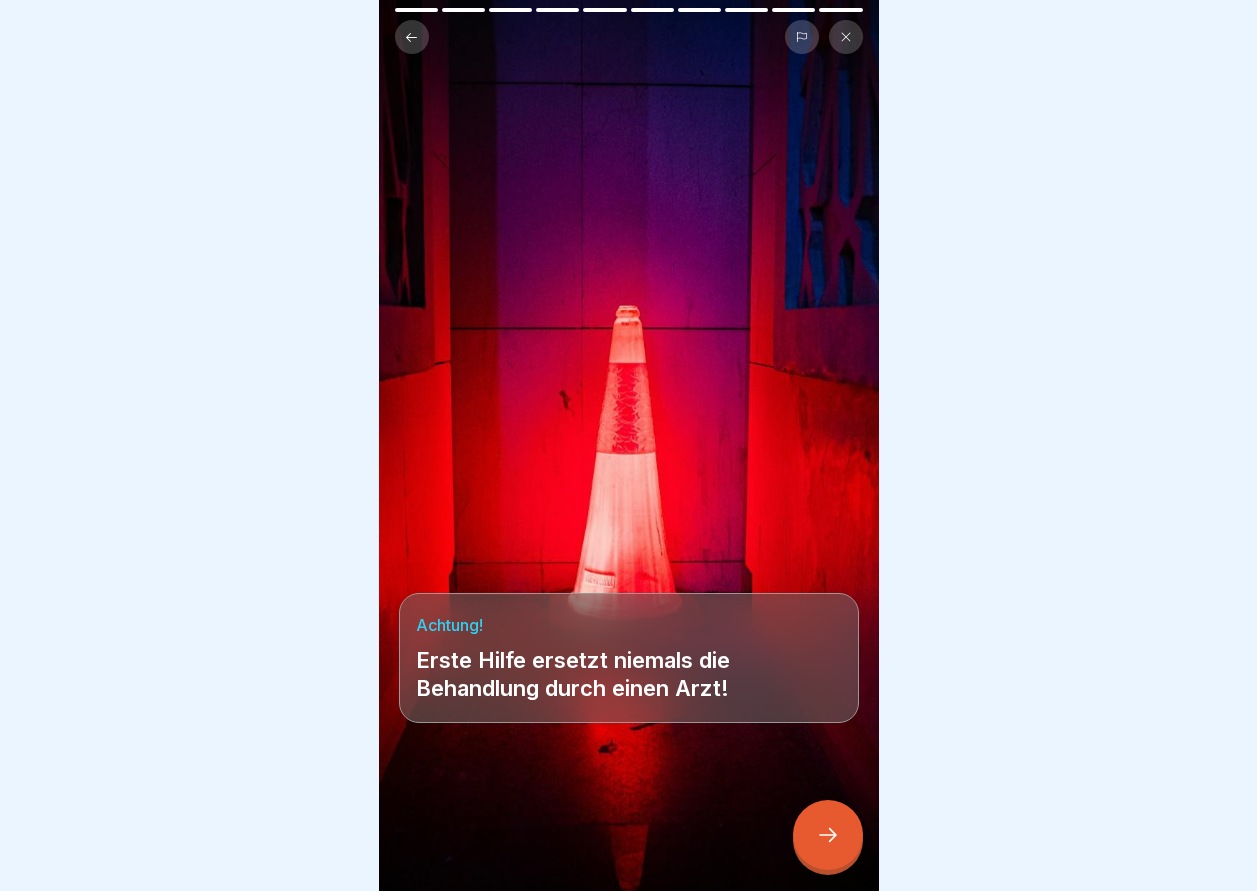 click 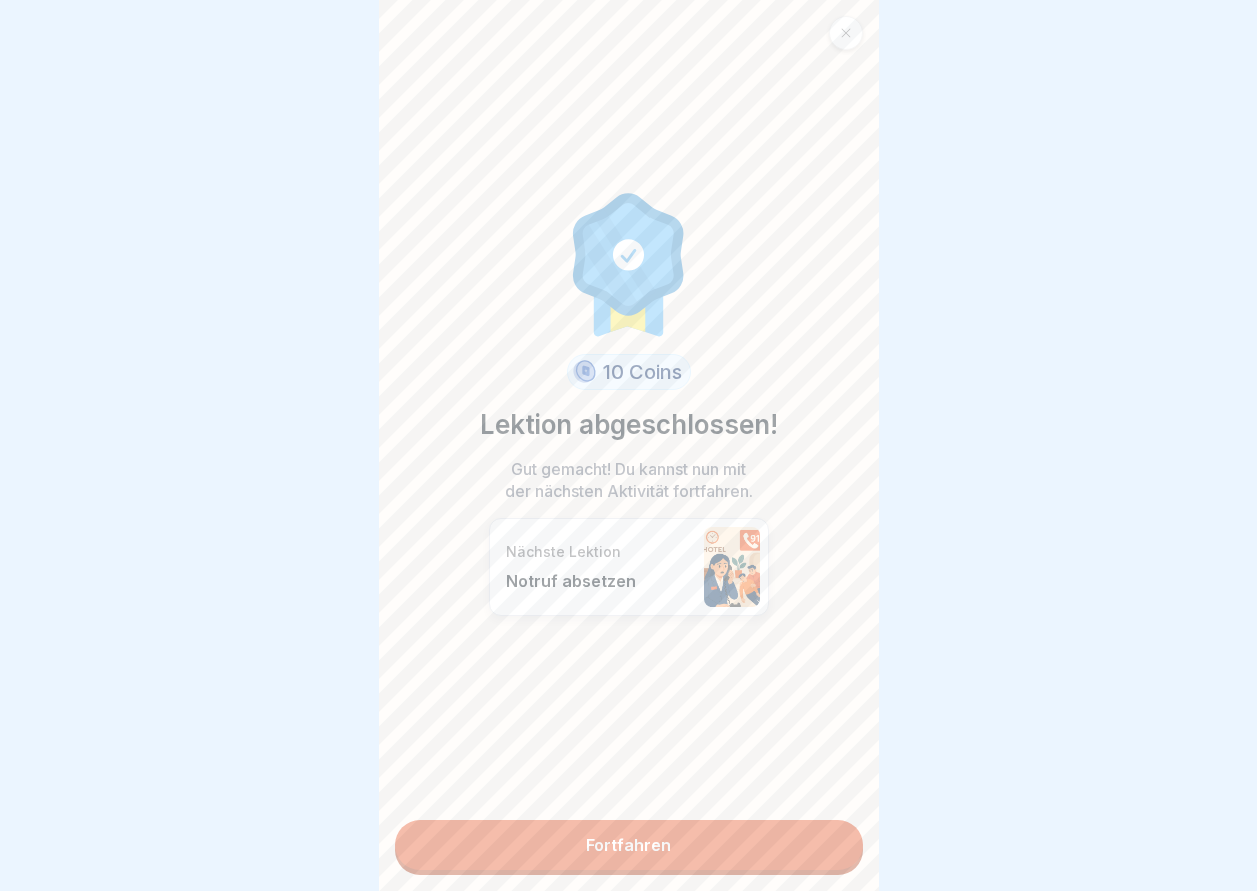 click on "Fortfahren" at bounding box center (629, 845) 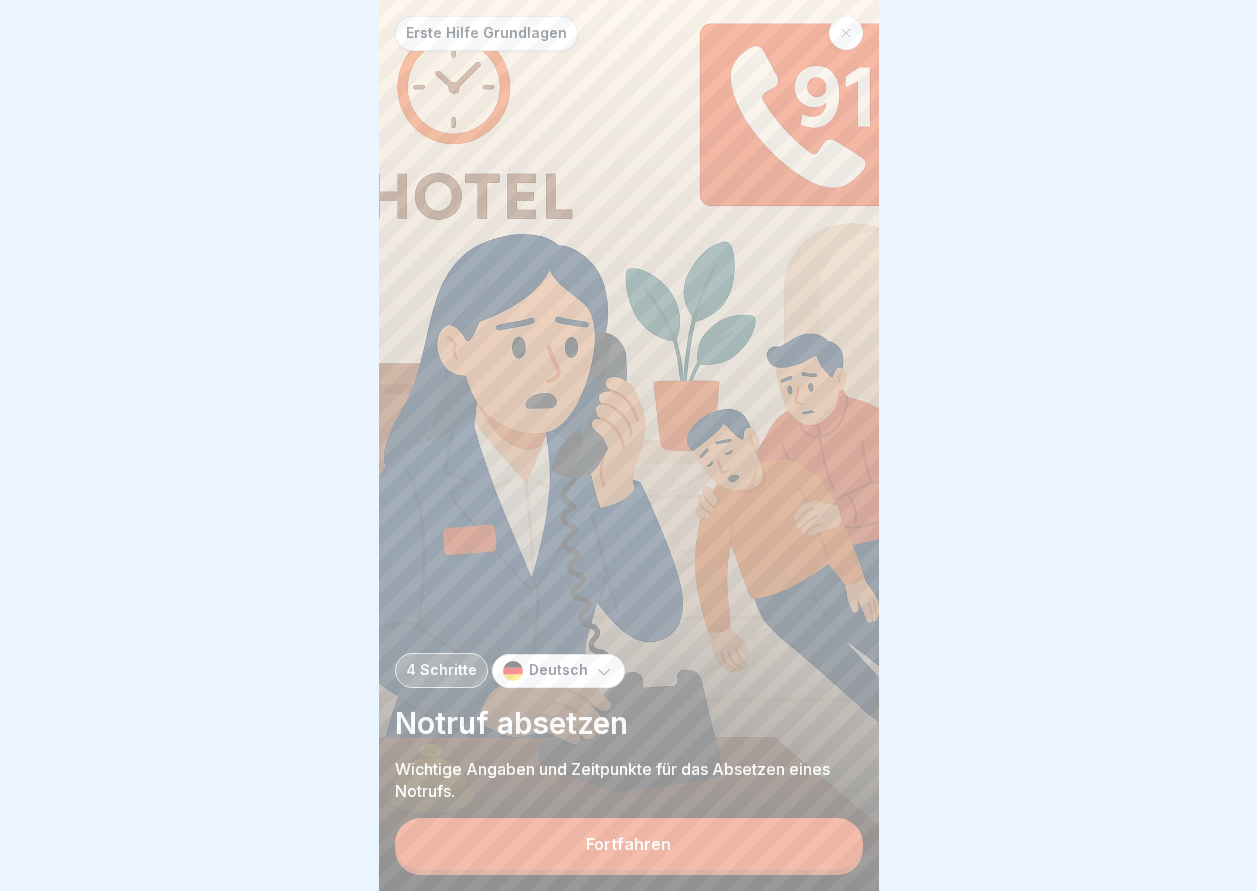 click on "Fortfahren" at bounding box center (629, 844) 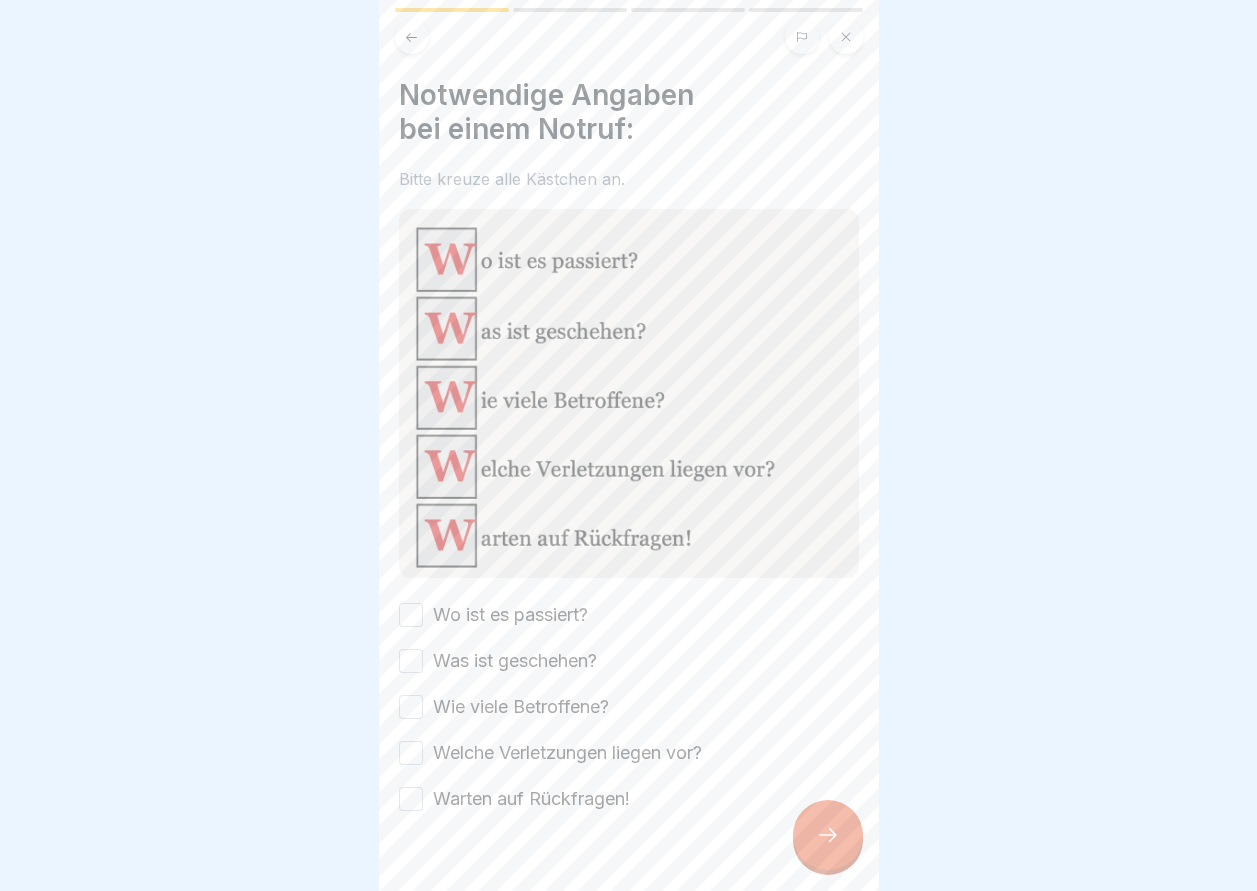 click on "Wo ist es passiert?" at bounding box center [411, 615] 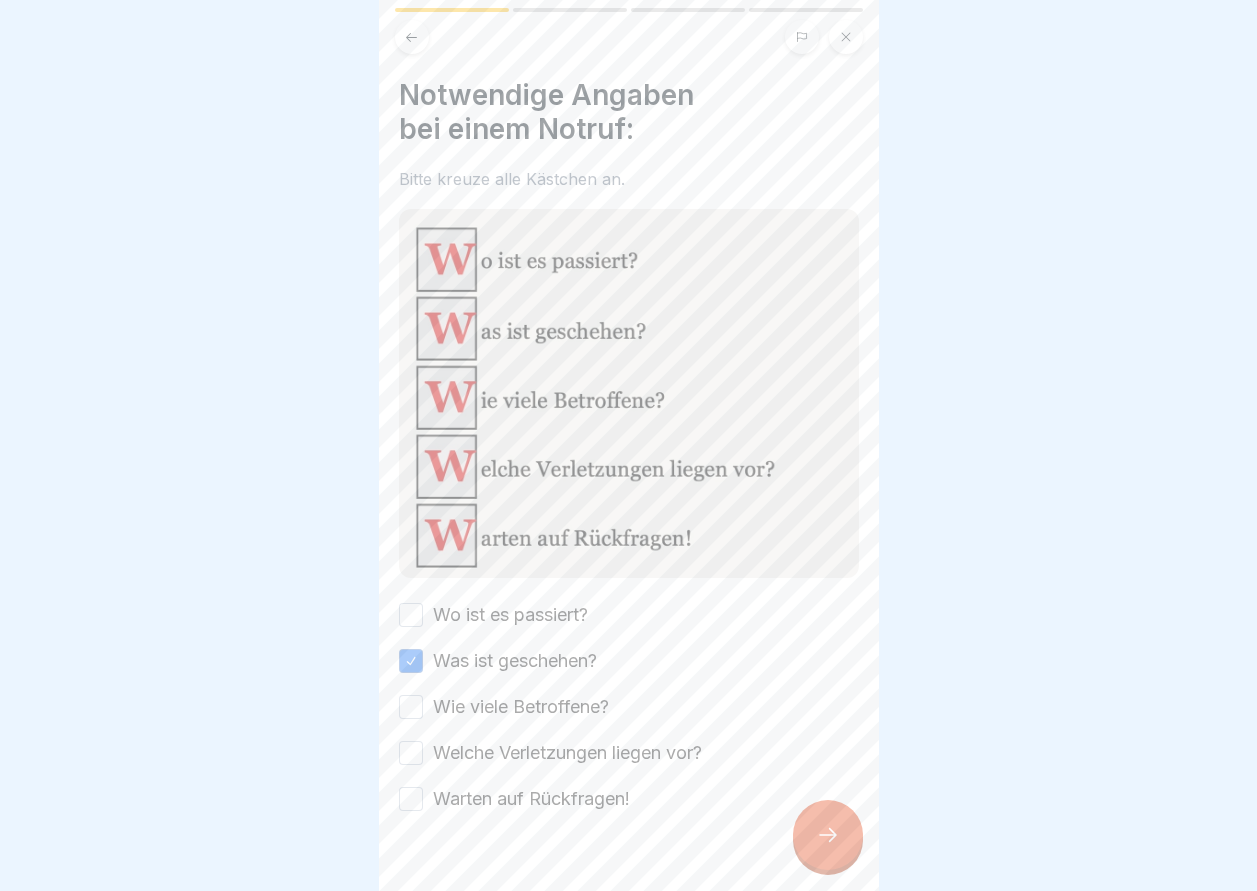click on "Was ist geschehen?" at bounding box center (411, 661) 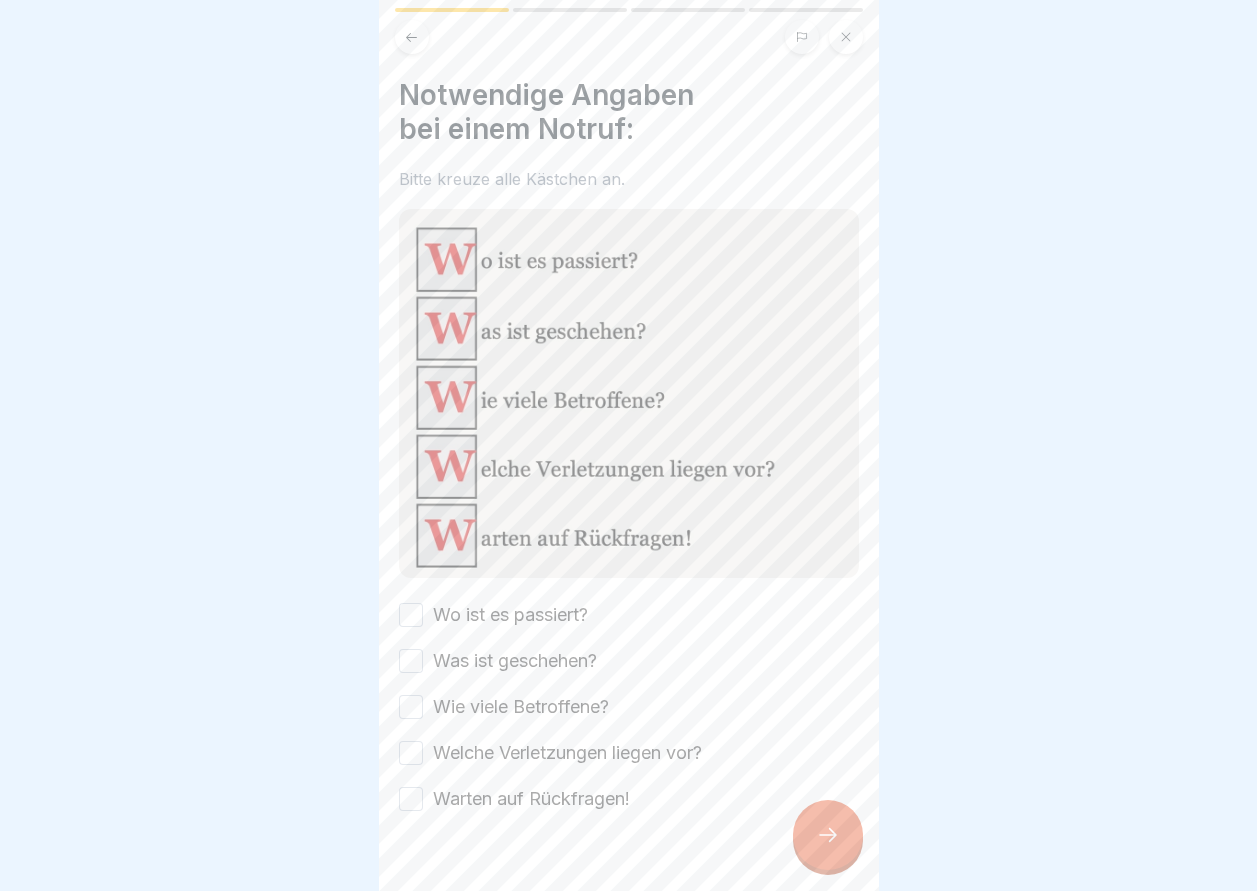 click on "Wo ist es passiert?" at bounding box center (411, 615) 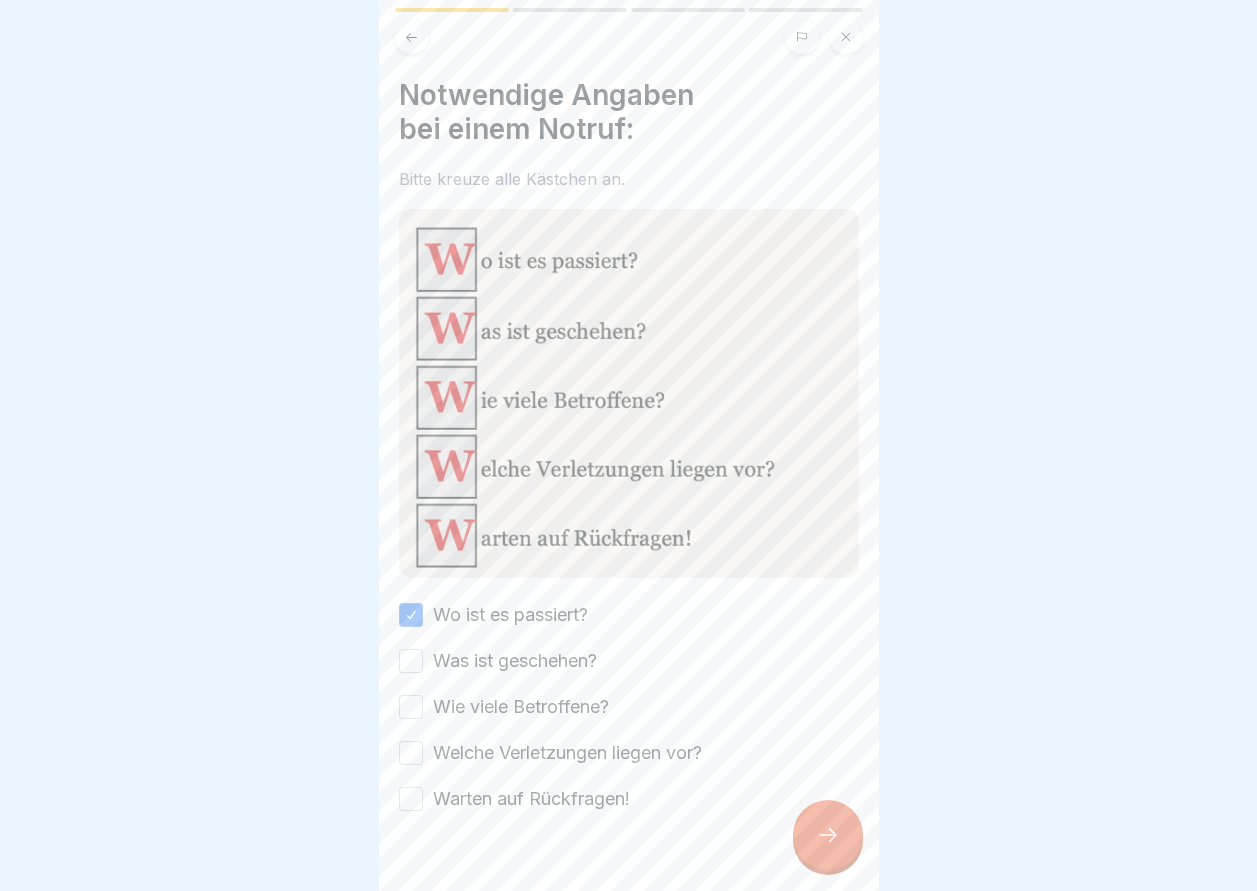 drag, startPoint x: 415, startPoint y: 648, endPoint x: 405, endPoint y: 652, distance: 10.770329 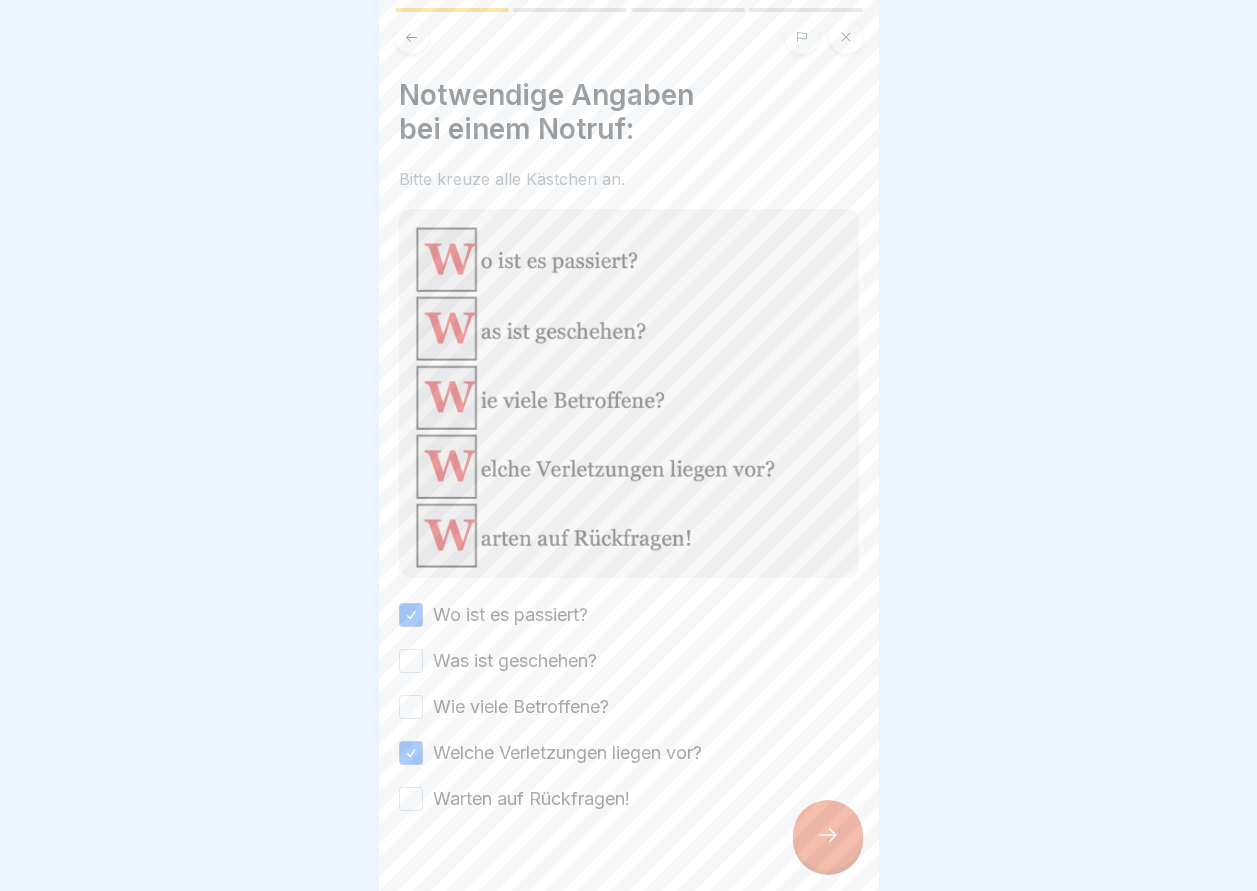 click on "Warten auf Rückfragen!" at bounding box center (411, 799) 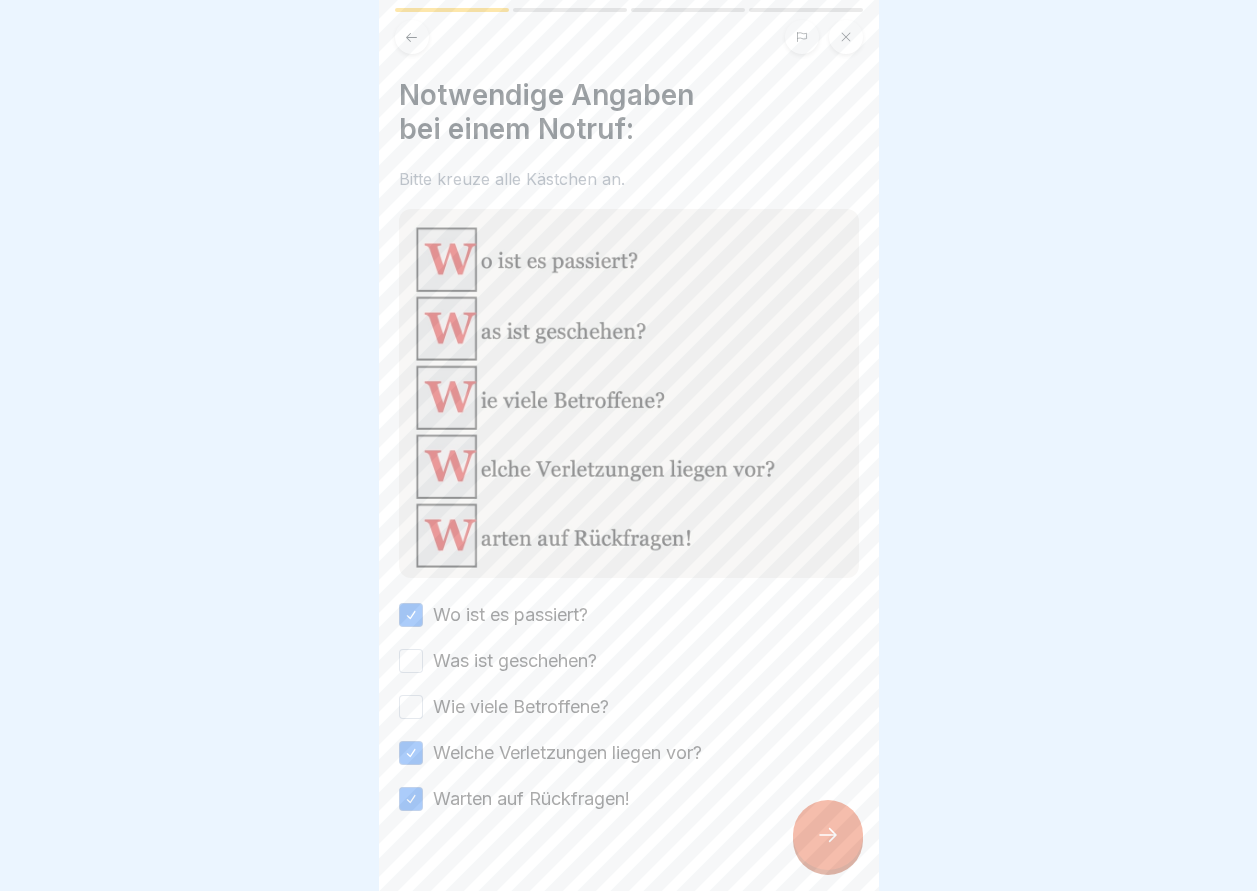 click on "Warten auf Rückfragen!" at bounding box center (411, 799) 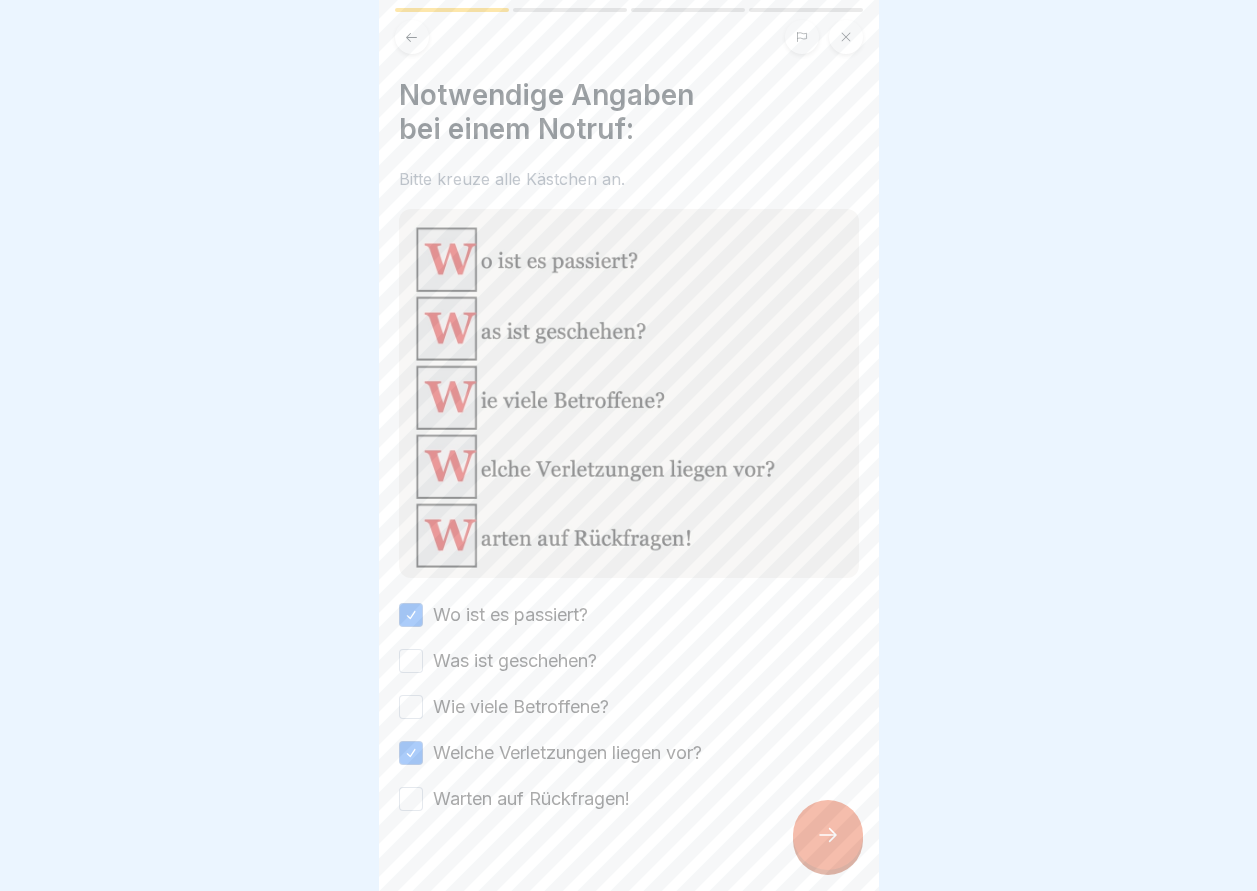 click at bounding box center [828, 835] 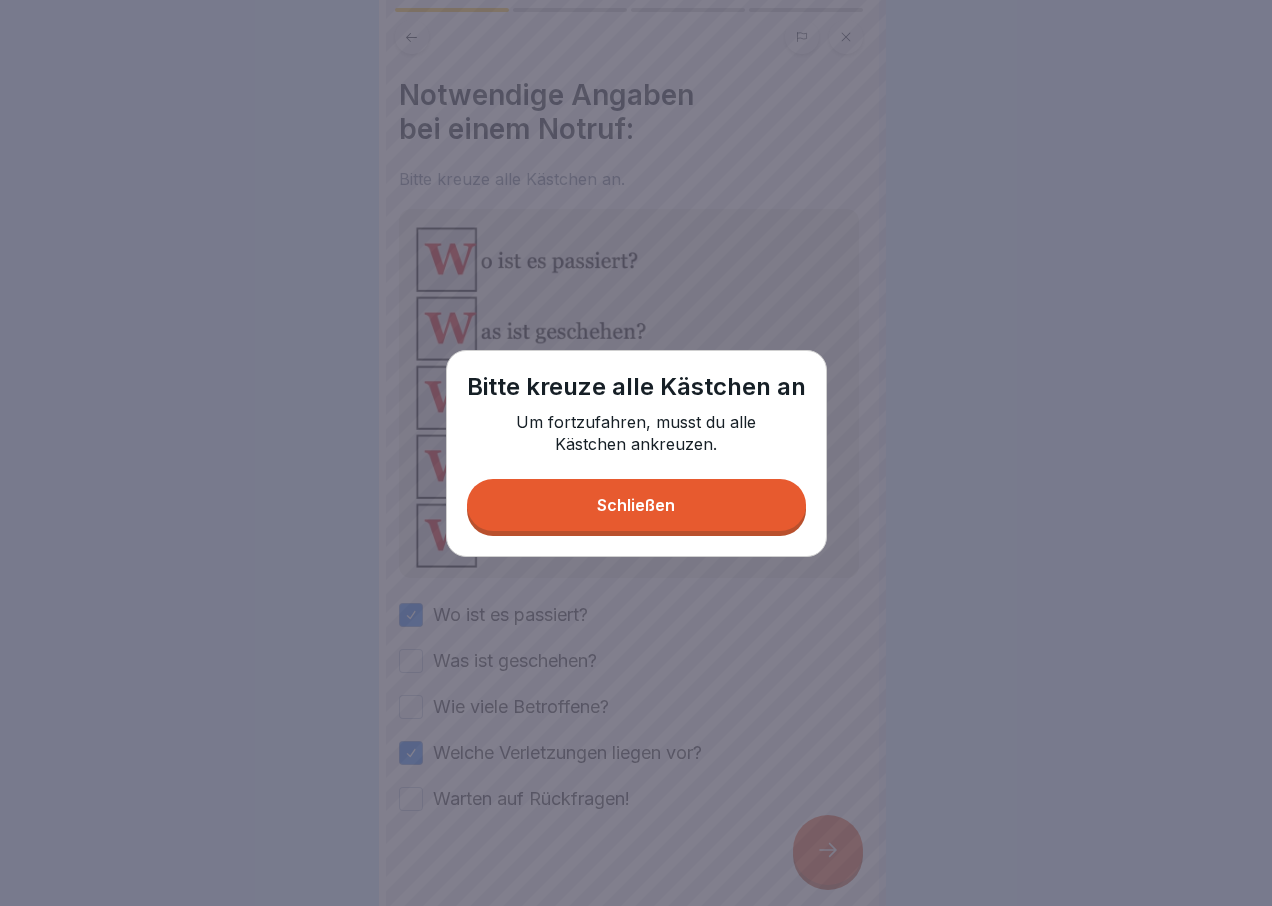 click on "Schließen" at bounding box center [636, 505] 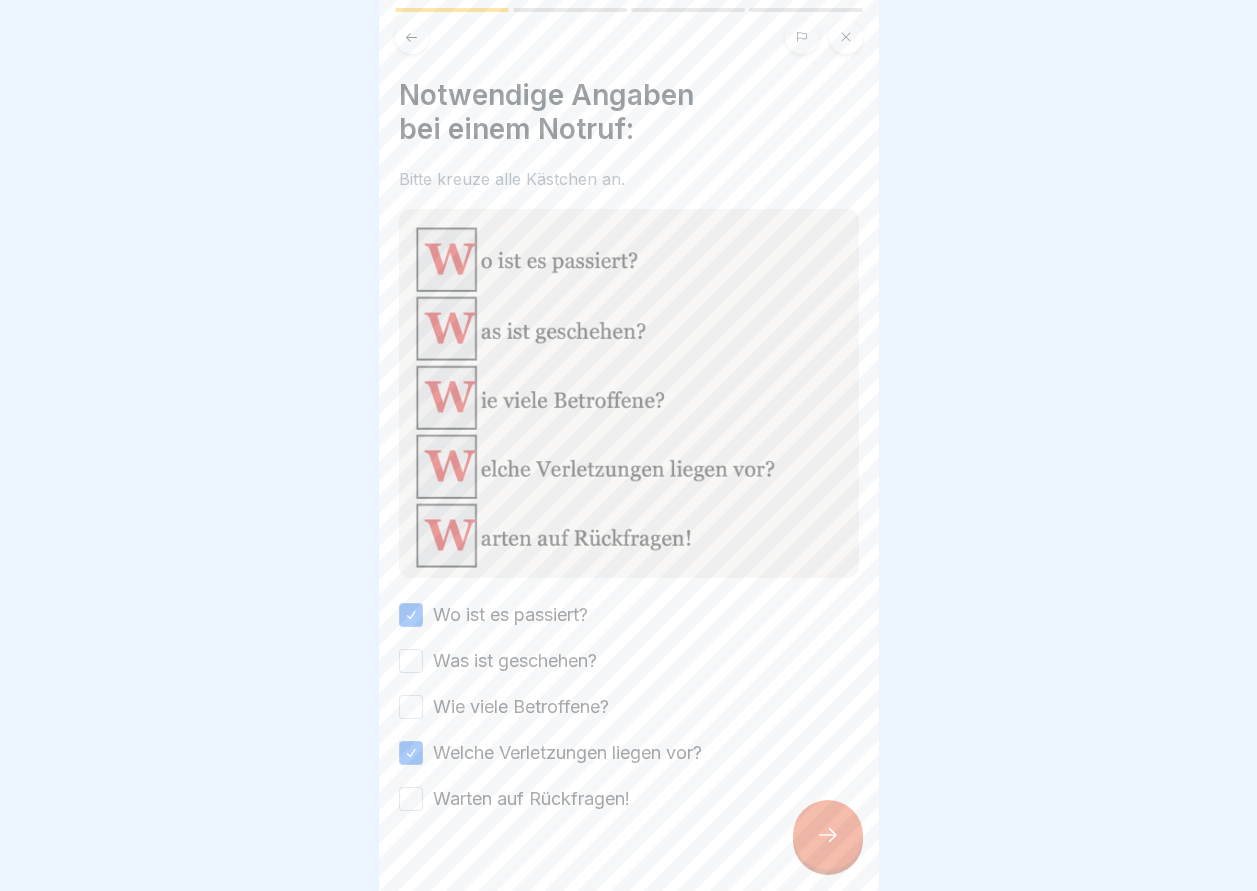 click on "Was ist geschehen?" at bounding box center [411, 661] 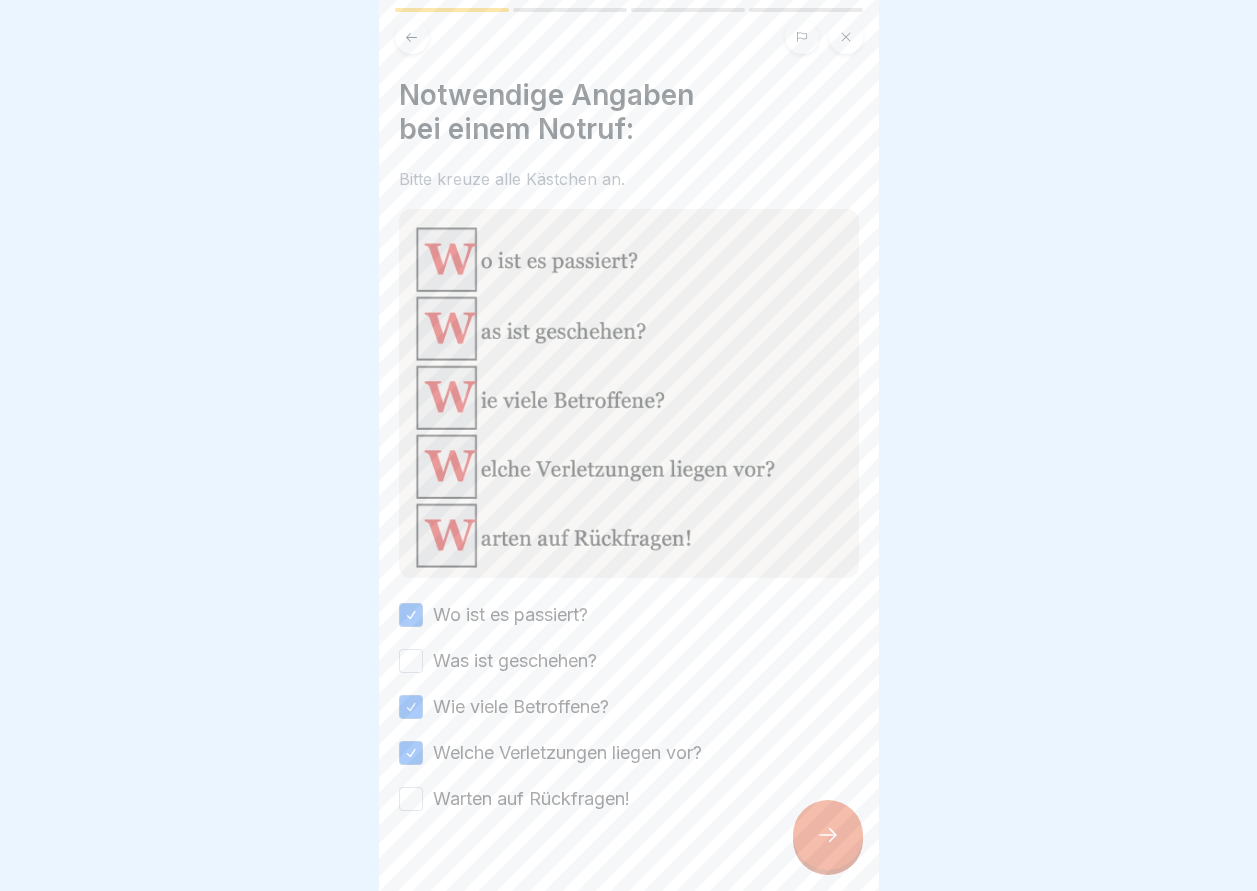 click on "Was ist geschehen?" at bounding box center [411, 661] 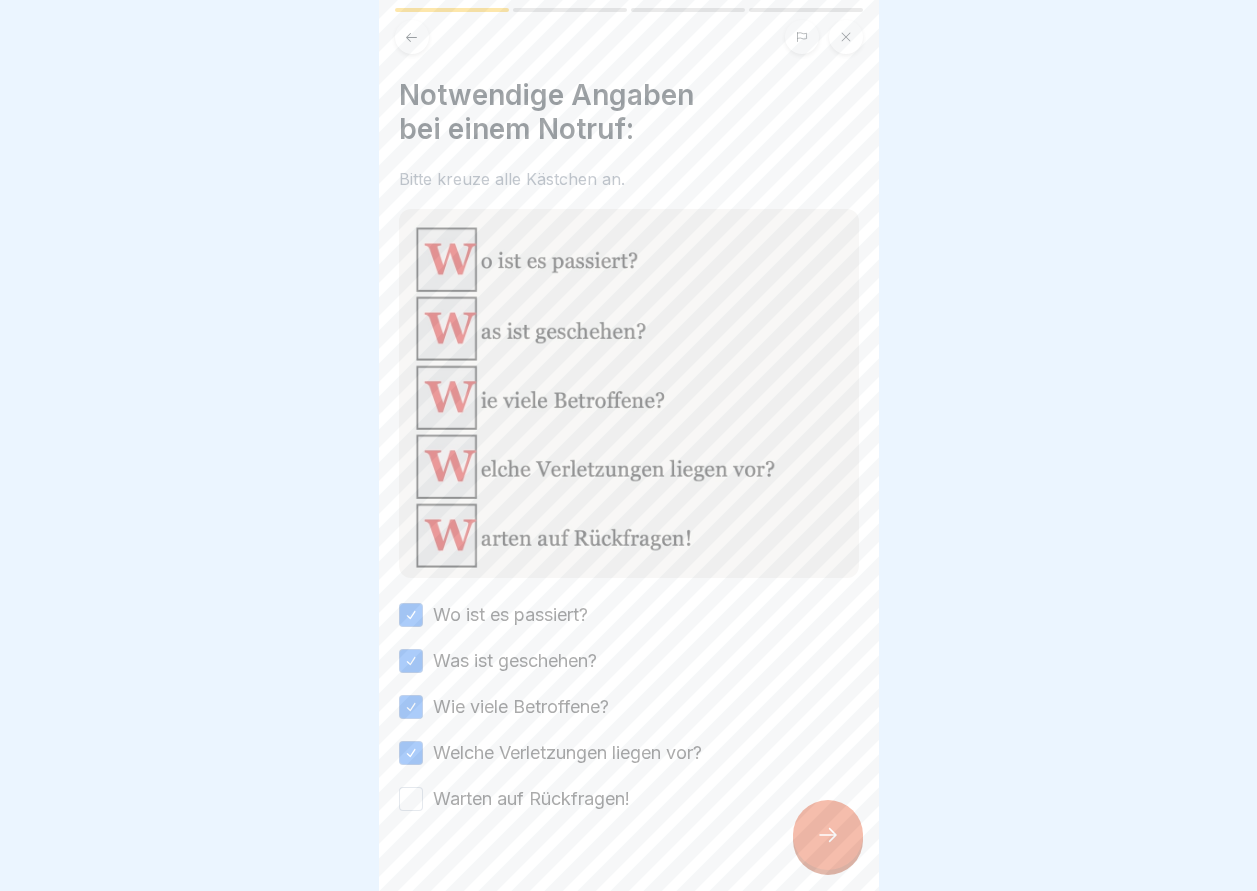 click on "Warten auf Rückfragen!" at bounding box center [411, 799] 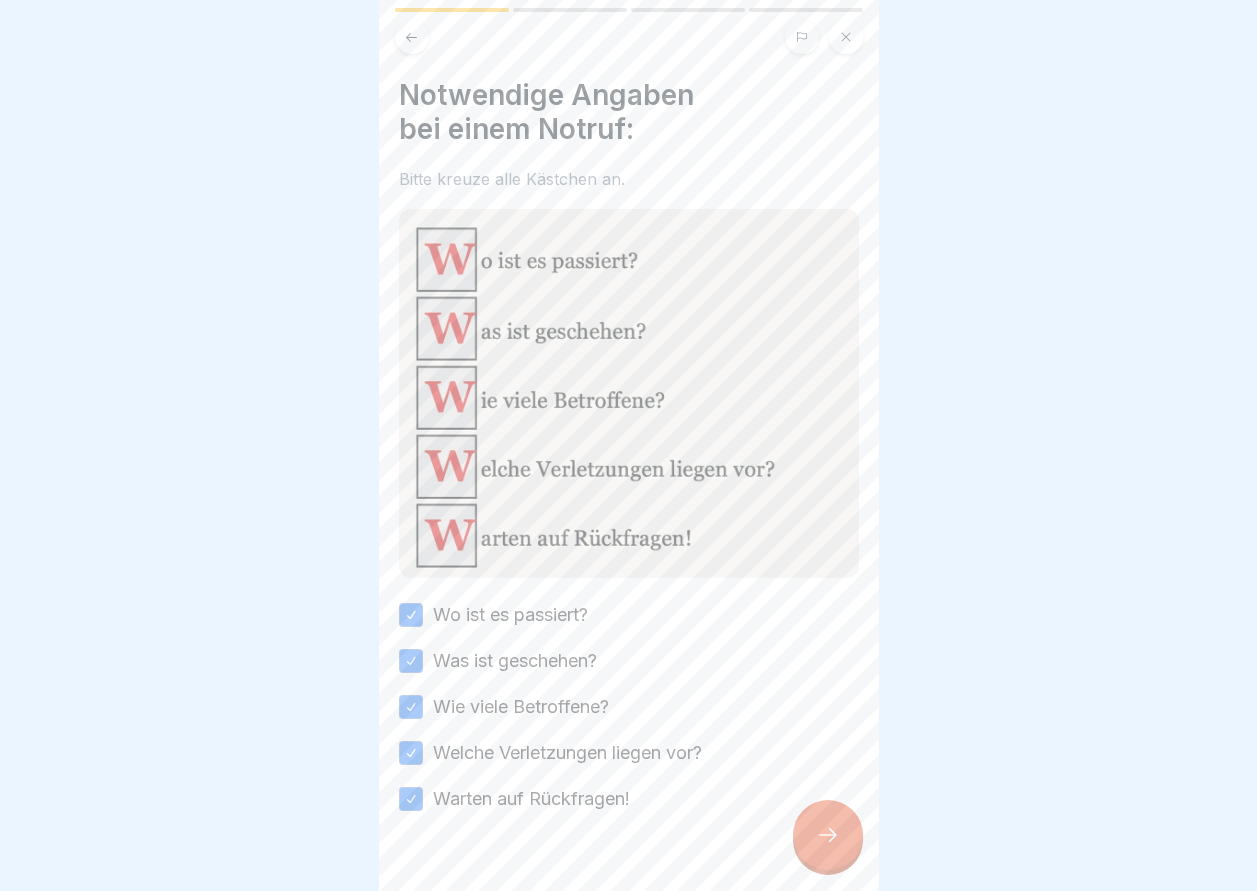 click 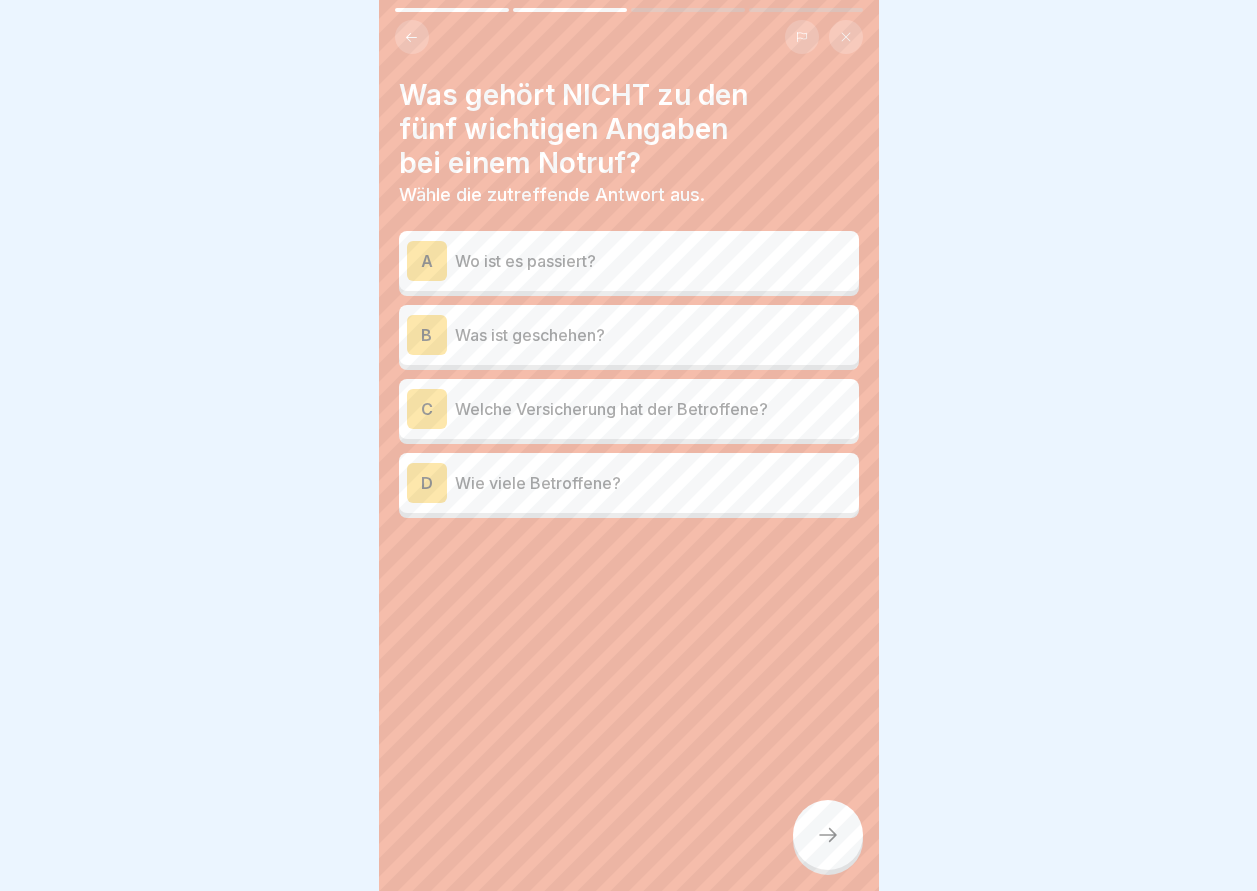click on "Wie viele Betroffene?" at bounding box center (653, 483) 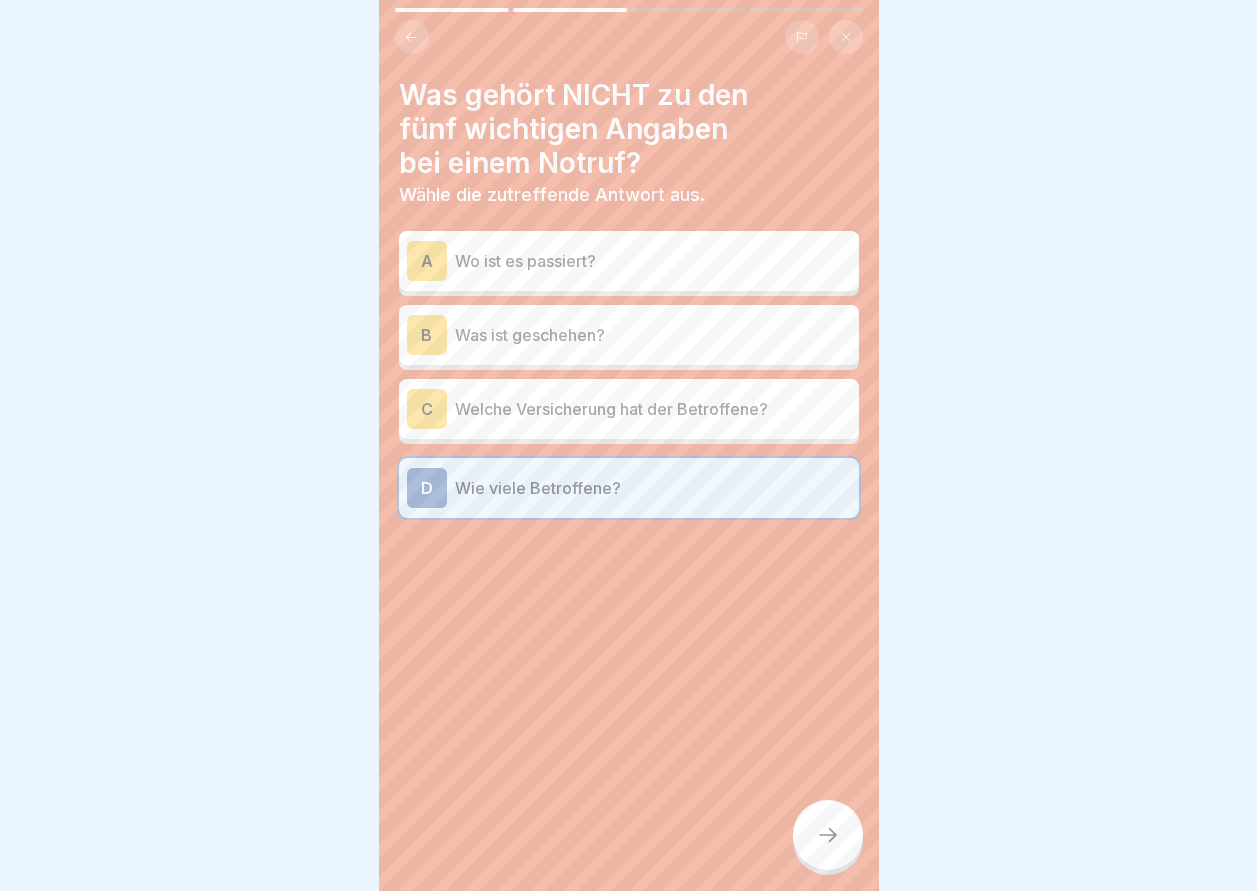 click at bounding box center [828, 835] 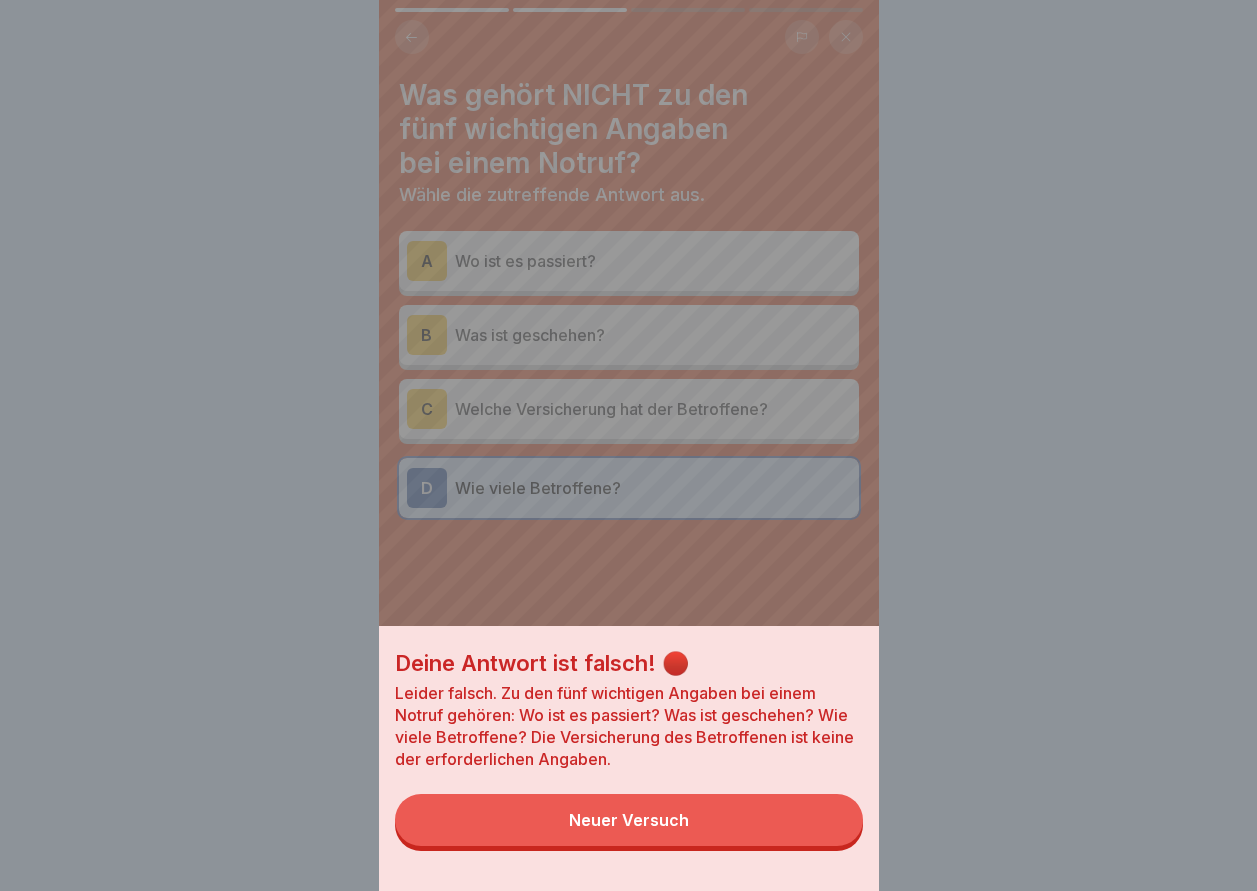 click on "Neuer Versuch" at bounding box center [629, 820] 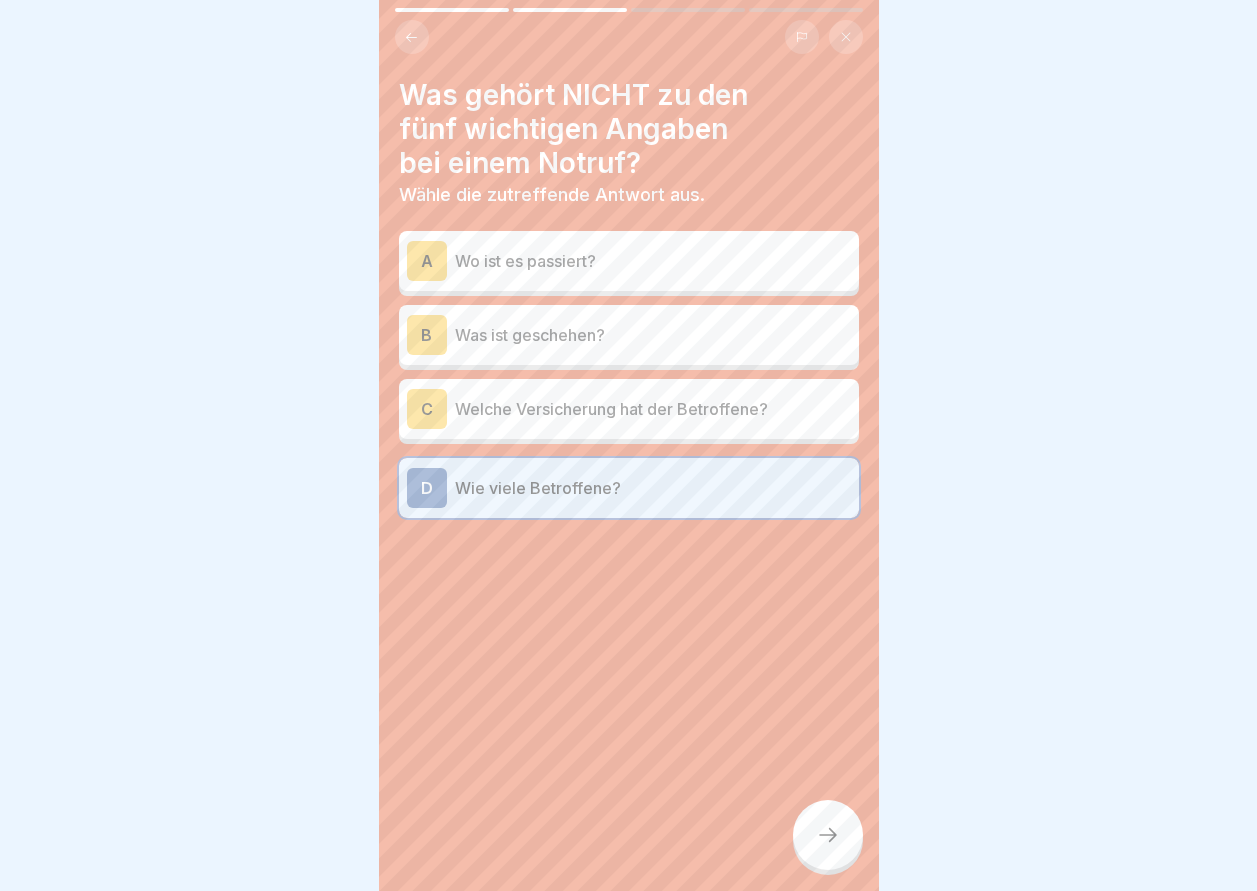 click on "Welche Versicherung hat der Betroffene?" at bounding box center (653, 409) 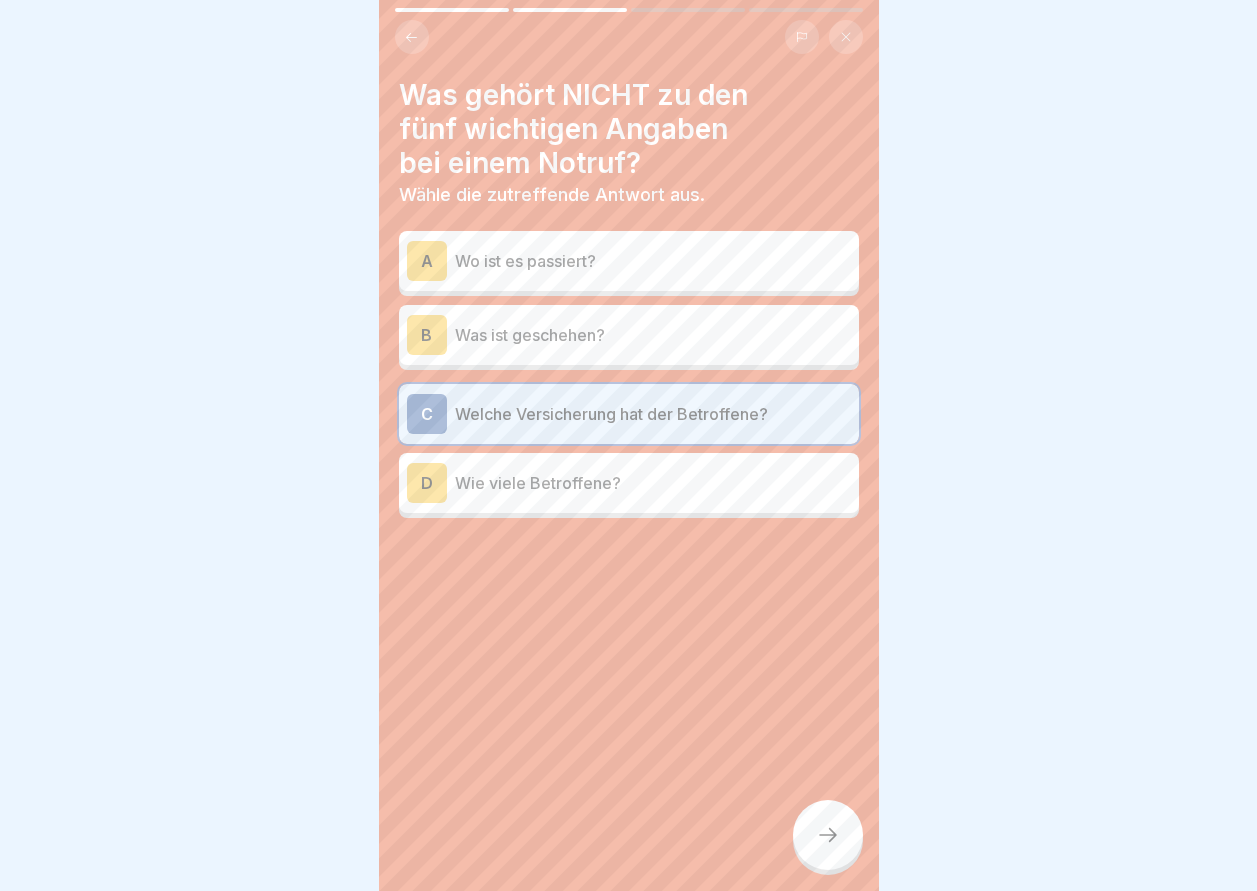 click at bounding box center (828, 835) 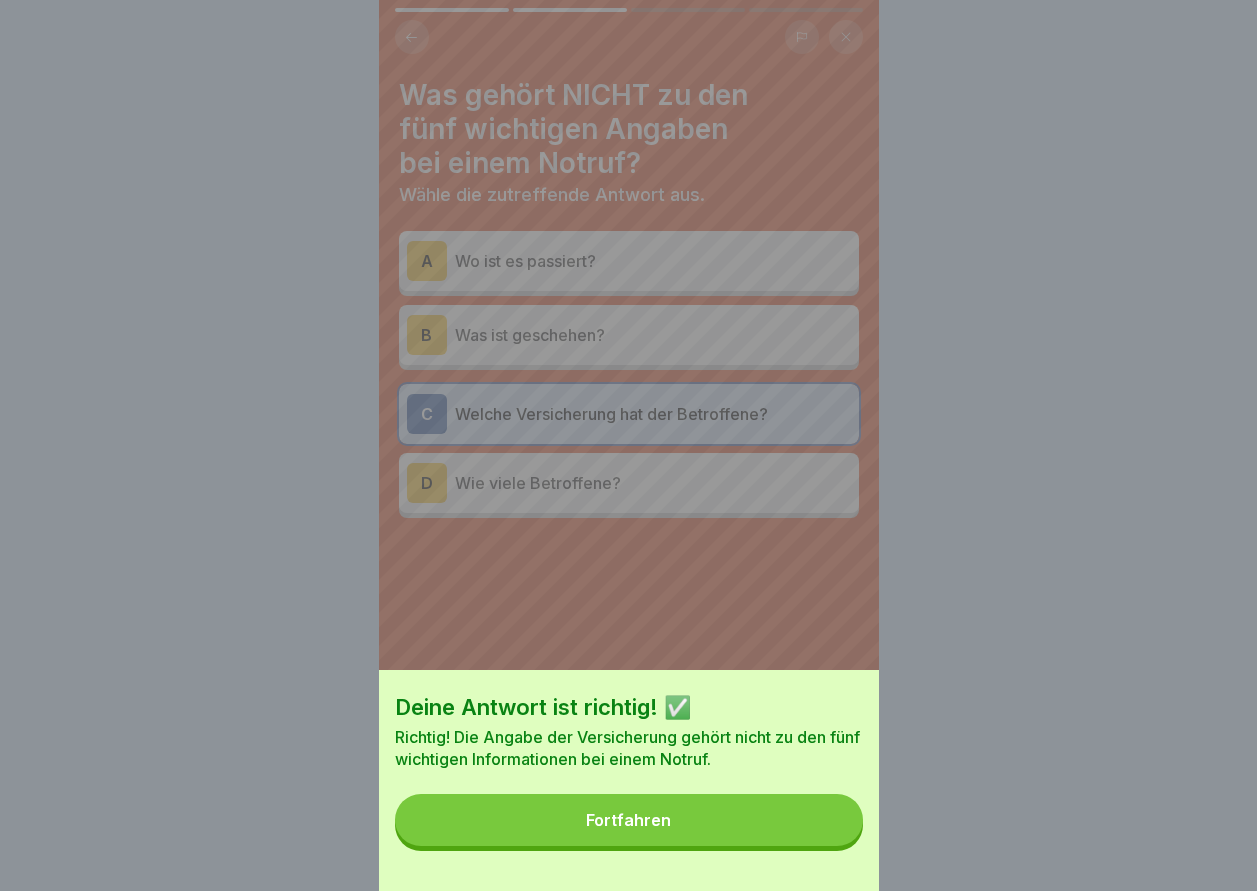 click on "Fortfahren" at bounding box center (629, 820) 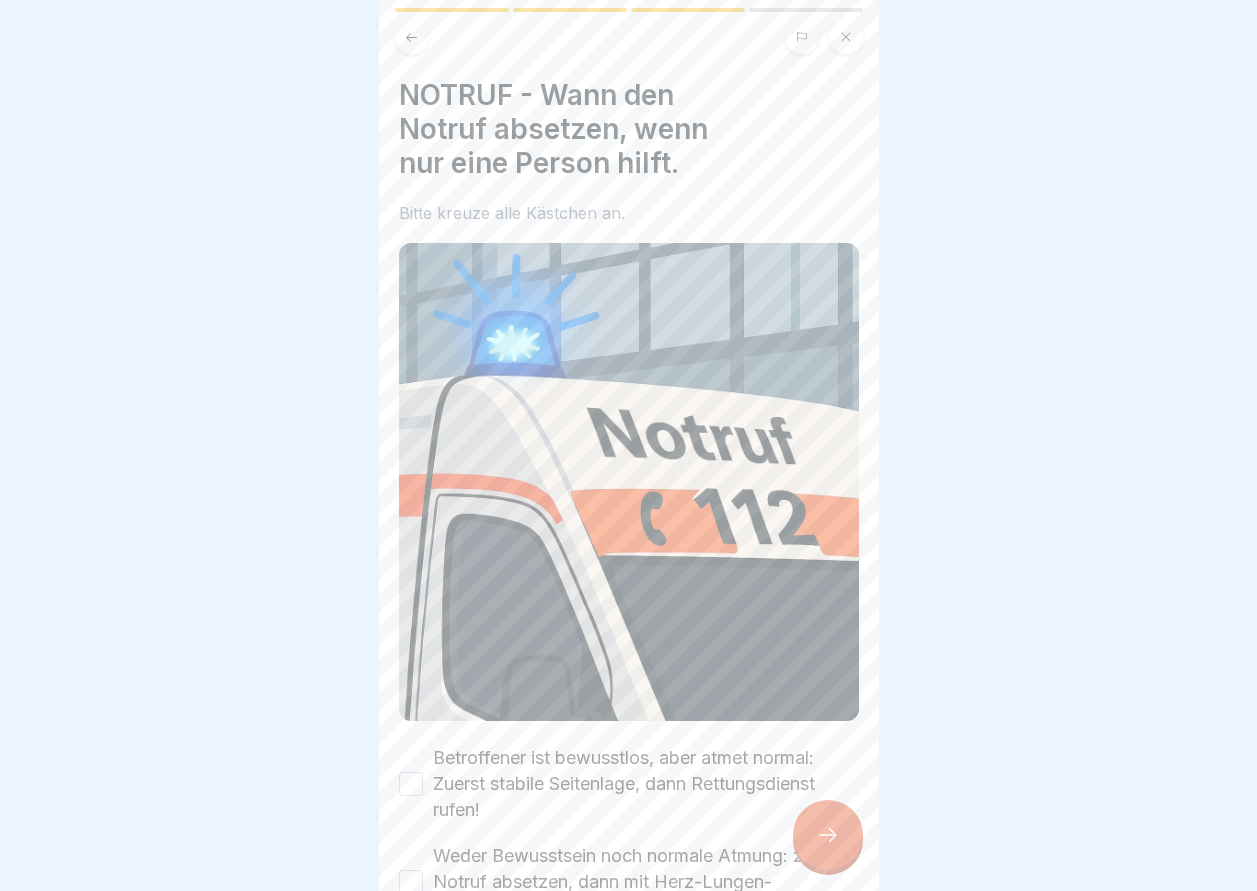 click at bounding box center (828, 835) 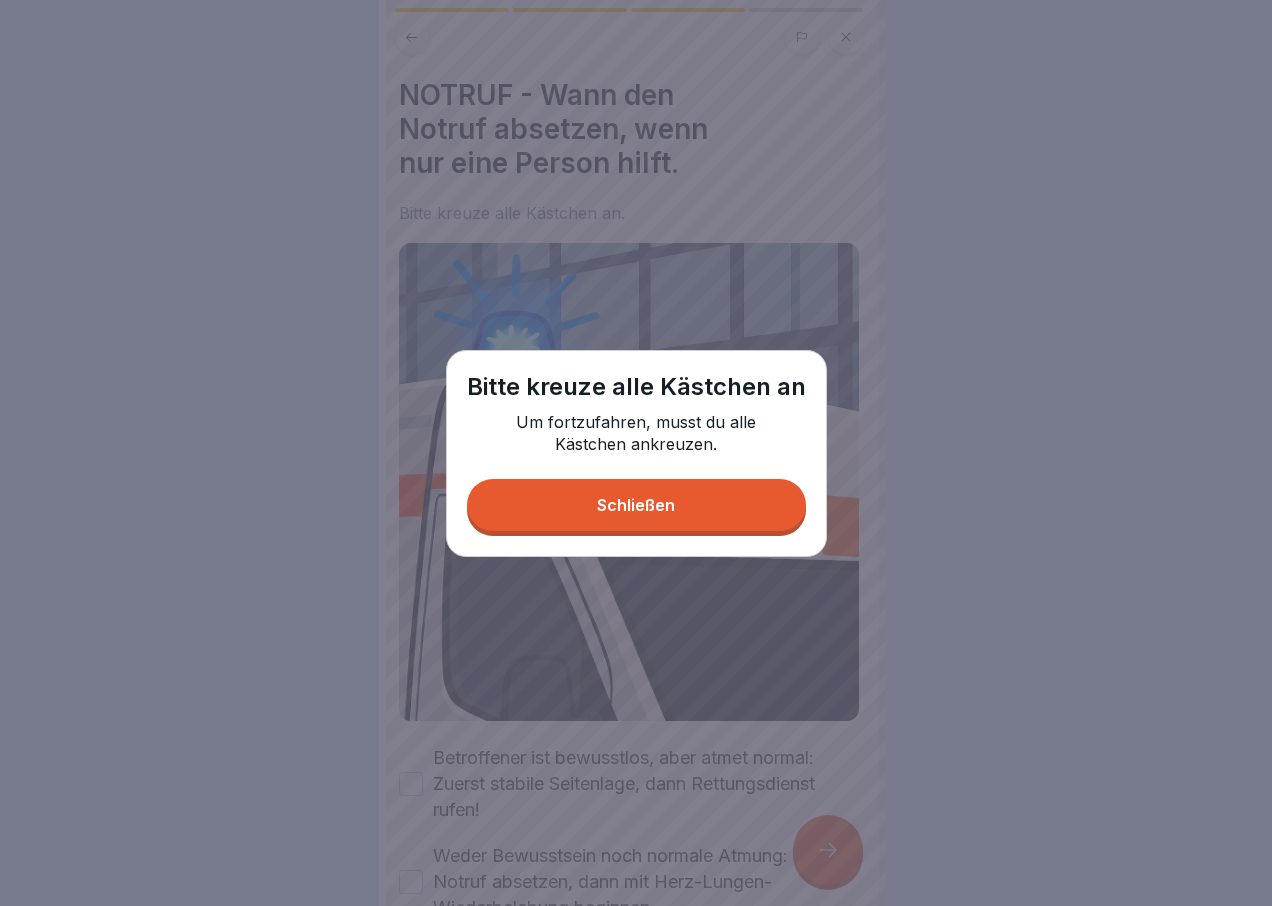 drag, startPoint x: 587, startPoint y: 492, endPoint x: 588, endPoint y: 503, distance: 11.045361 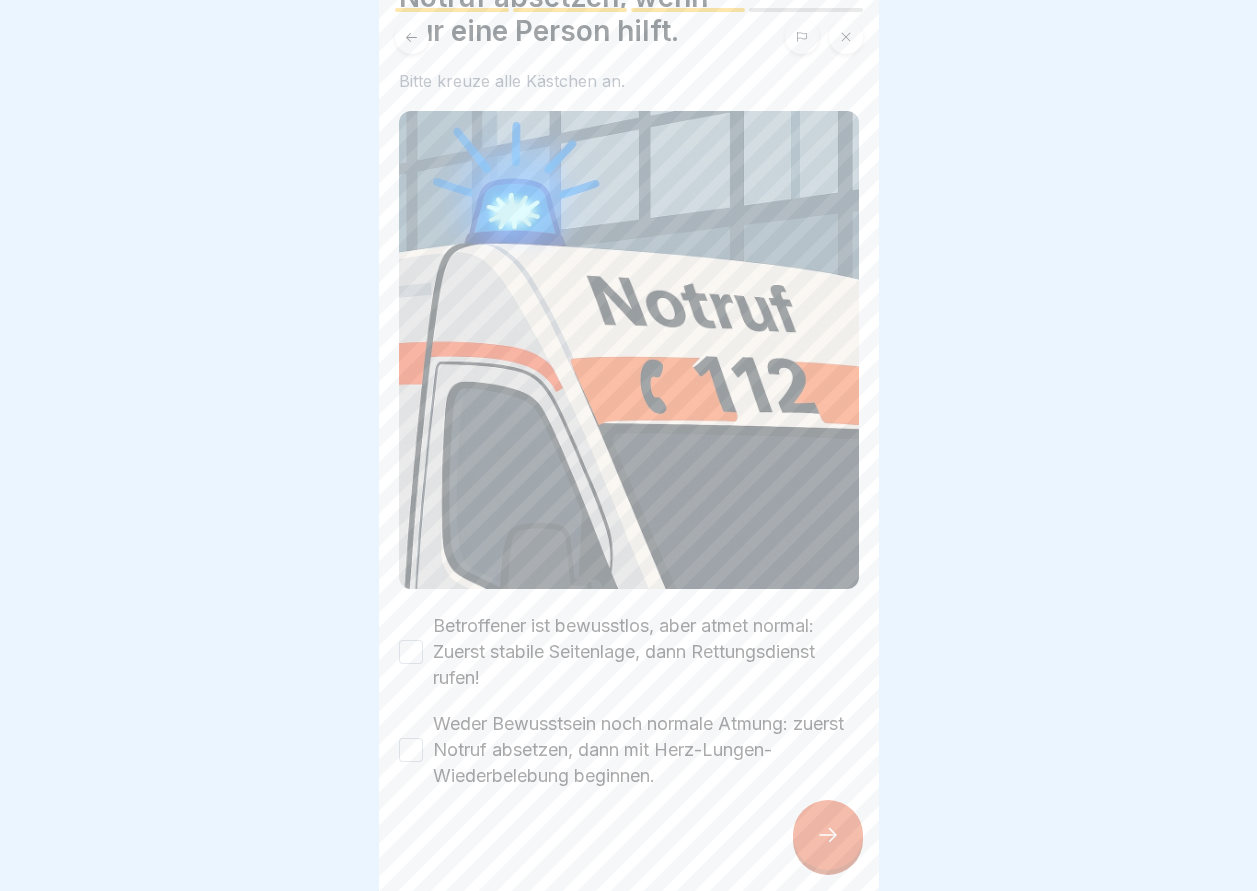 scroll, scrollTop: 134, scrollLeft: 0, axis: vertical 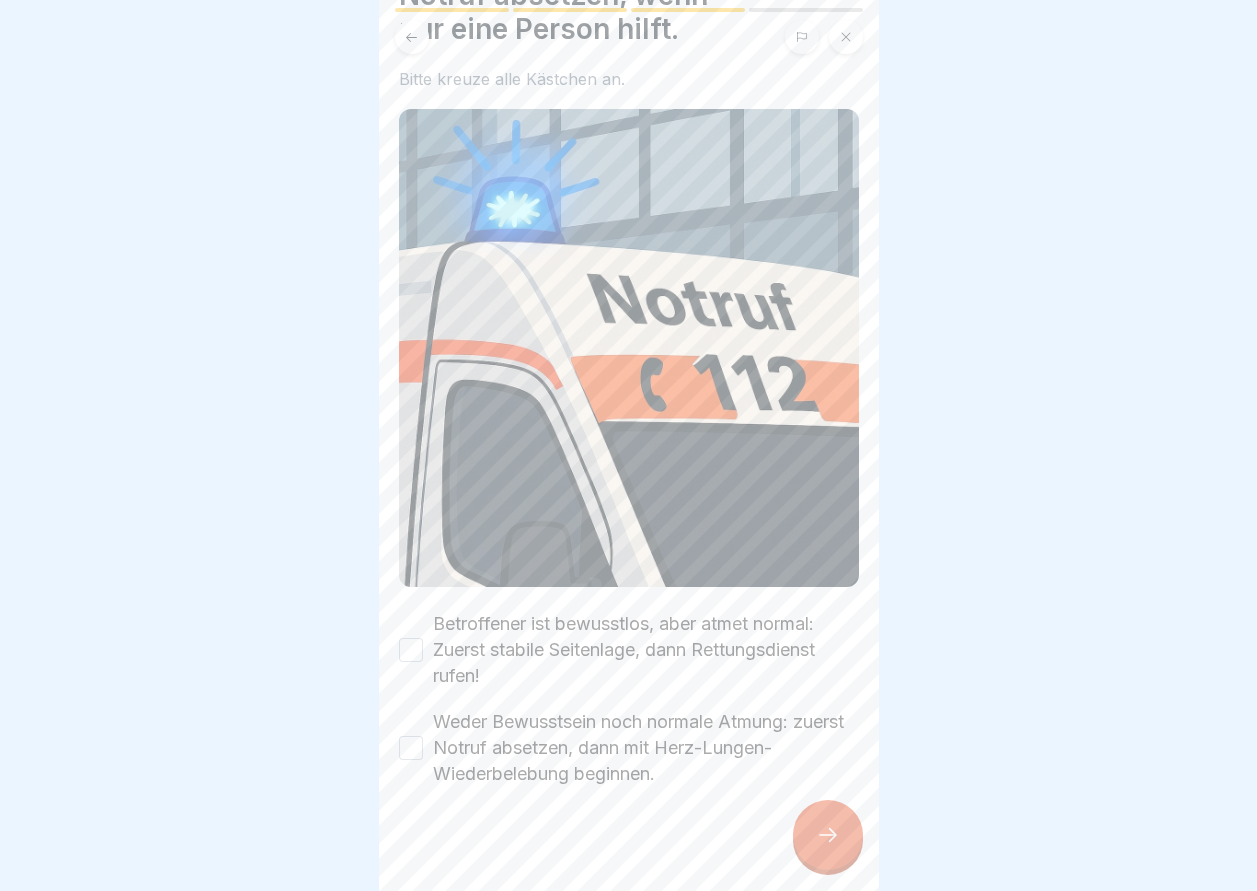 click on "Betroffener ist bewusstlos, aber atmet normal: Zuerst stabile Seitenlage, dann Rettungsdienst rufen!" at bounding box center (411, 650) 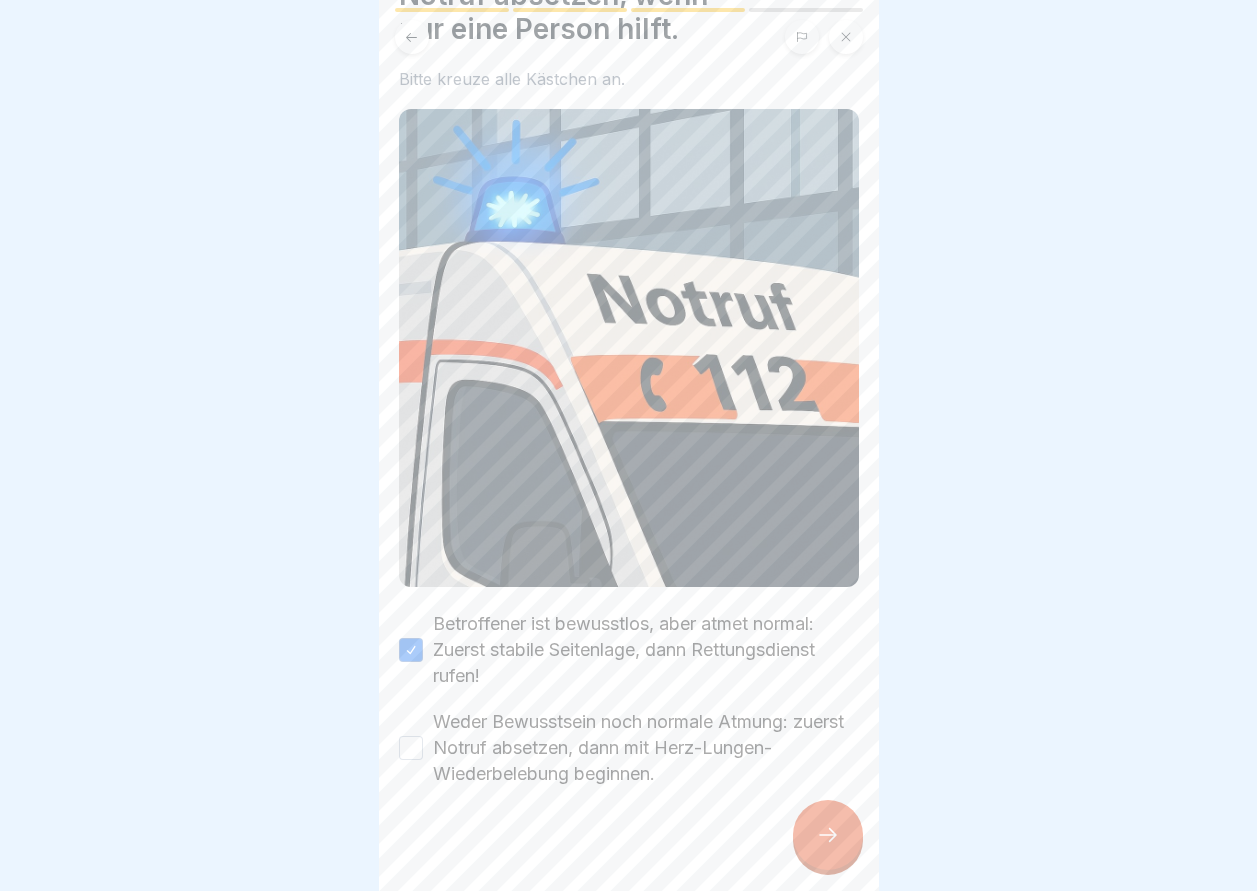 click on "Weder Bewusstsein noch normale Atmung: zuerst Notruf absetzen, dann mit Herz-Lungen-Wiederbelebung beginnen." at bounding box center (411, 748) 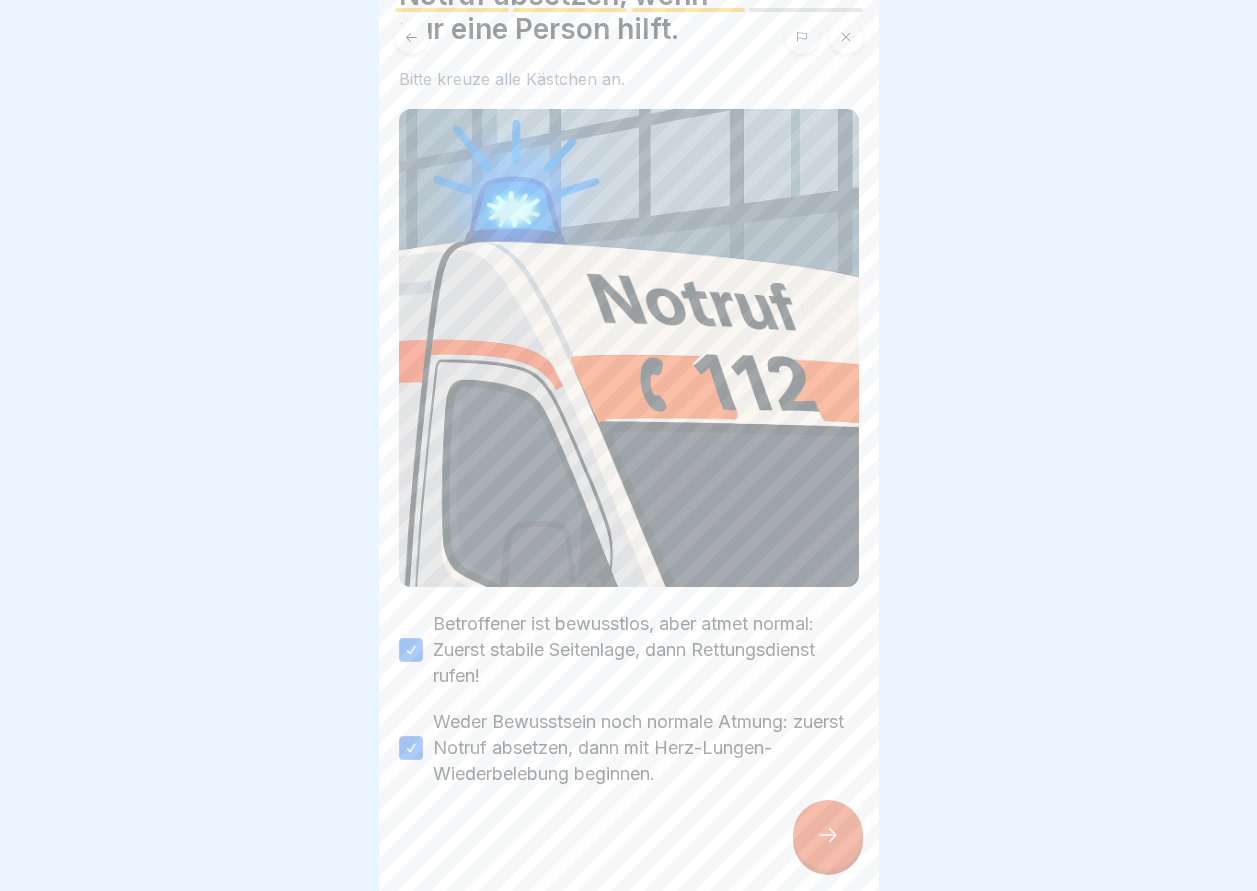 click 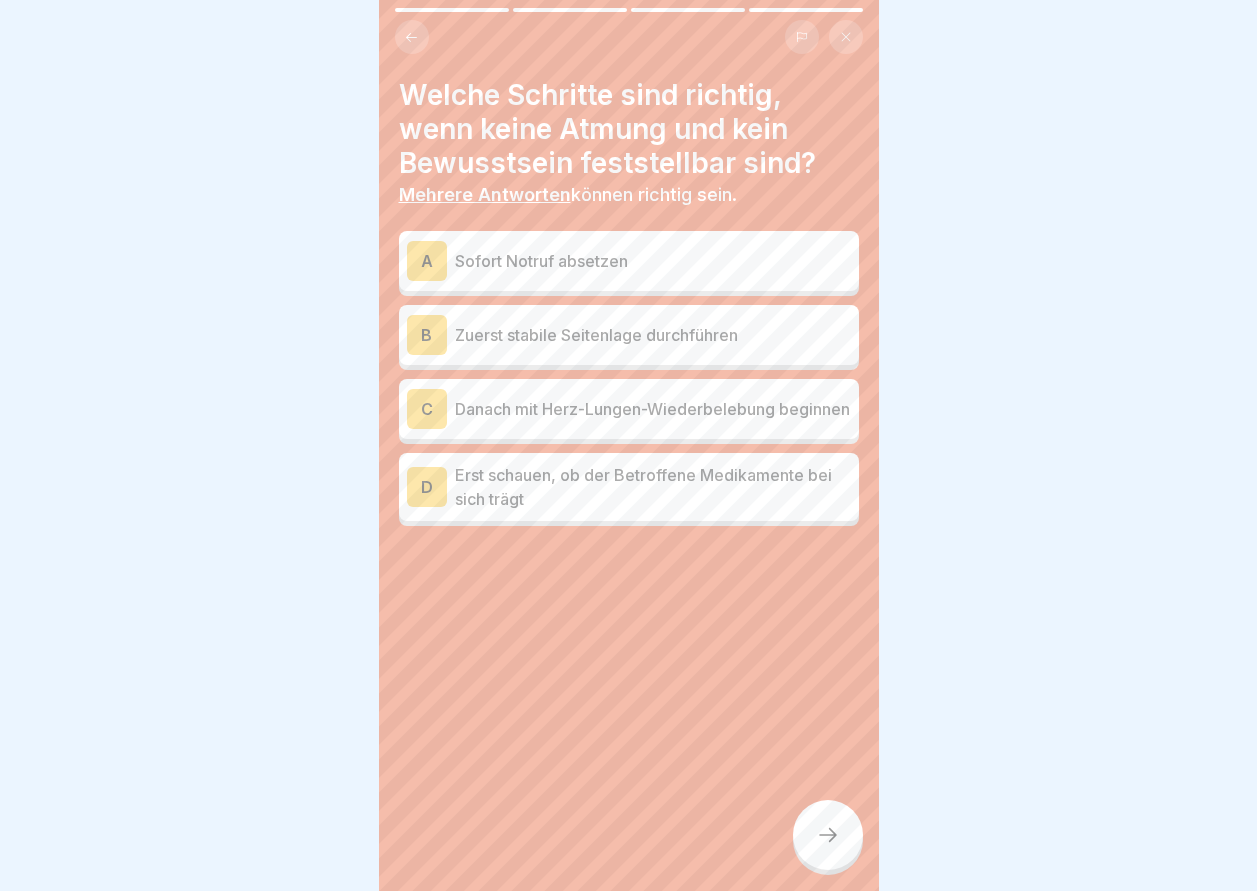 click on "A Sofort Notruf absetzen B Zuerst stabile Seitenlage durchführen C Danach mit Herz-Lungen-Wiederbelebung beginnen D Erst schauen, ob der Betroffene Medikamente bei sich trägt" at bounding box center [629, 381] 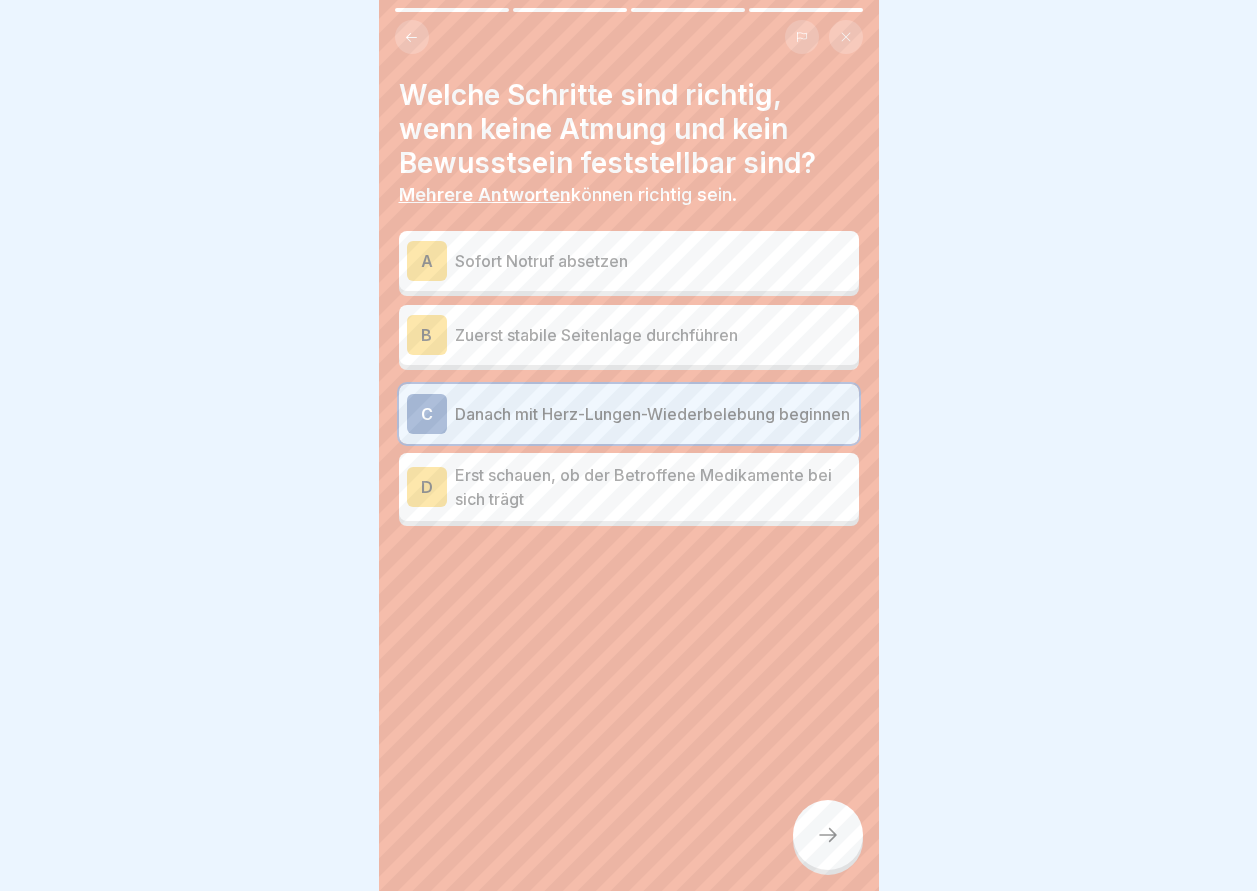 click at bounding box center [828, 835] 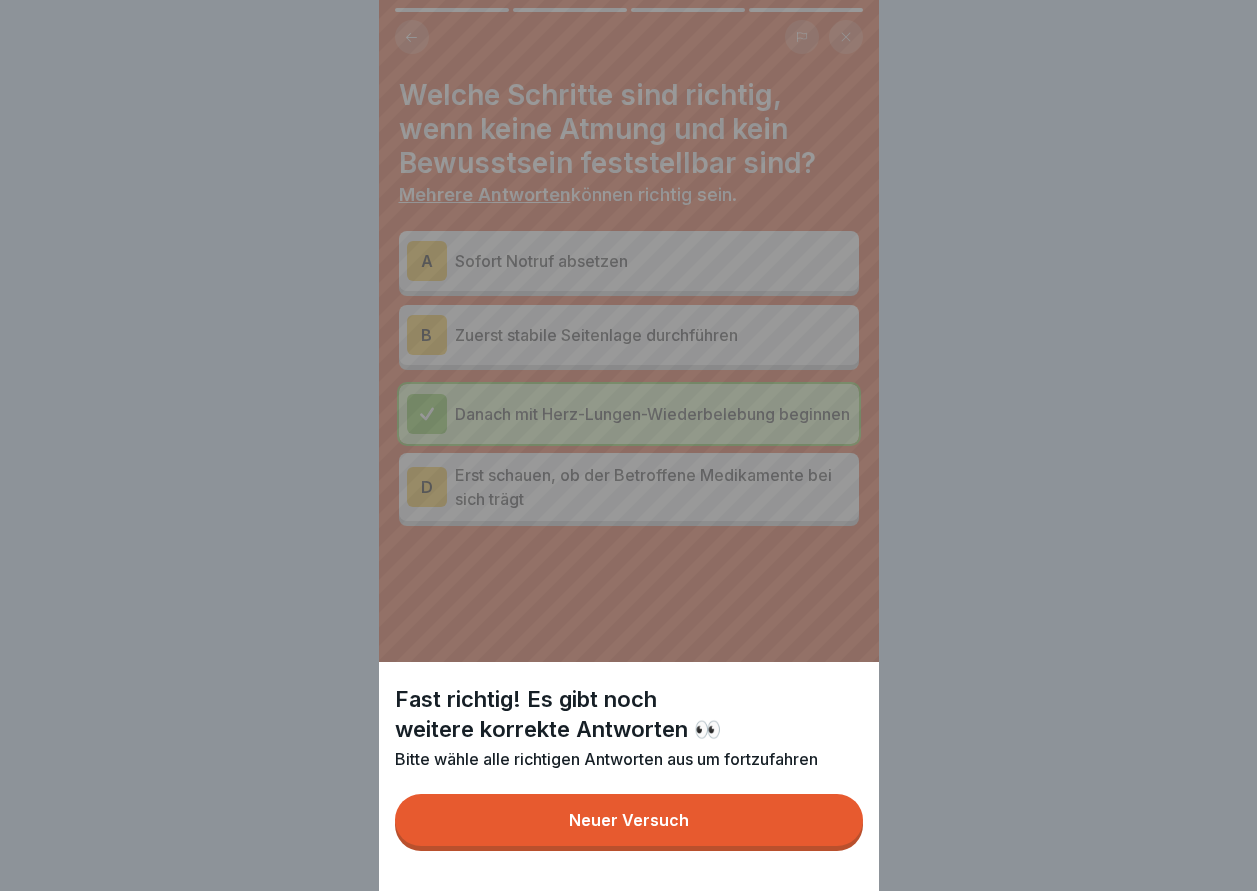 click on "Neuer Versuch" at bounding box center [629, 820] 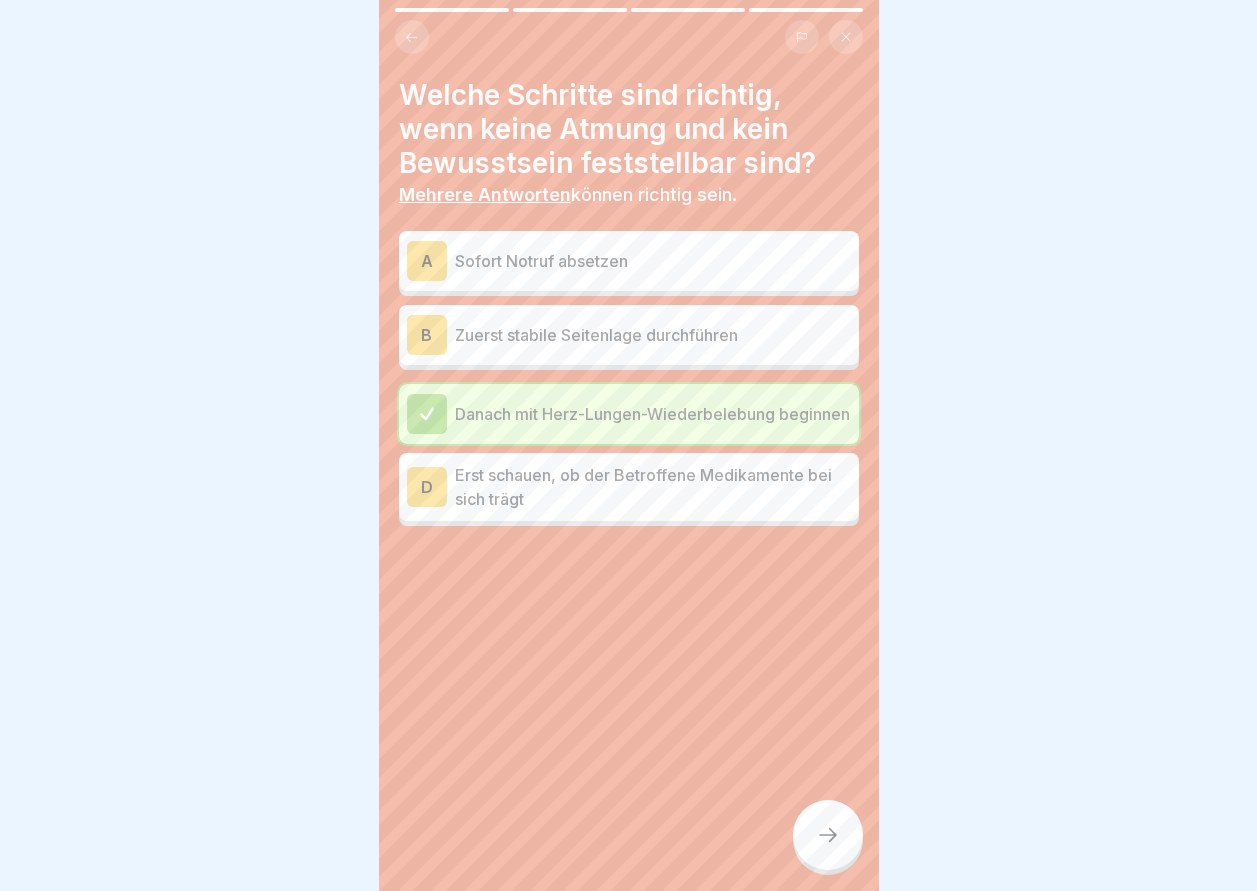 click on "Erst schauen, ob der Betroffene Medikamente bei sich trägt" at bounding box center (653, 487) 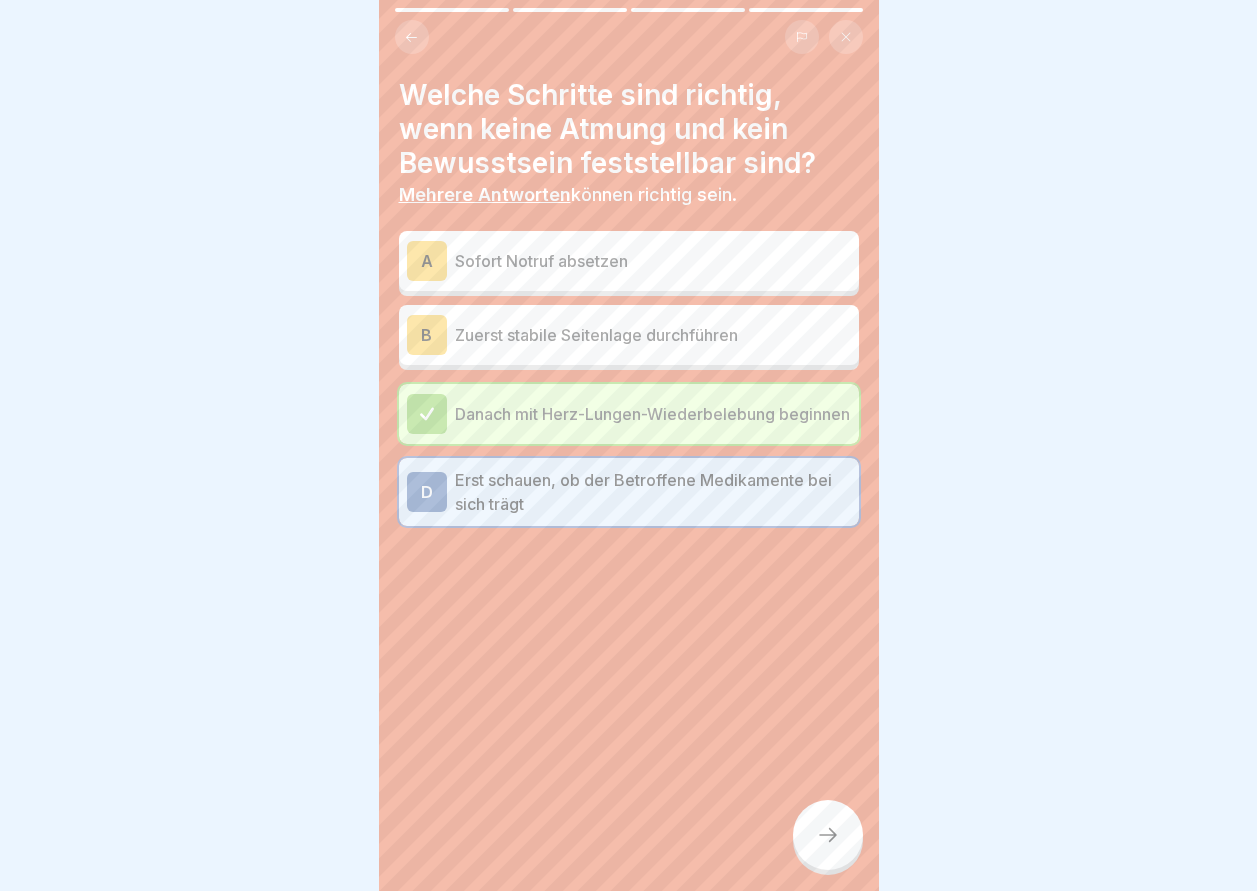 click at bounding box center (828, 835) 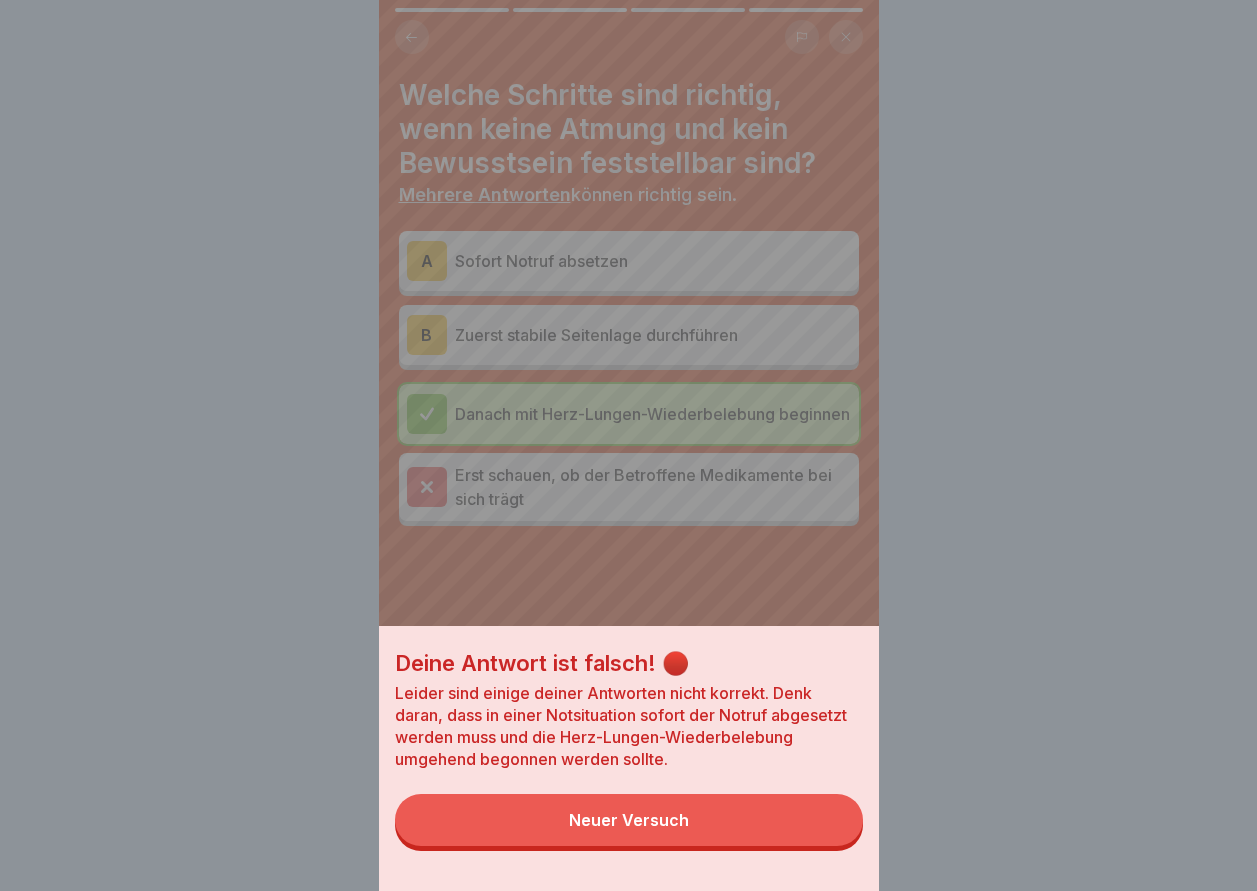 drag, startPoint x: 608, startPoint y: 837, endPoint x: 607, endPoint y: 819, distance: 18.027756 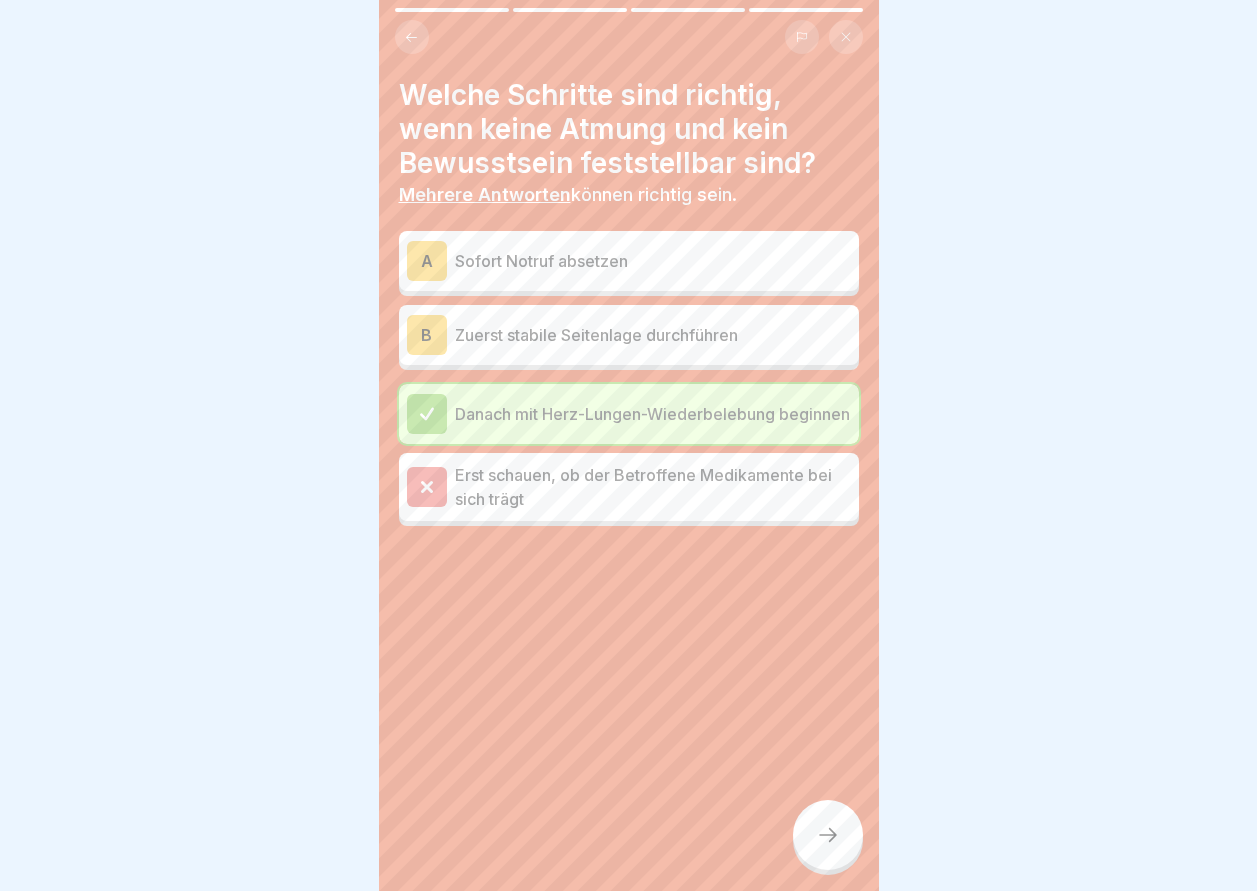 click on "Sofort Notruf absetzen" at bounding box center [653, 261] 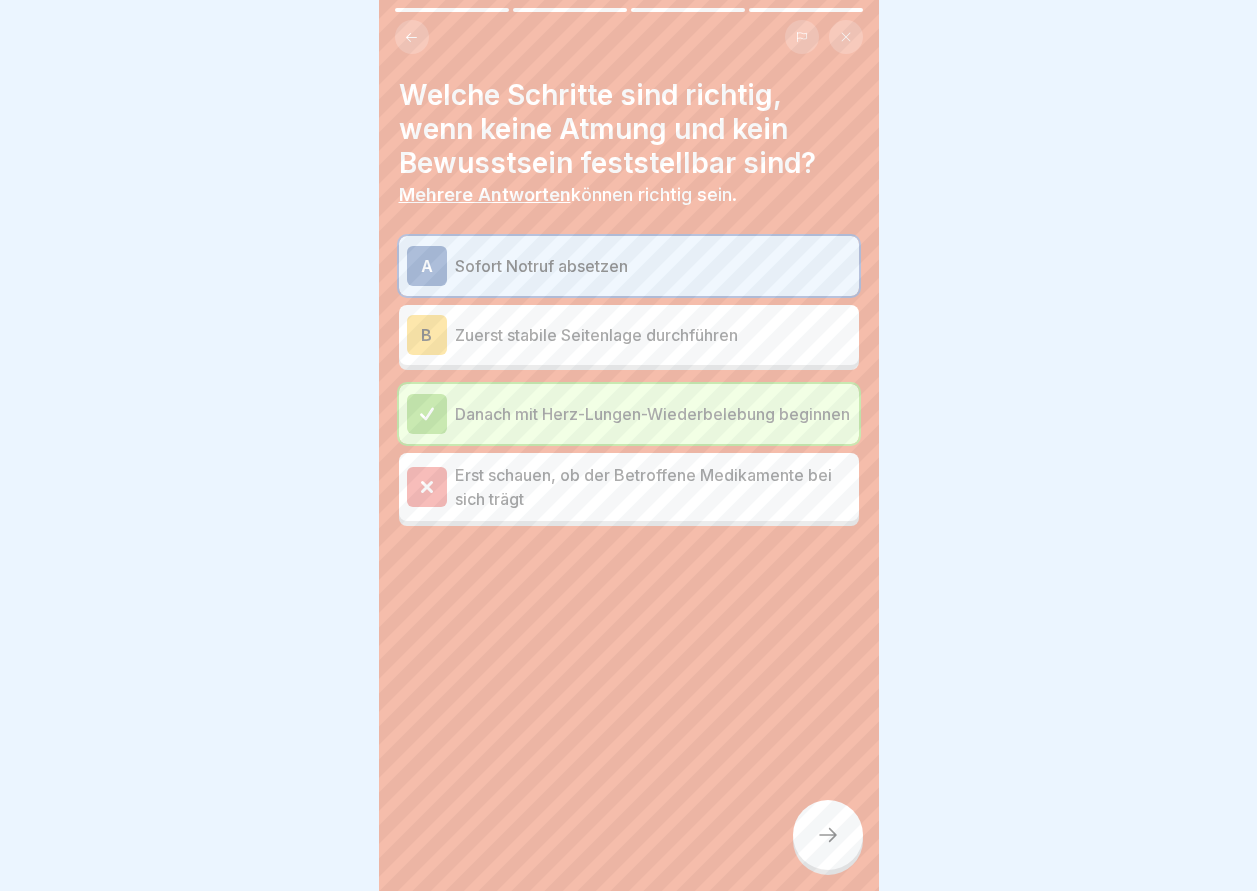 click at bounding box center (828, 835) 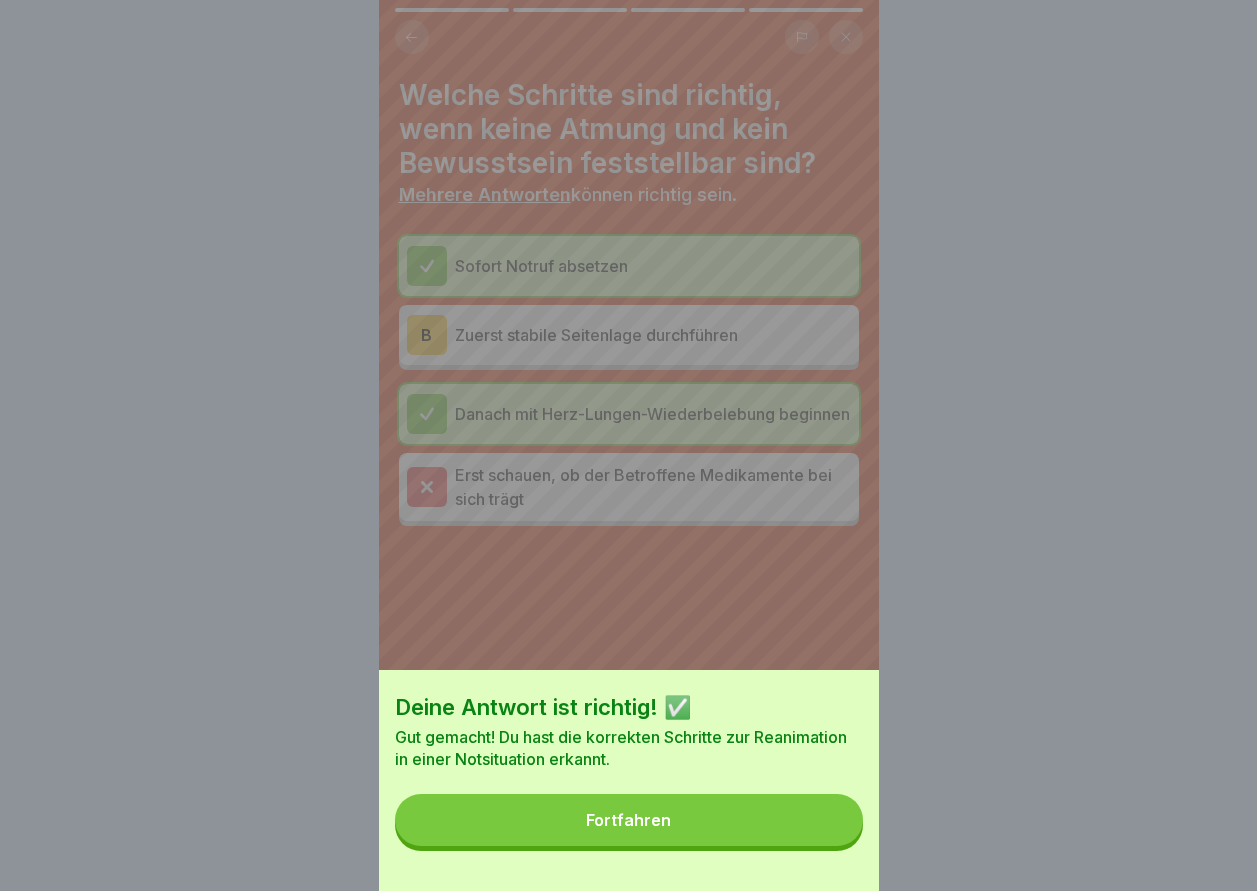 click on "Fortfahren" at bounding box center [629, 820] 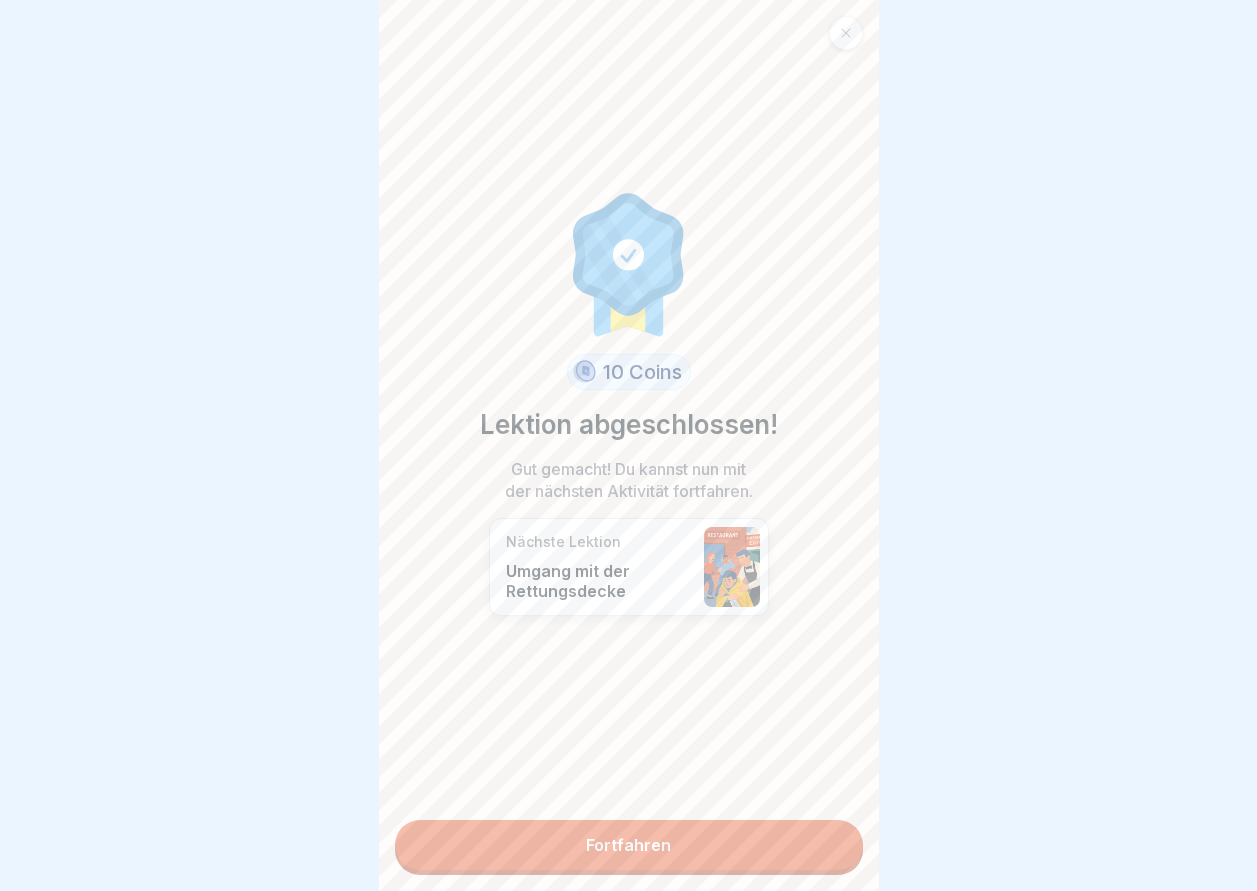 click on "Fortfahren" at bounding box center [629, 845] 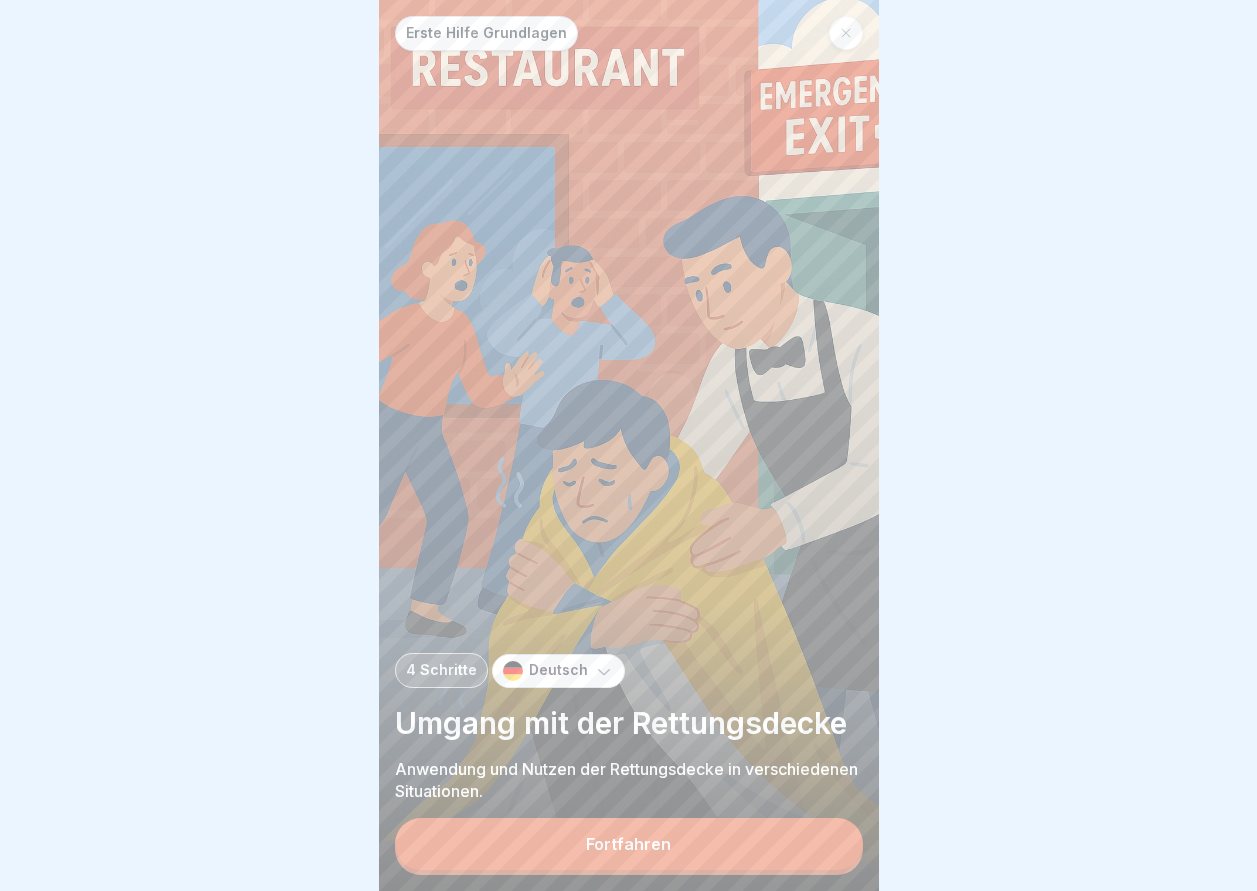 click on "Fortfahren" at bounding box center [628, 844] 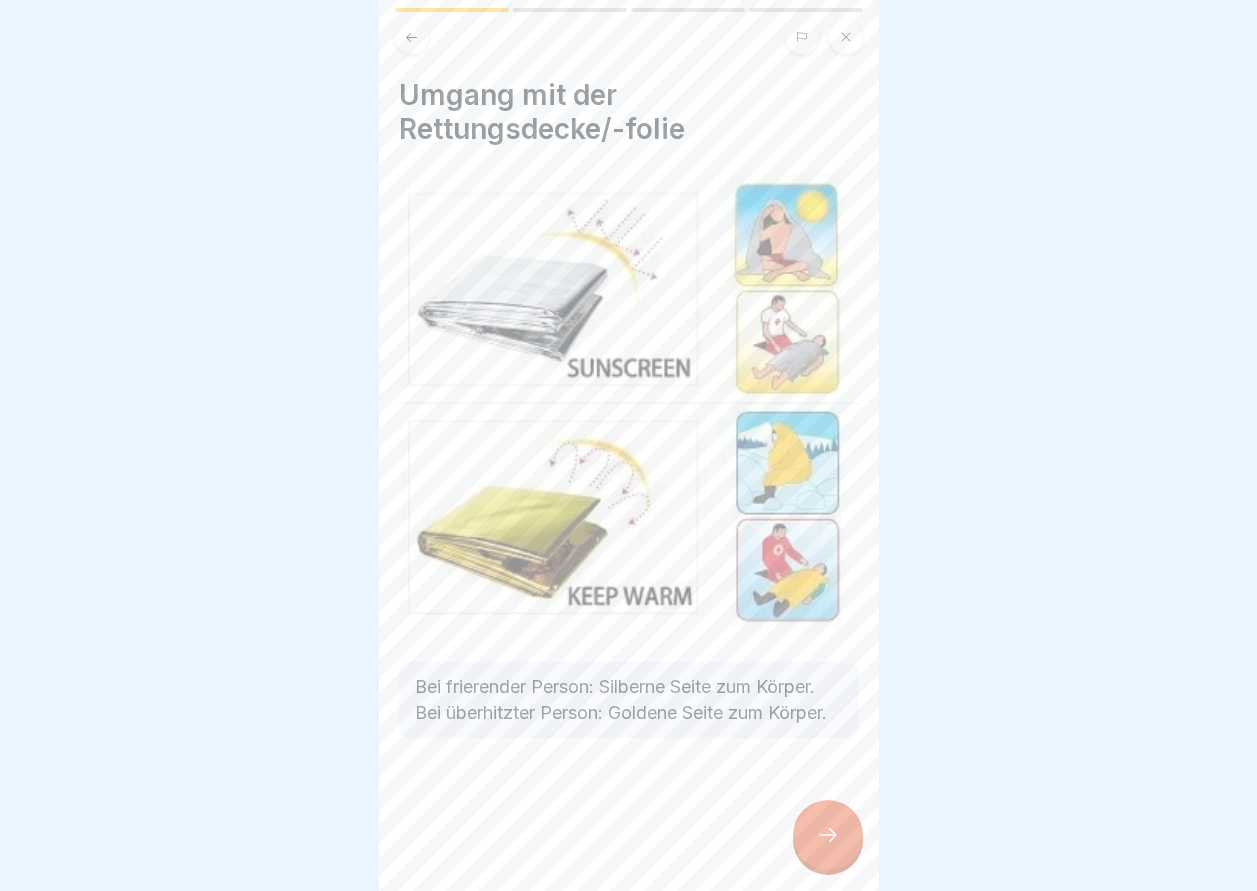click at bounding box center (828, 835) 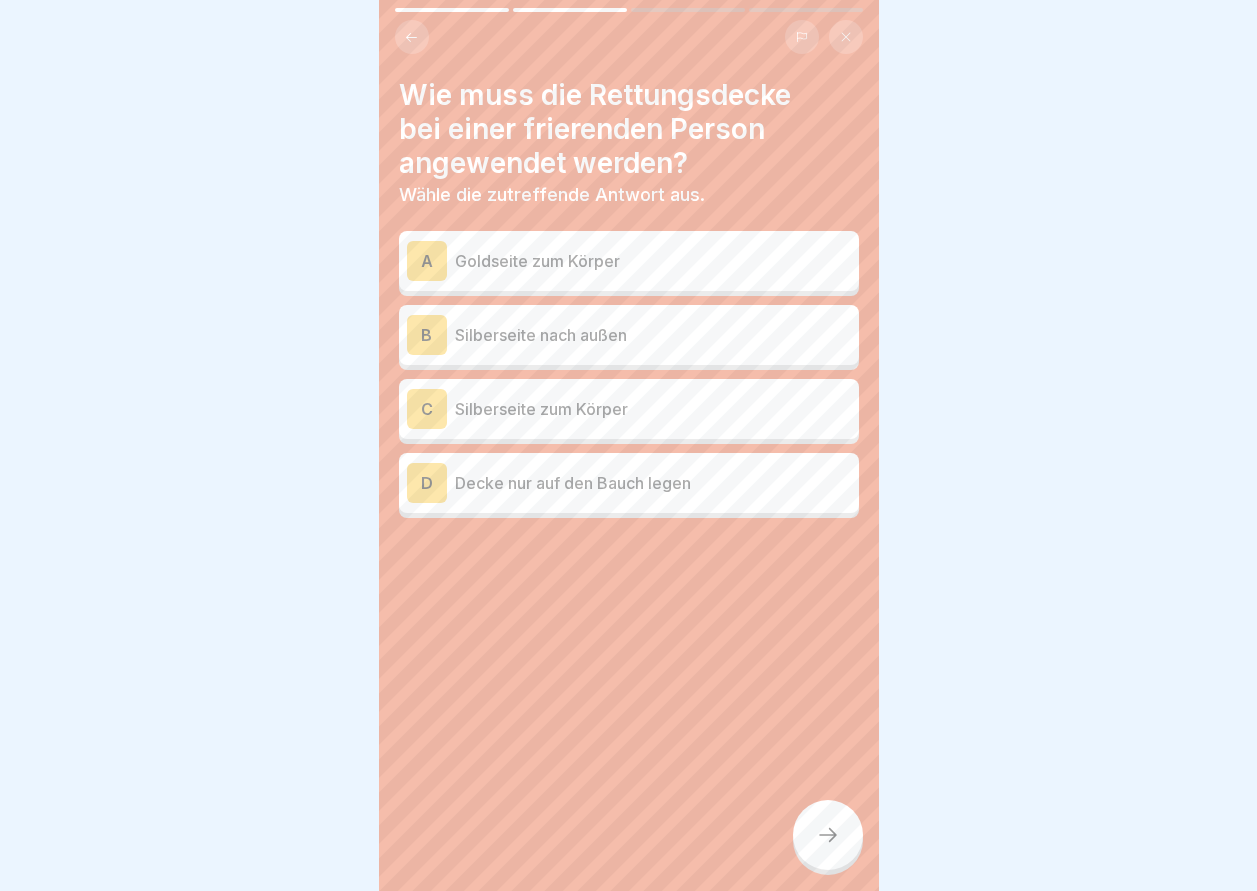 click on "Silberseite zum Körper" at bounding box center (653, 409) 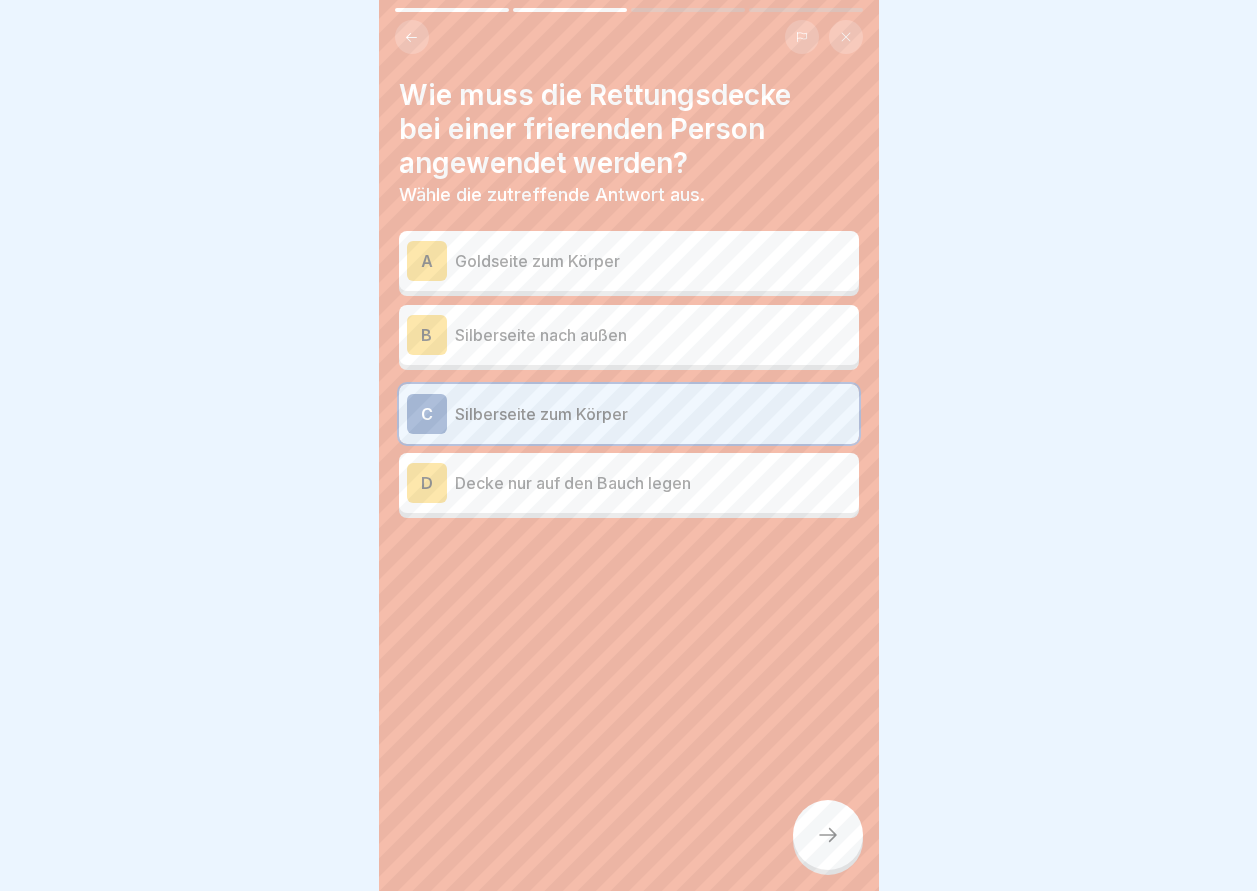 click at bounding box center [828, 835] 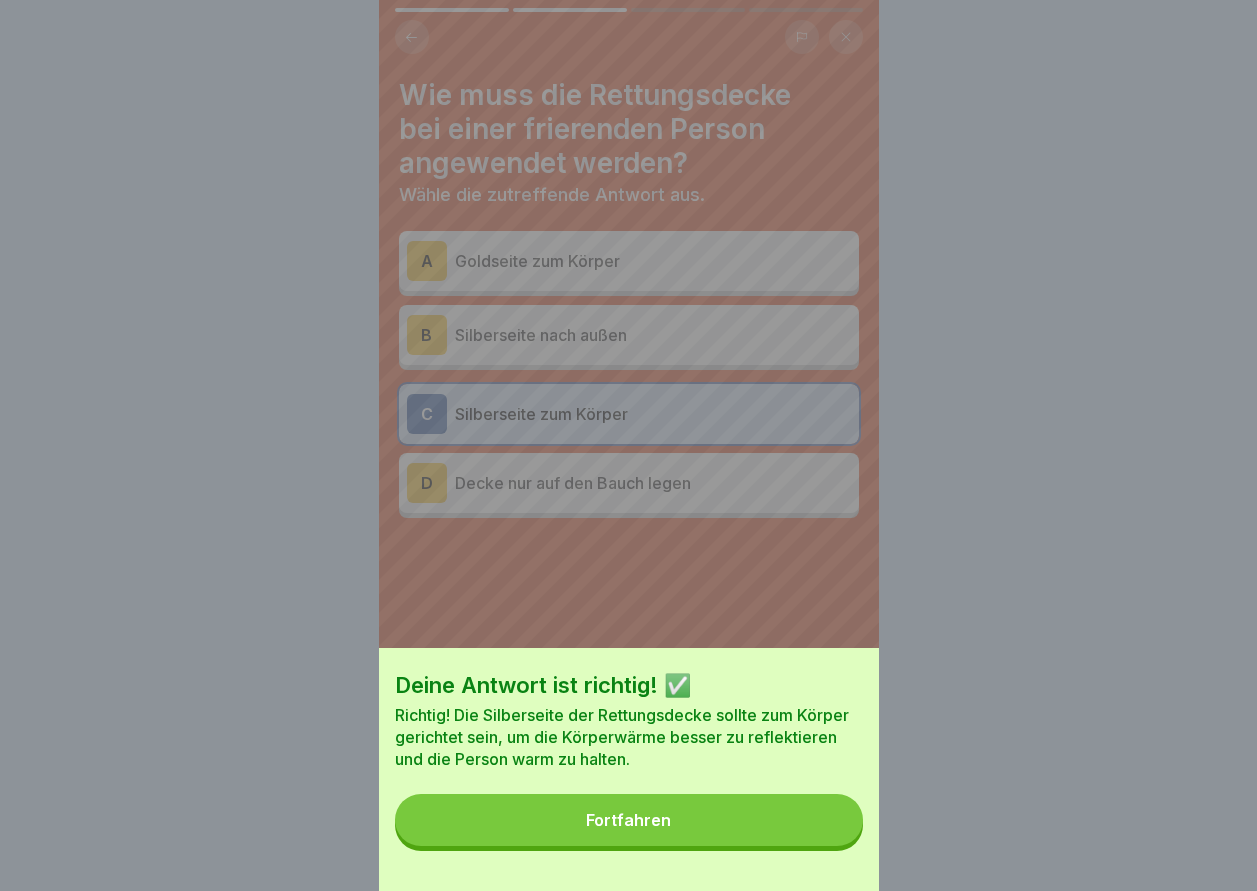 click on "Fortfahren" at bounding box center (629, 820) 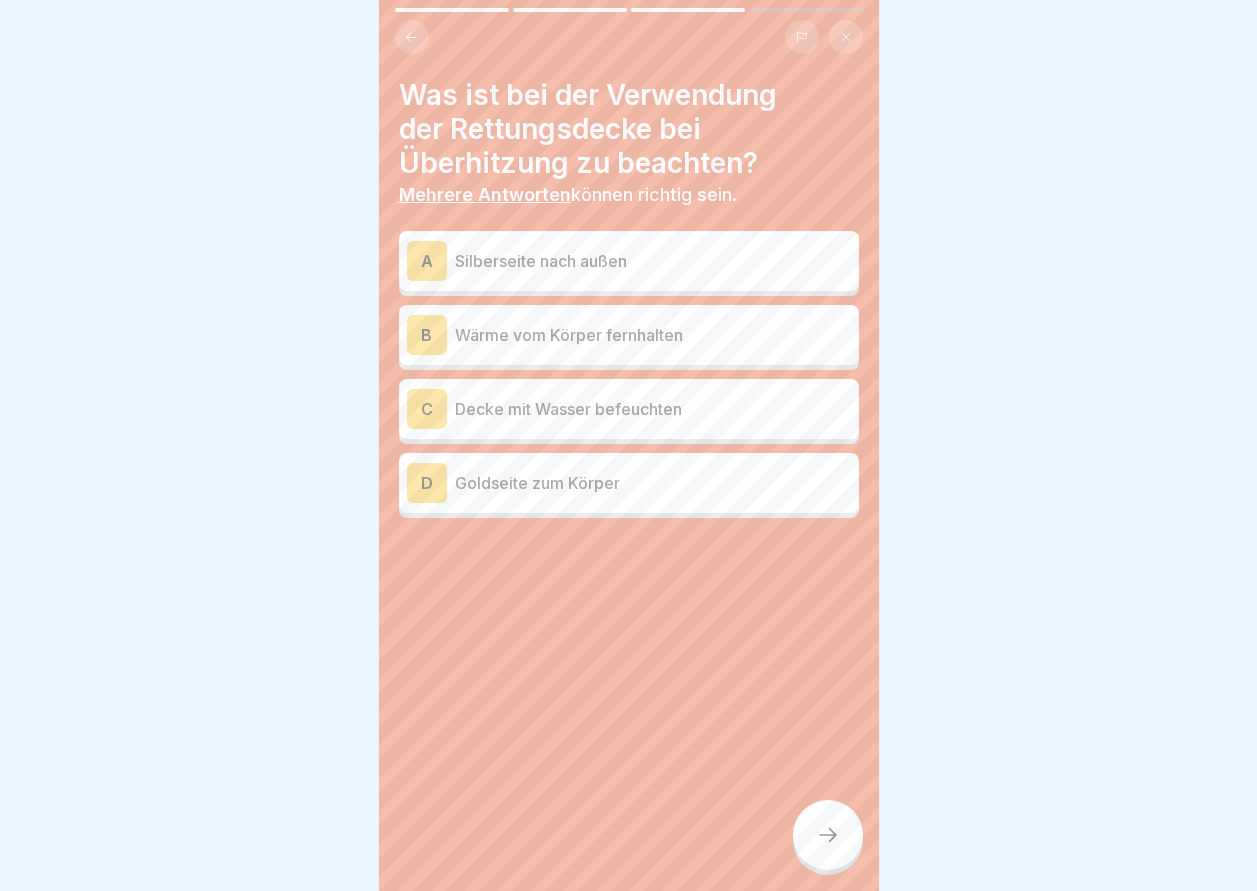 click on "Wärme vom Körper fernhalten" at bounding box center (653, 335) 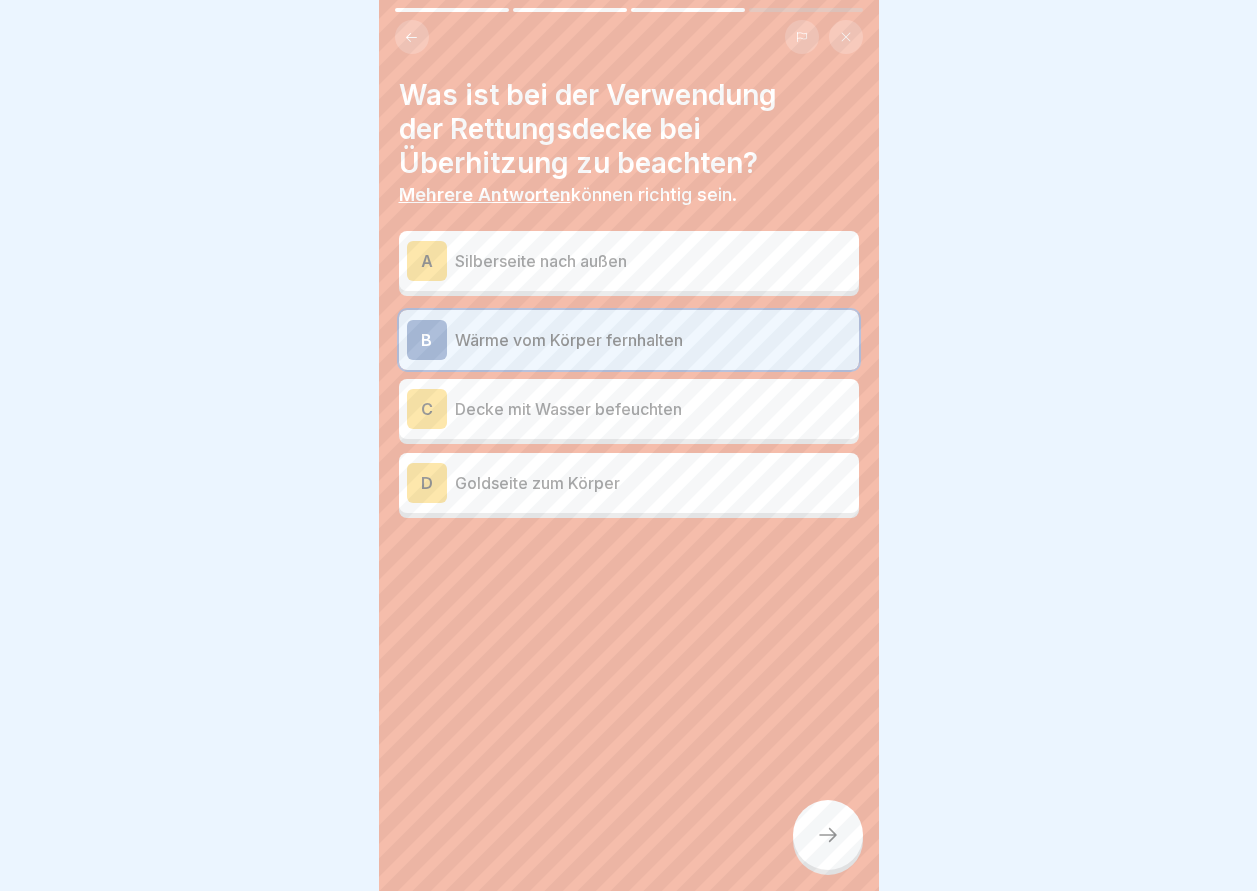 click 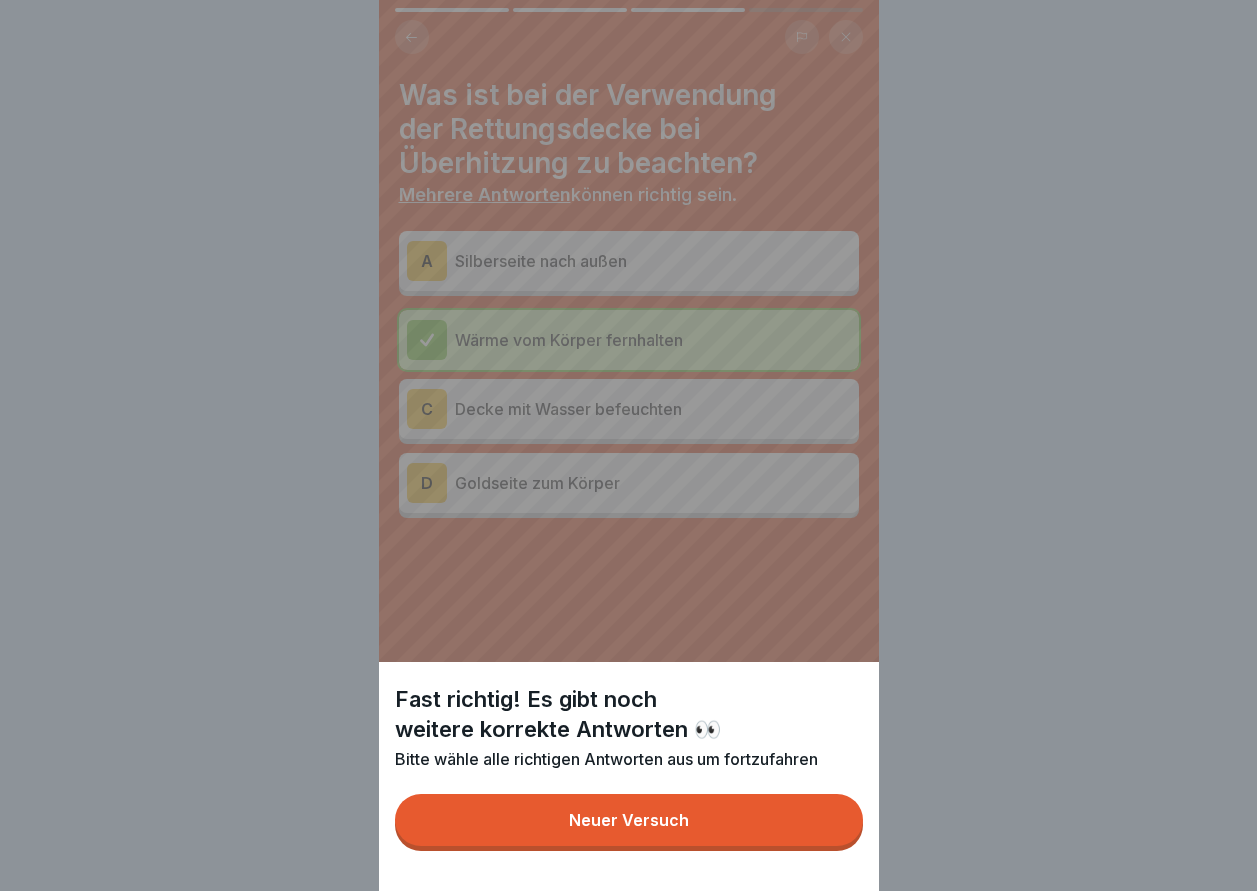 click on "Neuer Versuch" at bounding box center (629, 820) 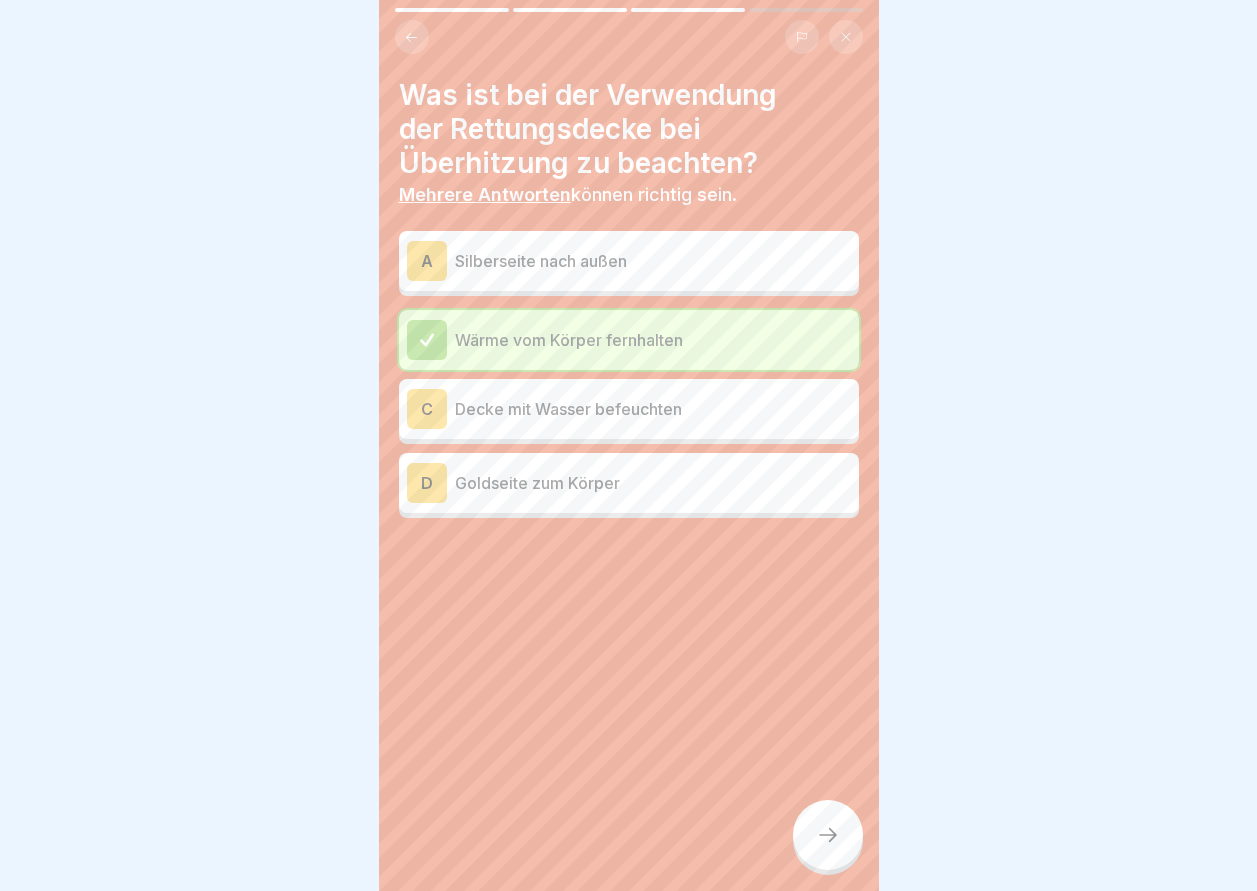click on "Goldseite zum Körper" at bounding box center [653, 483] 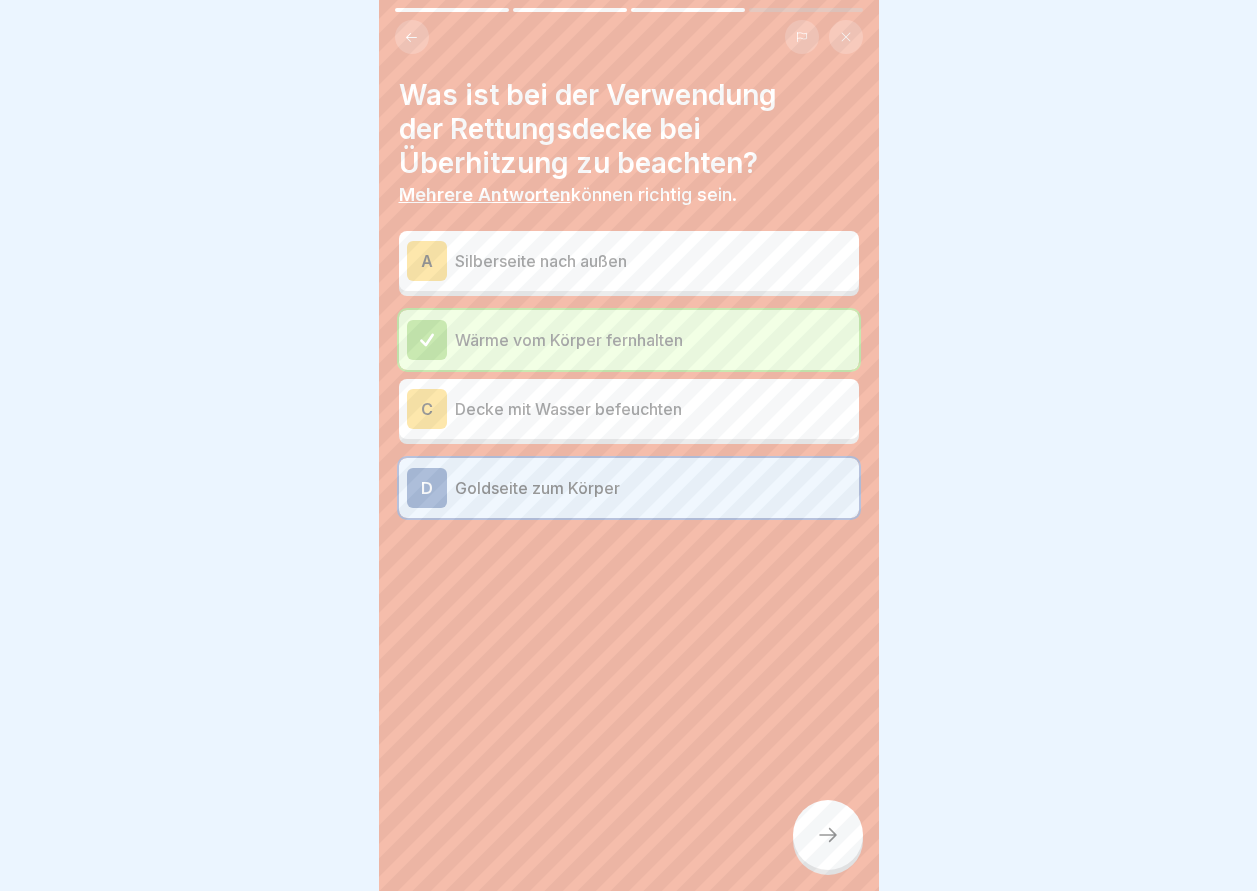 click at bounding box center (828, 835) 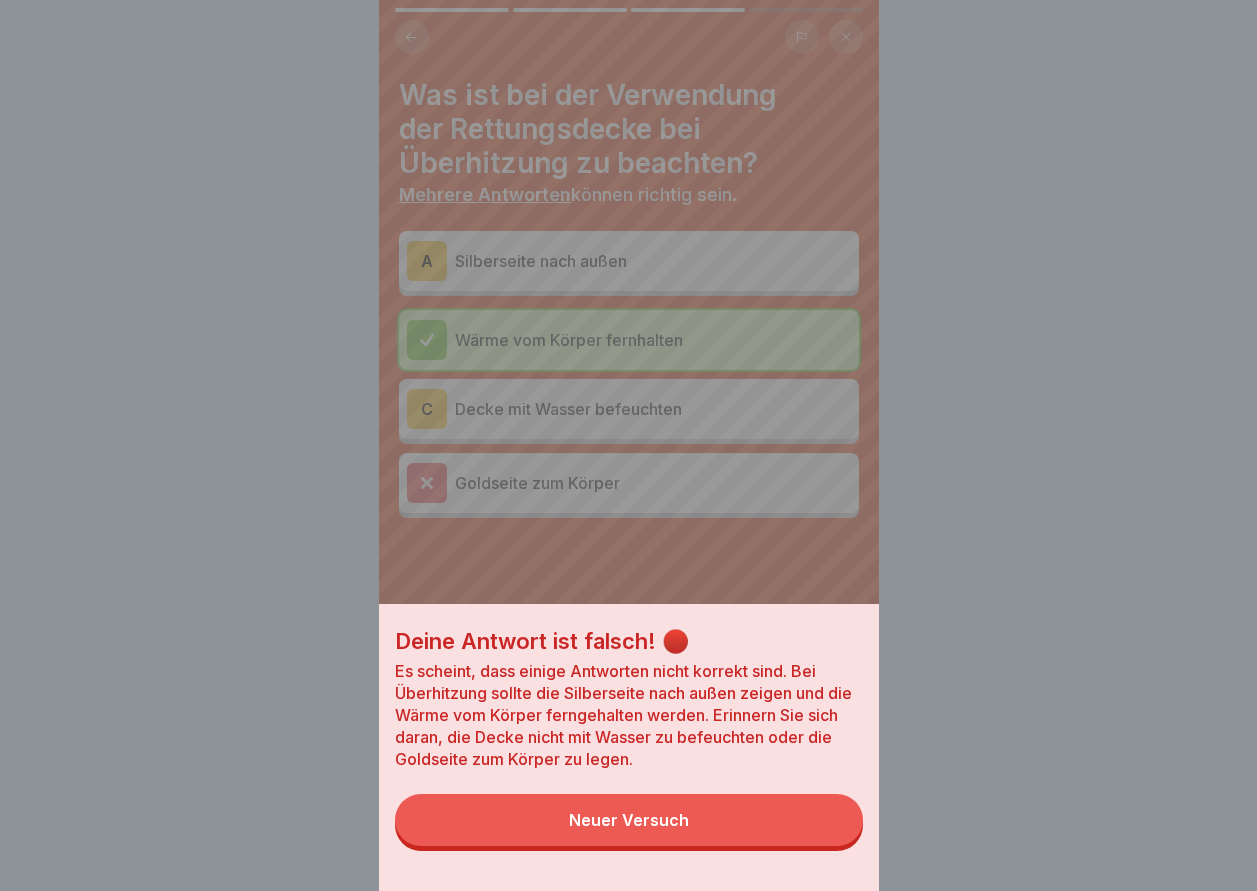 drag, startPoint x: 631, startPoint y: 812, endPoint x: 630, endPoint y: 797, distance: 15.033297 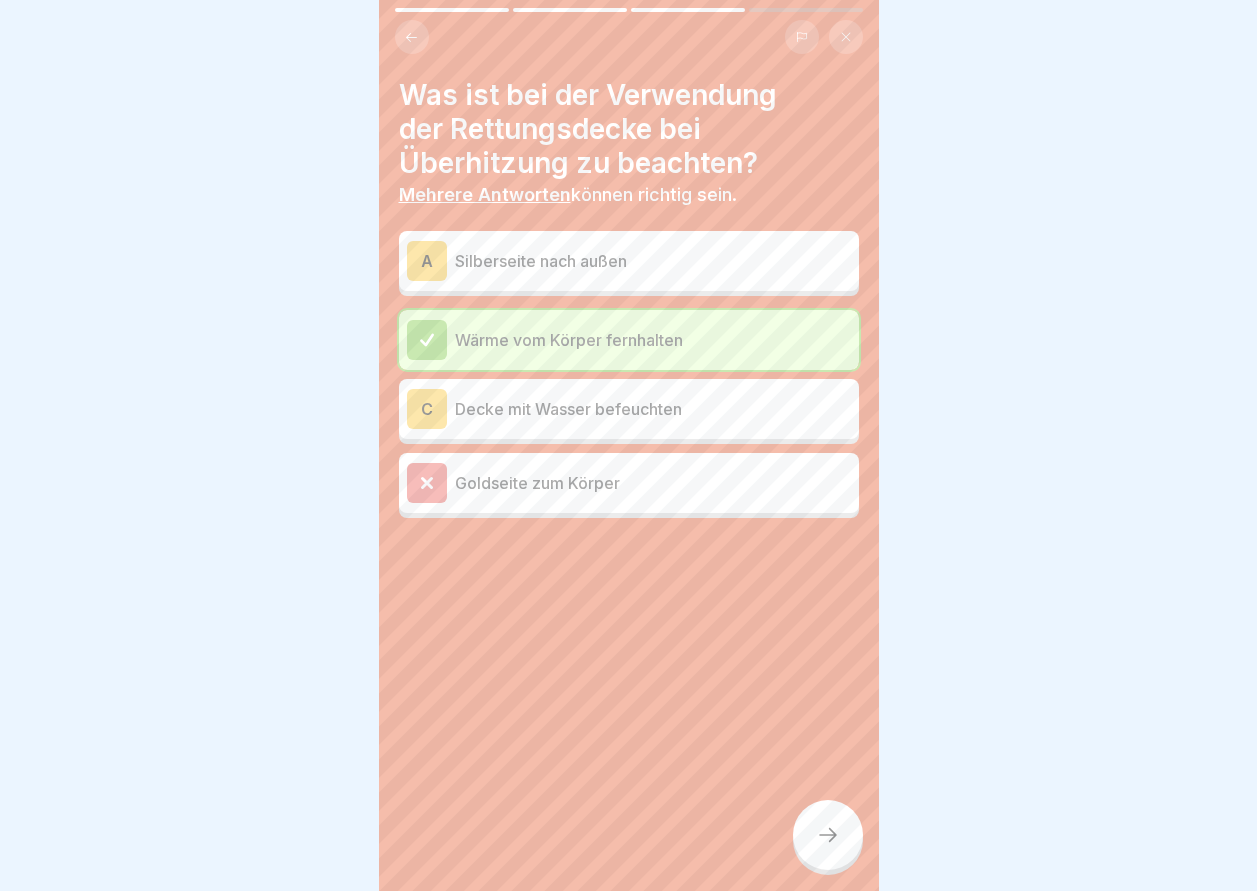 click on "Decke mit Wasser befeuchten" at bounding box center [653, 409] 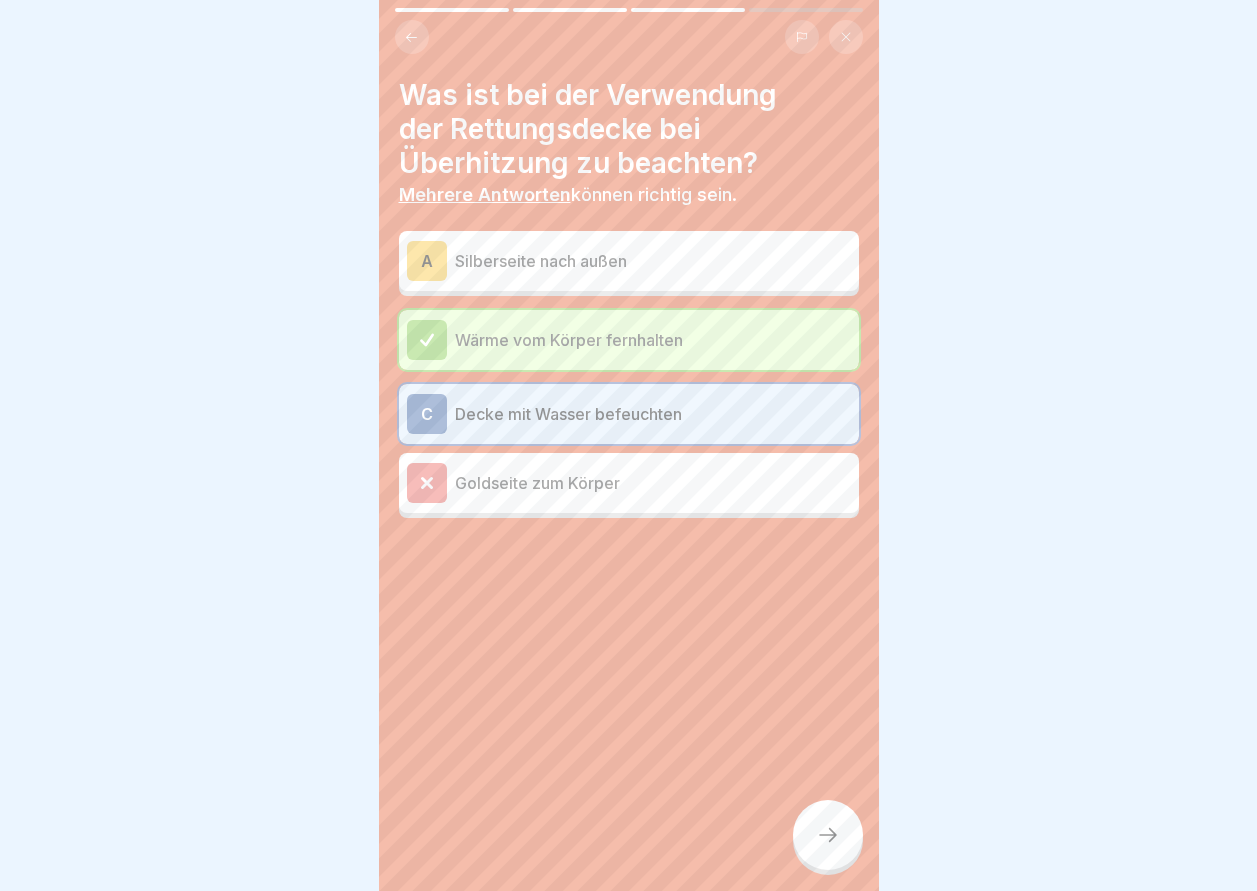 click at bounding box center [828, 835] 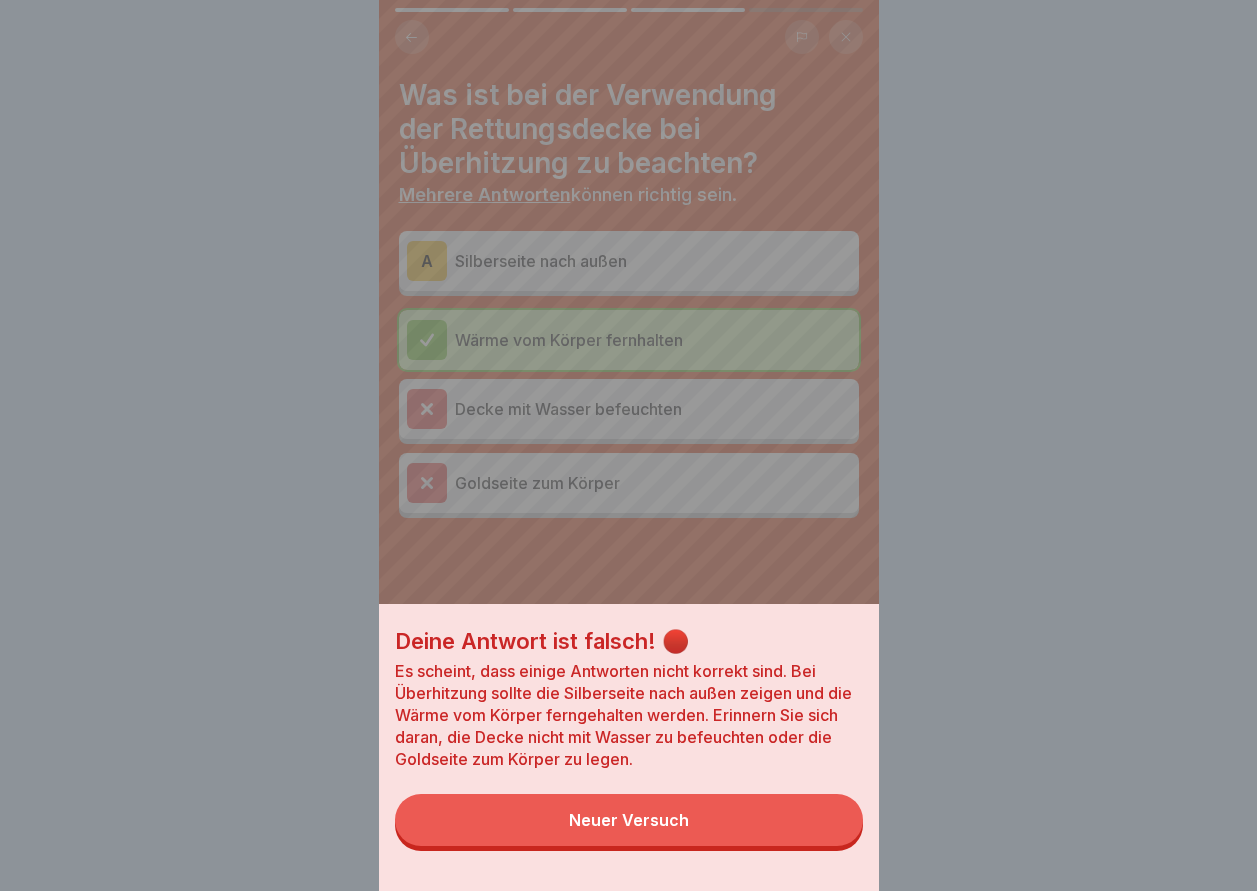 drag, startPoint x: 613, startPoint y: 861, endPoint x: 609, endPoint y: 848, distance: 13.601471 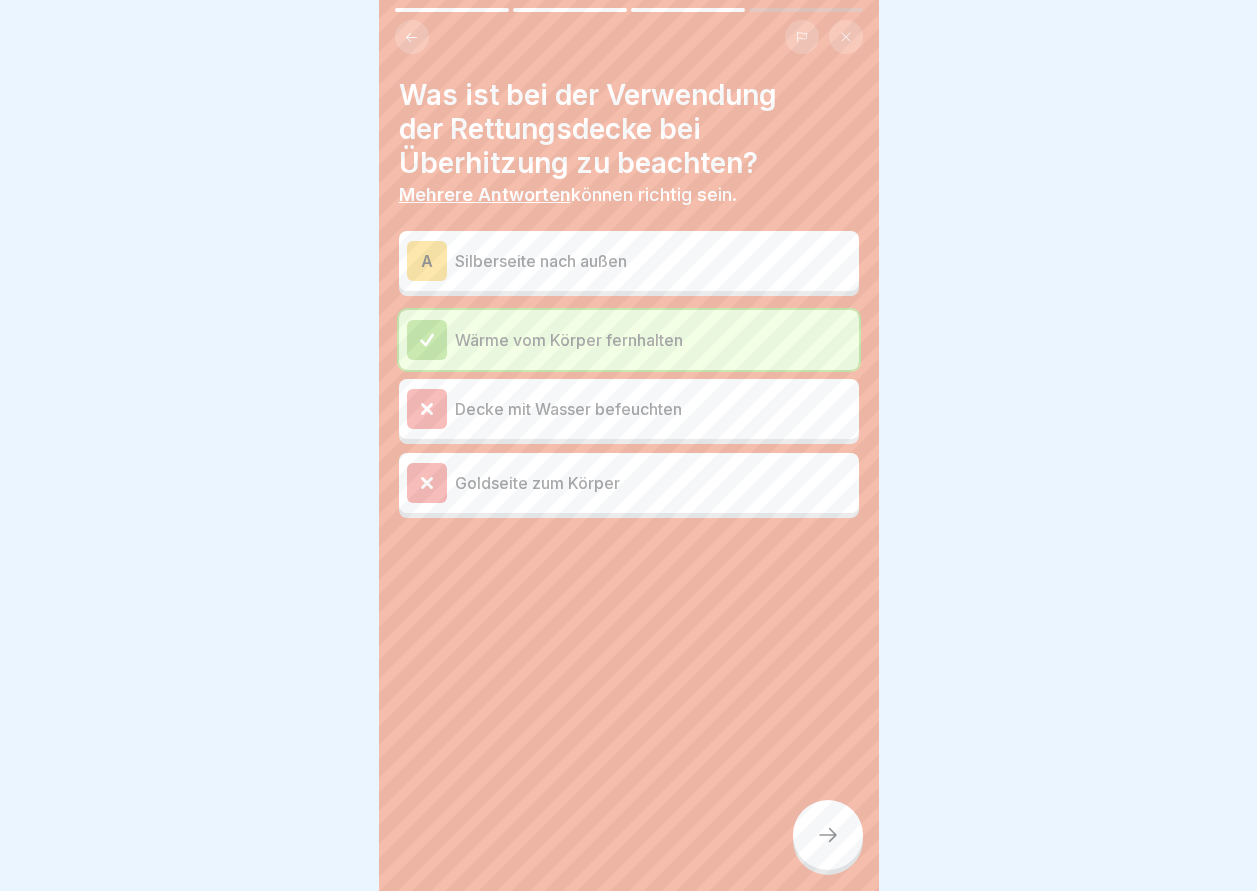 click on "A Silberseite nach außen" at bounding box center (629, 261) 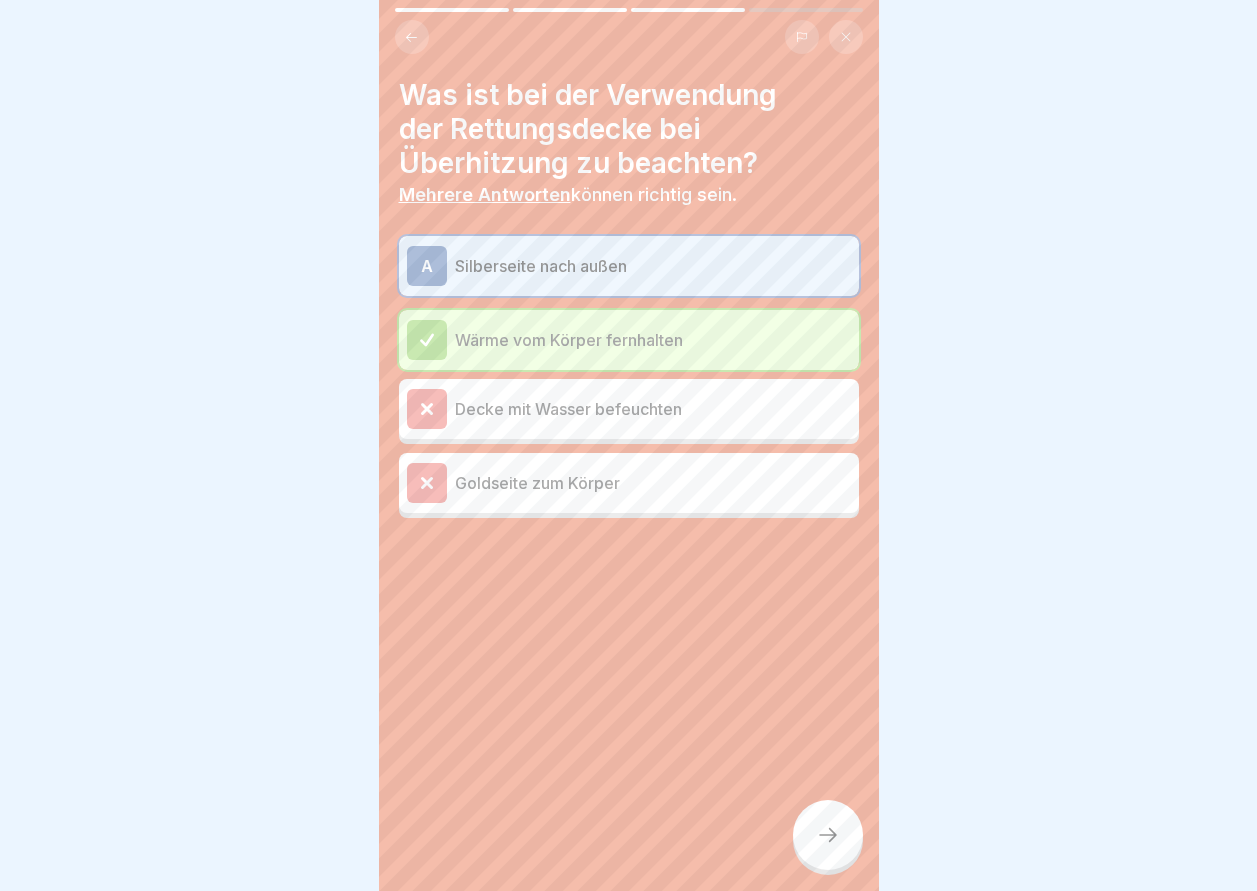 click at bounding box center (828, 835) 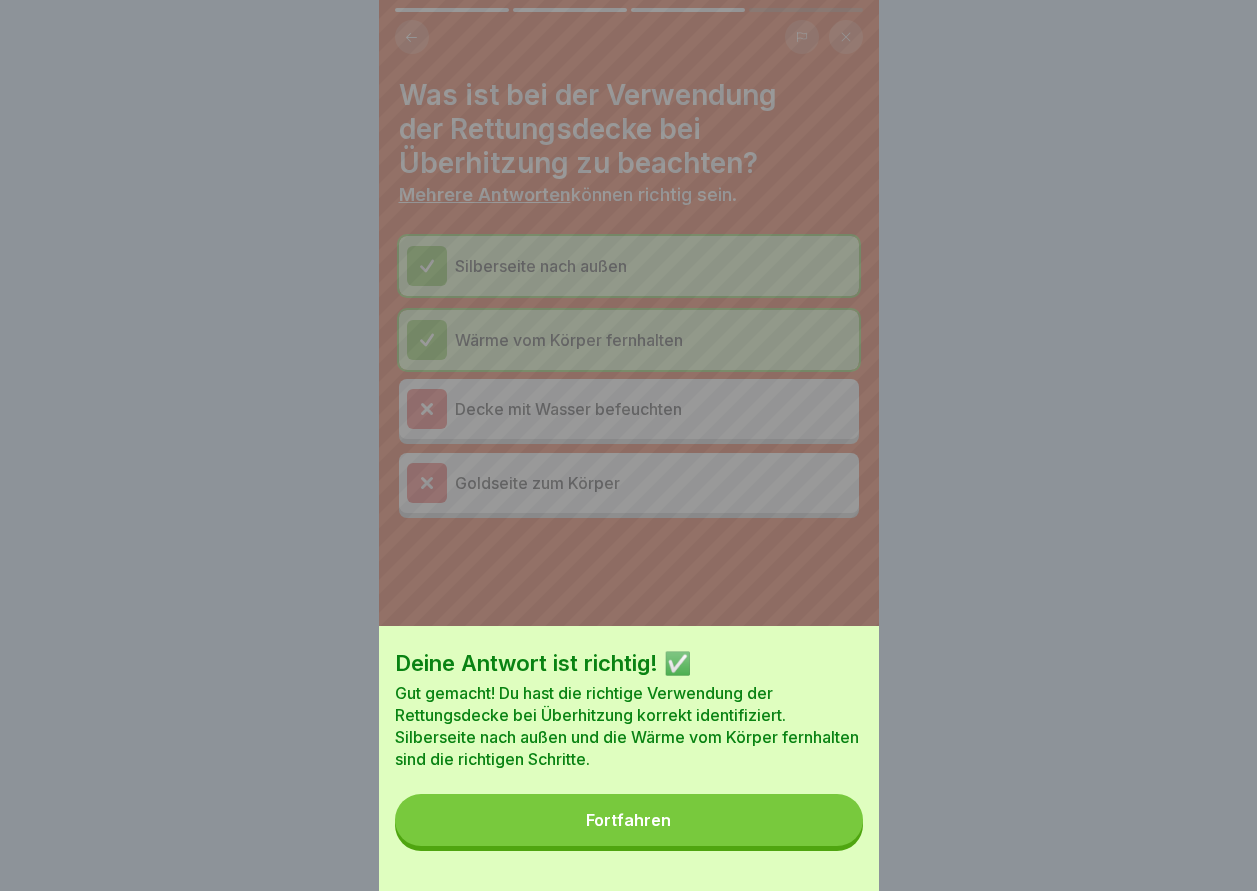 click on "Fortfahren" at bounding box center (629, 820) 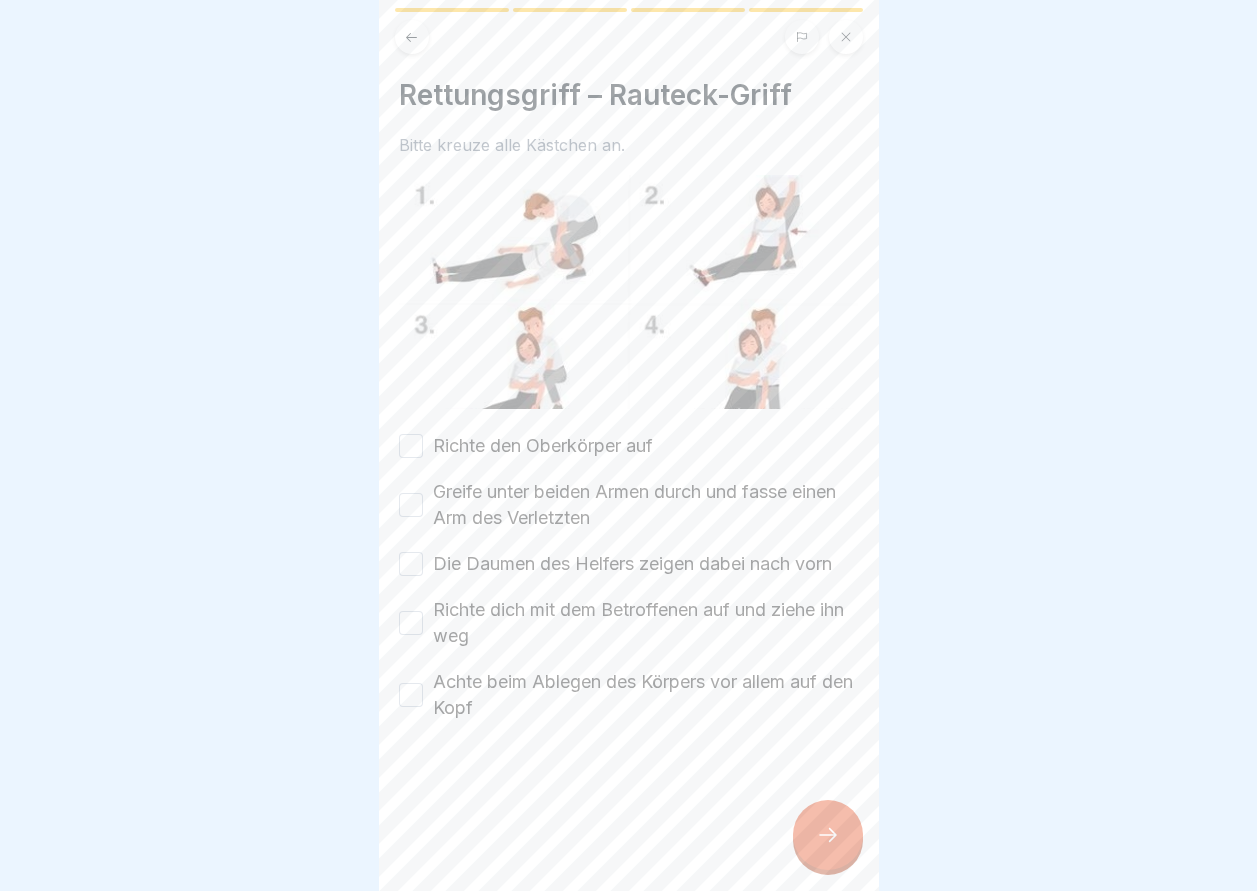 click on "Richte den Oberkörper auf" at bounding box center [411, 446] 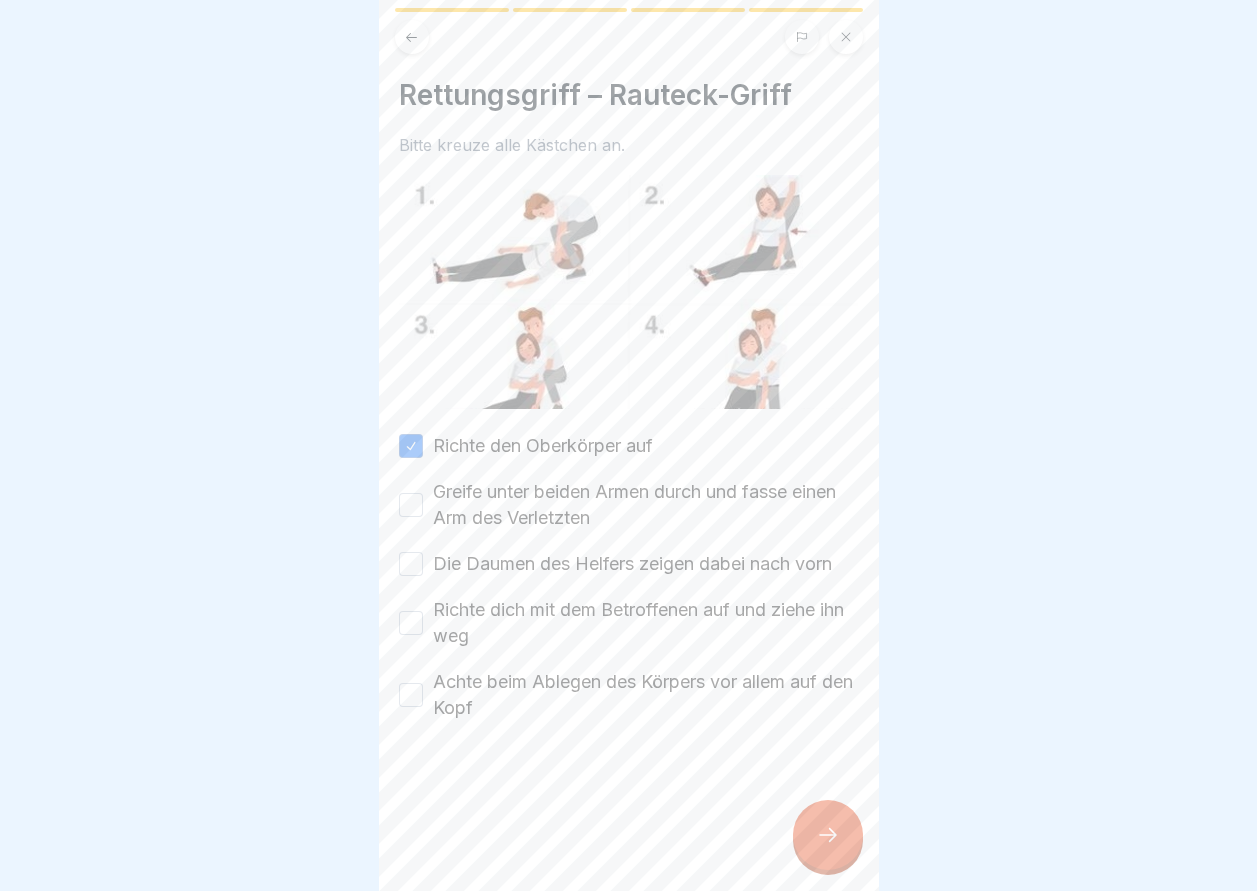drag, startPoint x: 411, startPoint y: 498, endPoint x: 411, endPoint y: 510, distance: 12 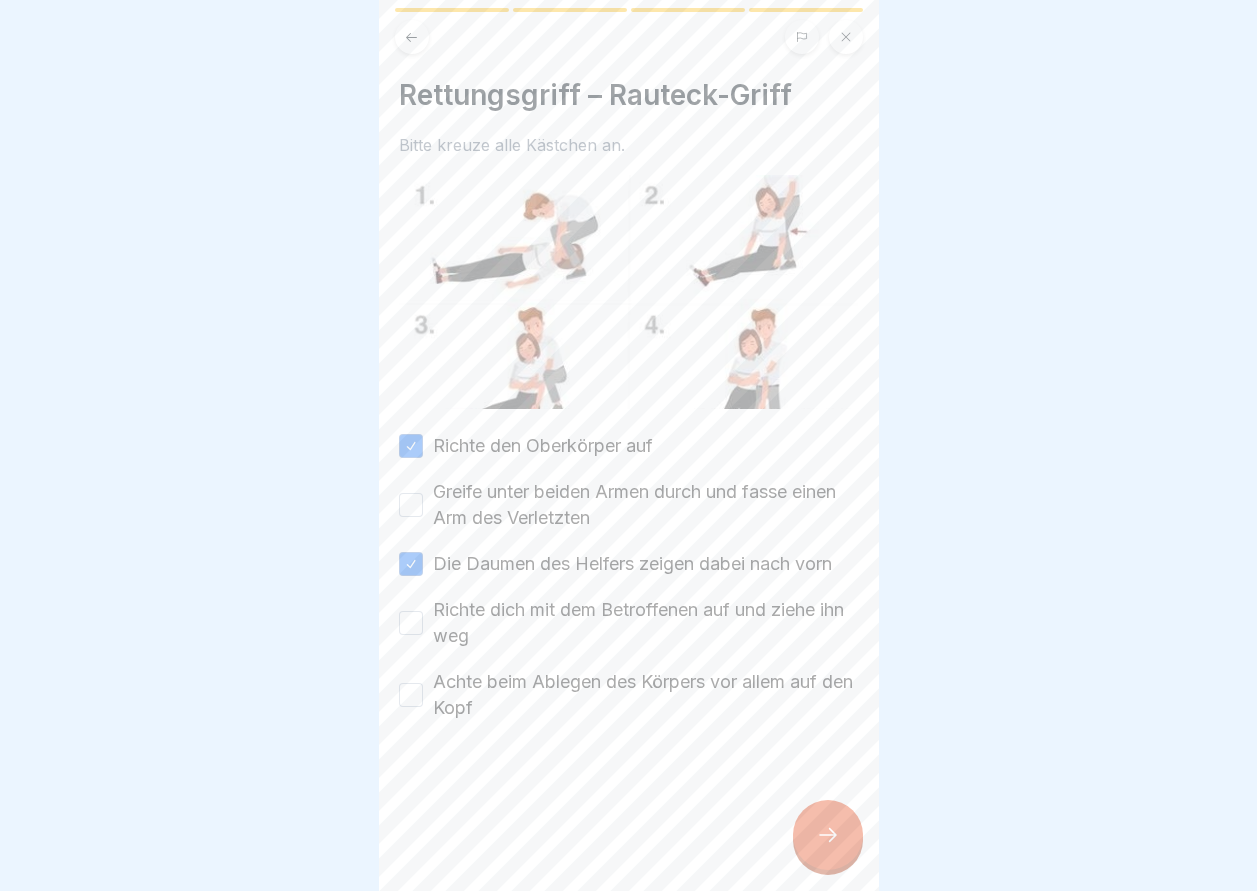 click on "Richte dich mit dem Betroffenen auf und ziehe ihn weg" at bounding box center [411, 623] 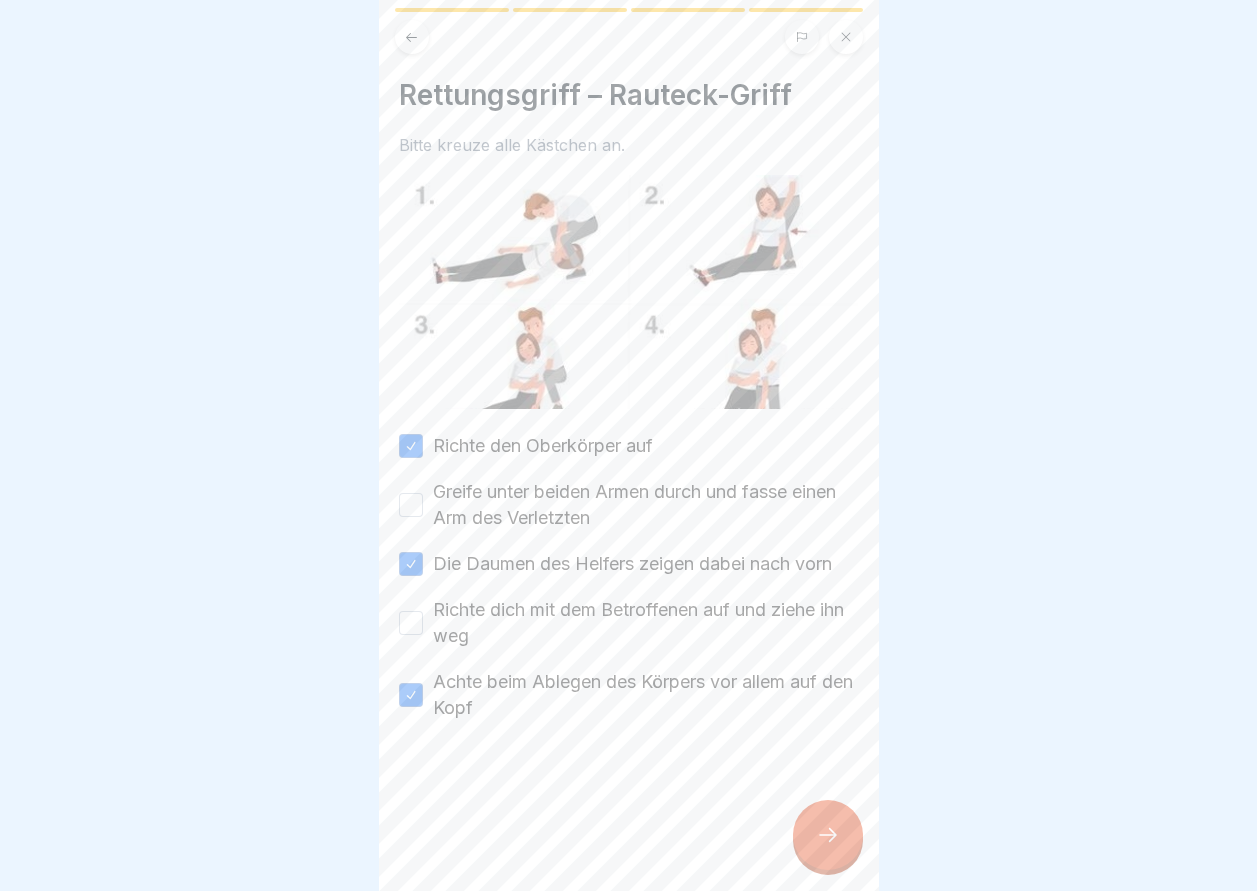 click on "Richte dich mit dem Betroffenen auf und ziehe ihn weg" at bounding box center [411, 623] 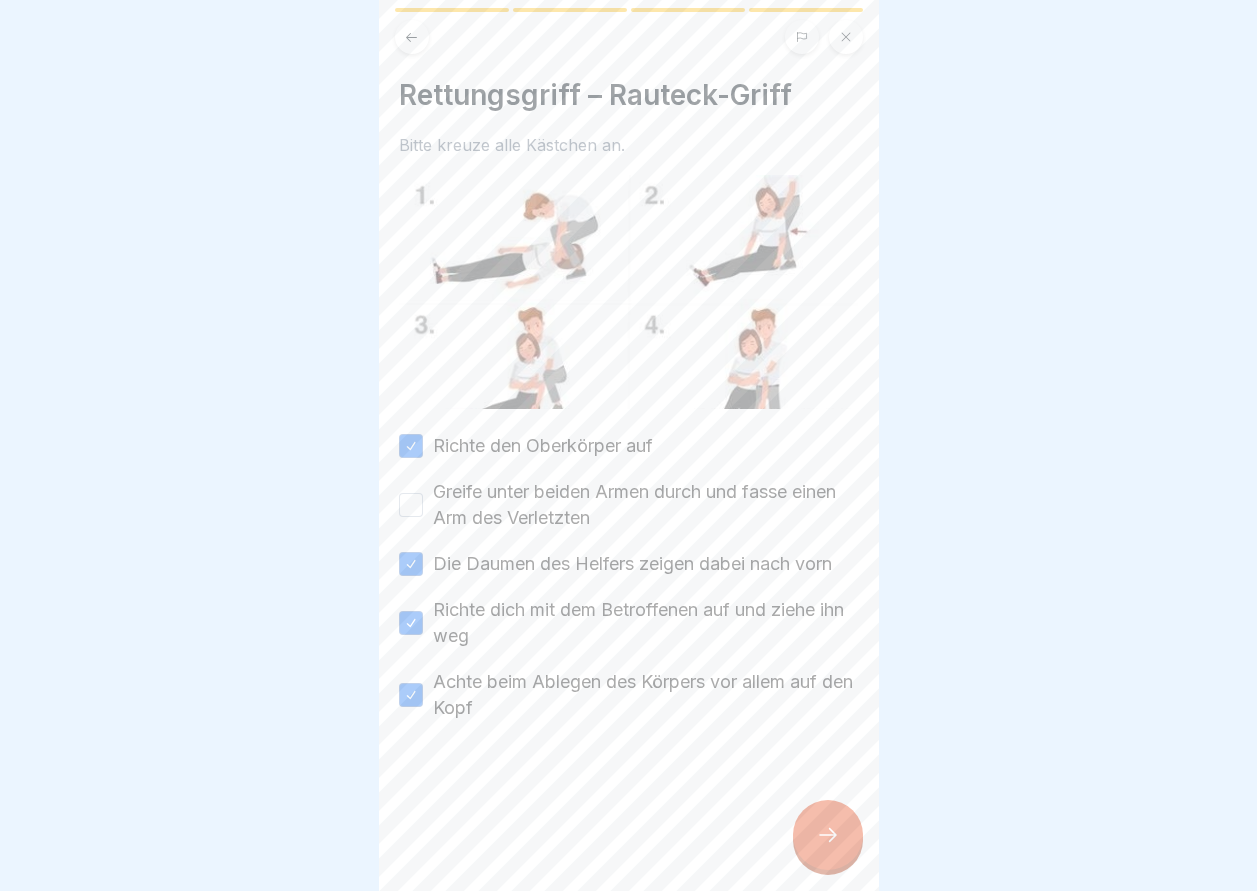 click on "Greife unter beiden Armen durch und fasse einen Arm des Verletzten" at bounding box center (411, 505) 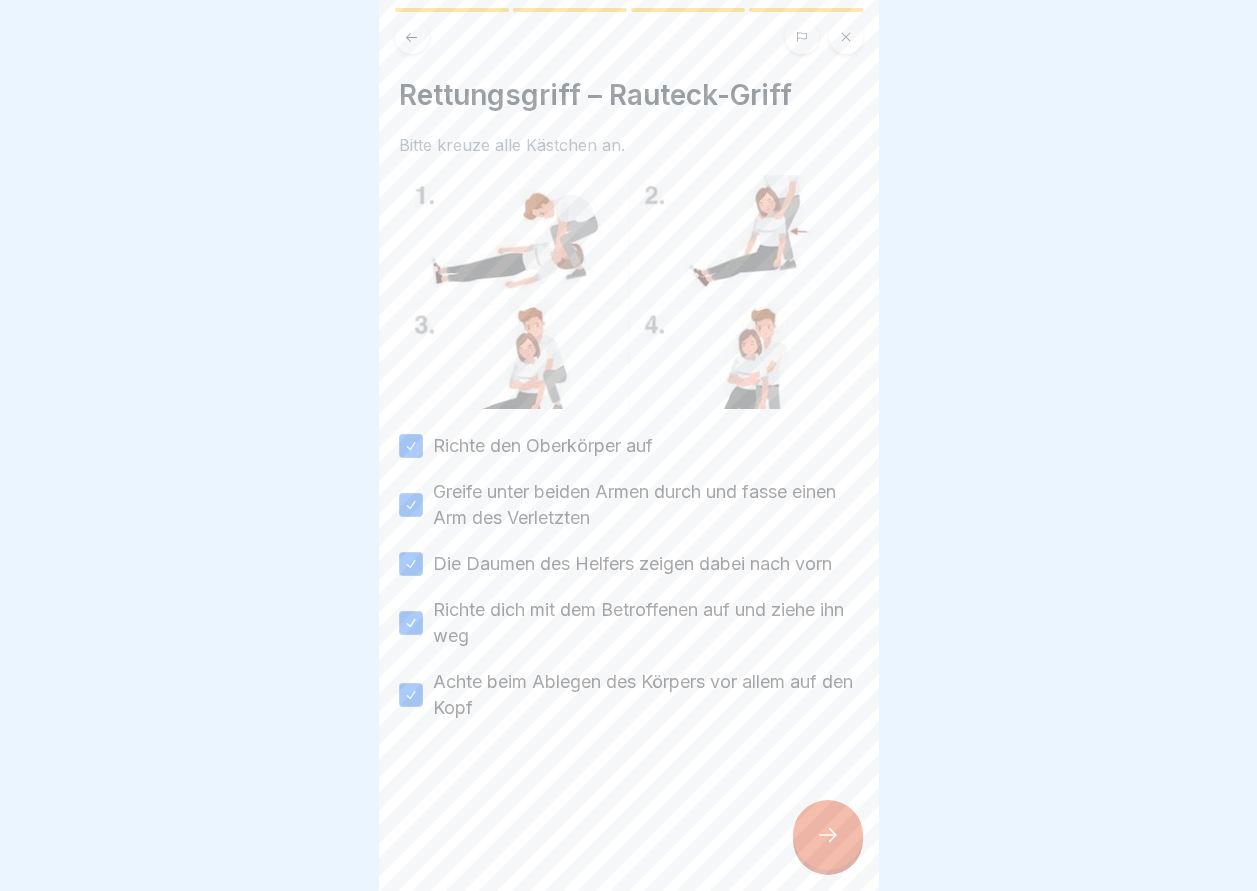 click at bounding box center (629, 781) 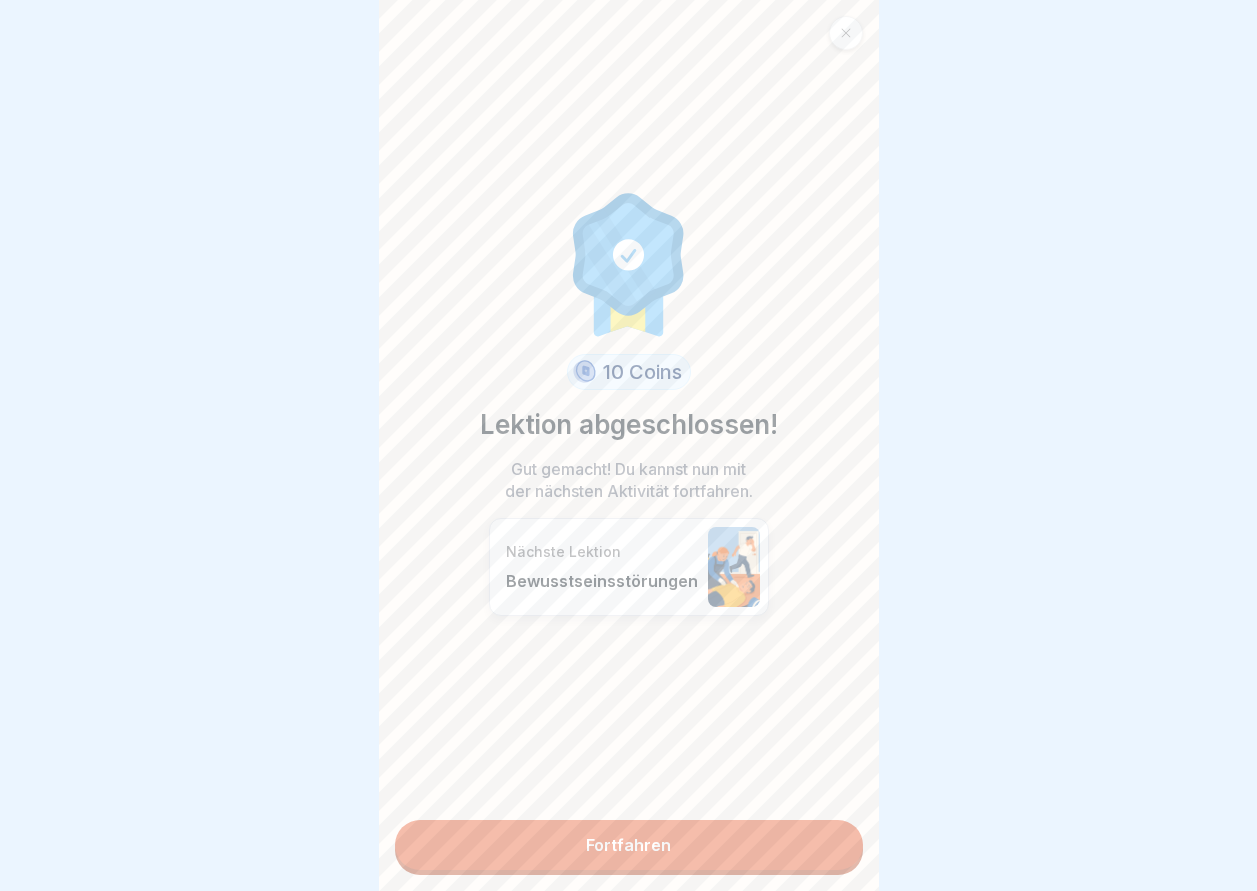 click on "Fortfahren" at bounding box center [629, 845] 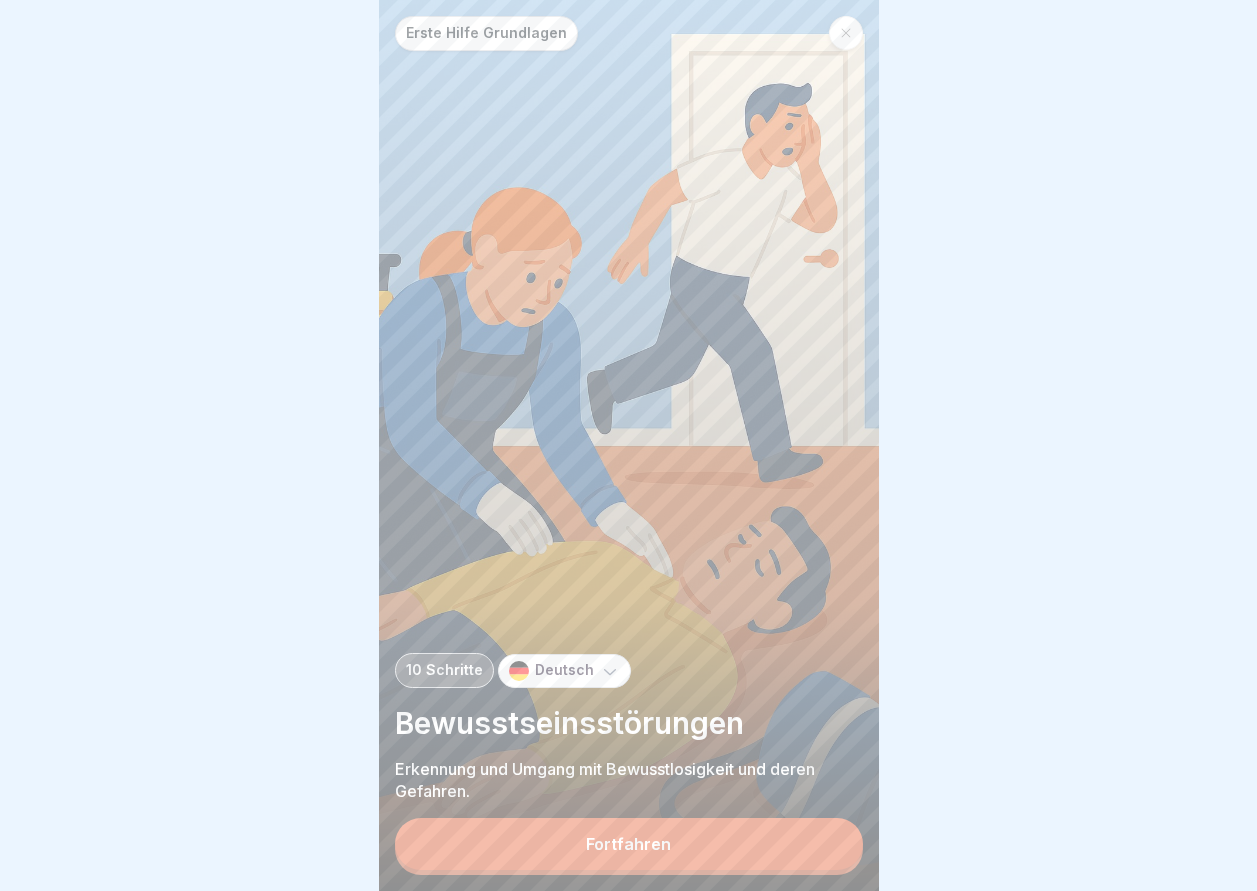 click on "Fortfahren" at bounding box center [628, 844] 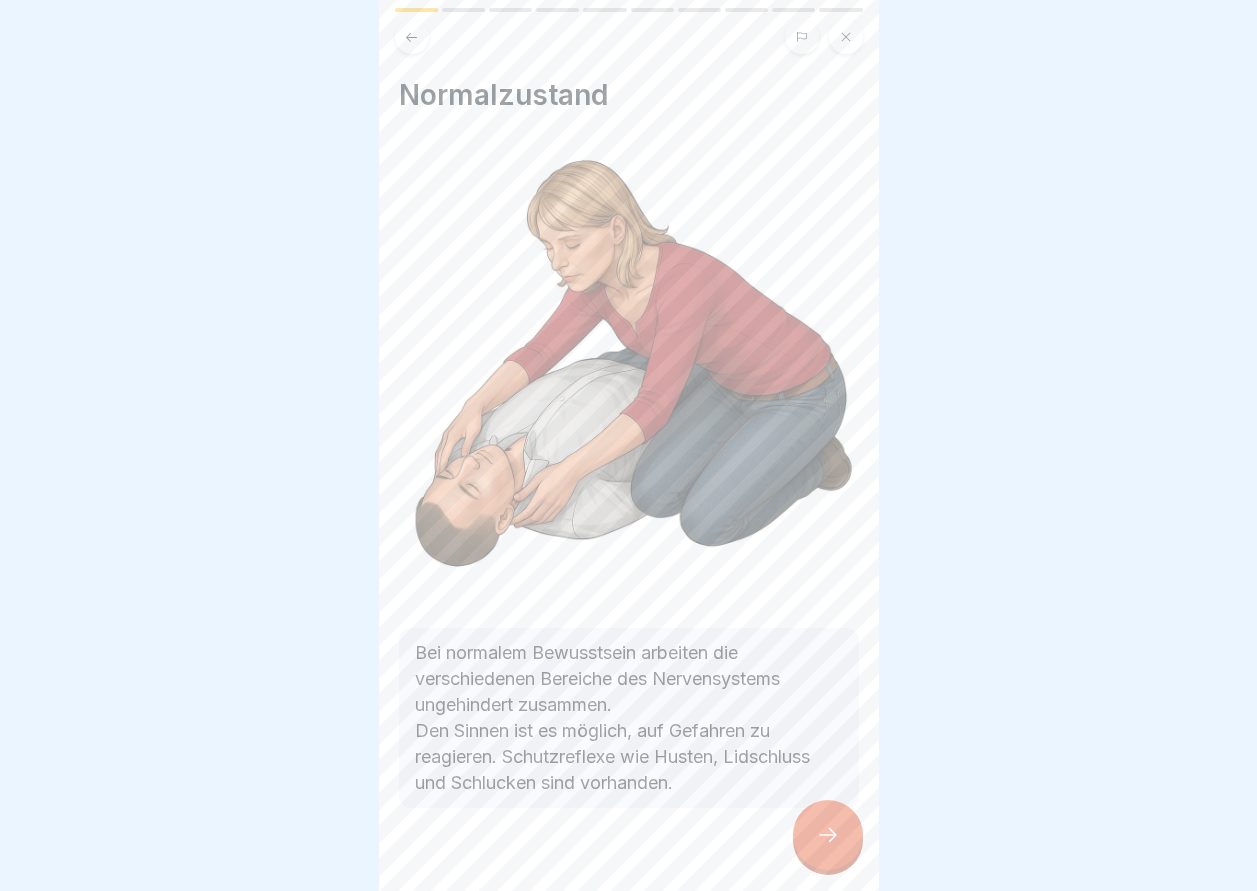 click 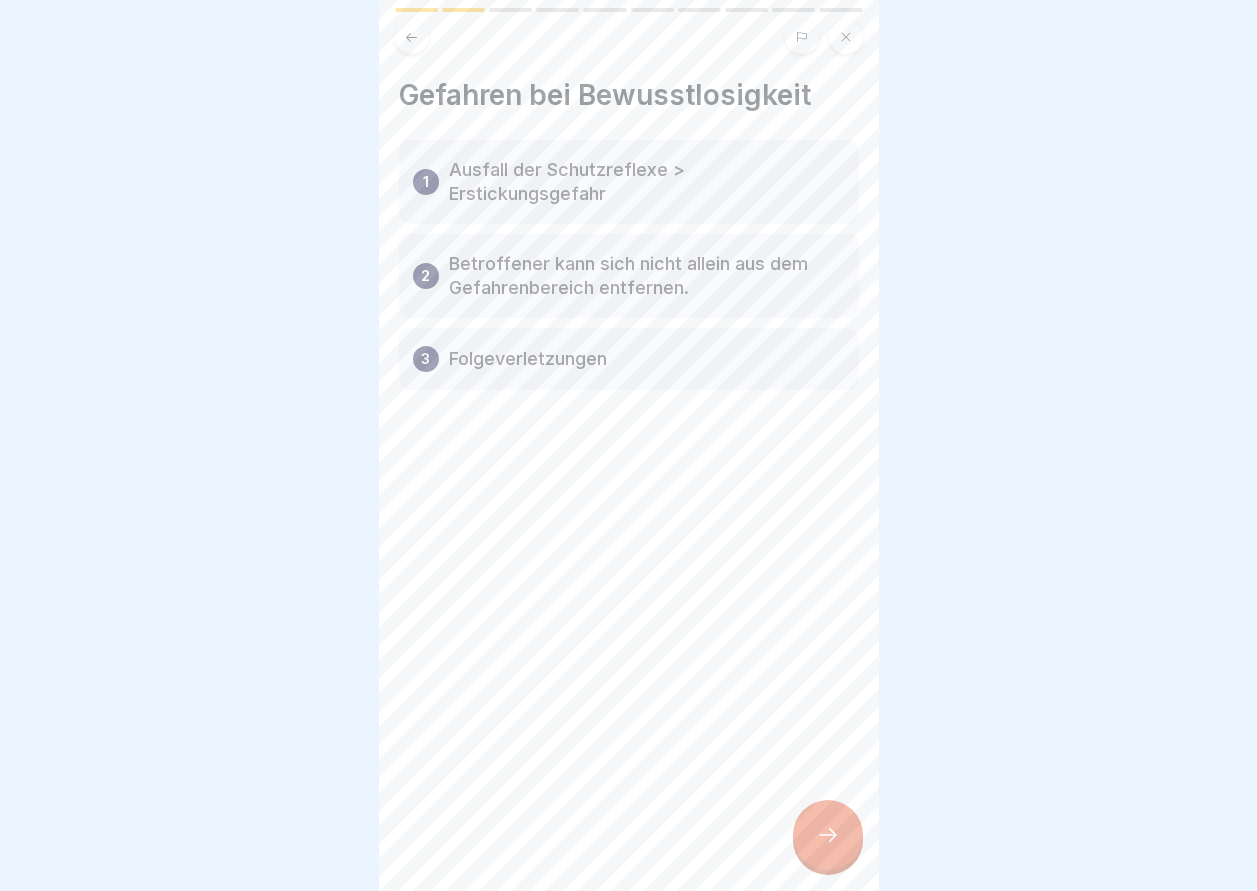 click on "Ausfall der Schutzreflexe > Erstickungsgefahr" at bounding box center [647, 182] 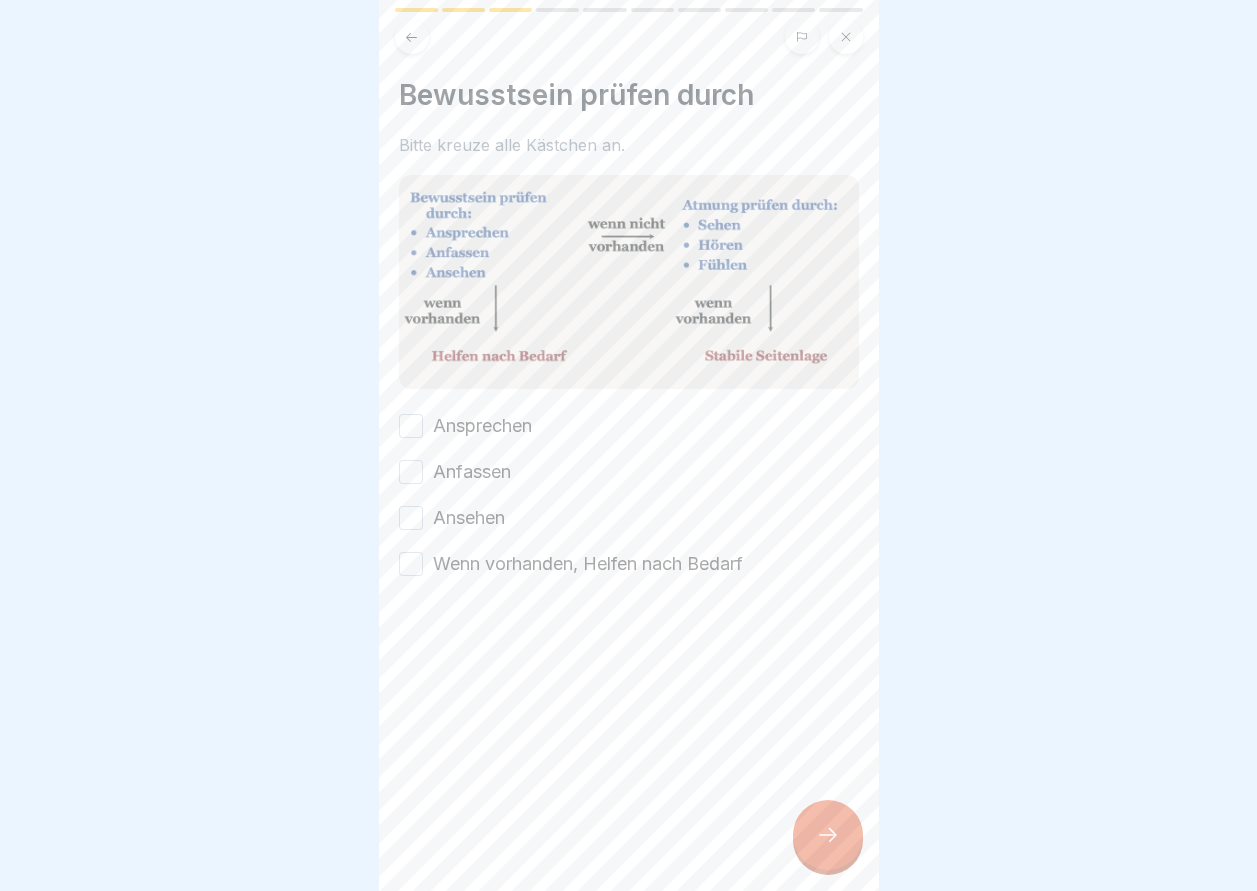 click on "Ansprechen" at bounding box center [411, 426] 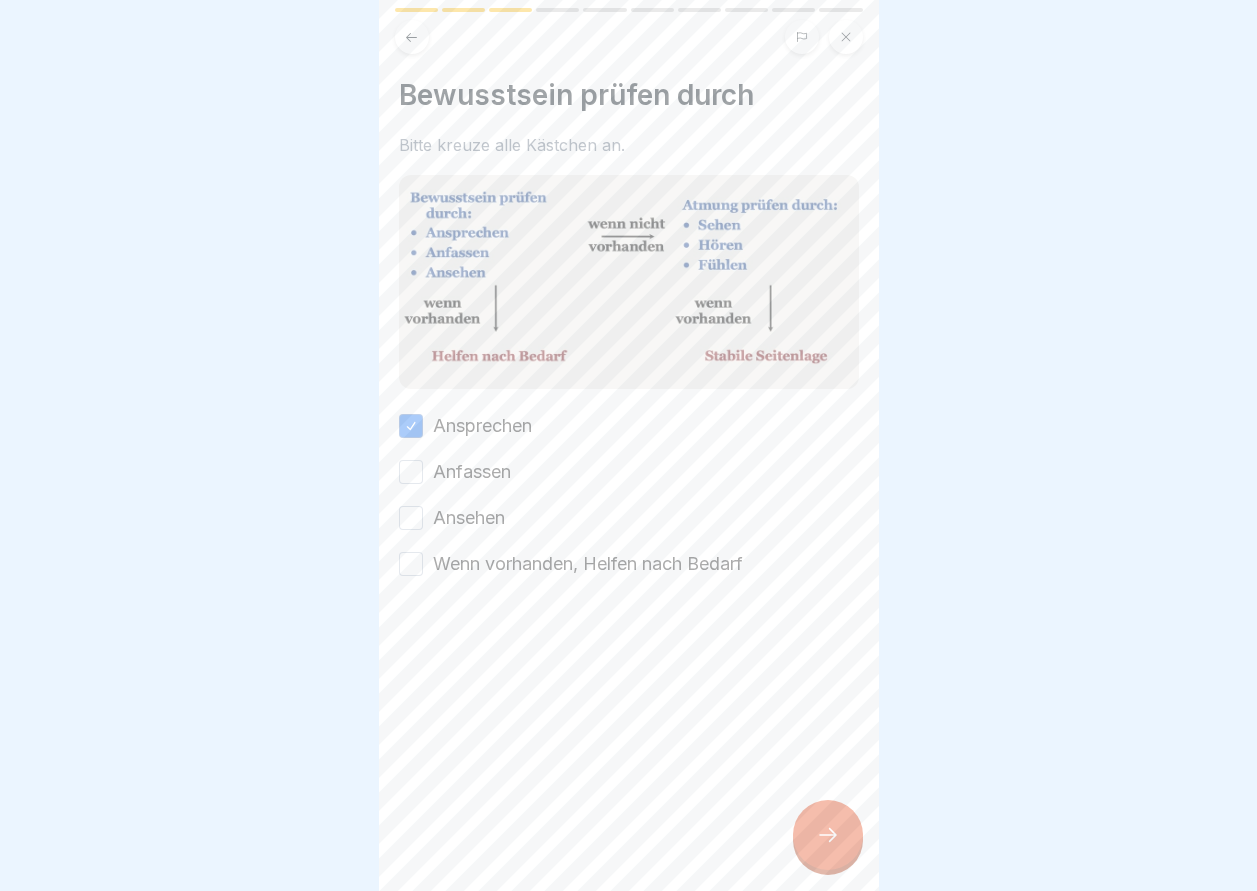 click on "Anfassen" at bounding box center [411, 472] 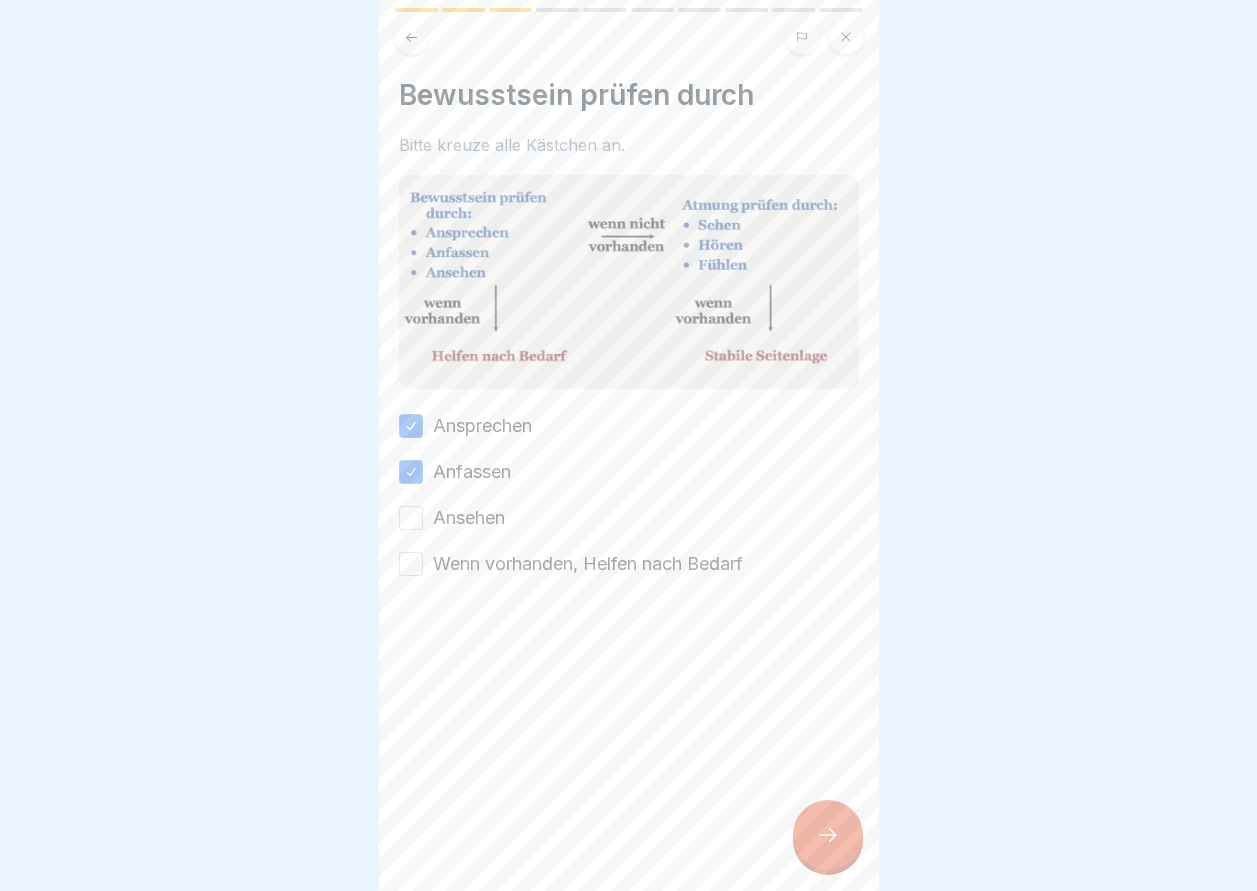 click on "Anfassen" at bounding box center (411, 472) 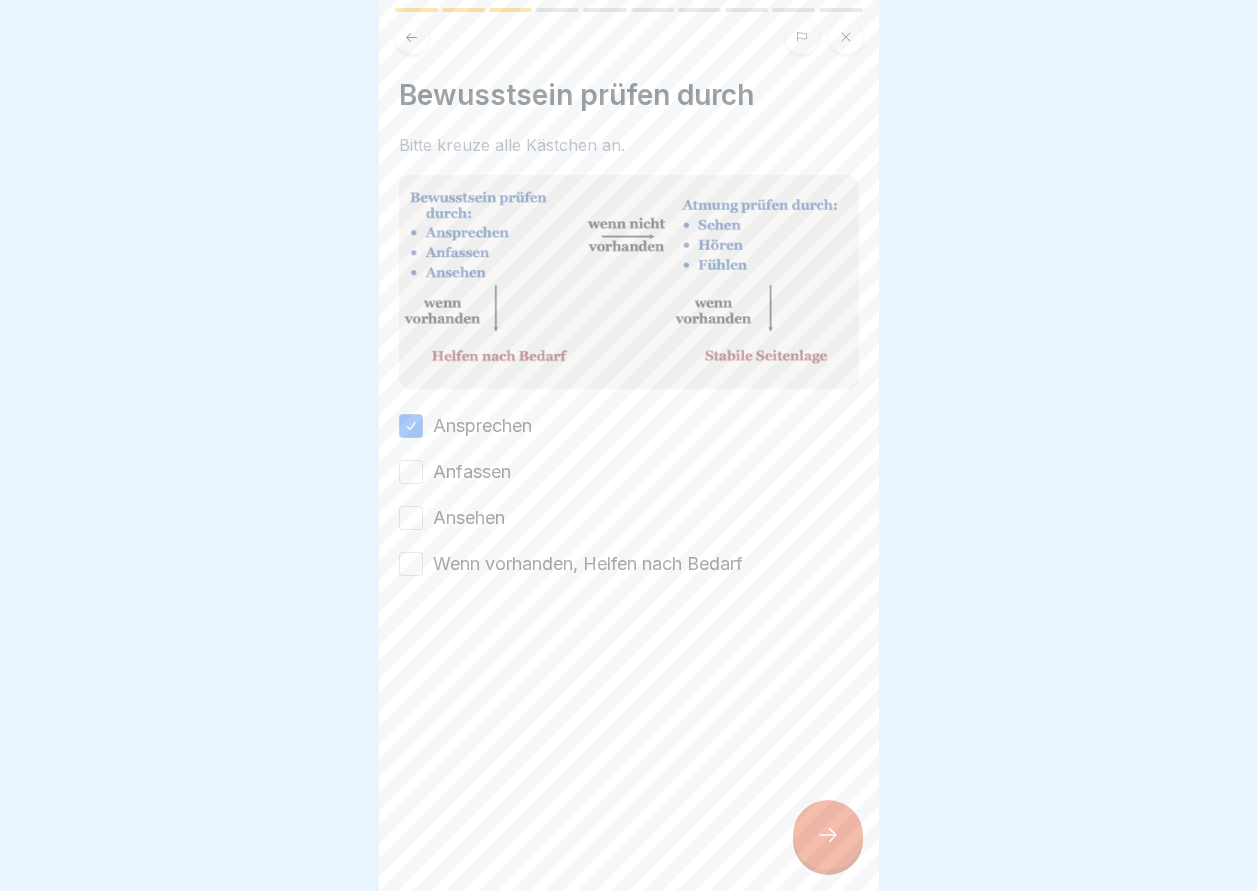 click on "Anfassen" at bounding box center [411, 472] 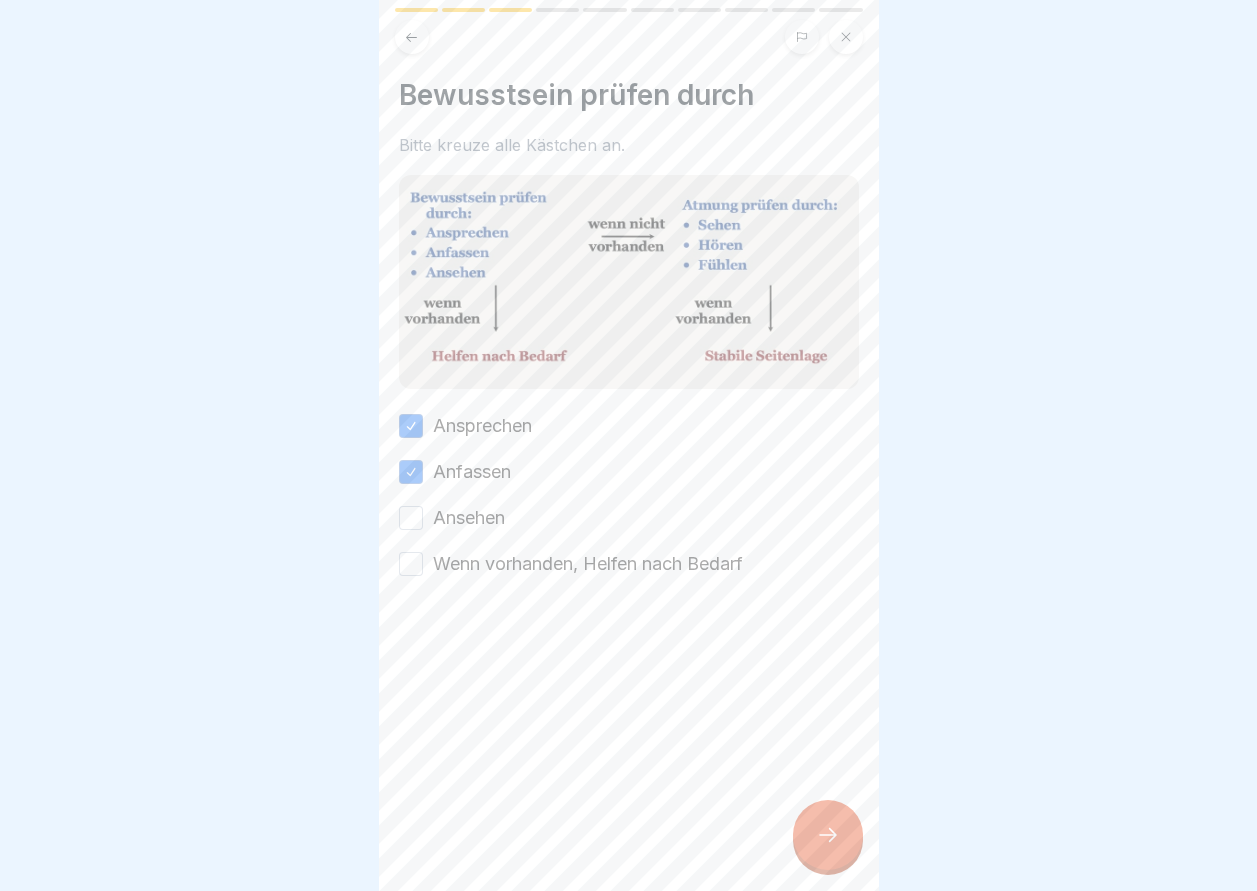 click on "Ansehen" at bounding box center (411, 518) 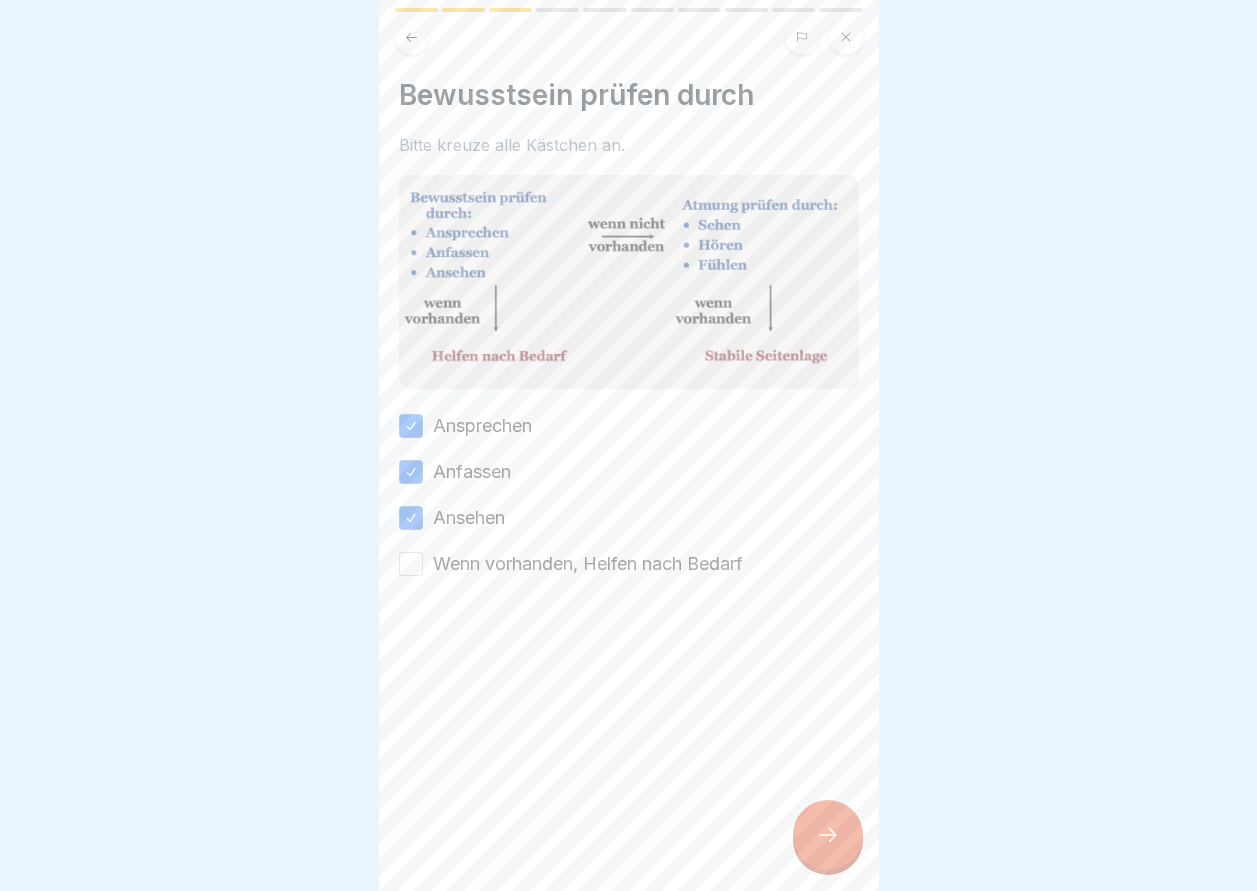 click on "Wenn vorhanden, Helfen nach Bedarf" at bounding box center [411, 564] 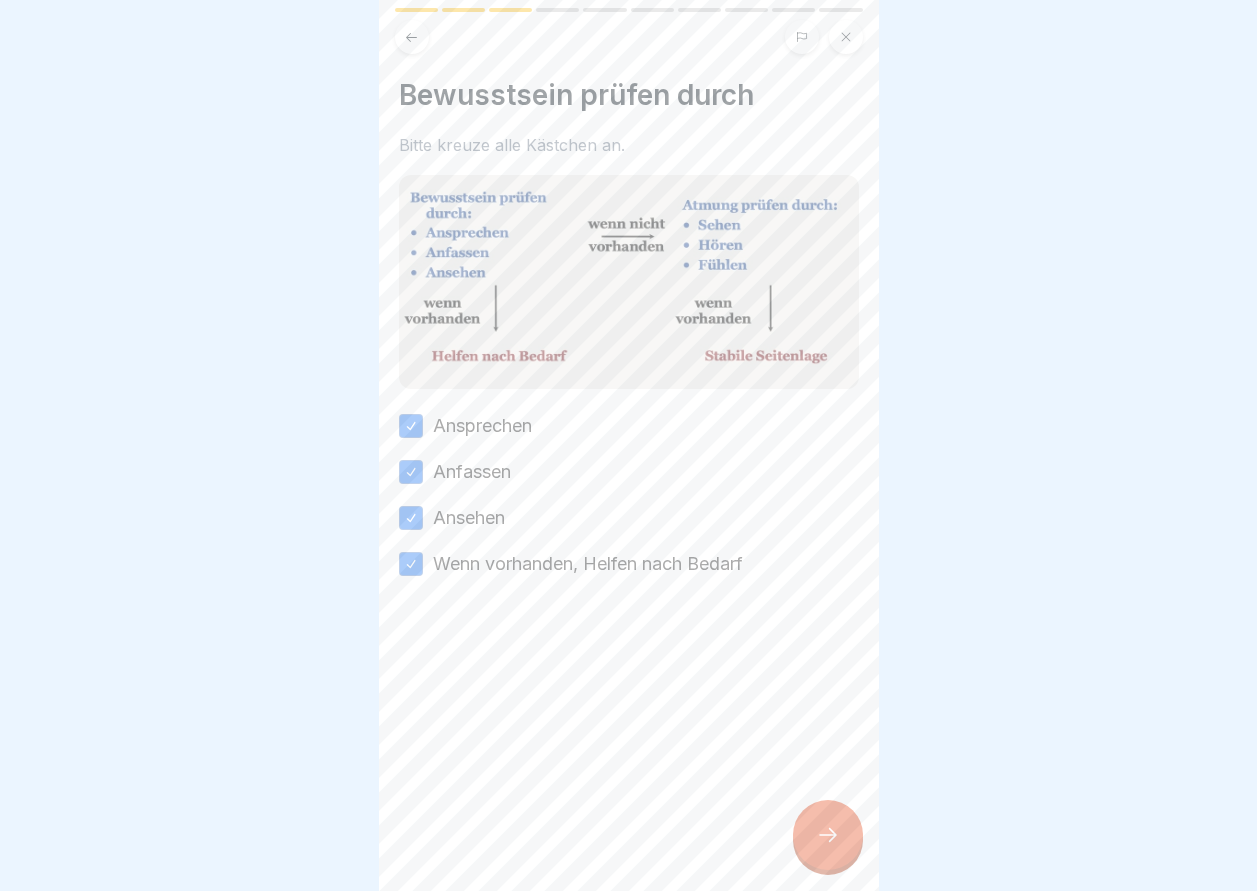 drag, startPoint x: 824, startPoint y: 842, endPoint x: 810, endPoint y: 838, distance: 14.56022 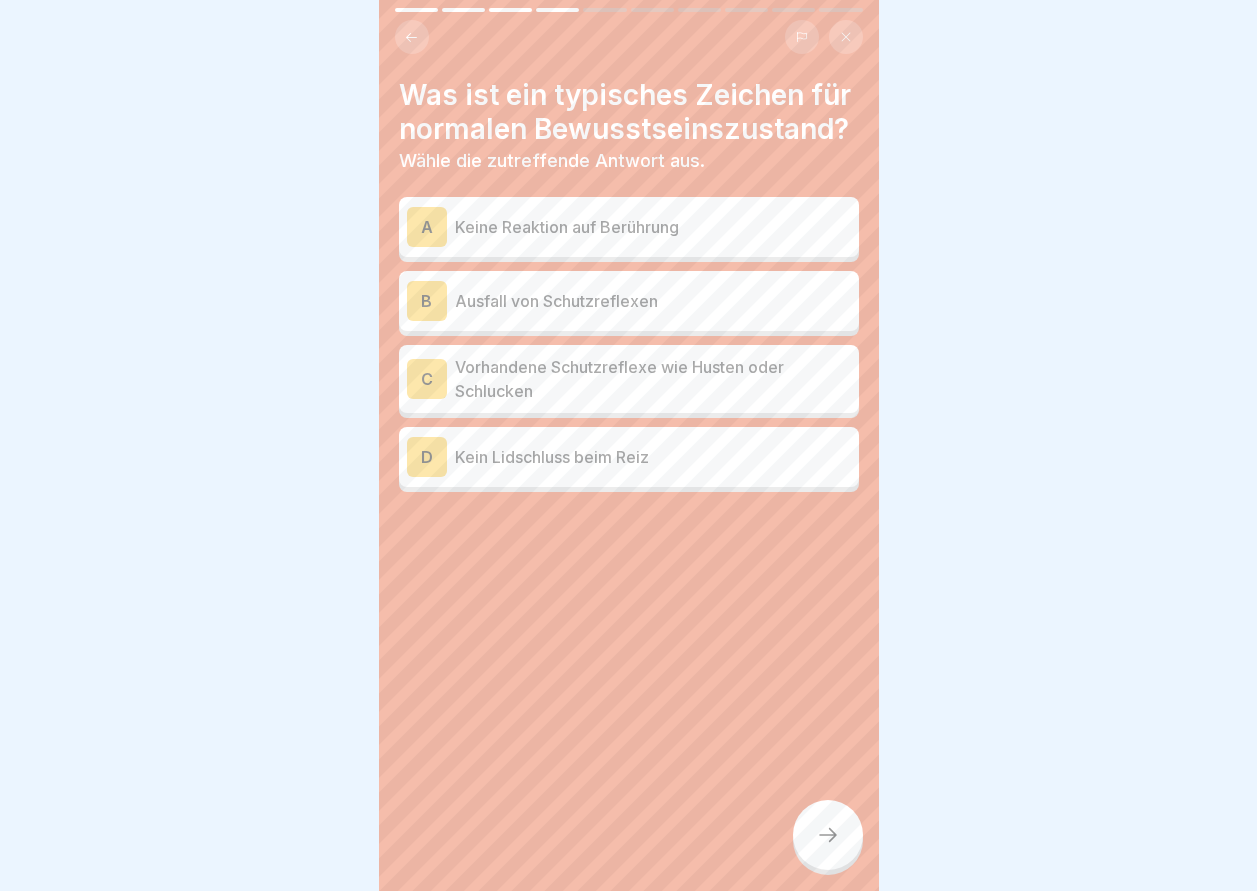click on "Ausfall von Schutzreflexen" at bounding box center (653, 301) 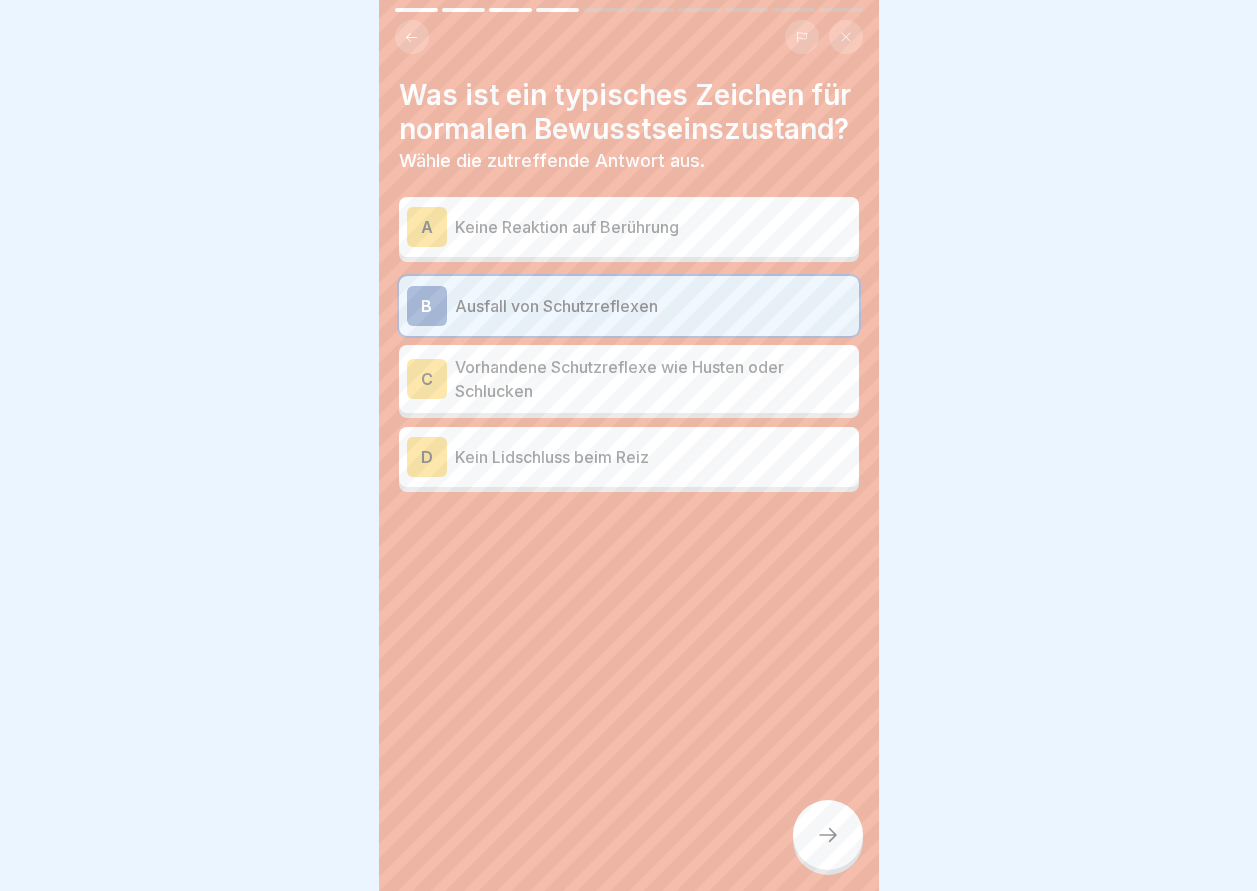 click on "Vorhandene Schutzreflexe wie Husten oder Schlucken" at bounding box center (653, 379) 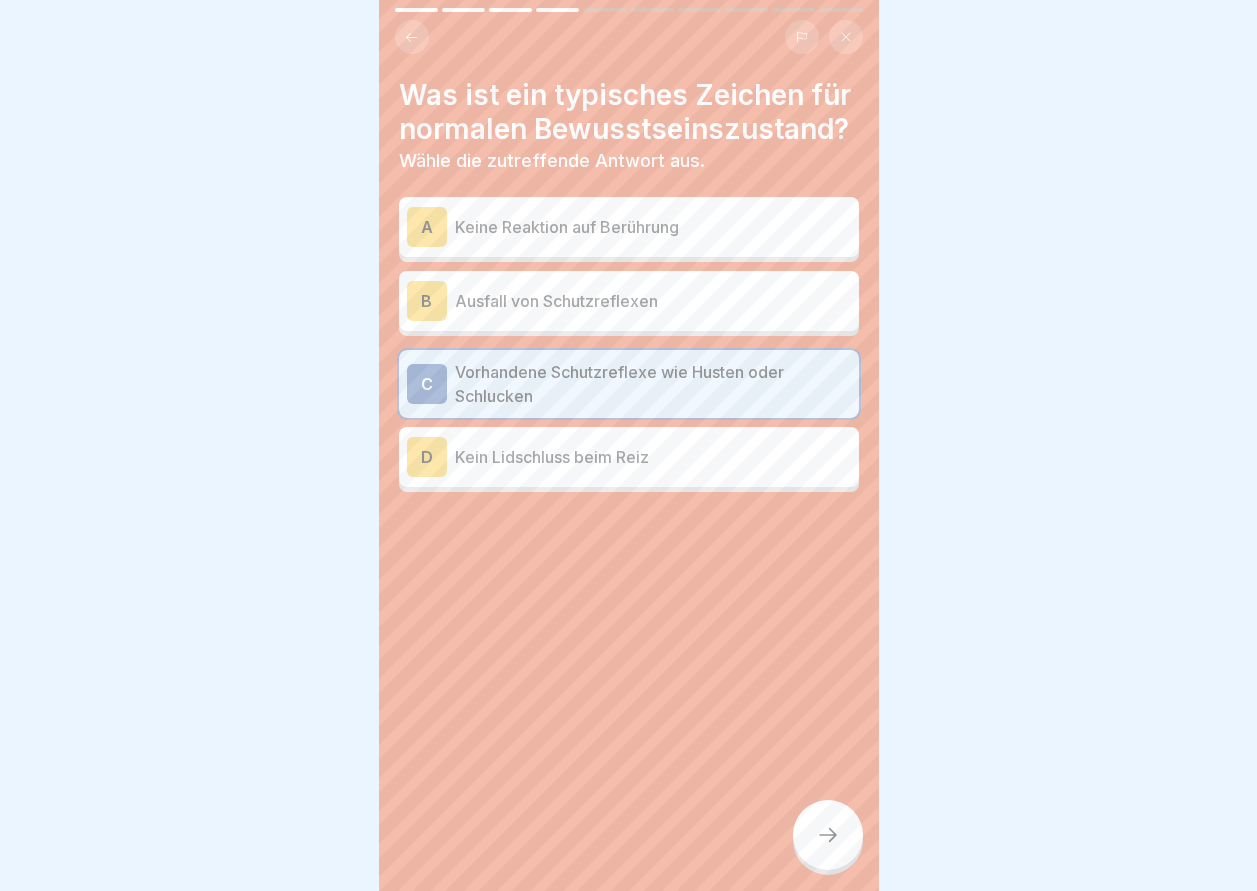 click on "Ausfall von Schutzreflexen" at bounding box center (653, 301) 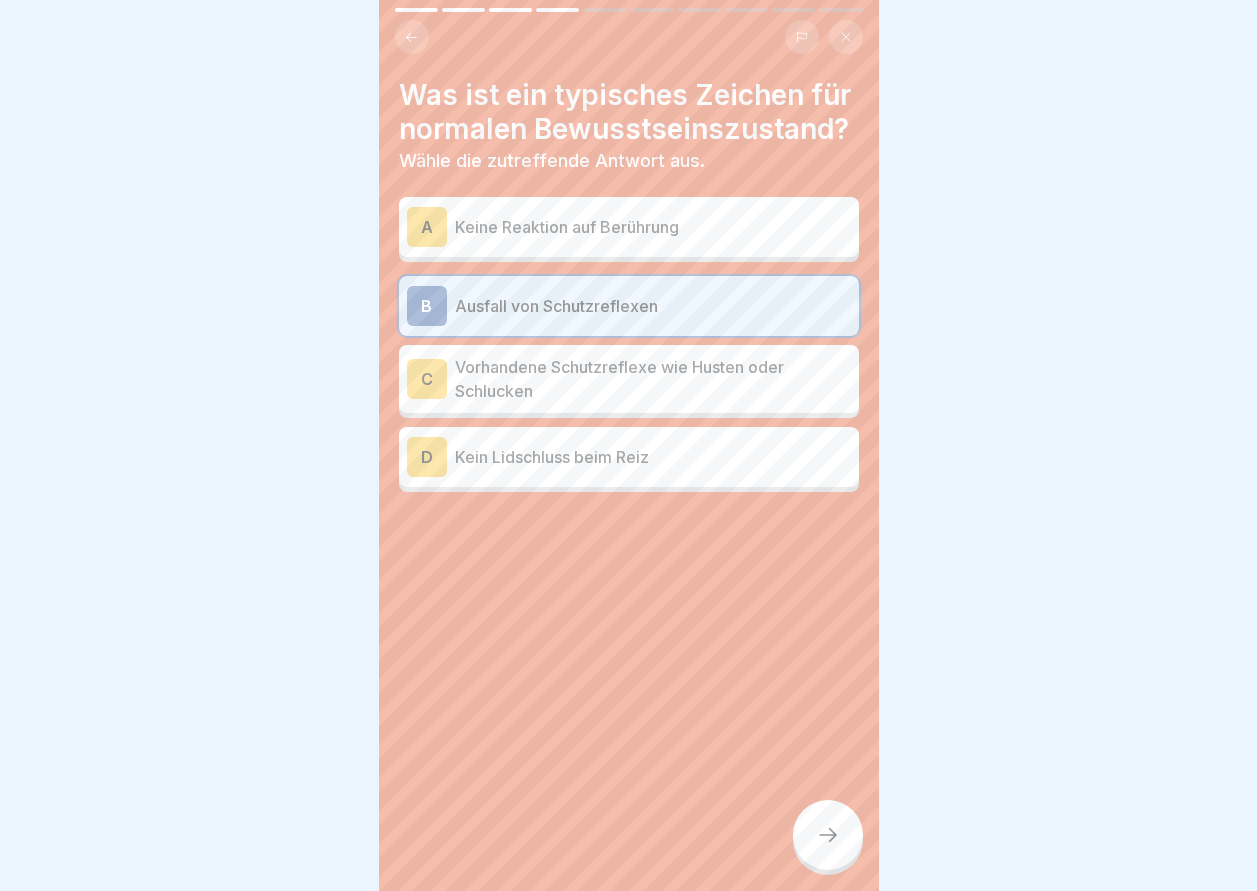 click on "Keine Reaktion auf Berührung" at bounding box center (653, 227) 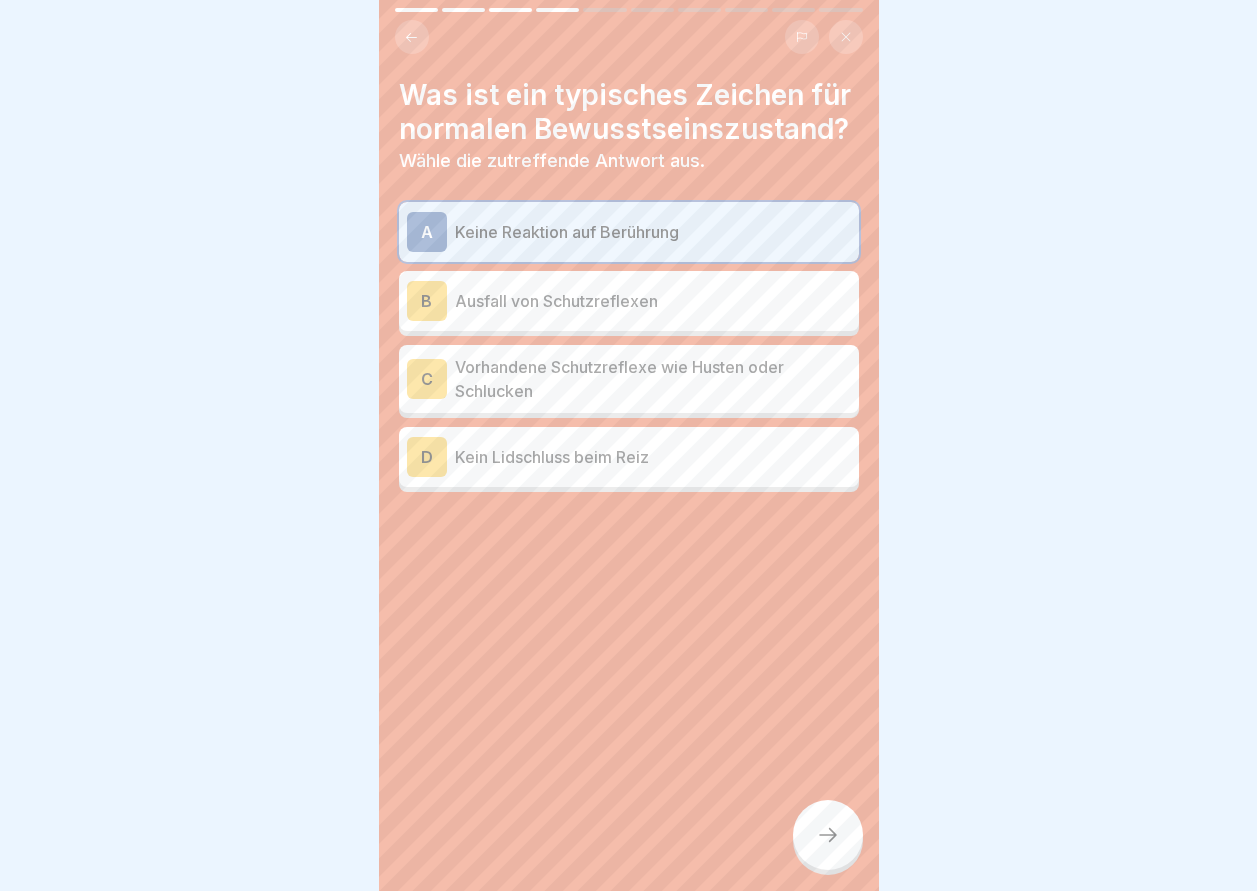 click on "Ausfall von Schutzreflexen" at bounding box center [653, 301] 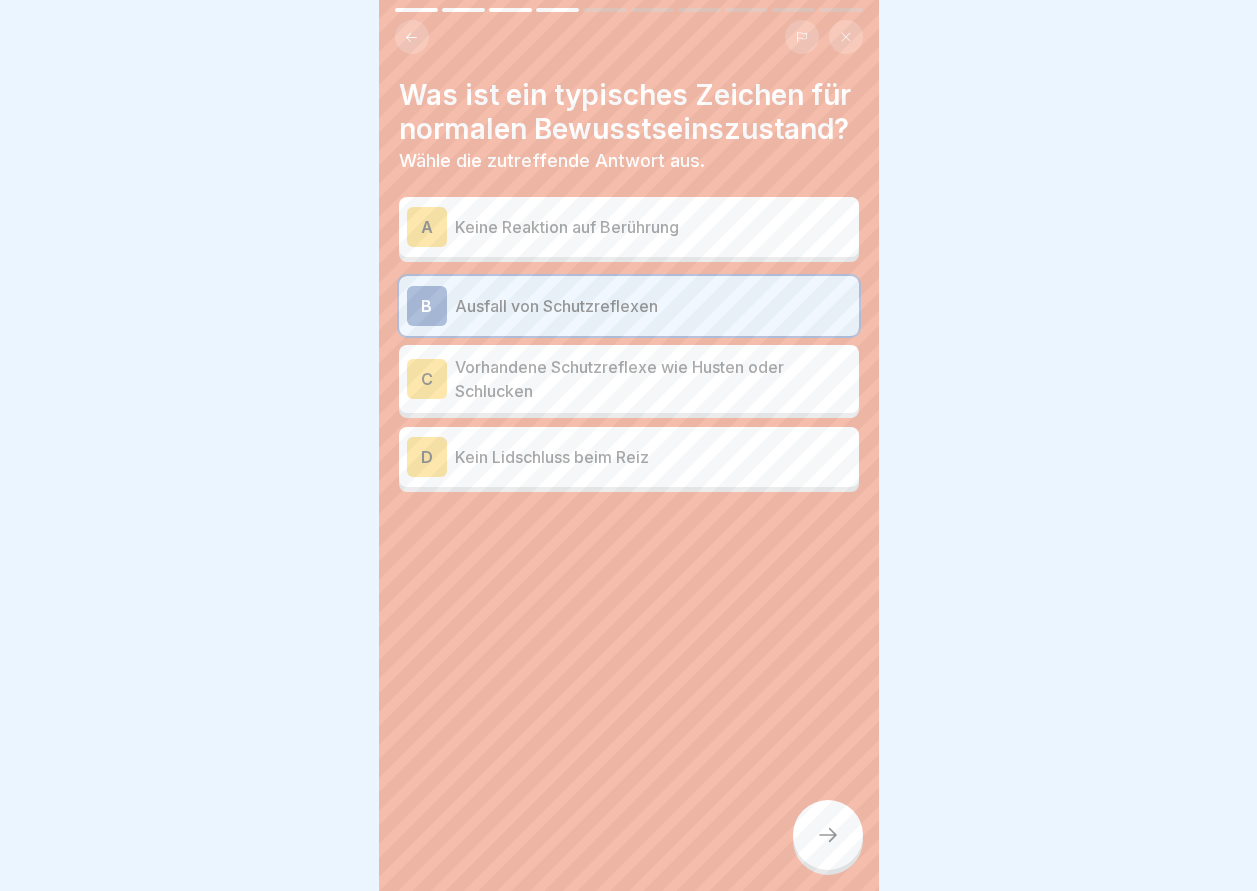 click on "A Keine Reaktion auf Berührung" at bounding box center (629, 227) 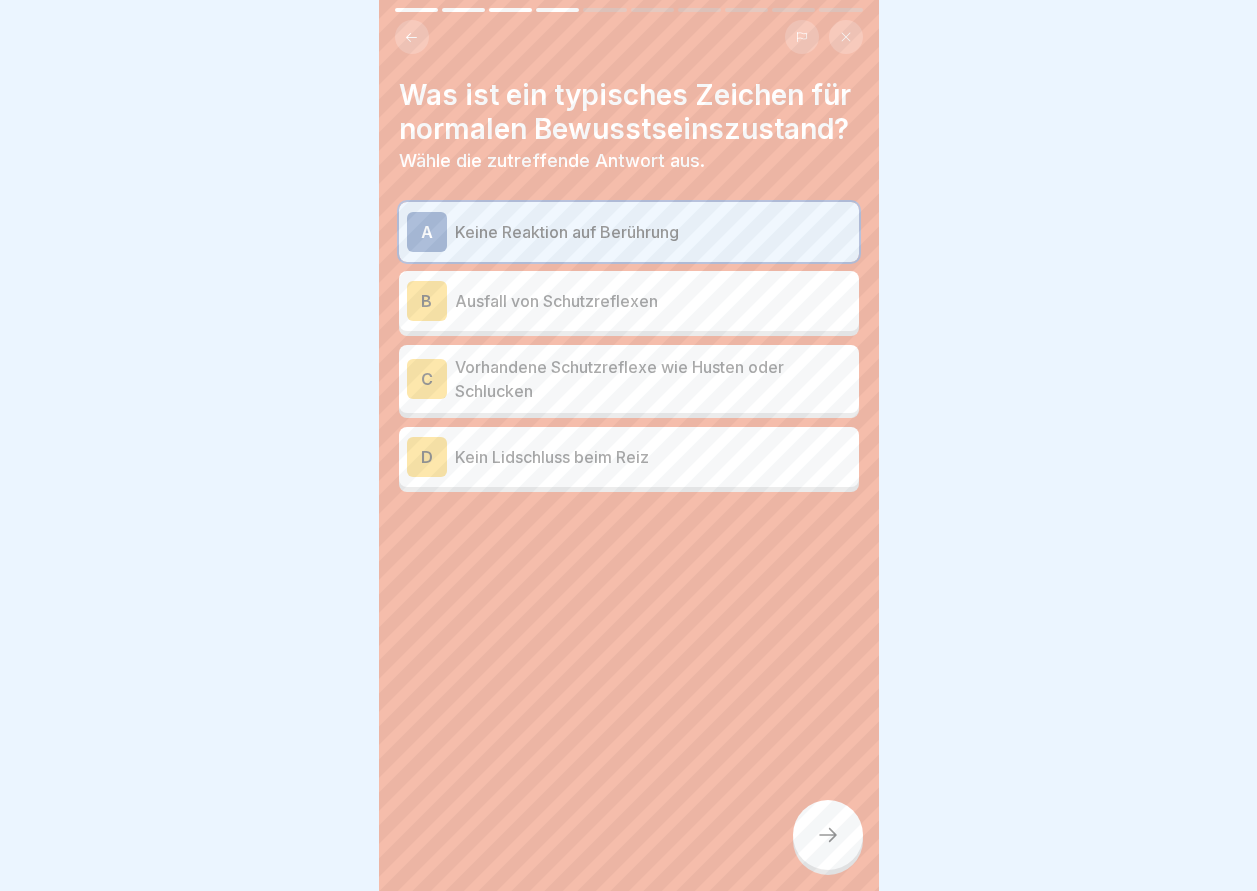 click on "Ausfall von Schutzreflexen" at bounding box center [653, 301] 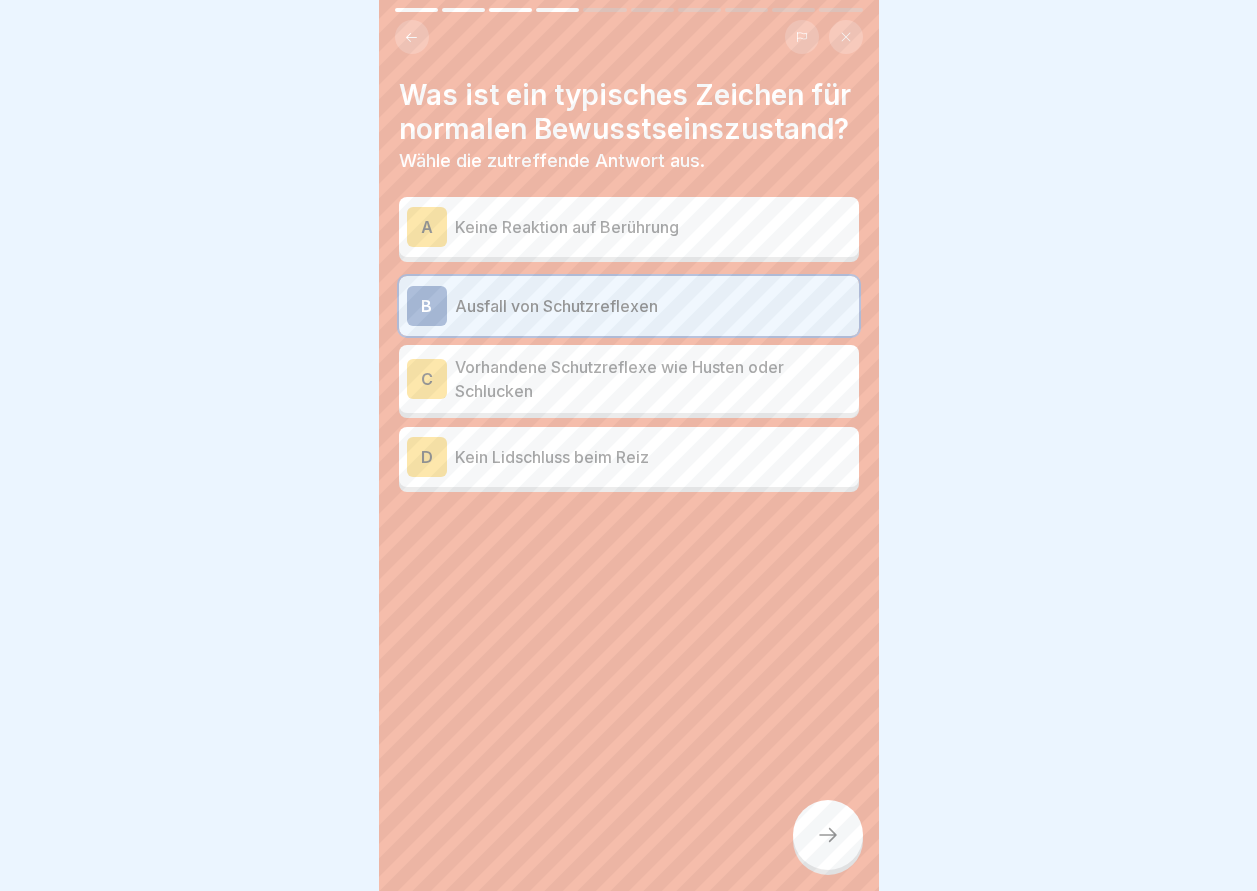 click on "Vorhandene Schutzreflexe wie Husten oder Schlucken" at bounding box center (653, 379) 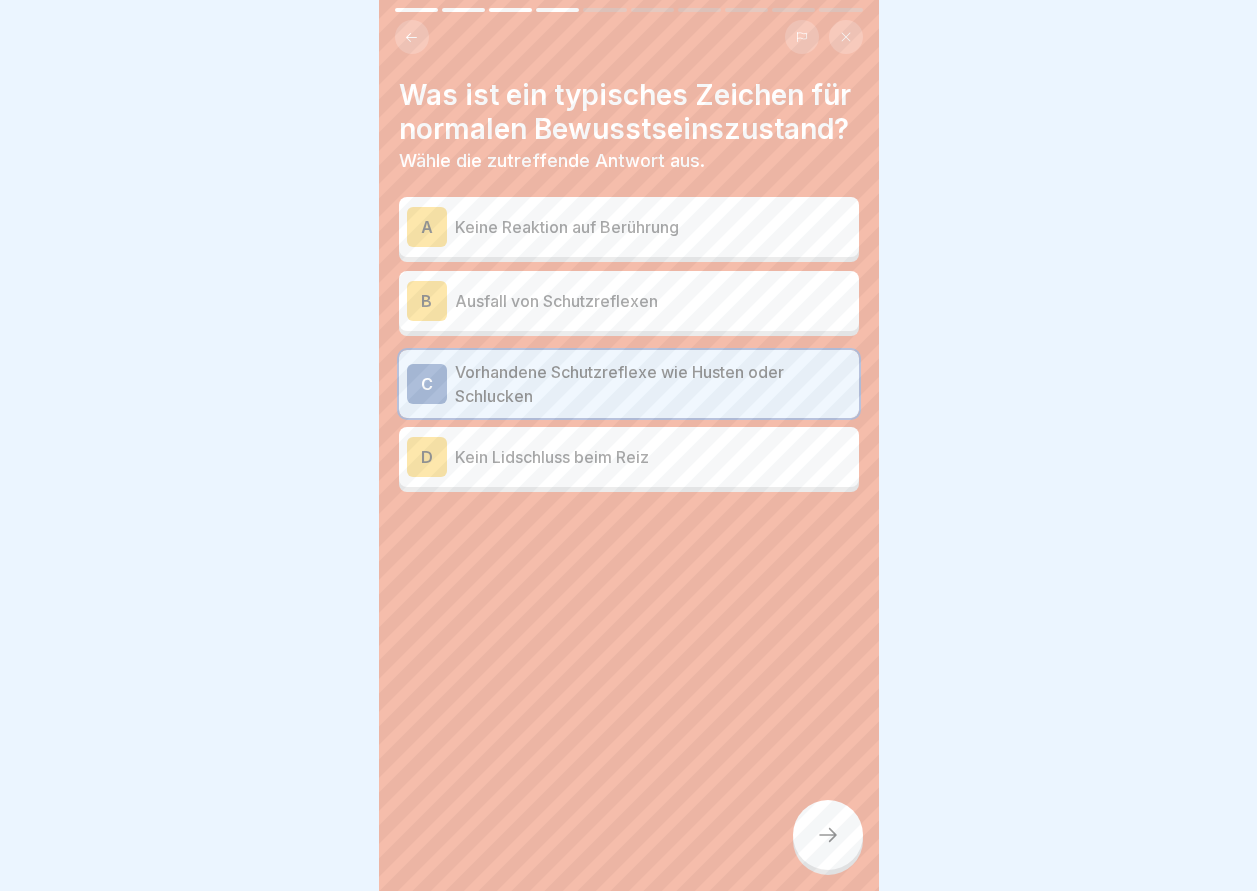 click 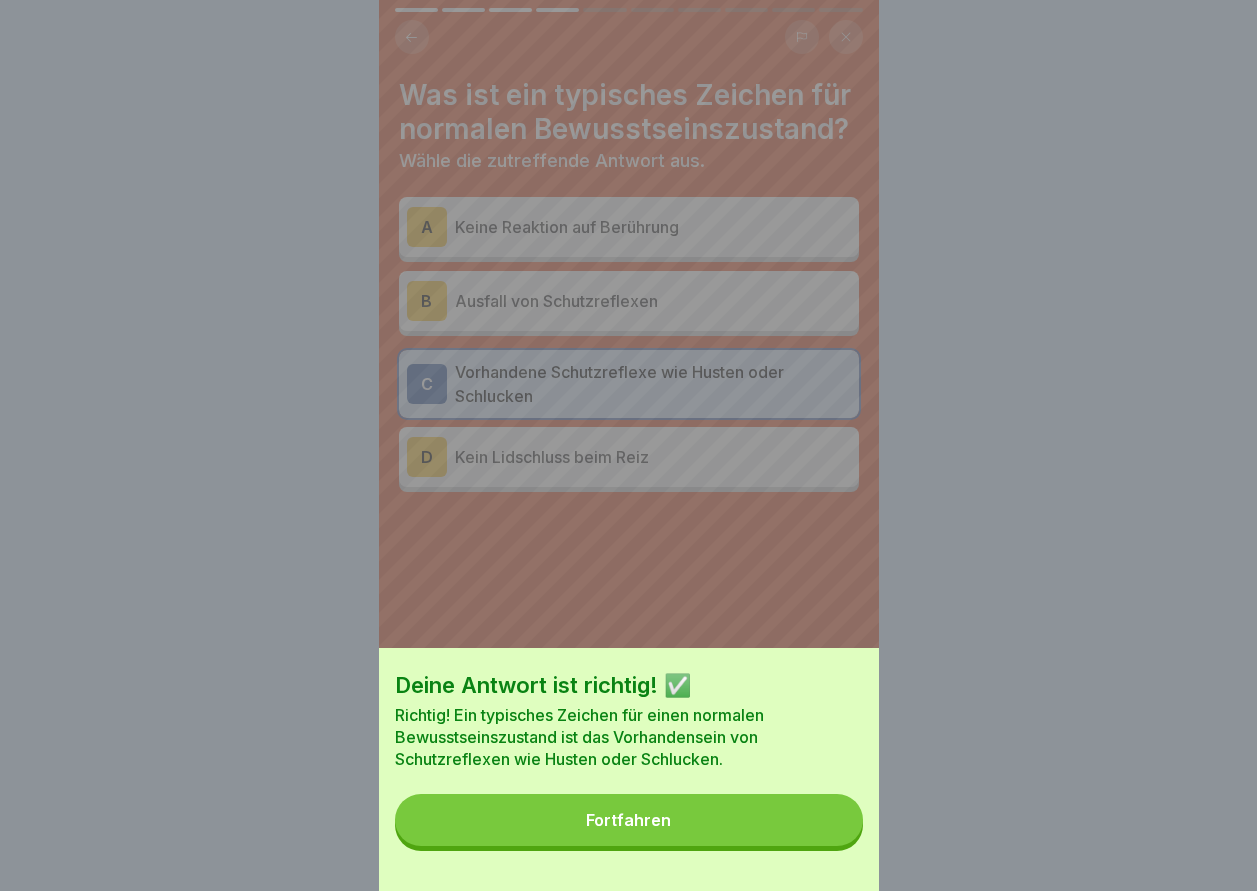 click on "Fortfahren" at bounding box center (629, 820) 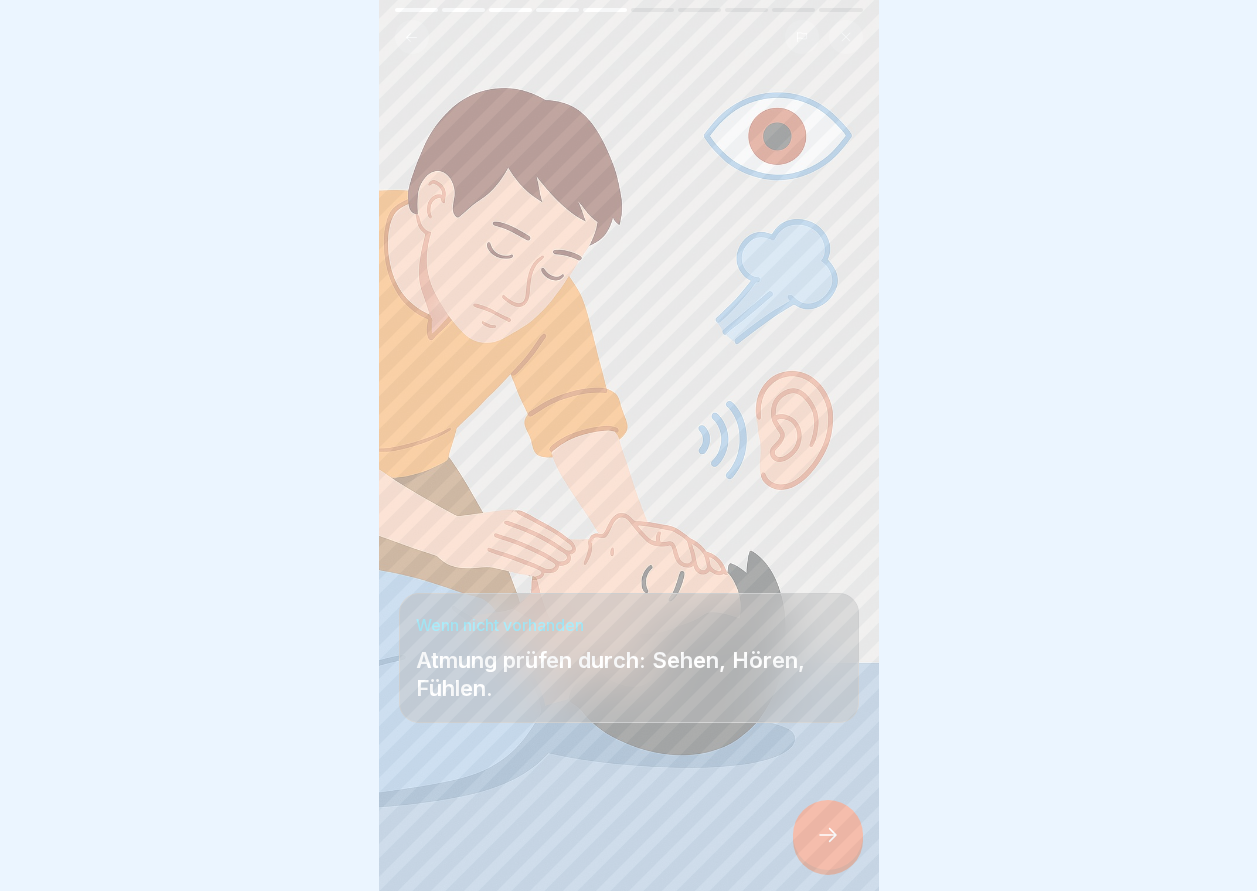 click 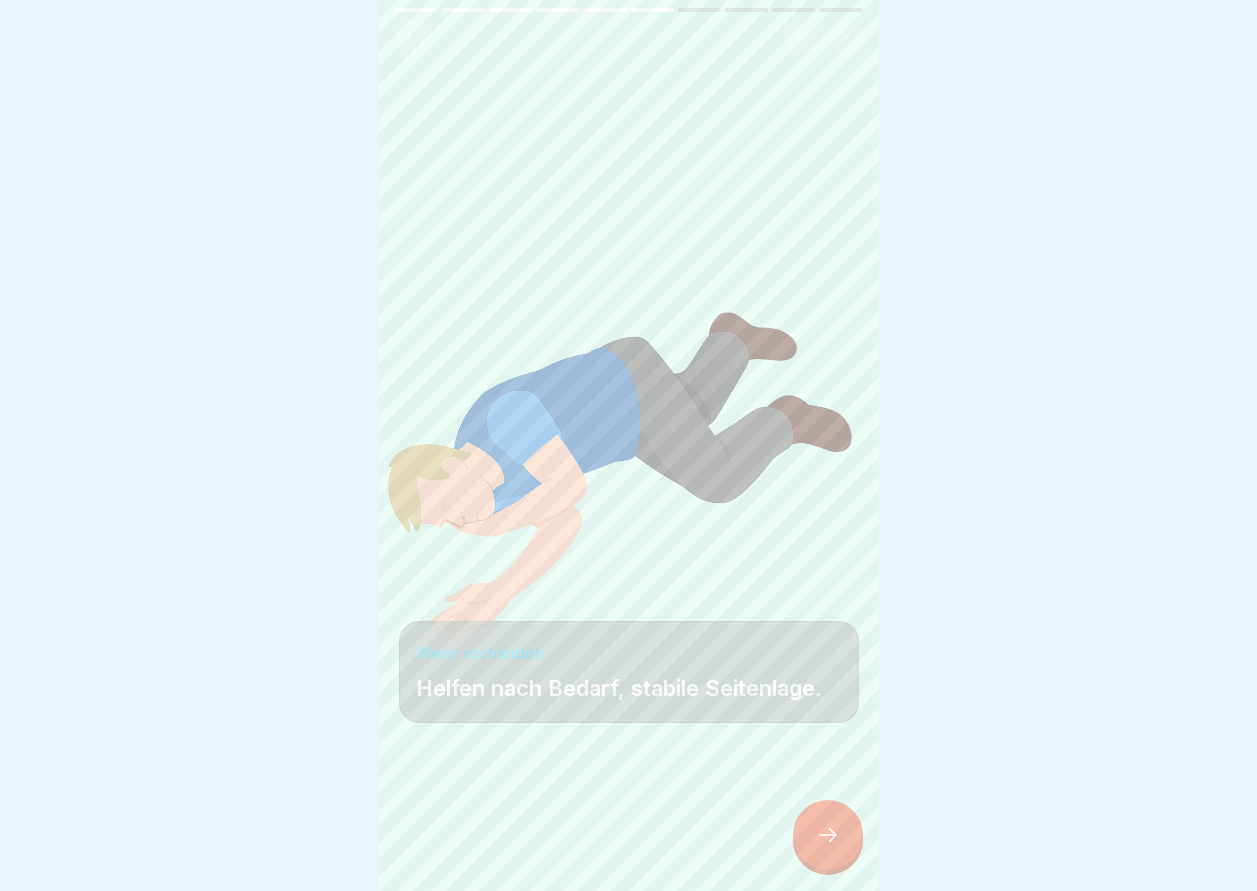 click at bounding box center [828, 835] 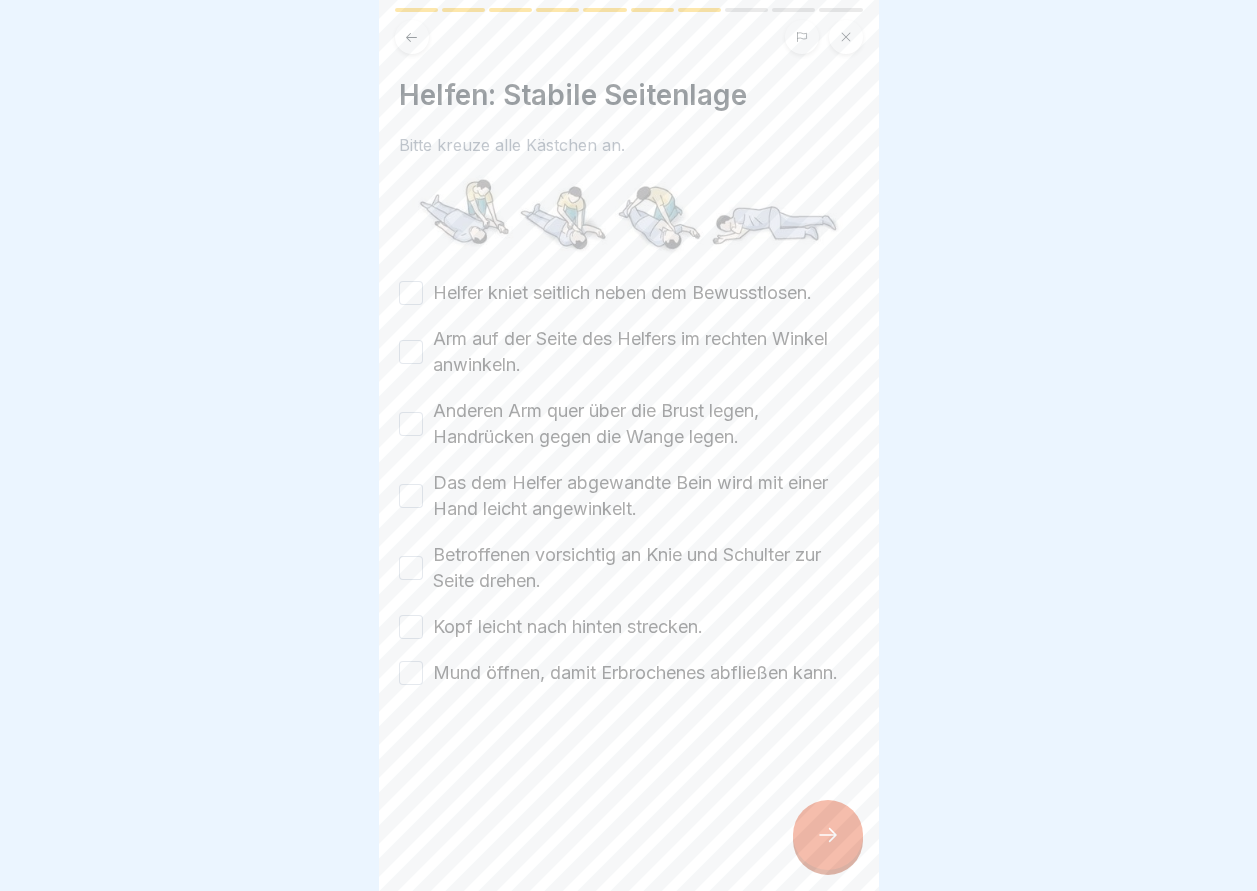 click on "Helfer kniet seitlich neben dem Bewusstlosen." at bounding box center (411, 293) 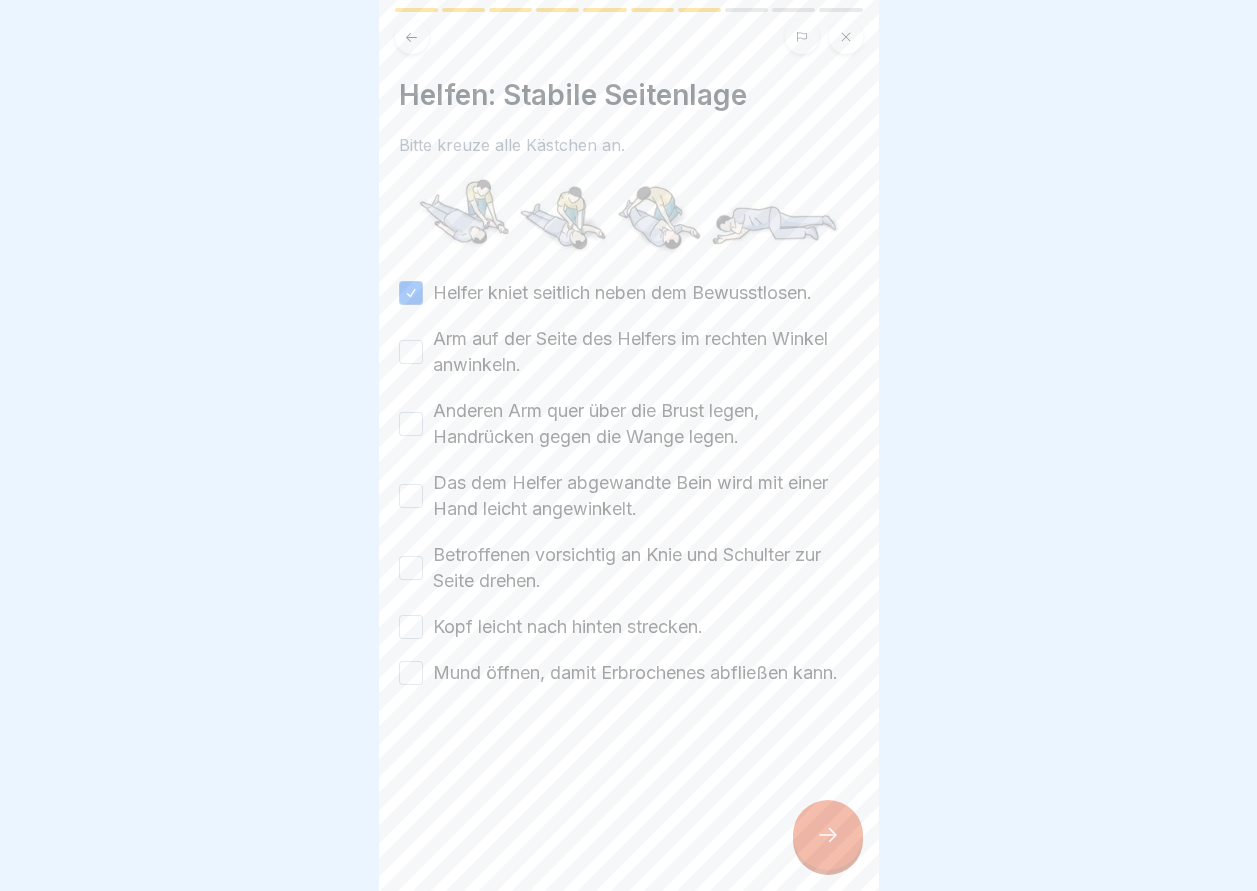 drag, startPoint x: 409, startPoint y: 345, endPoint x: 426, endPoint y: 388, distance: 46.238514 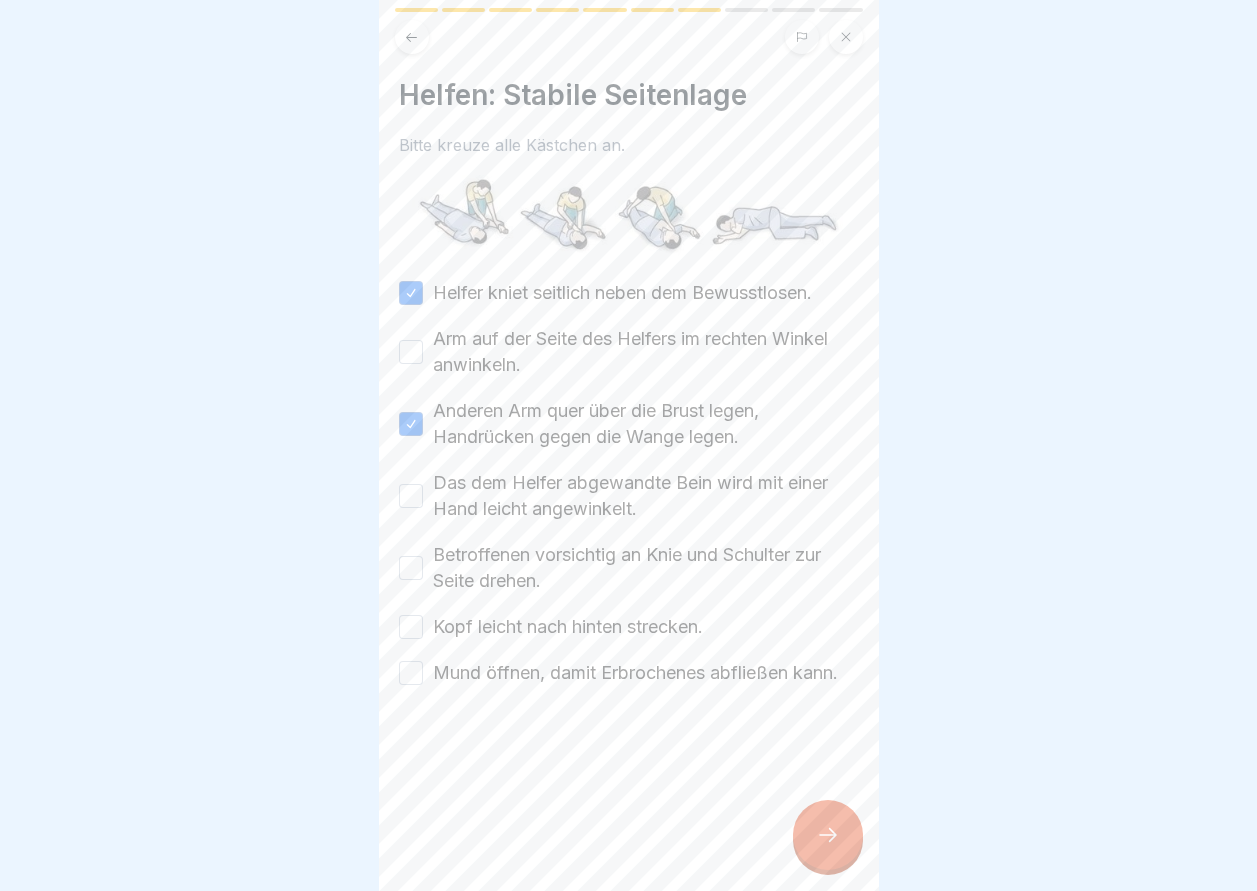 click on "Arm auf der Seite des Helfers im rechten Winkel anwinkeln." at bounding box center [411, 352] 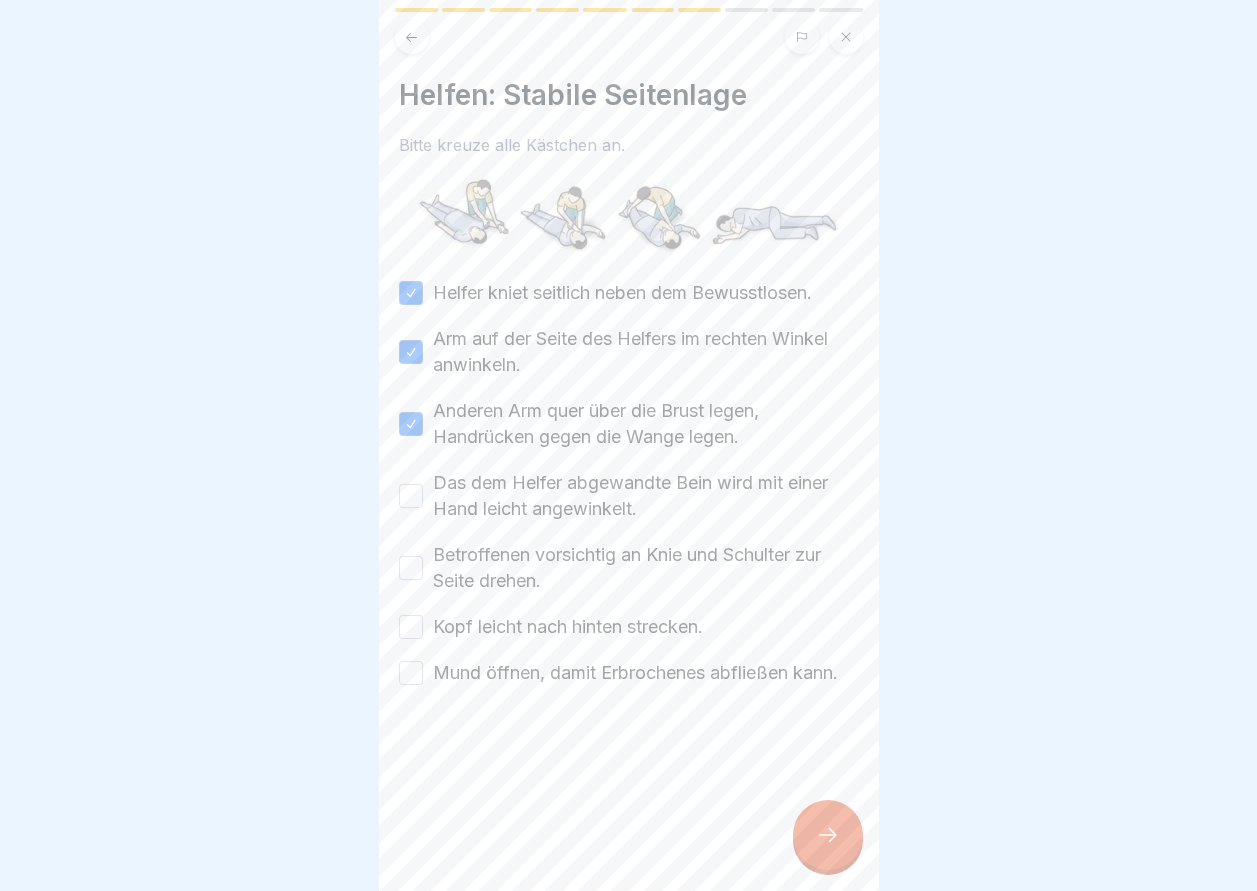 click on "Das dem Helfer abgewandte Bein wird mit einer Hand leicht angewinkelt." at bounding box center [411, 496] 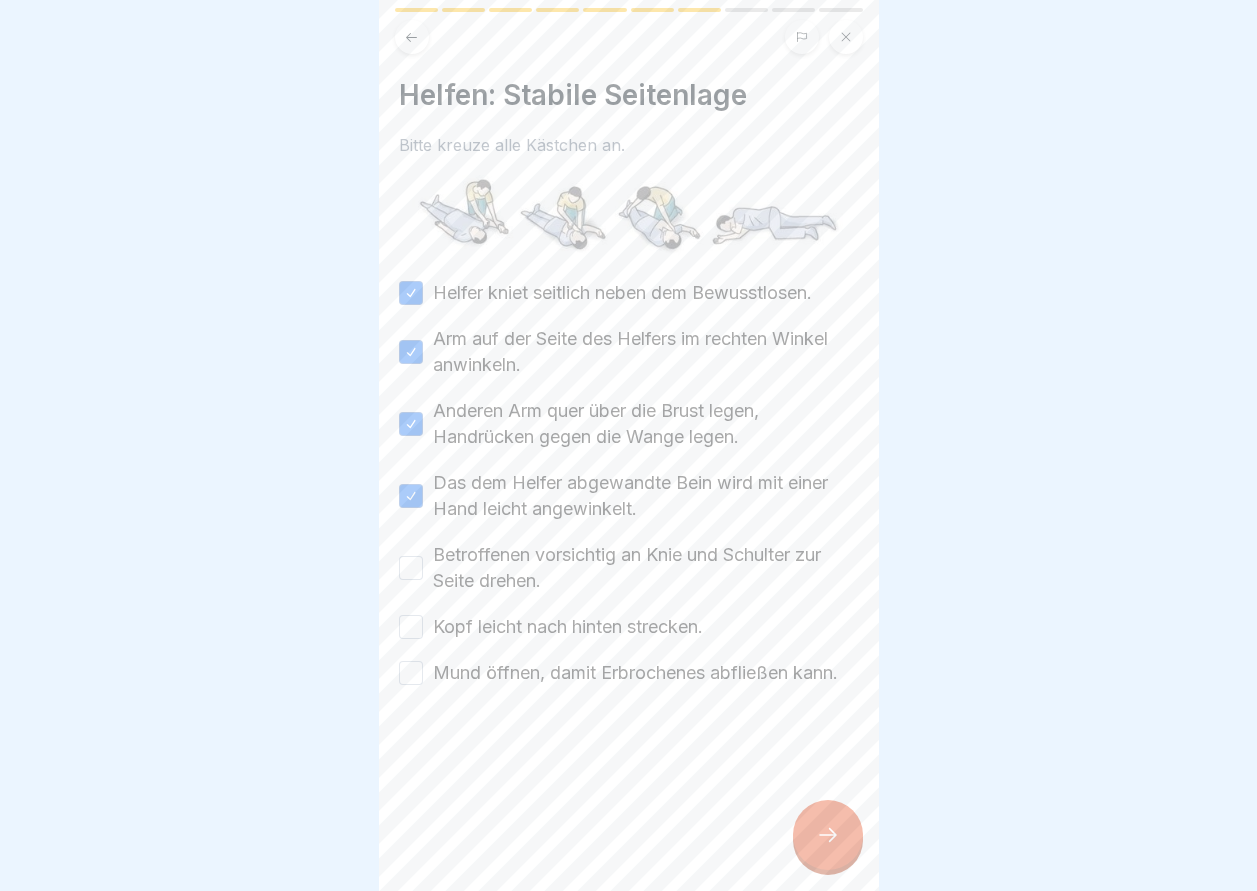 drag, startPoint x: 404, startPoint y: 565, endPoint x: 431, endPoint y: 585, distance: 33.600594 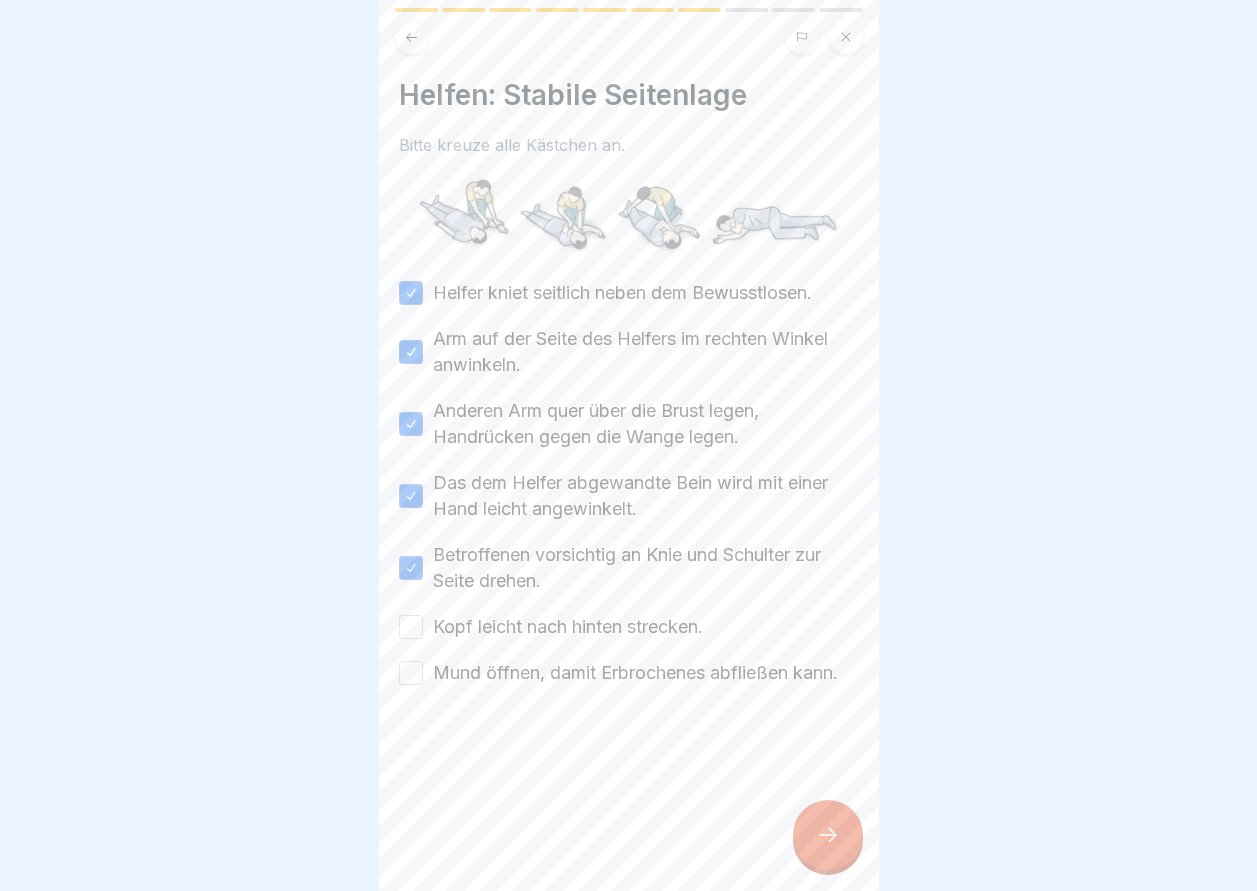 click on "Kopf leicht nach hinten strecken." at bounding box center (411, 627) 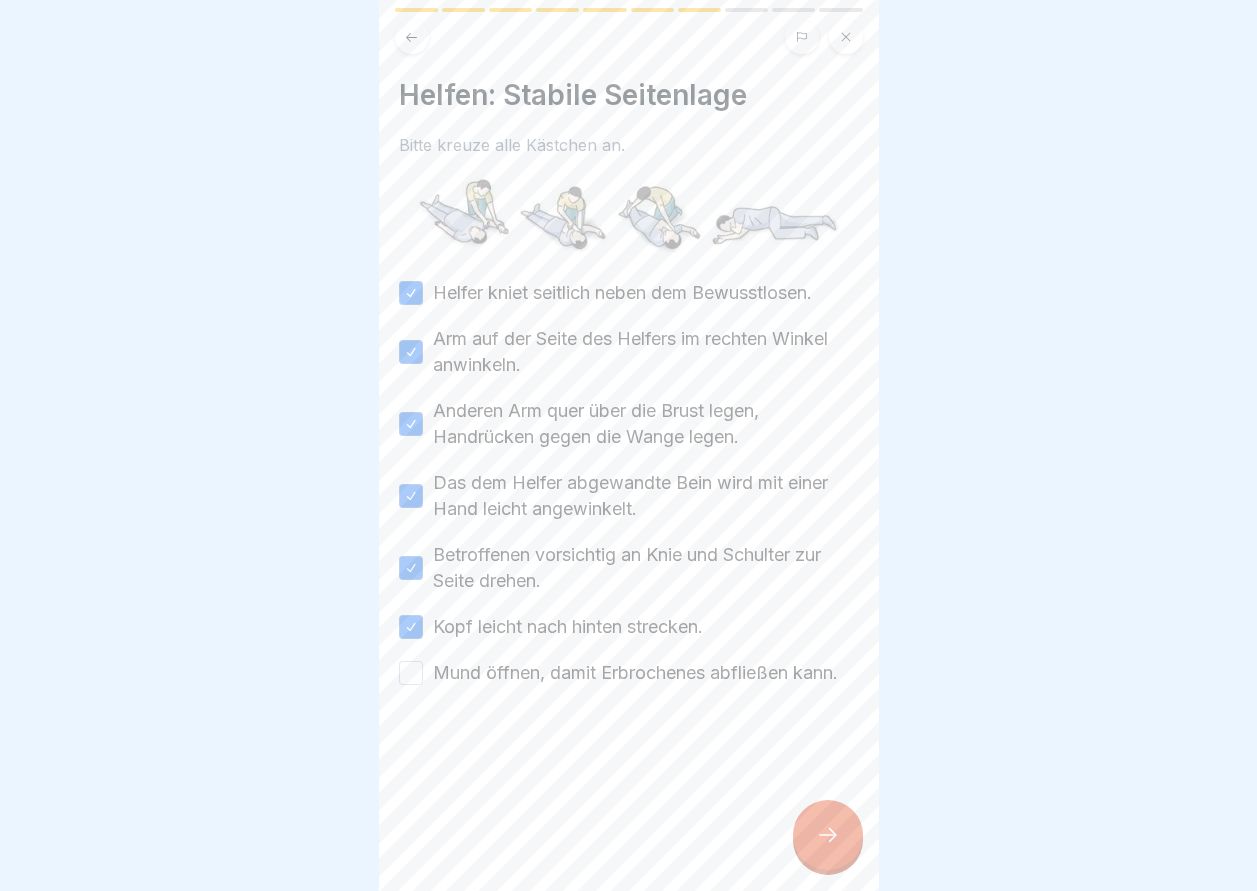 click on "Mund öffnen, damit Erbrochenes abfließen kann." at bounding box center (411, 673) 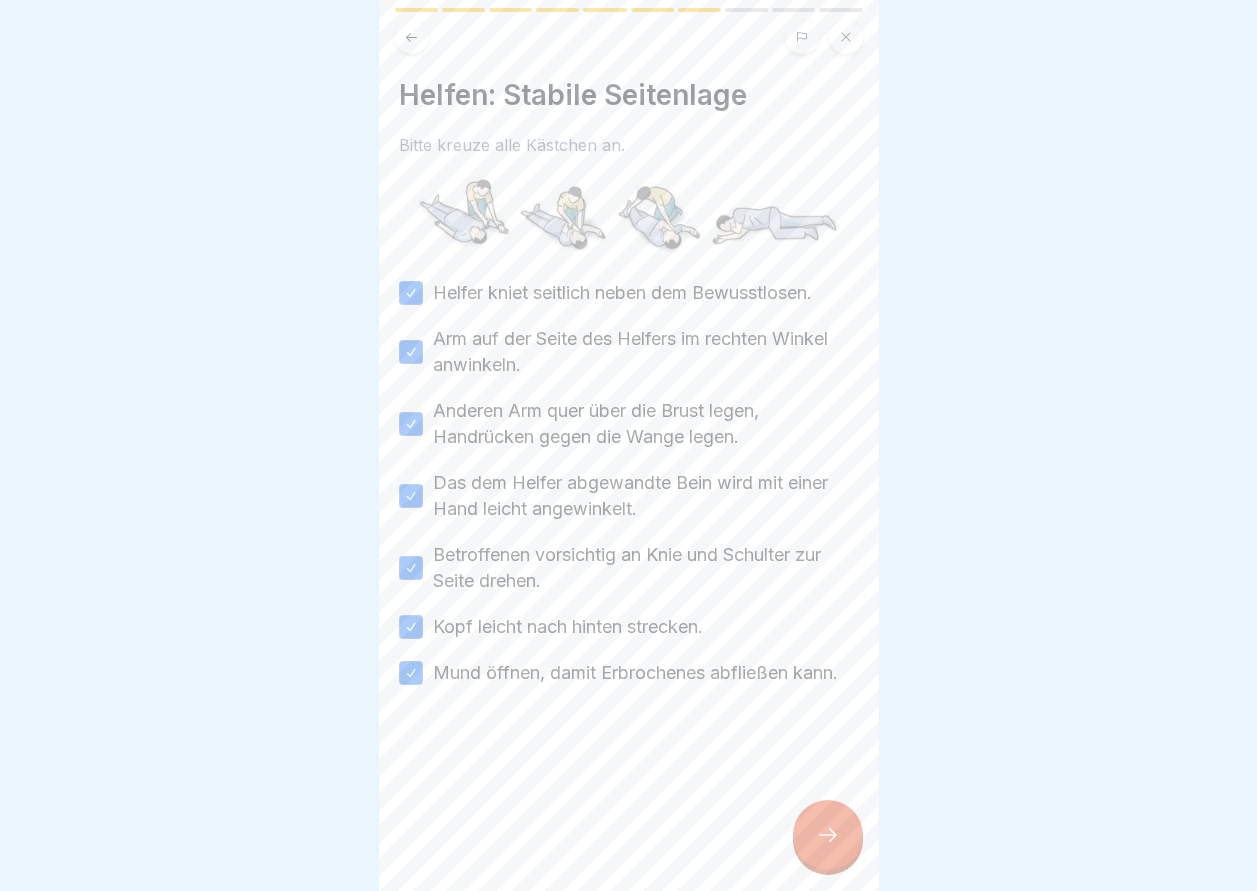 click at bounding box center [828, 835] 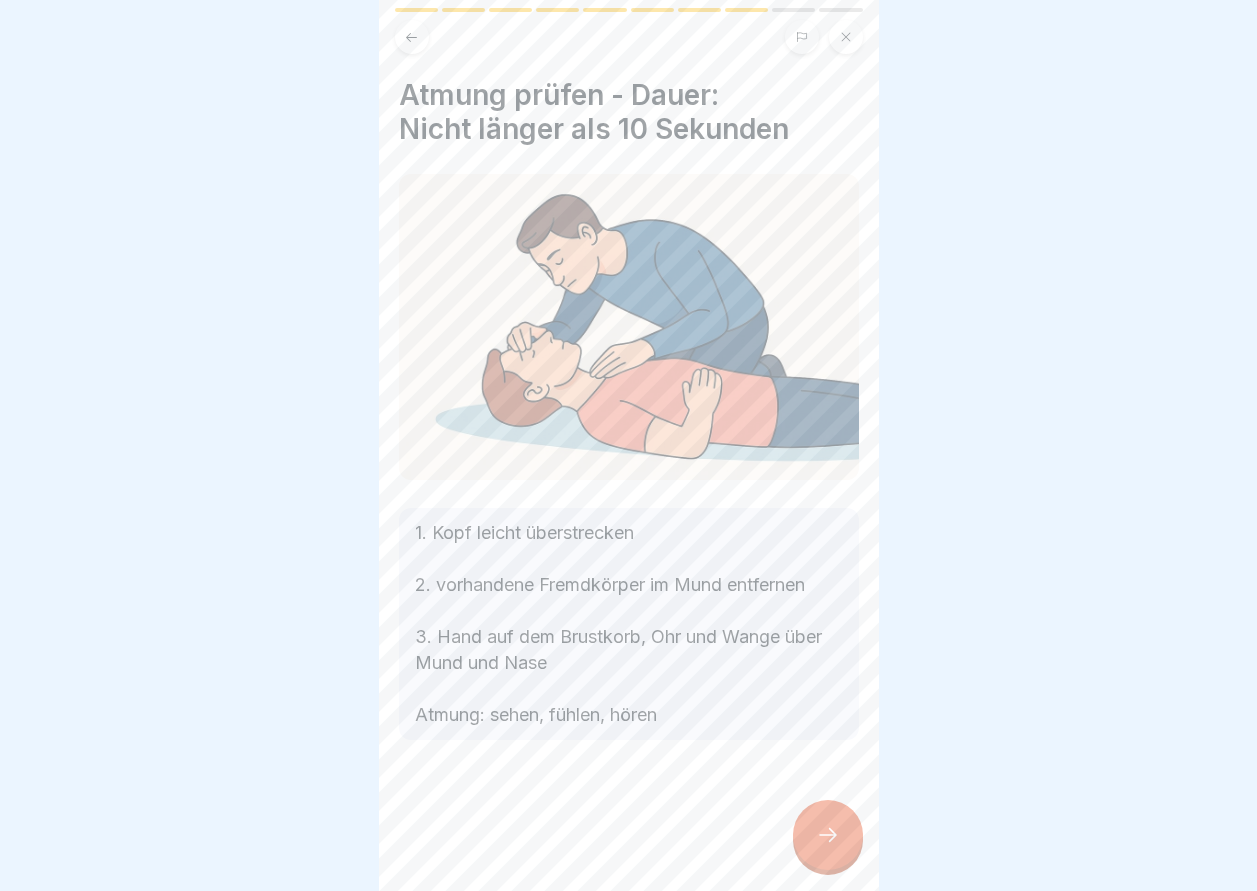 click at bounding box center [828, 835] 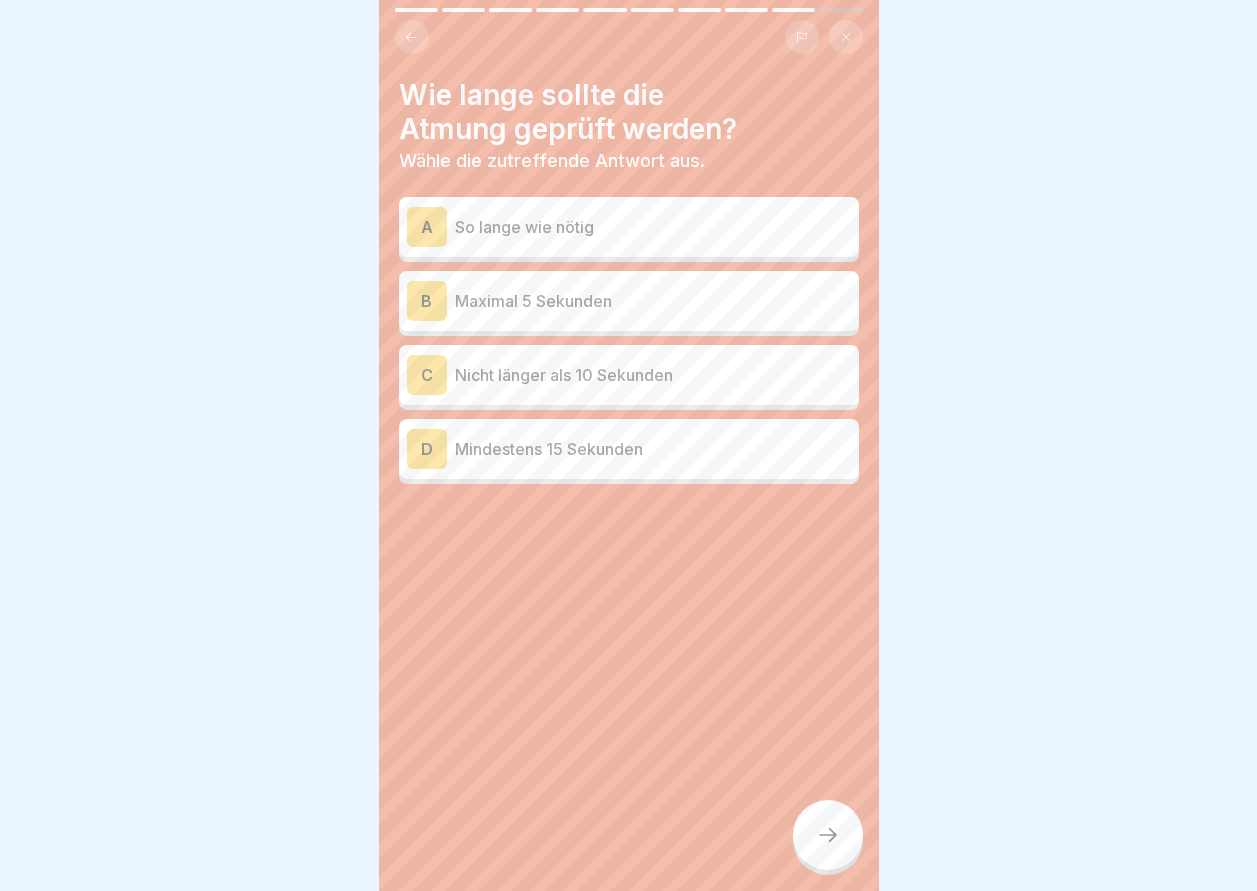 click on "Maximal 5 Sekunden" at bounding box center (653, 301) 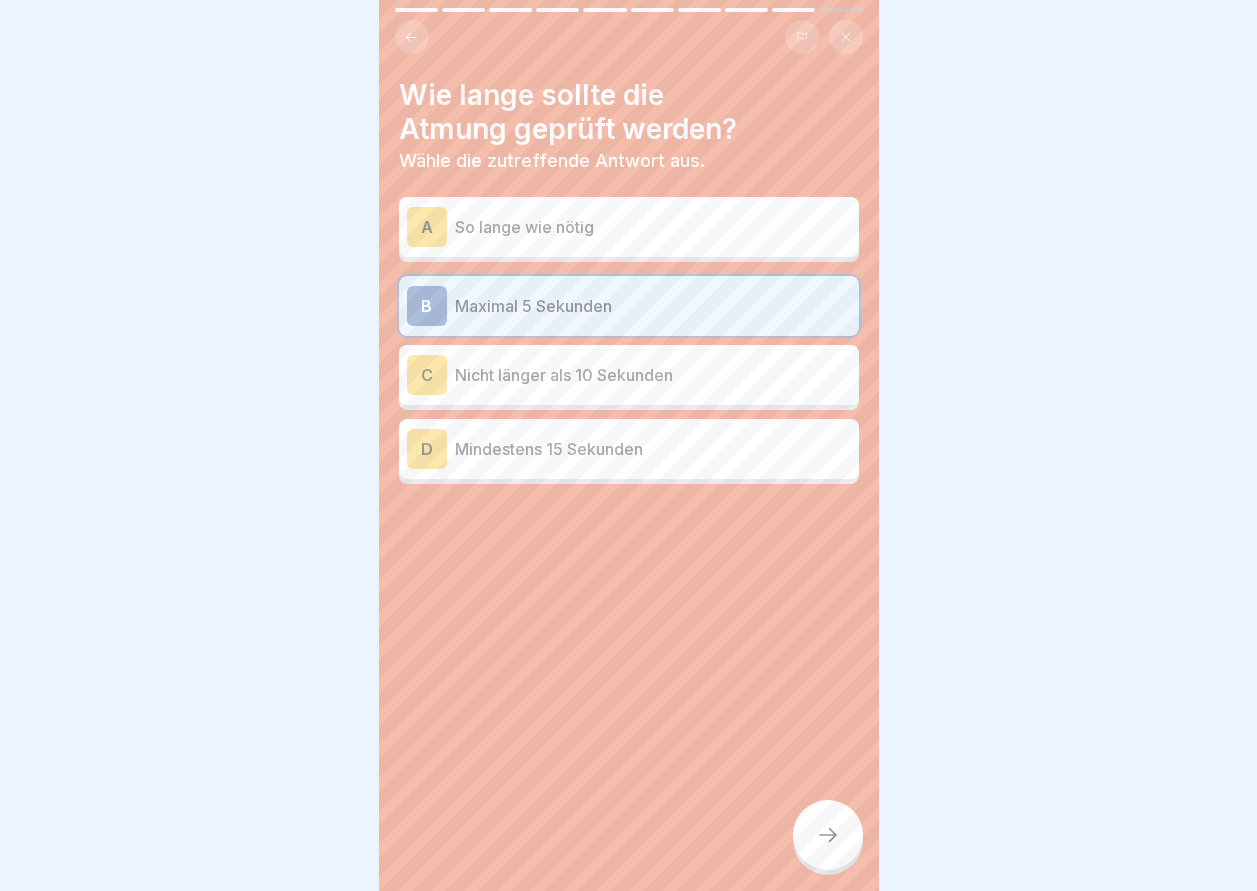 click at bounding box center (828, 835) 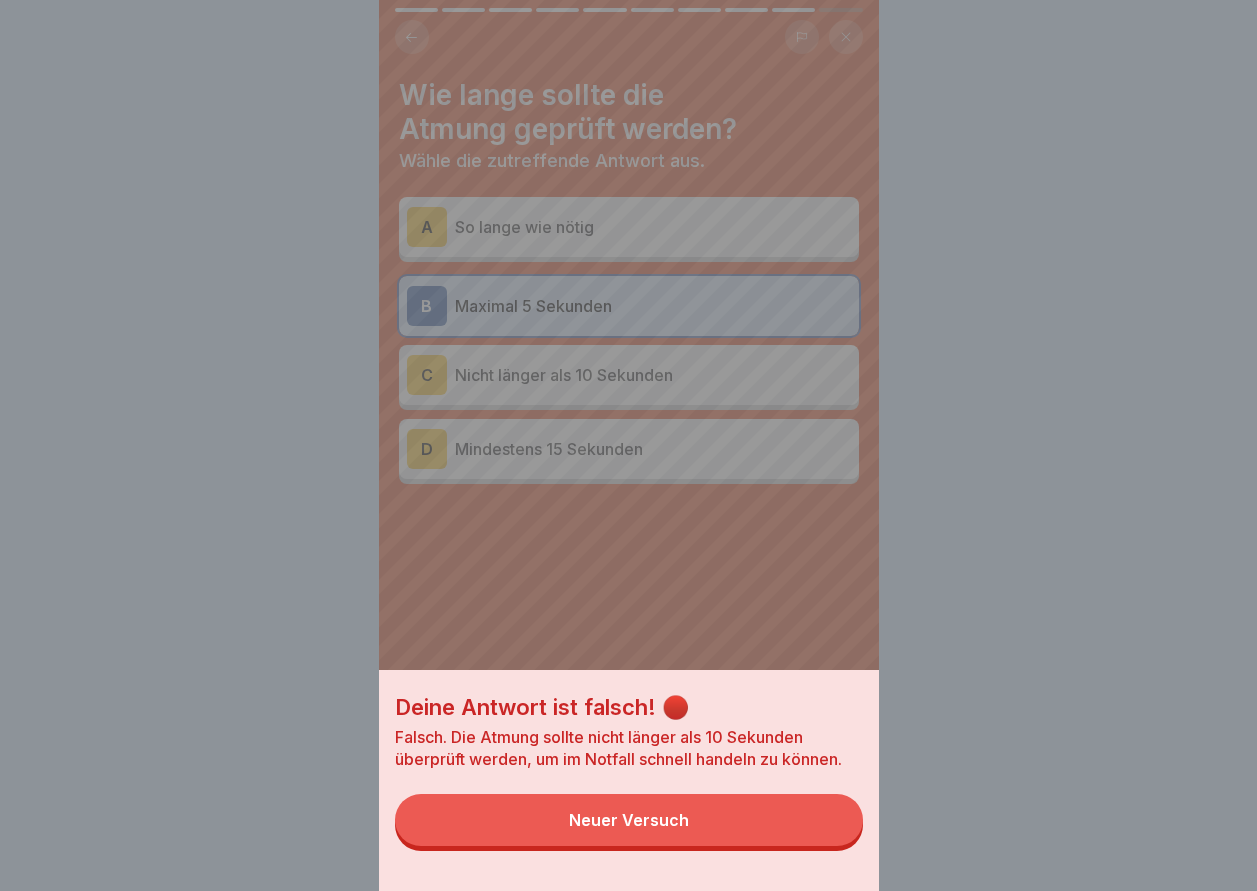 click on "Neuer Versuch" at bounding box center [629, 820] 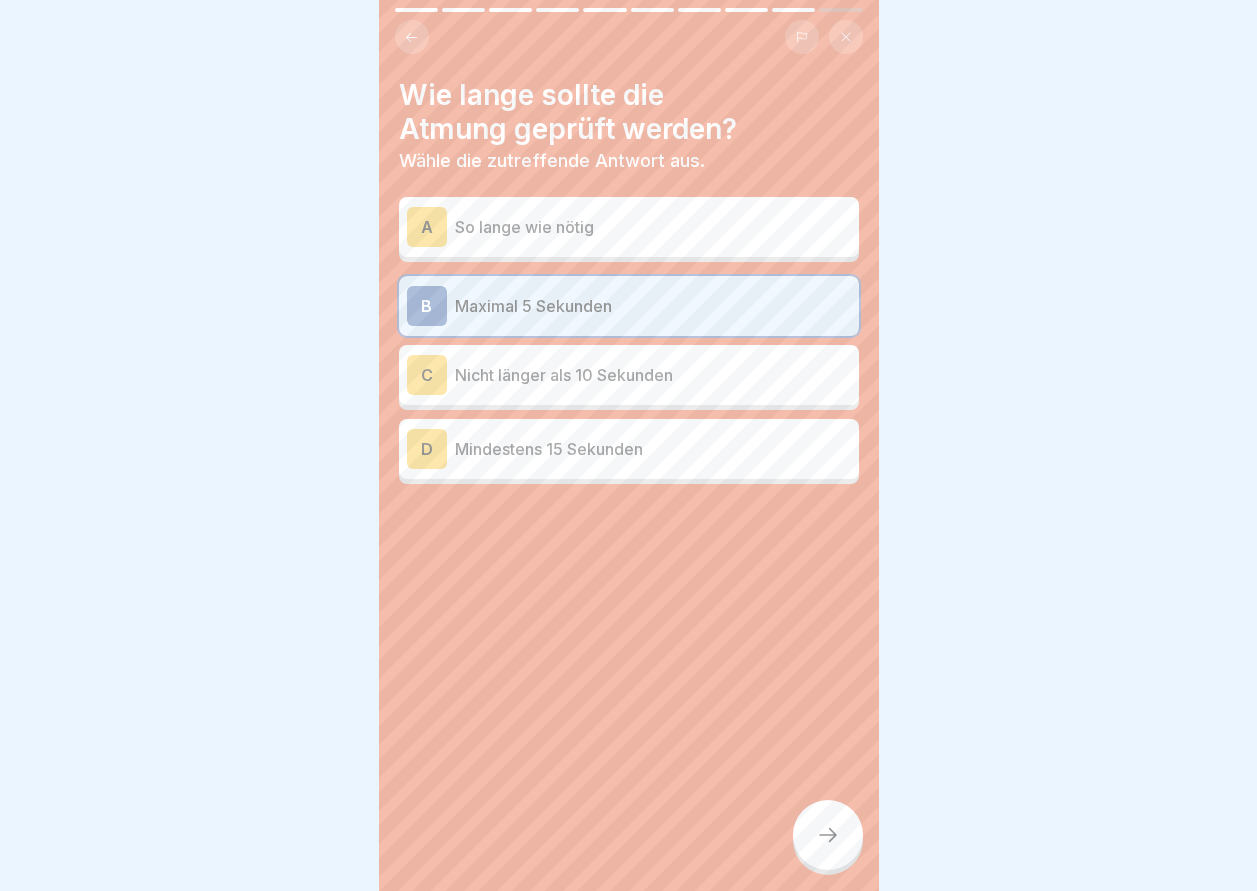 click on "Nicht länger als 10 Sekunden" at bounding box center (653, 375) 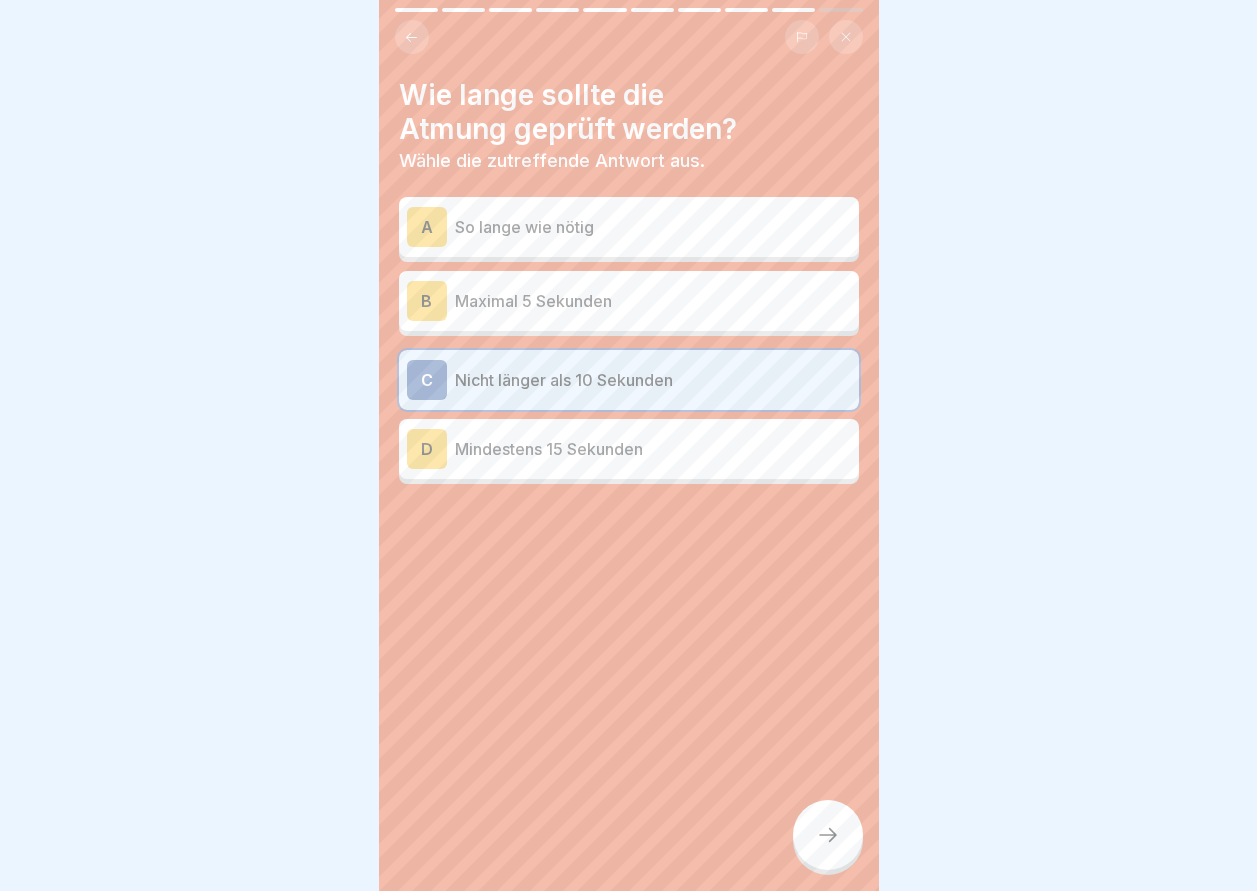 click at bounding box center (828, 835) 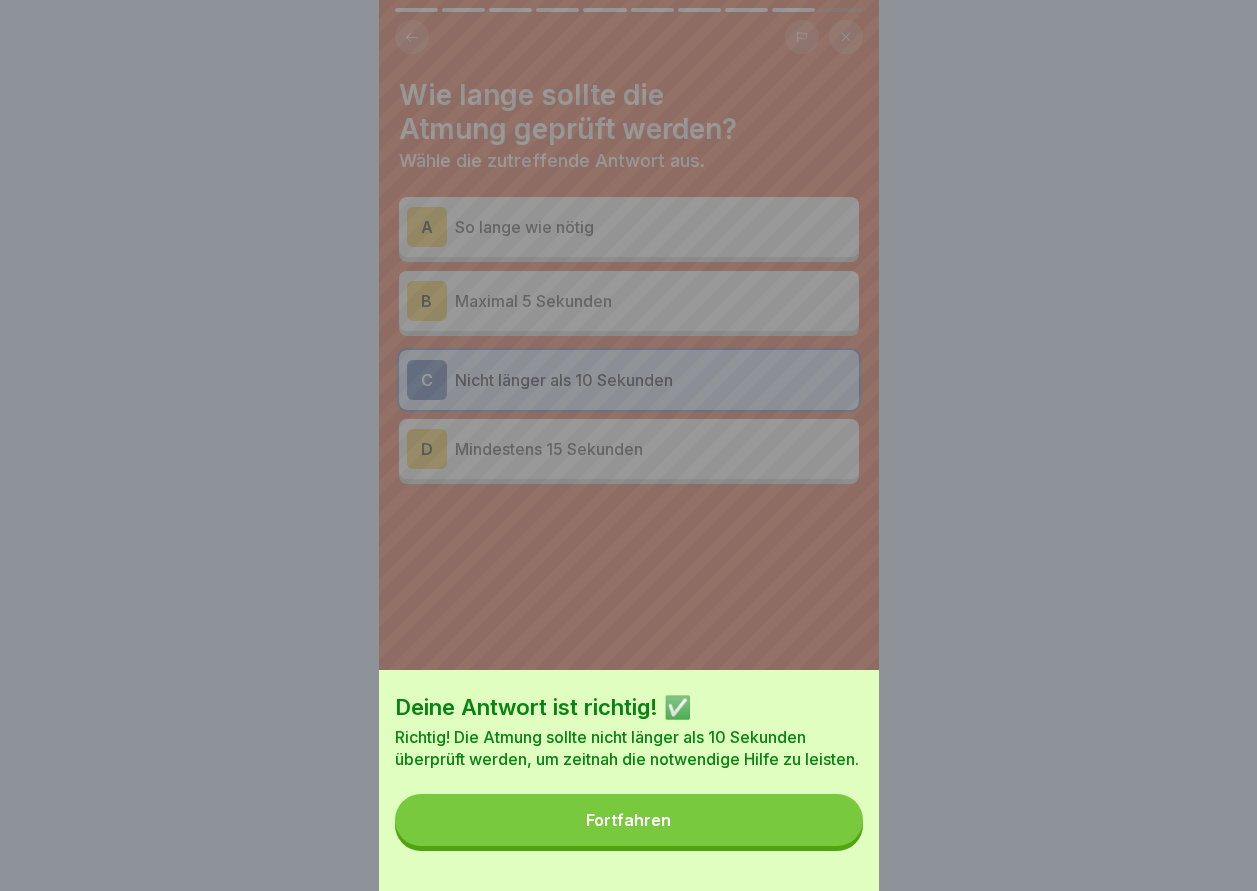click on "Fortfahren" at bounding box center (629, 820) 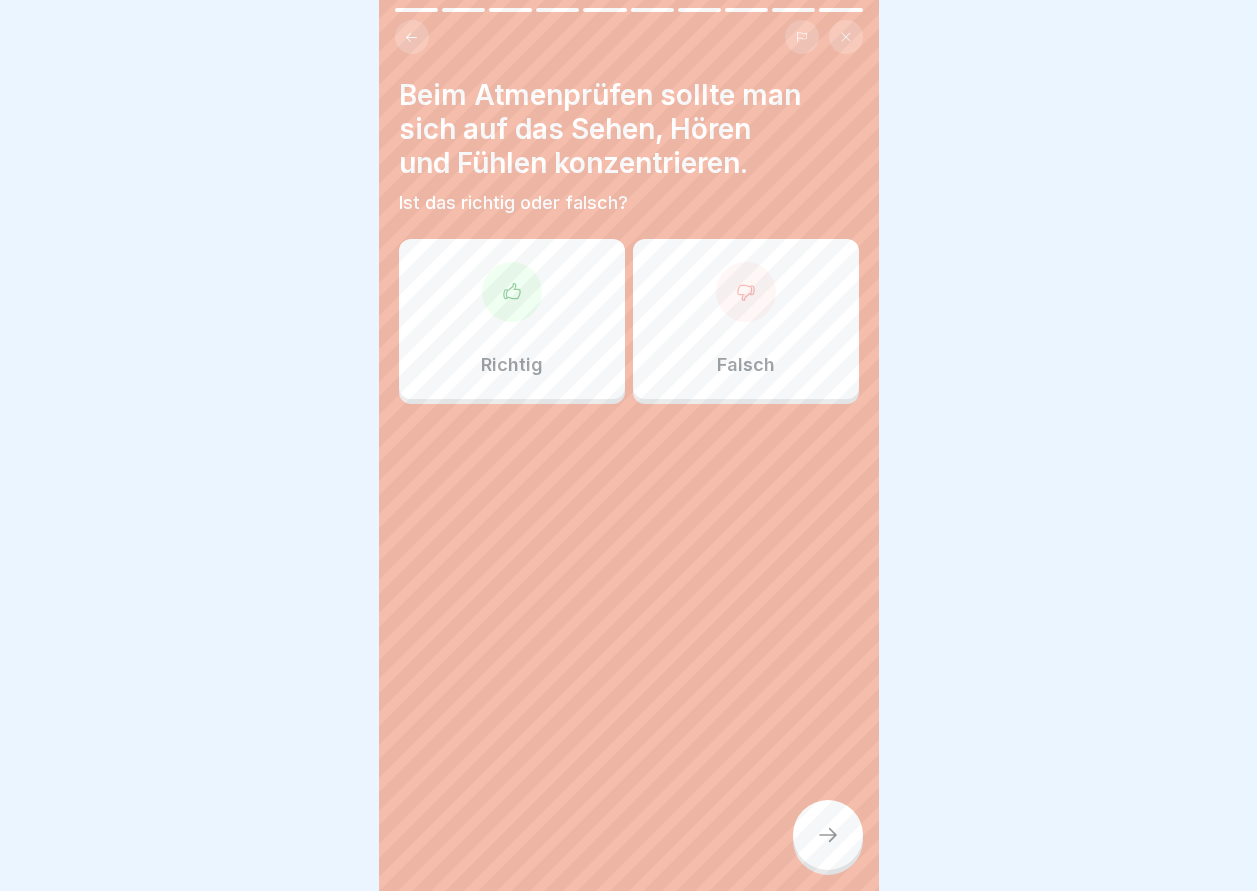 click on "Richtig" at bounding box center [512, 319] 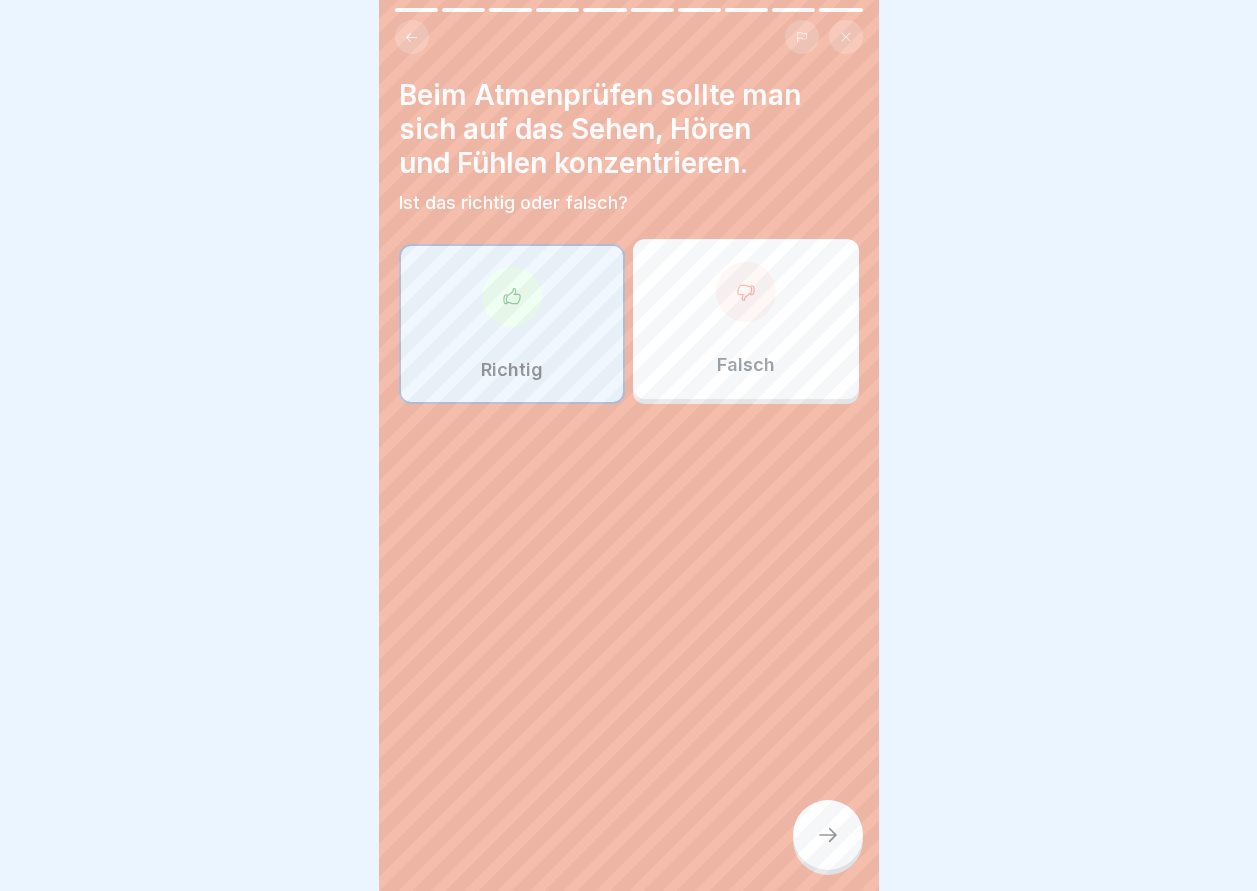 click at bounding box center (828, 835) 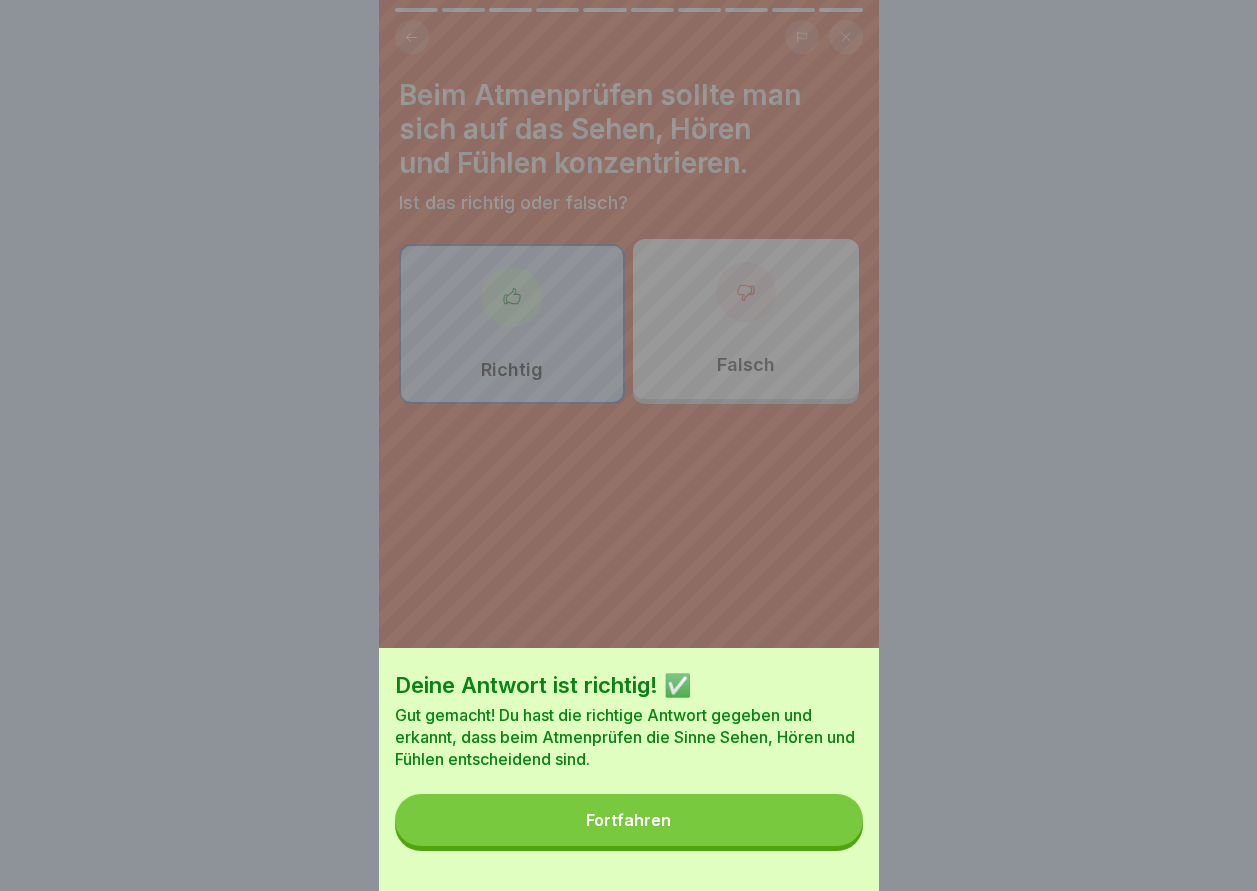 click on "Fortfahren" at bounding box center [629, 820] 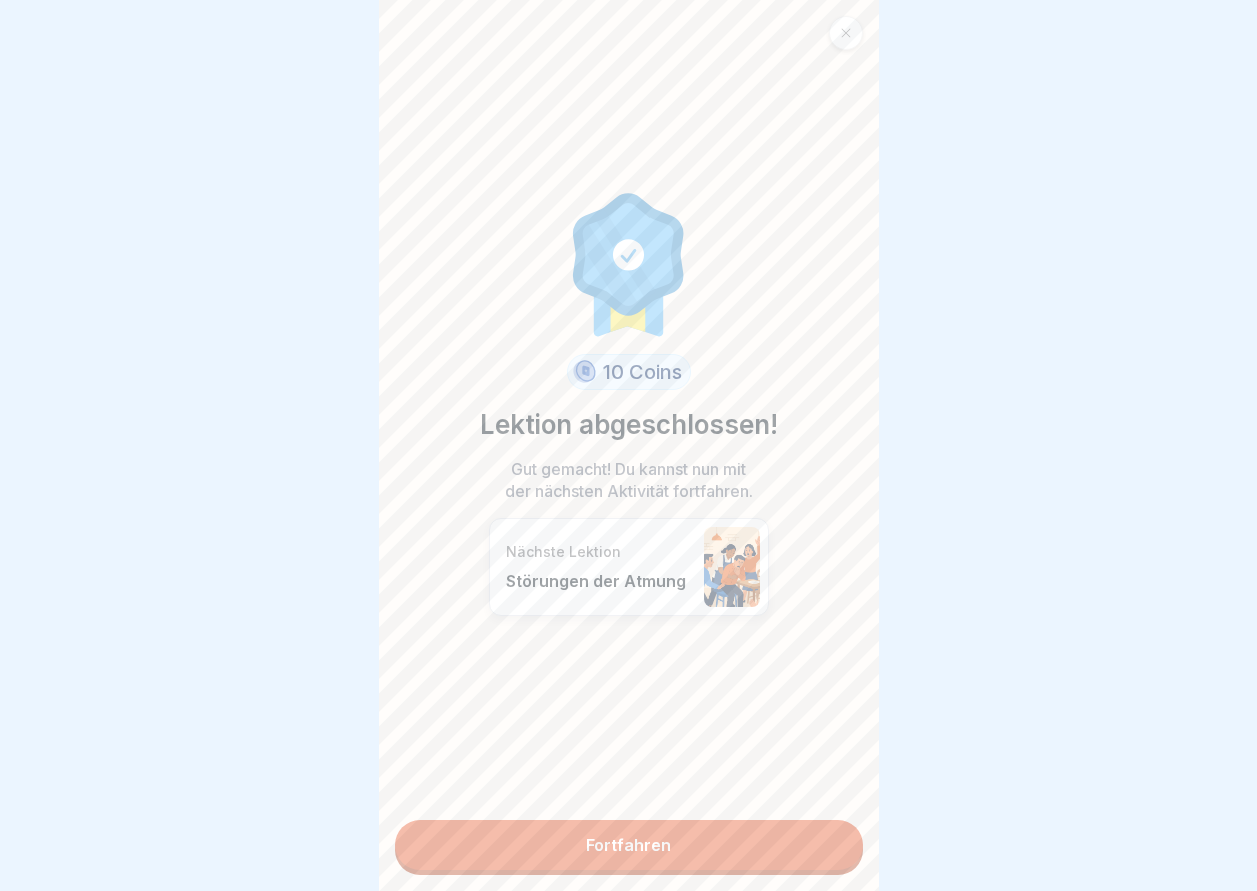 click on "Fortfahren" at bounding box center [629, 845] 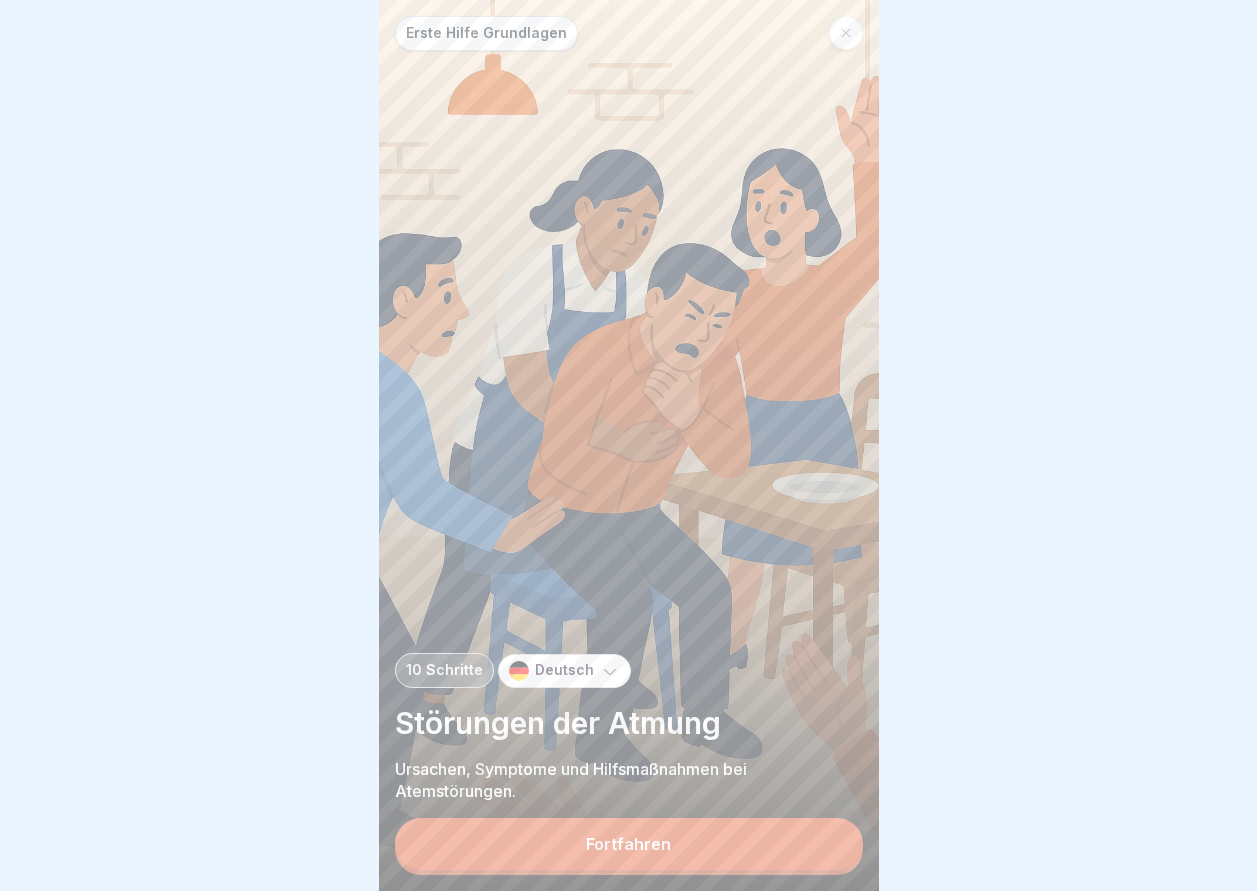 click on "Fortfahren" at bounding box center [629, 844] 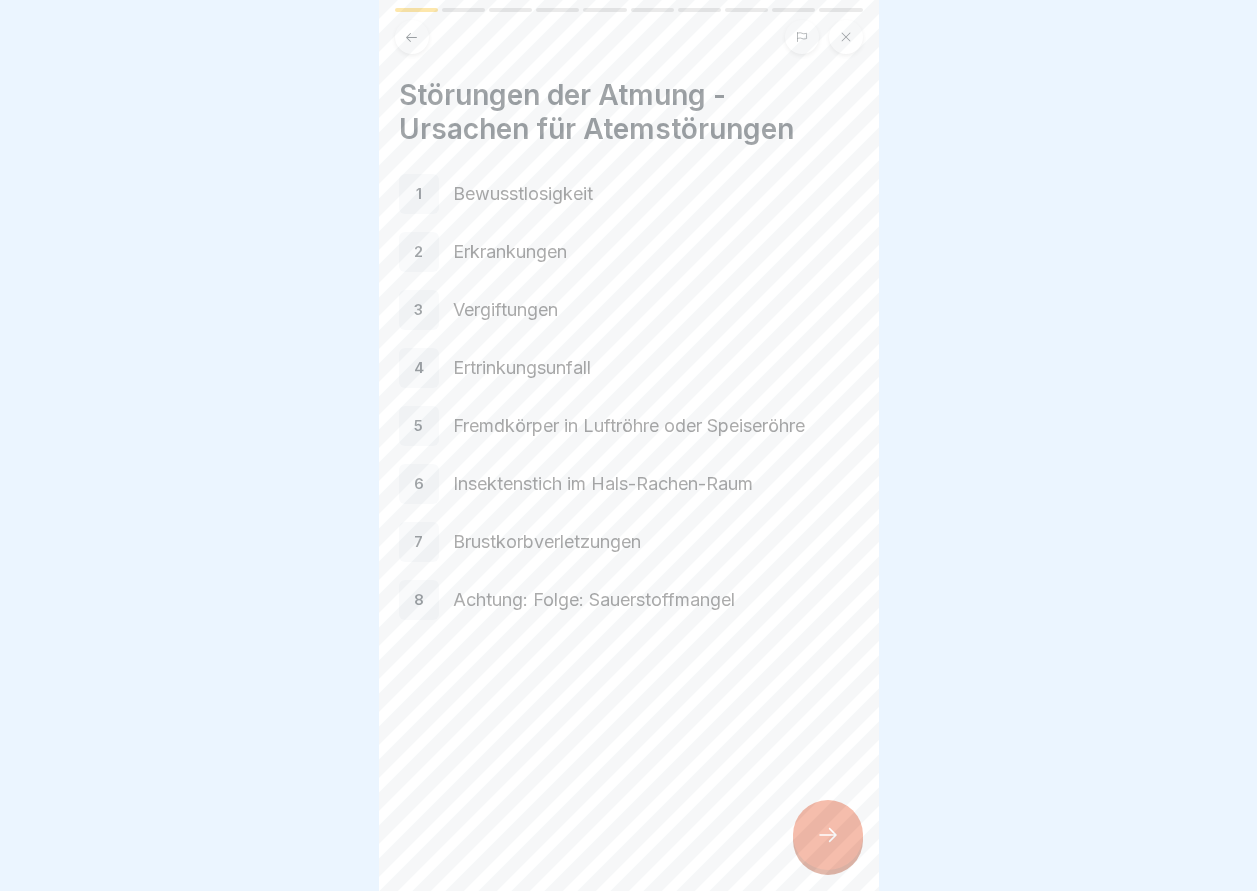 click on "1" at bounding box center [419, 194] 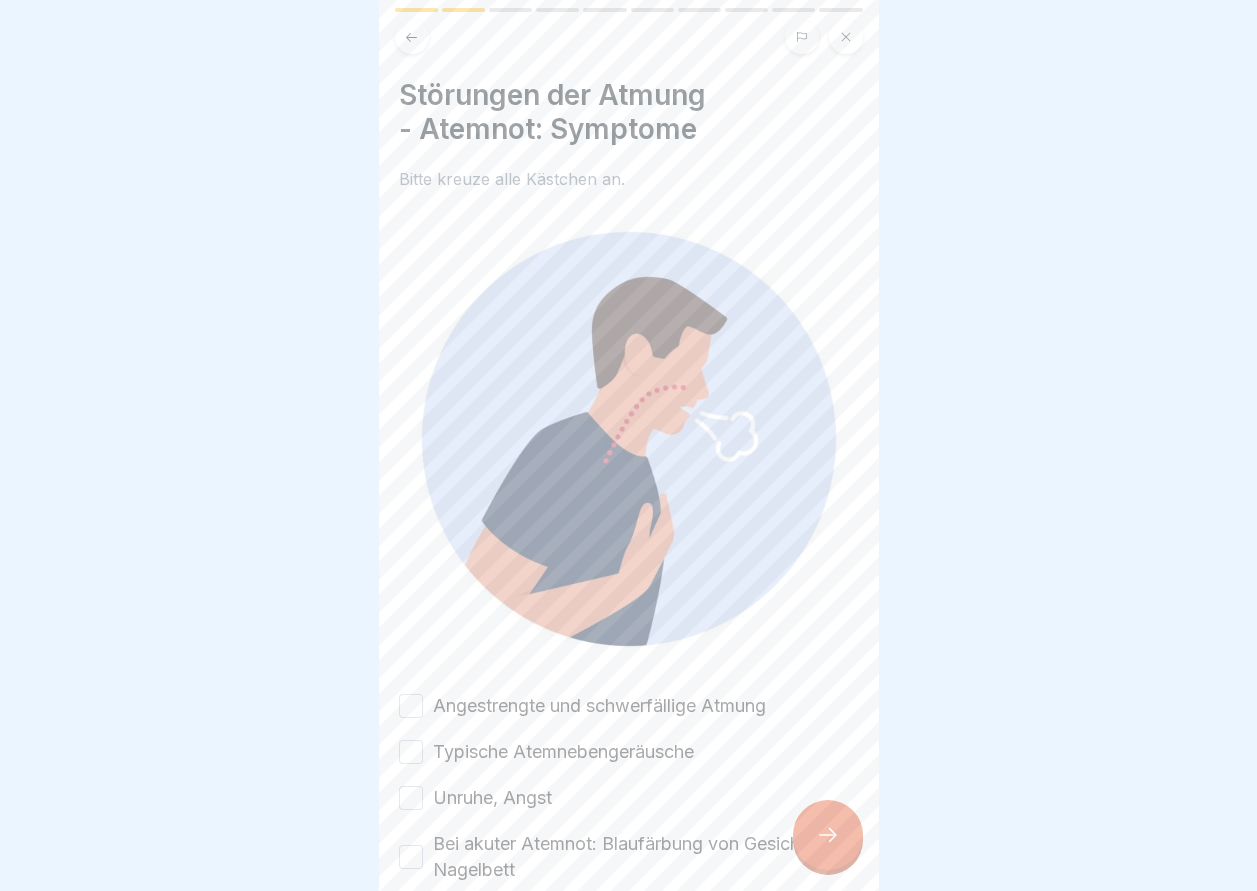 click on "Angestrengte und schwerfällige Atmung" at bounding box center (411, 706) 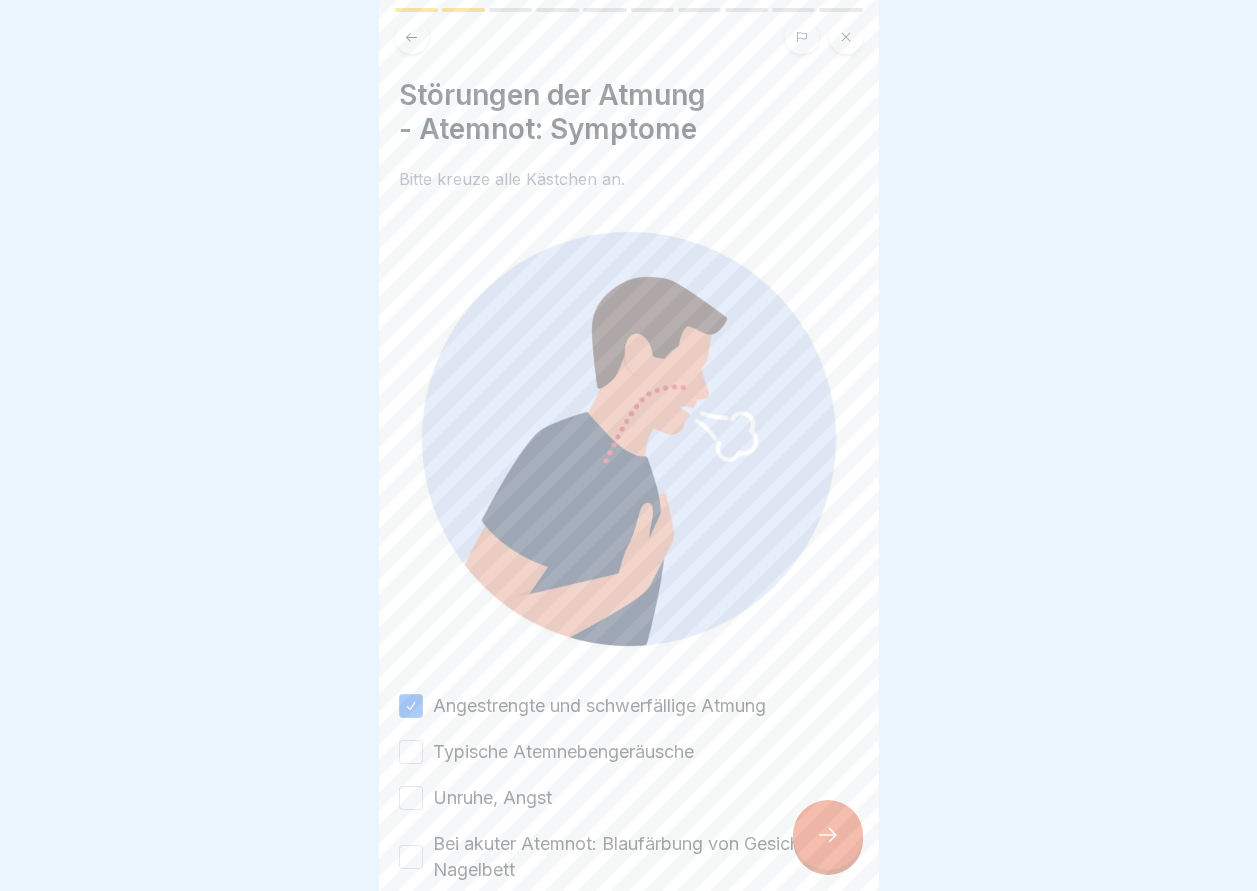 click on "Typische Atemnebengeräusche" at bounding box center (411, 752) 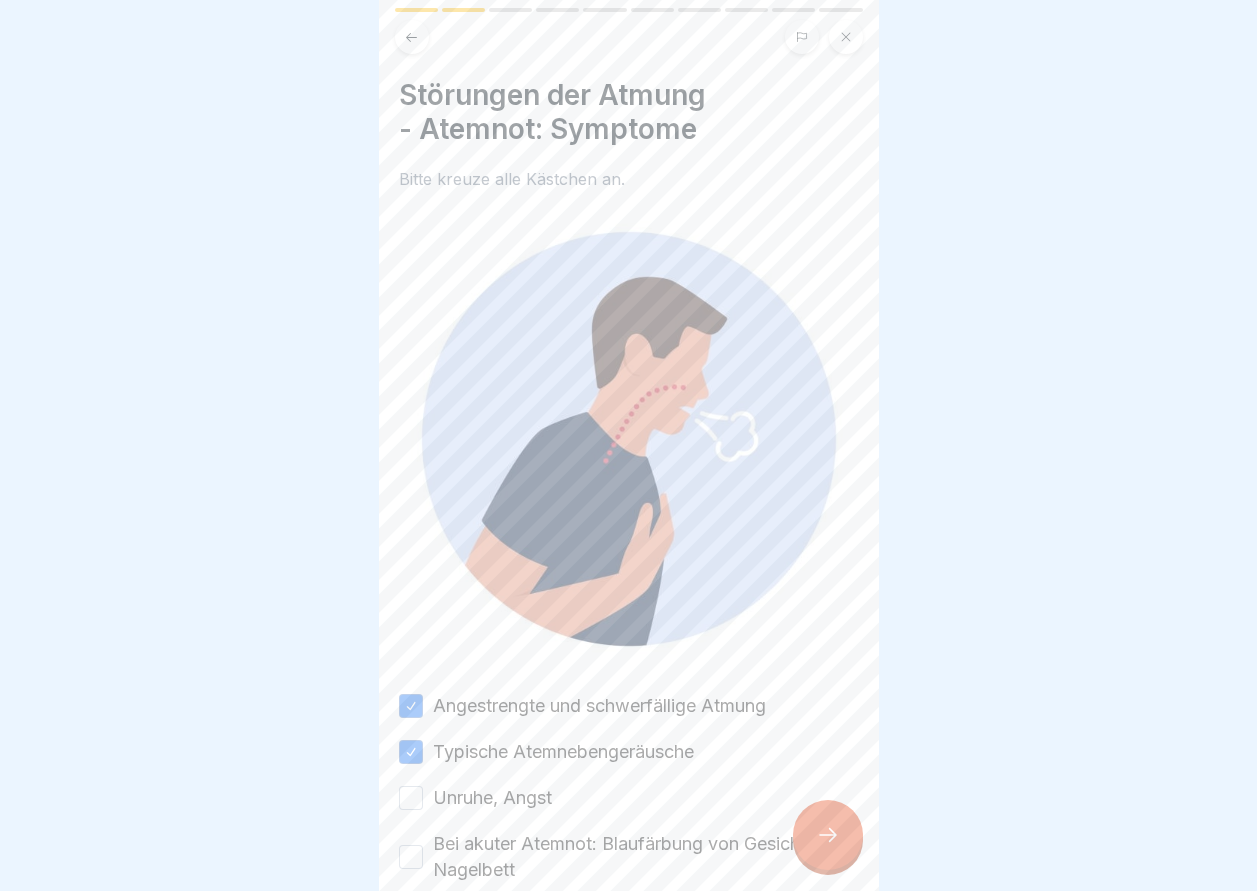 click on "Unruhe, Angst" at bounding box center (411, 798) 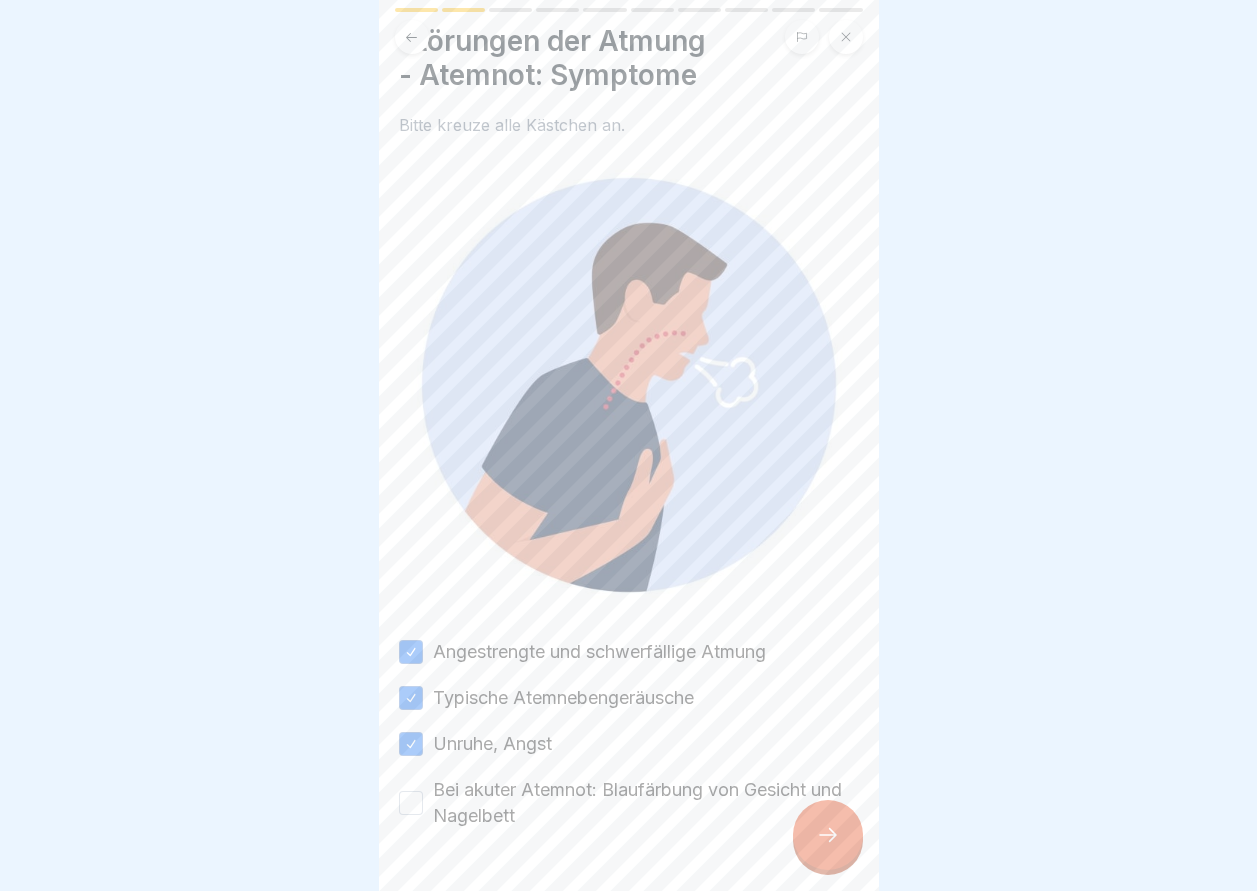 scroll, scrollTop: 97, scrollLeft: 0, axis: vertical 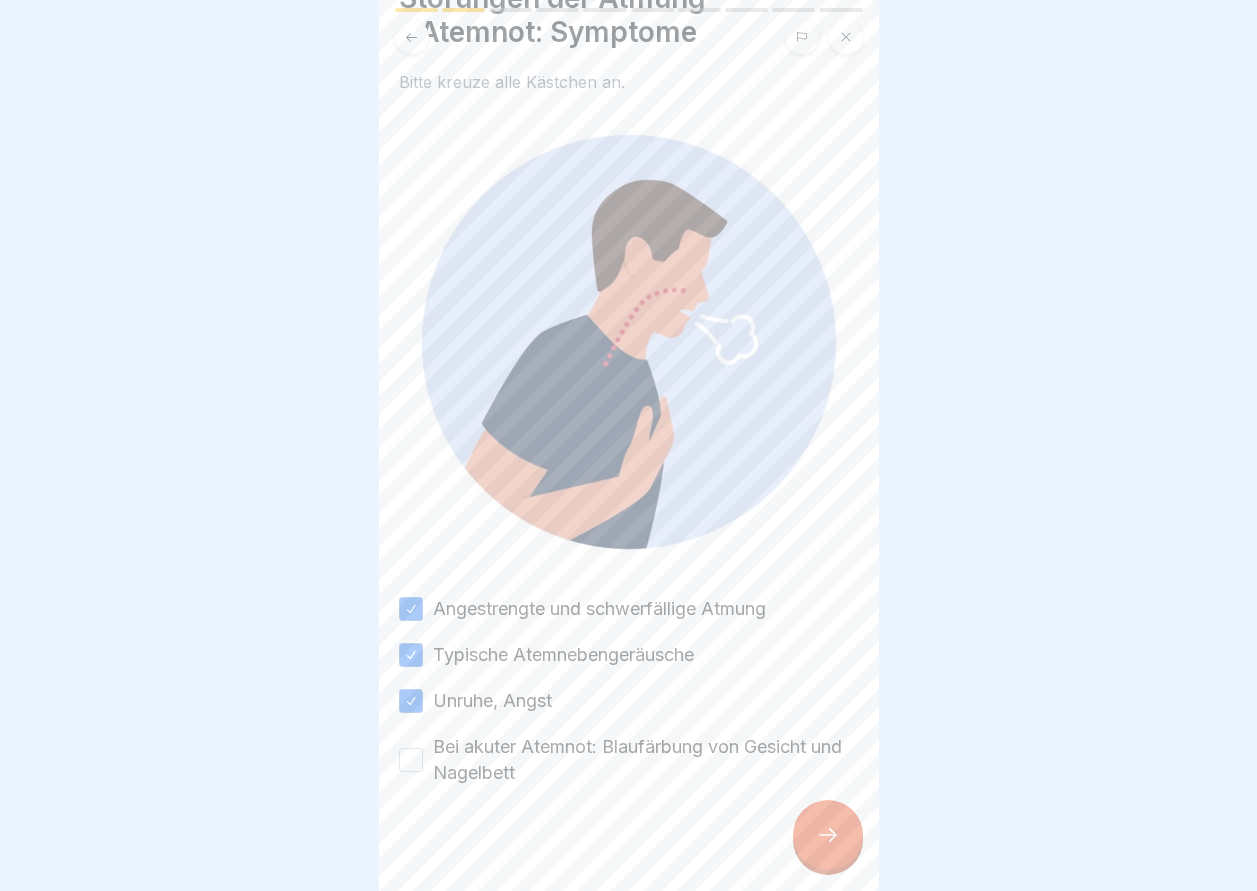 click on "Bei akuter Atemnot: Blaufärbung von Gesicht und Nagelbett" at bounding box center [411, 760] 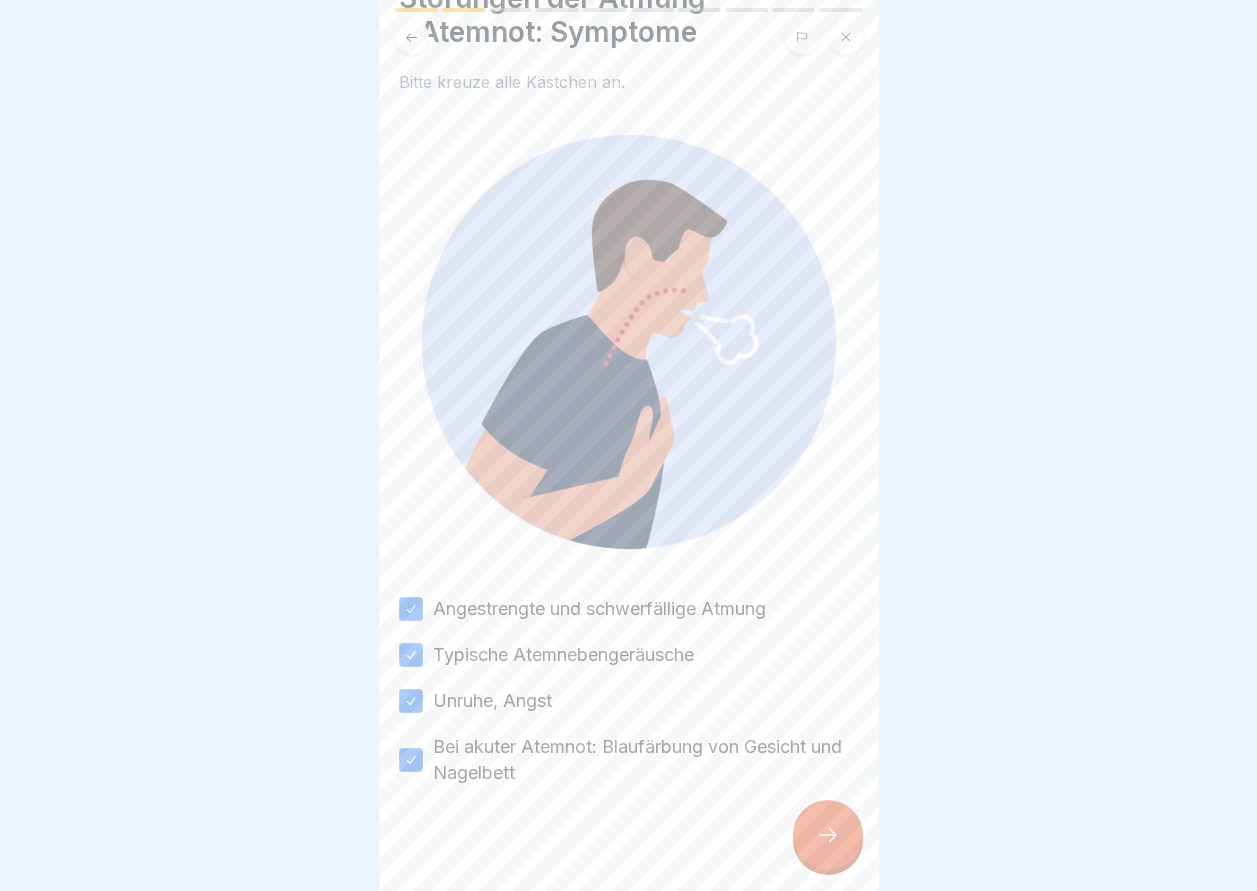click at bounding box center (828, 835) 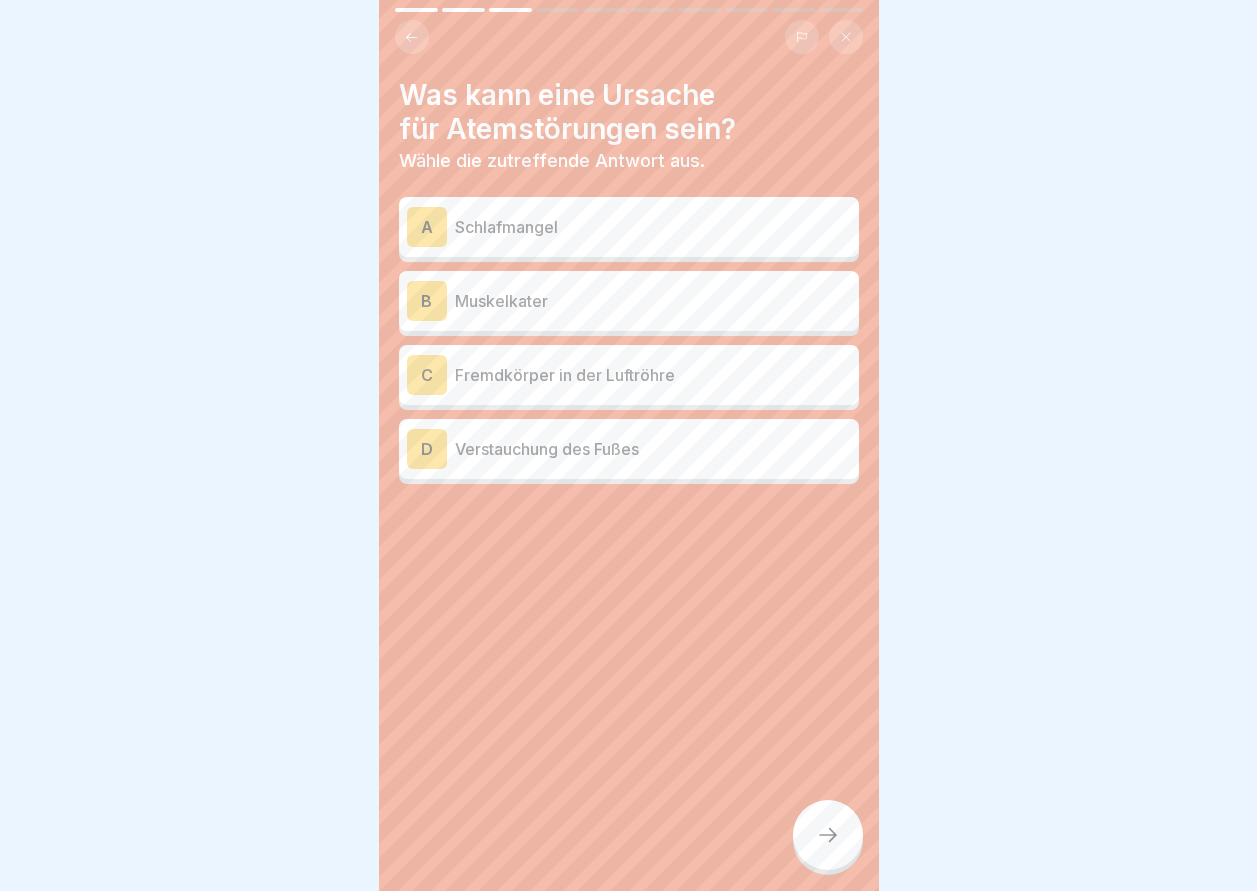 click on "Muskelkater" at bounding box center [653, 301] 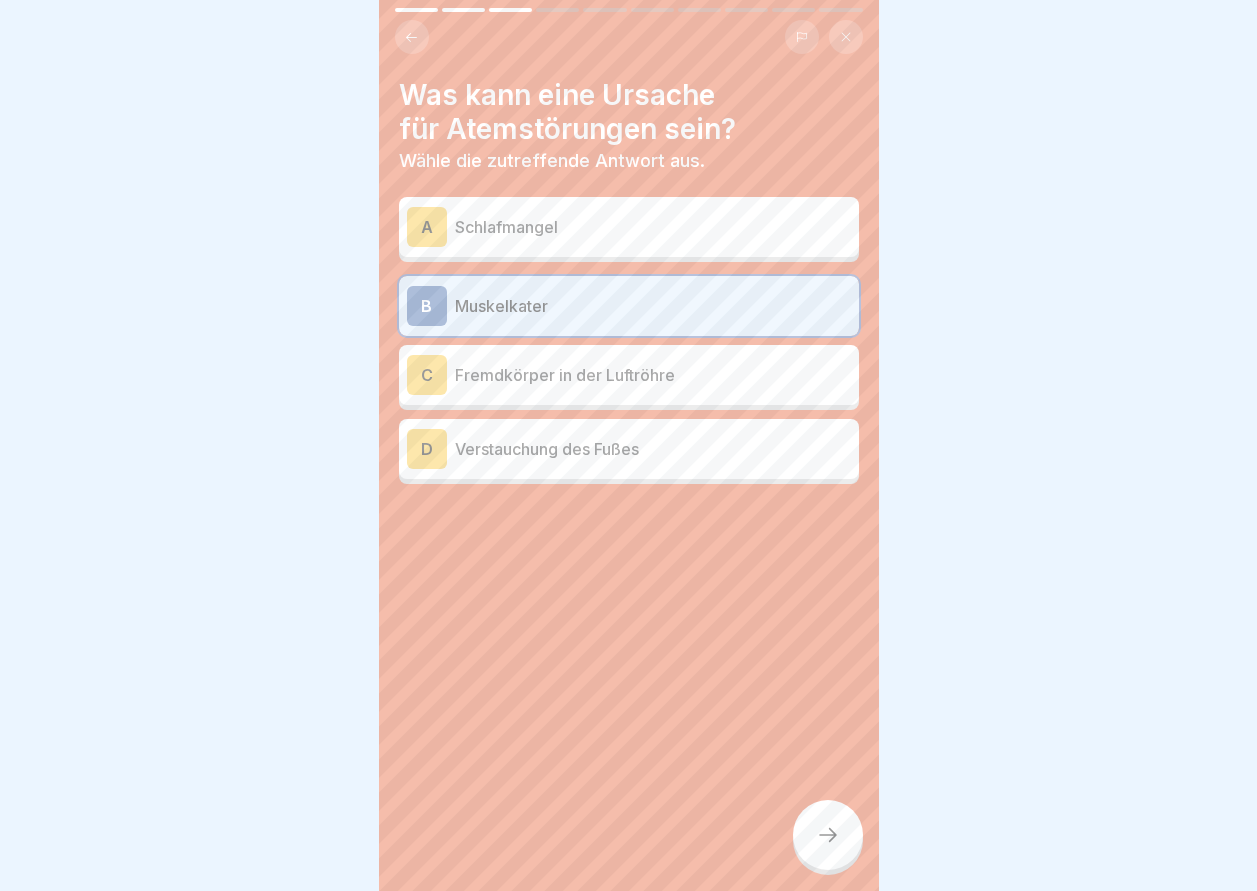 click 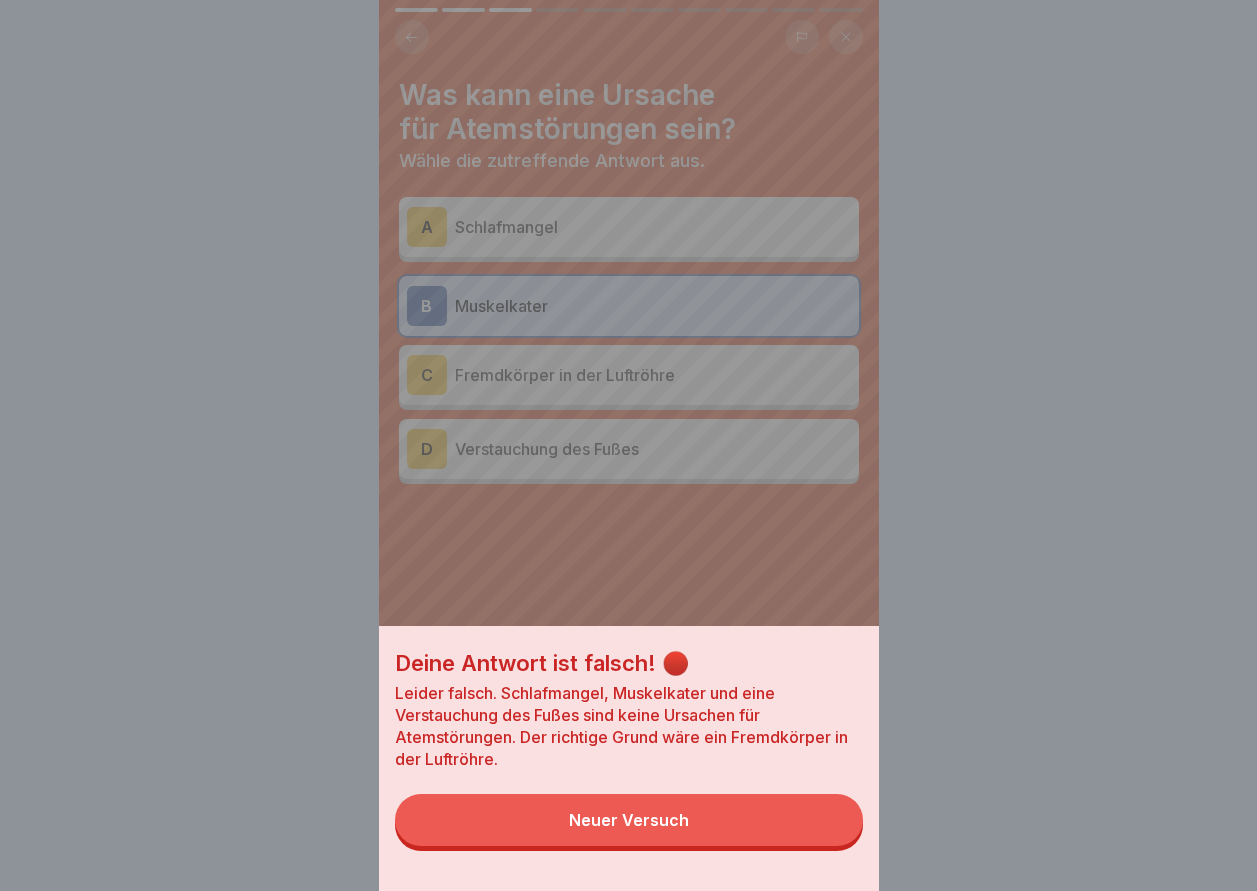 click on "Deine Antwort ist falsch!
🔴 Leider falsch. Schlafmangel, Muskelkater und eine Verstauchung des Fußes sind keine Ursachen für Atemstörungen. Der richtige Grund wäre ein Fremdkörper in der Luftröhre.   Neuer Versuch" at bounding box center (629, 758) 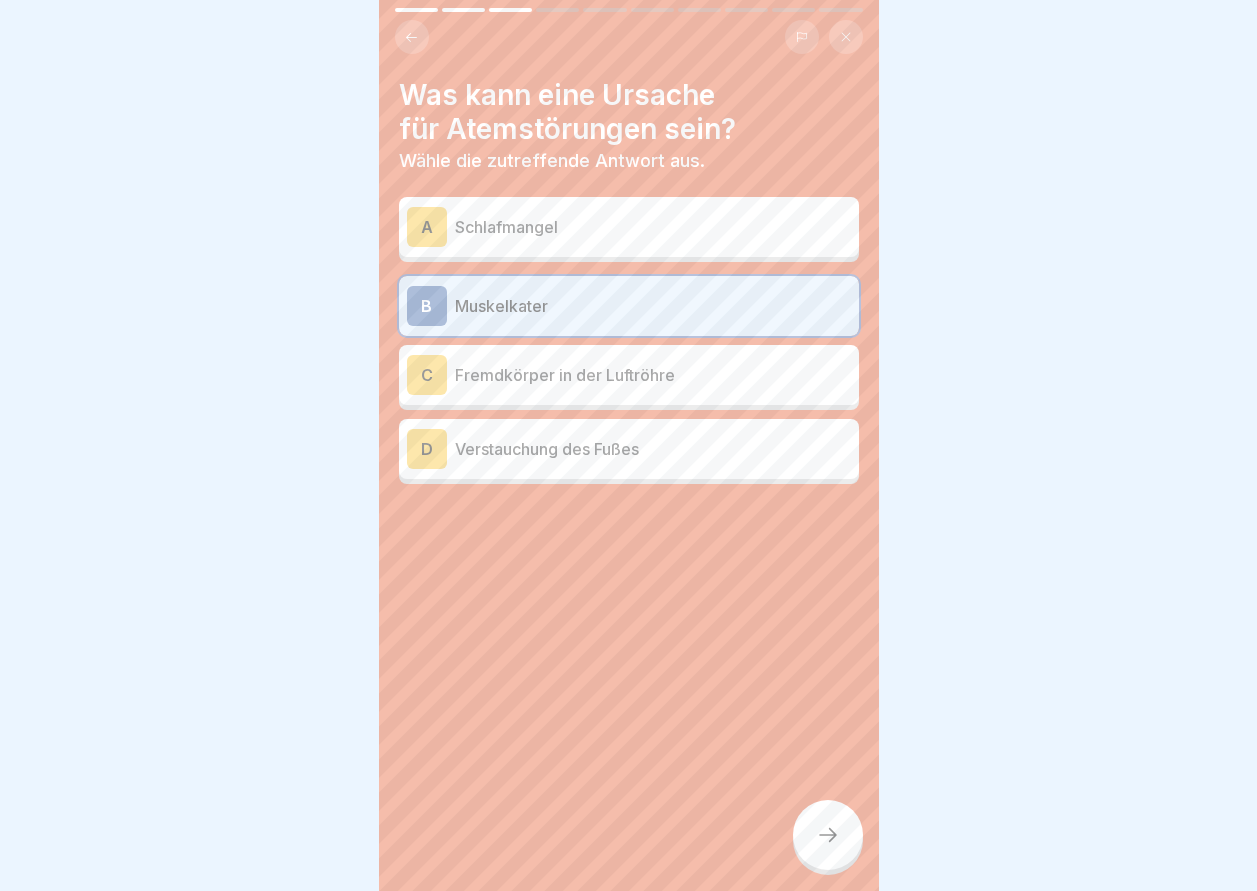 click on "Fremdkörper in der Luftröhre" at bounding box center [653, 375] 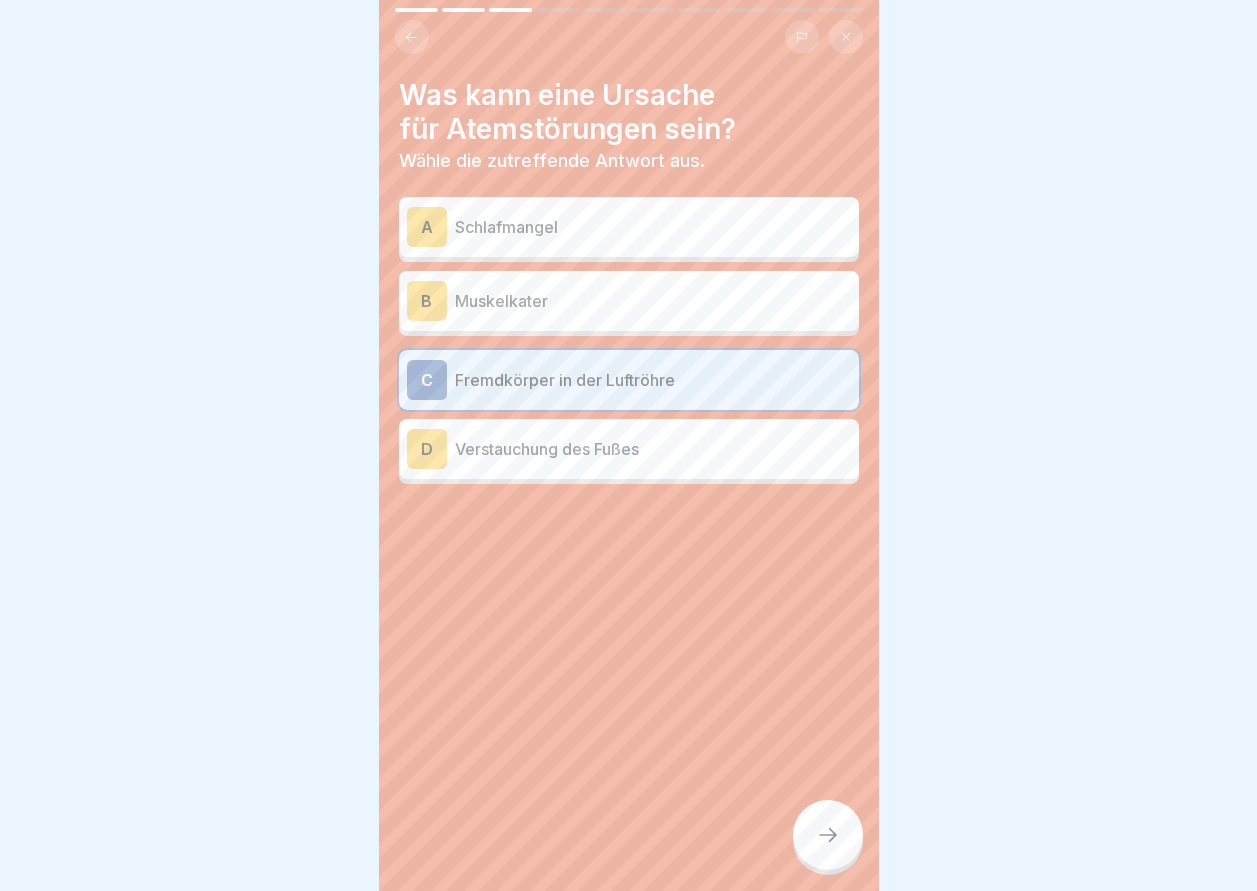 click at bounding box center [828, 835] 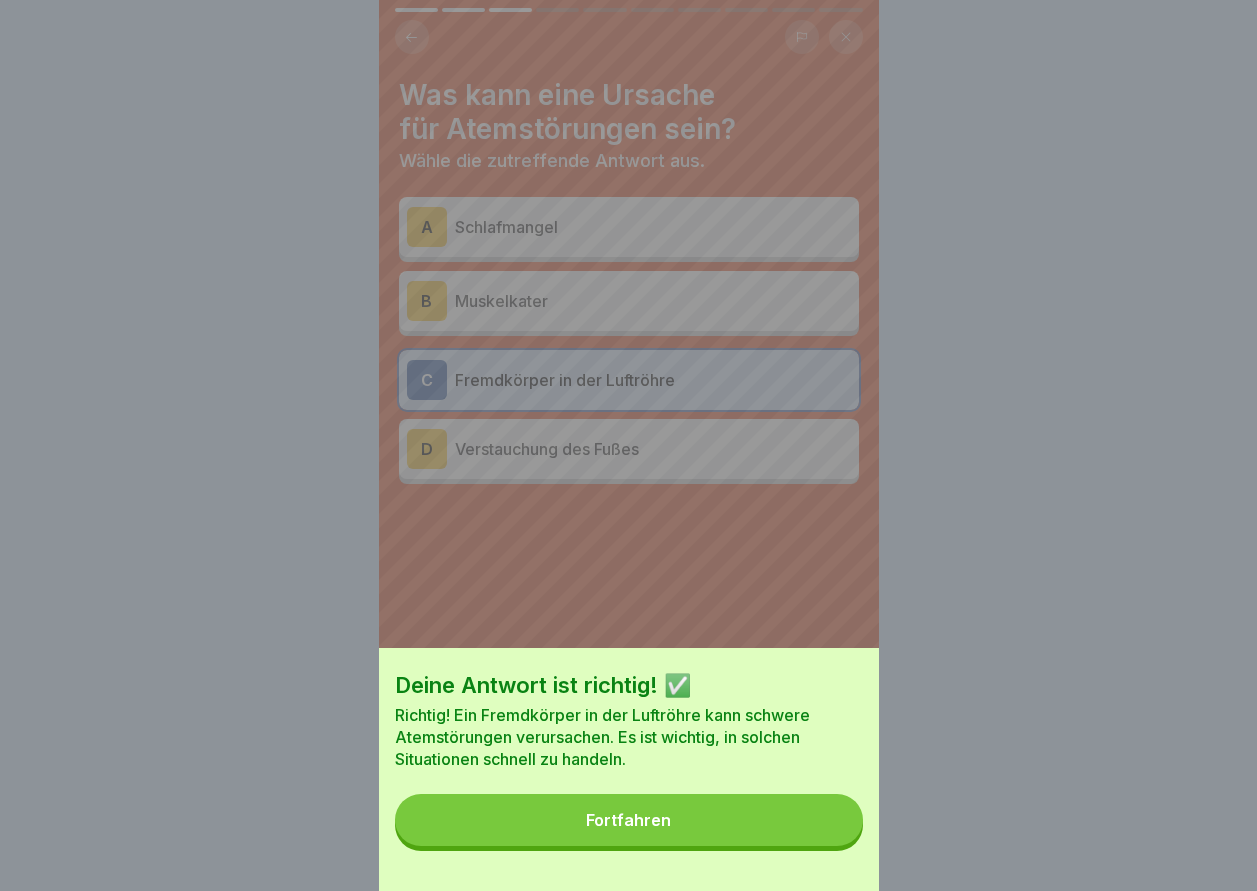 drag, startPoint x: 707, startPoint y: 870, endPoint x: 713, endPoint y: 860, distance: 11.661903 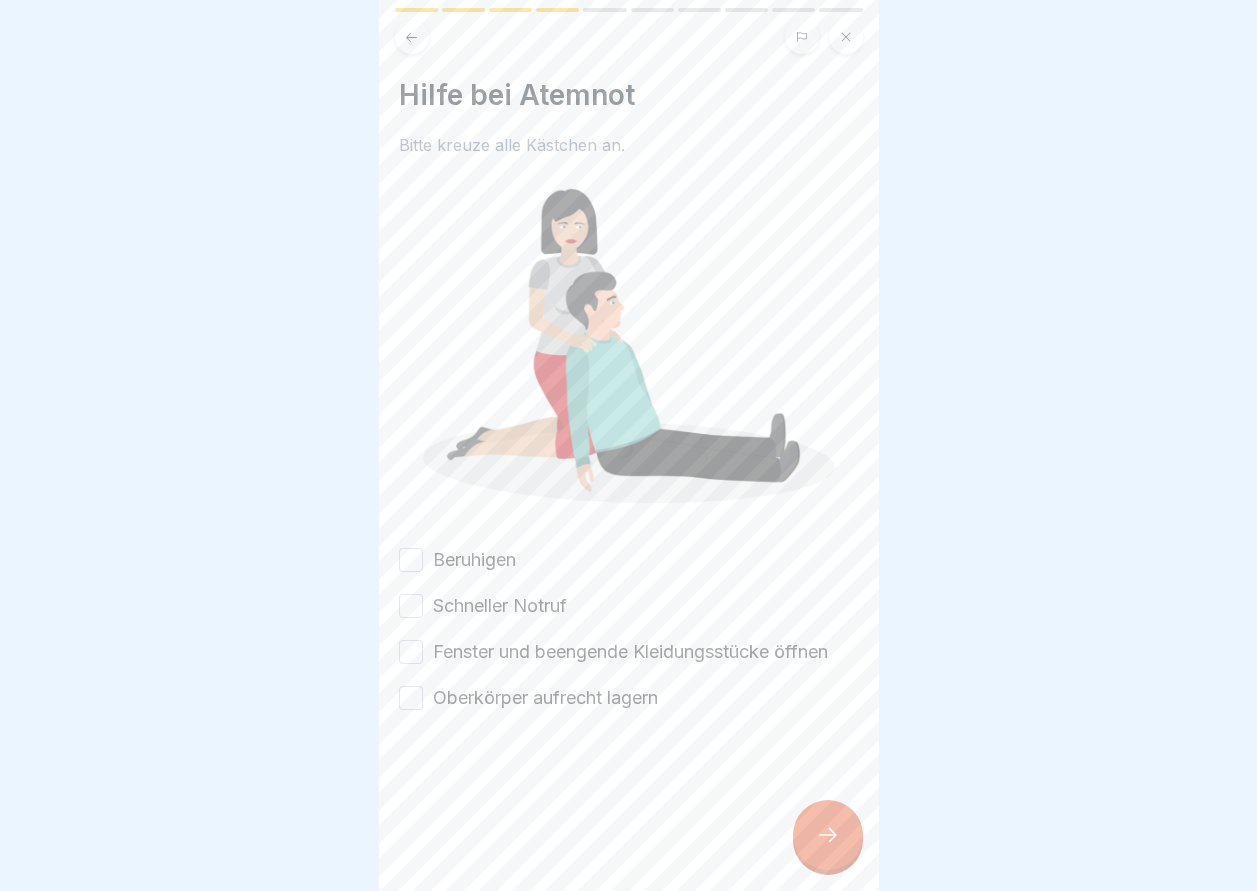 click on "Beruhigen" at bounding box center [411, 560] 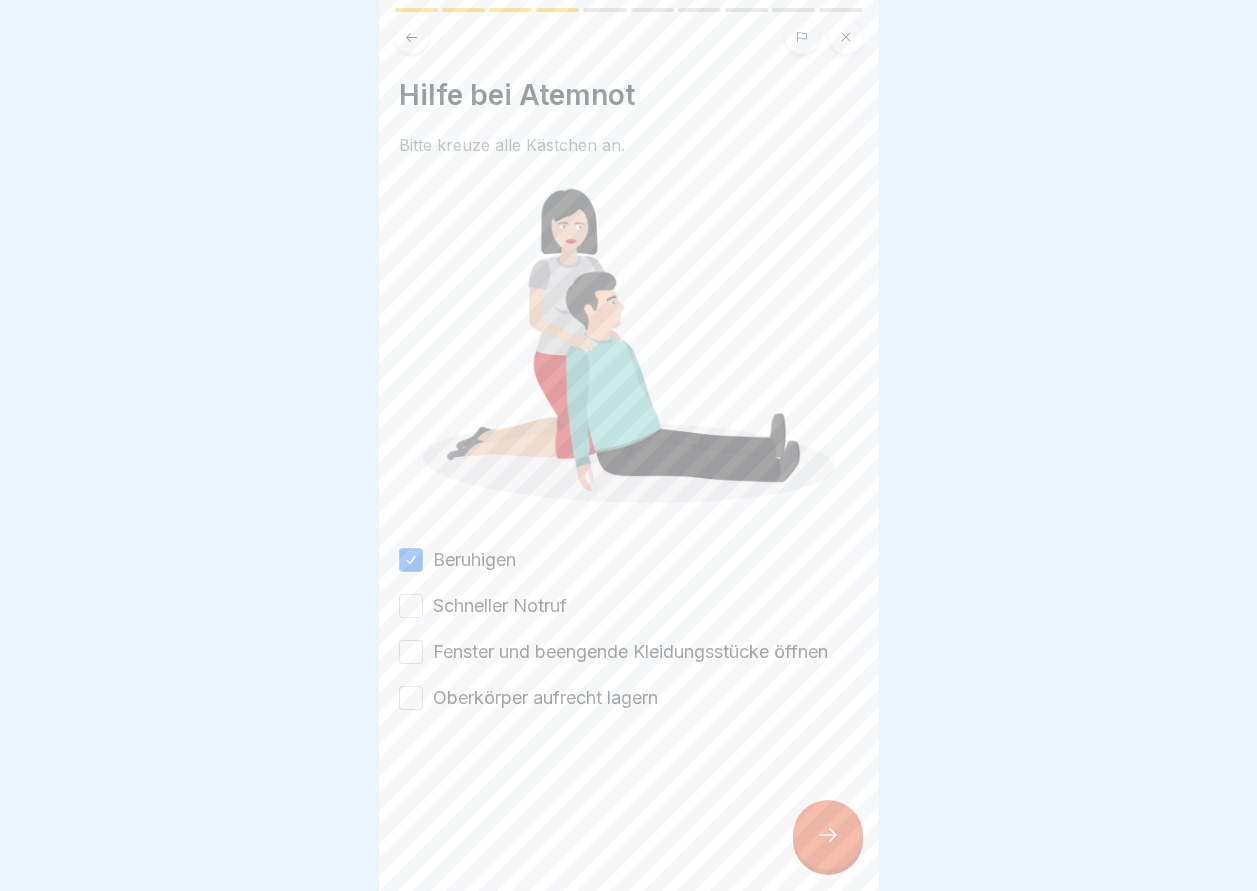 click on "Schneller Notruf" at bounding box center [411, 606] 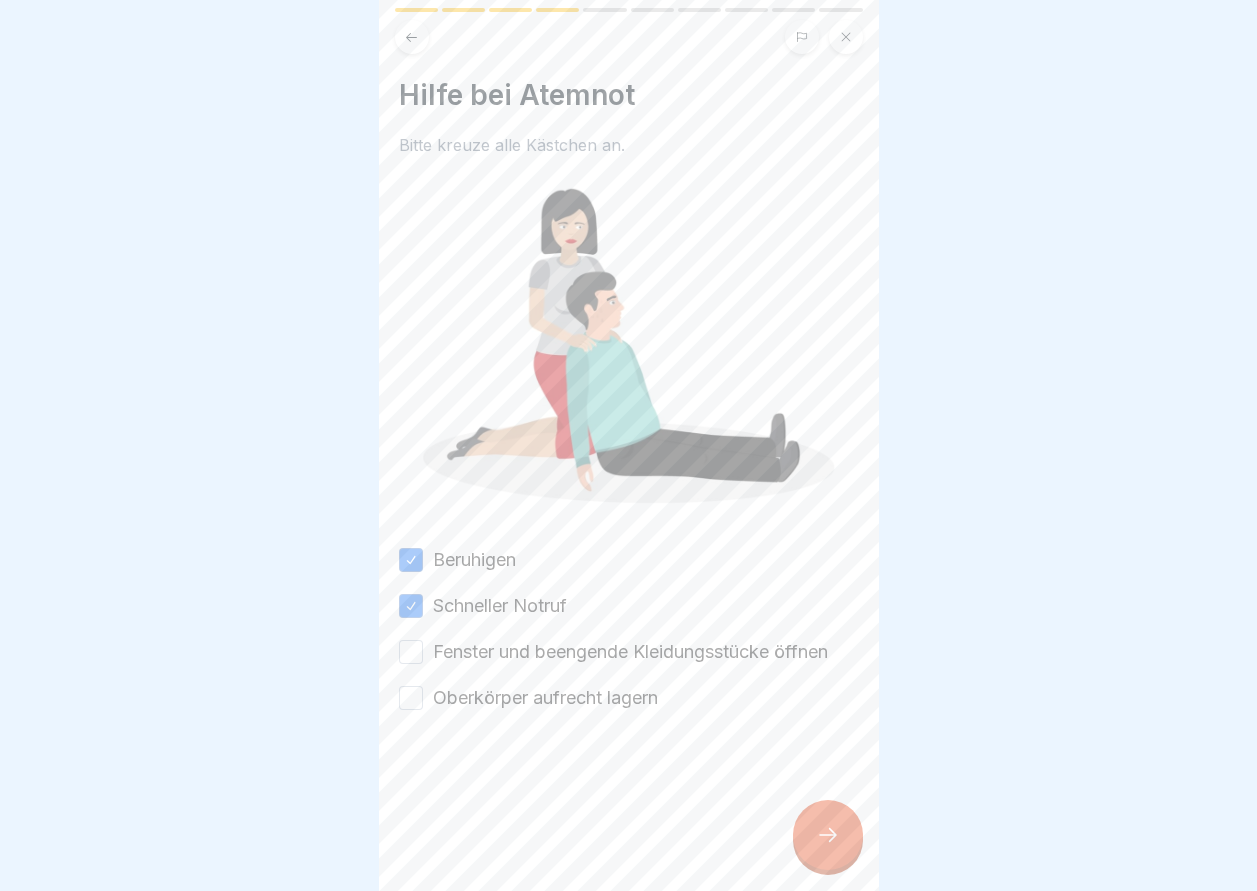 click on "Fenster und beengende Kleidungsstücke öffnen" at bounding box center [629, 652] 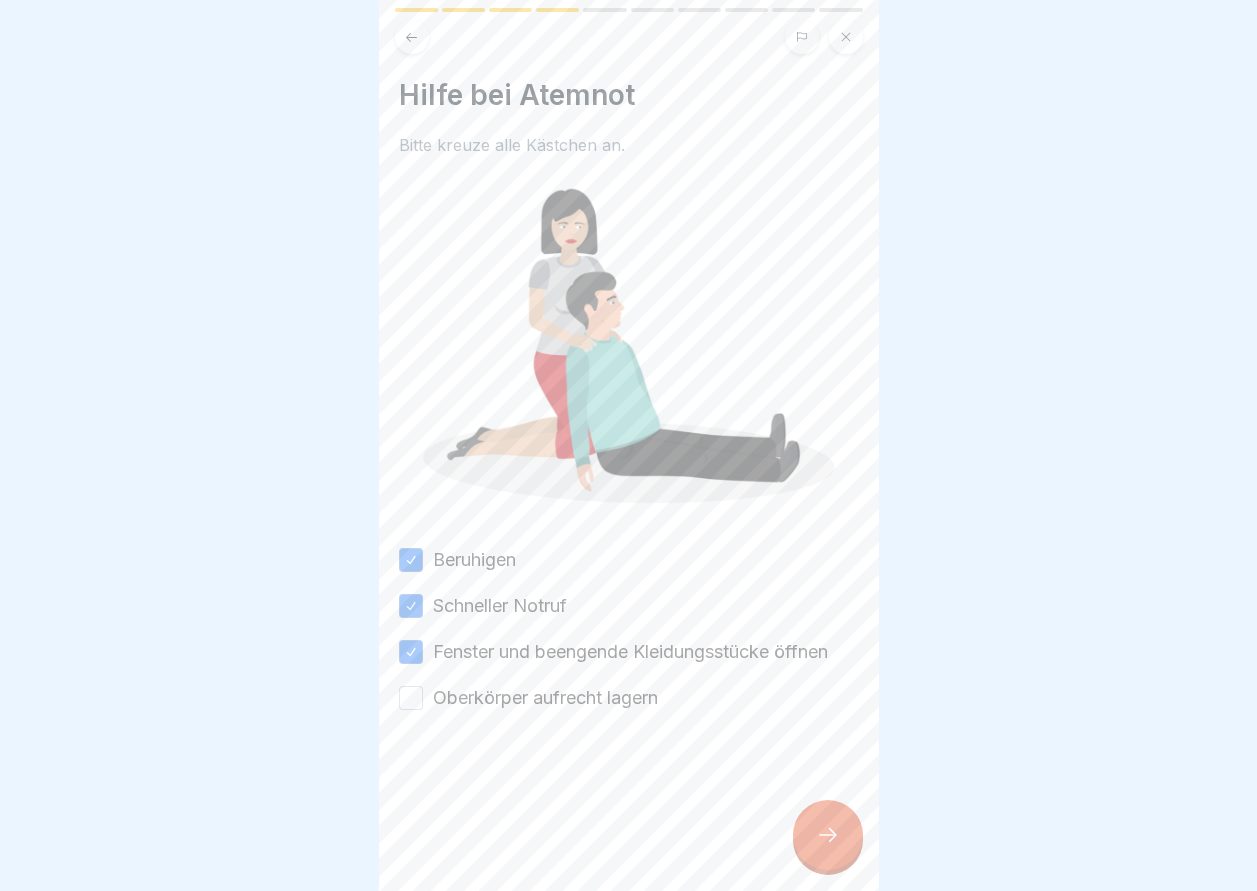 click on "Oberkörper aufrecht lagern" at bounding box center (411, 698) 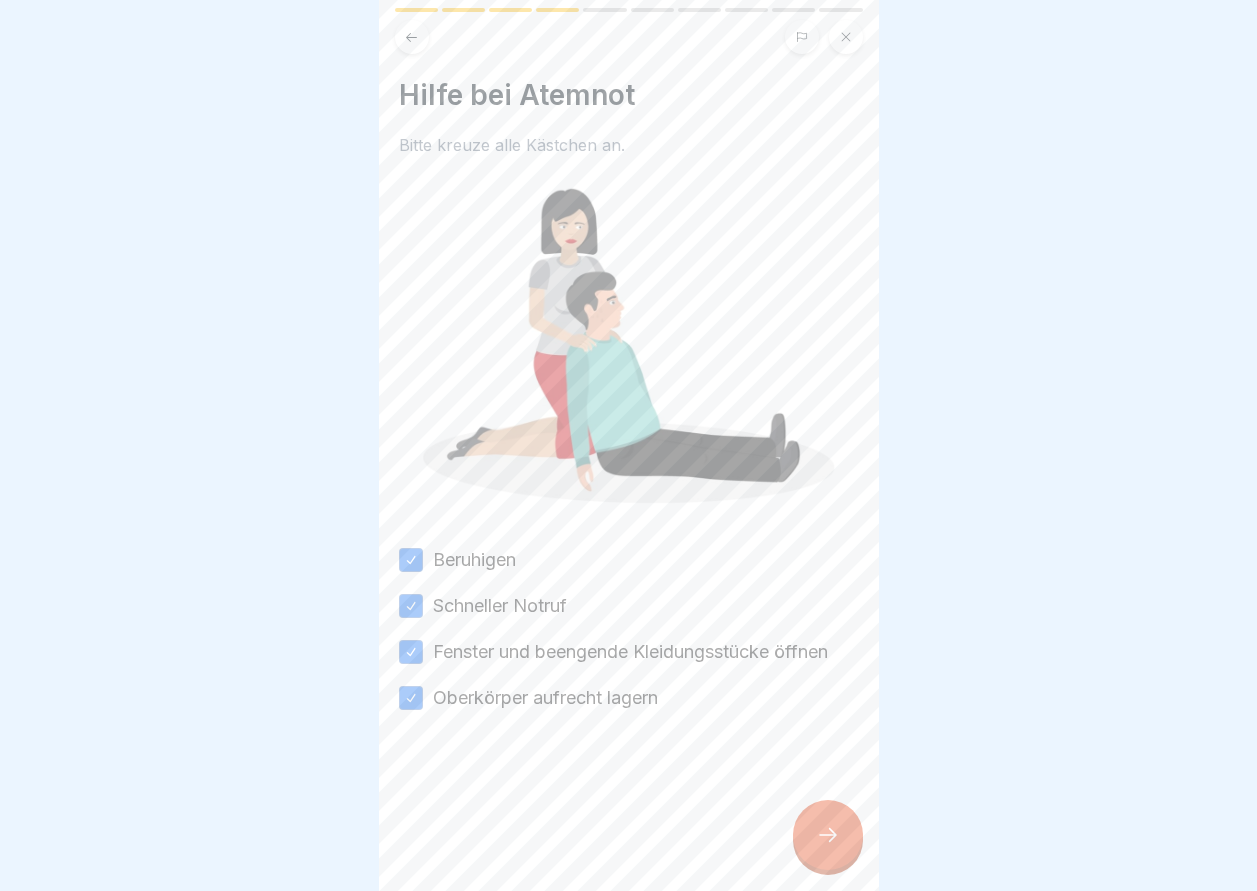 click at bounding box center (828, 835) 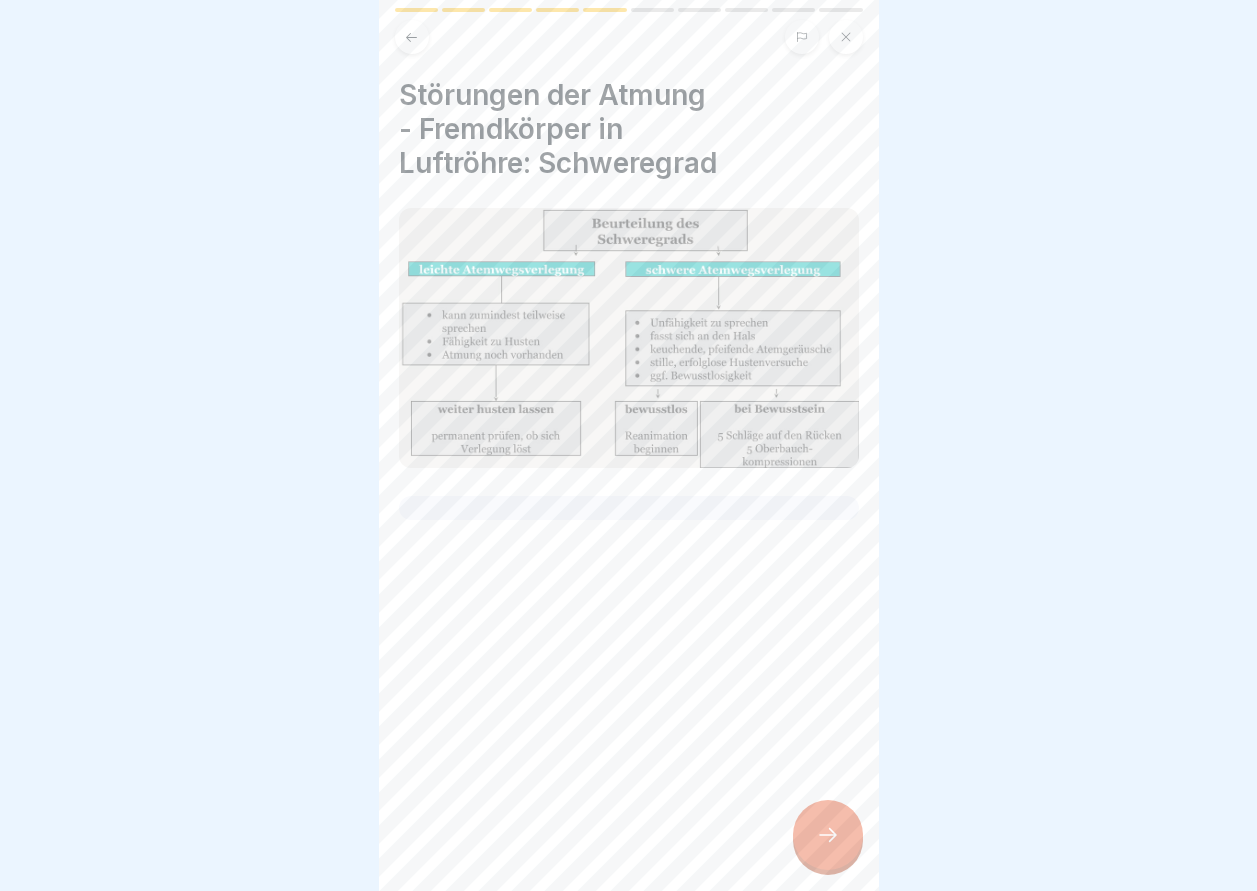 click at bounding box center (828, 835) 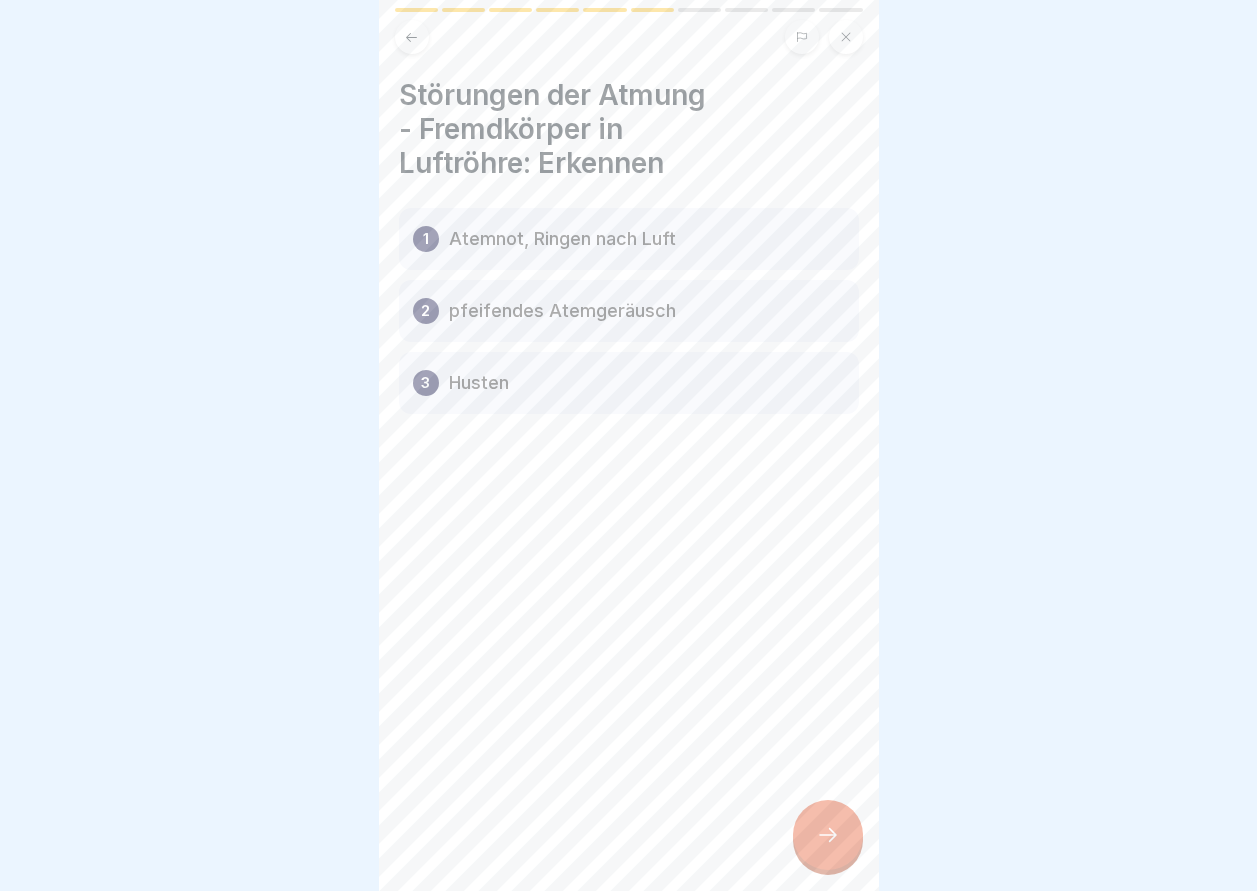 click at bounding box center [828, 835] 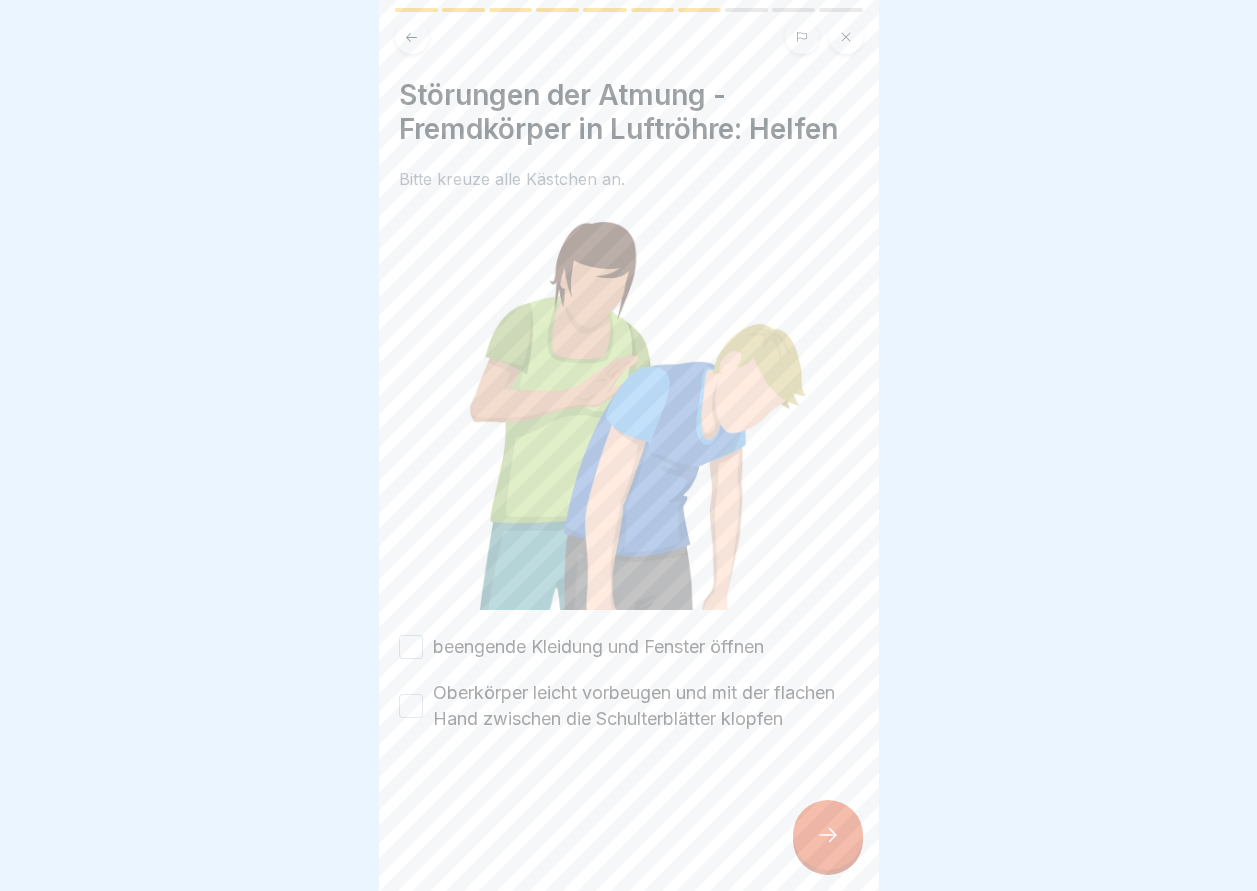 click on "beengende Kleidung und Fenster öffnen" at bounding box center (411, 647) 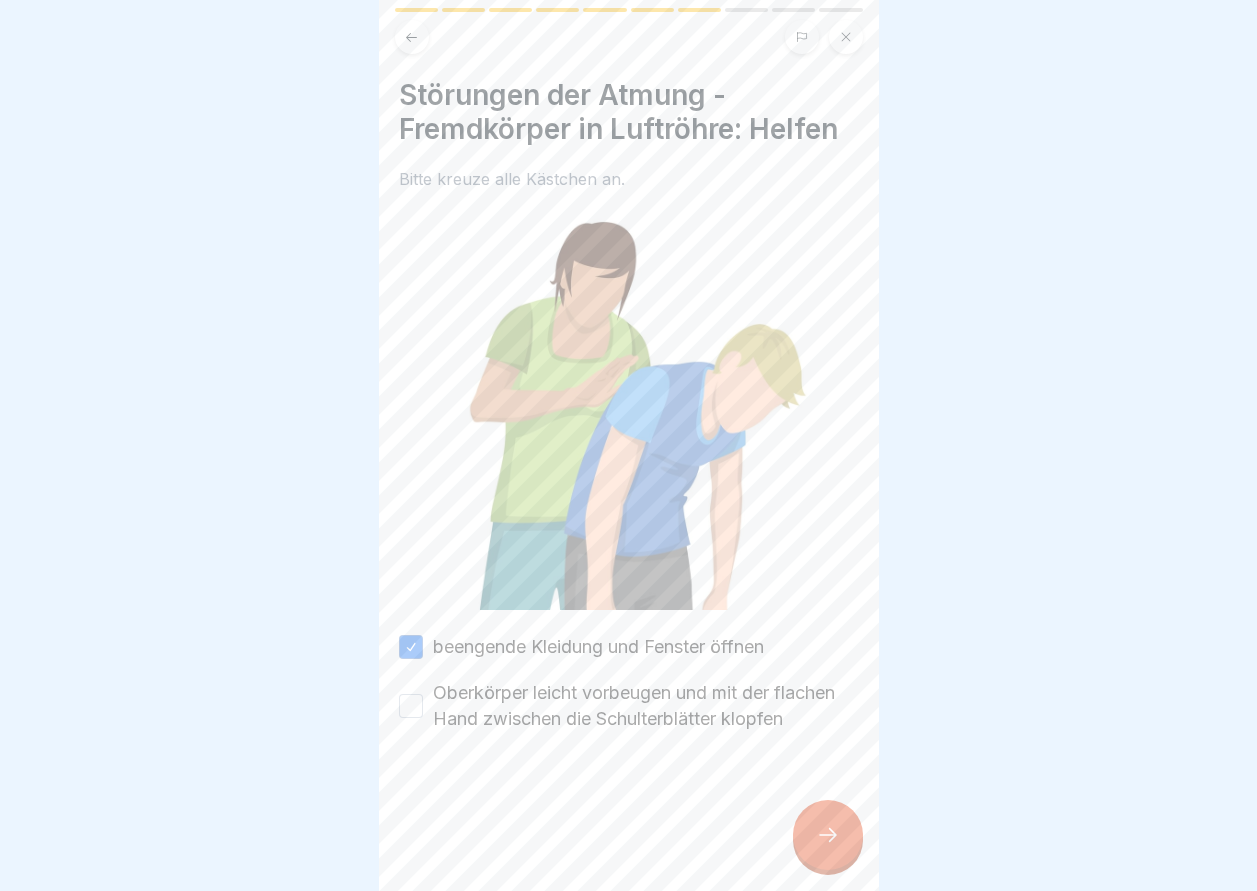 click on "Oberkörper leicht vorbeugen und mit der flachen Hand zwischen die Schulterblätter klopfen" at bounding box center (411, 706) 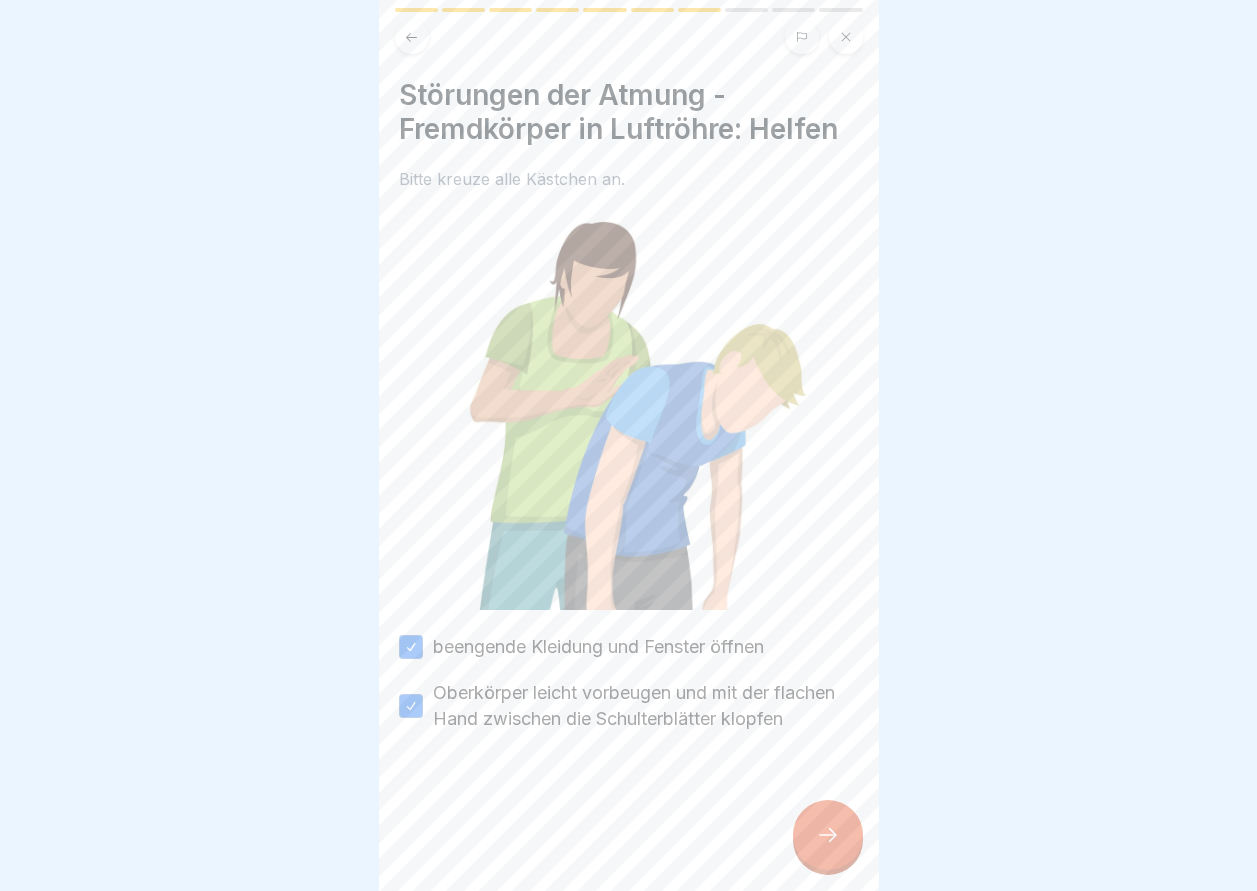 click at bounding box center [828, 835] 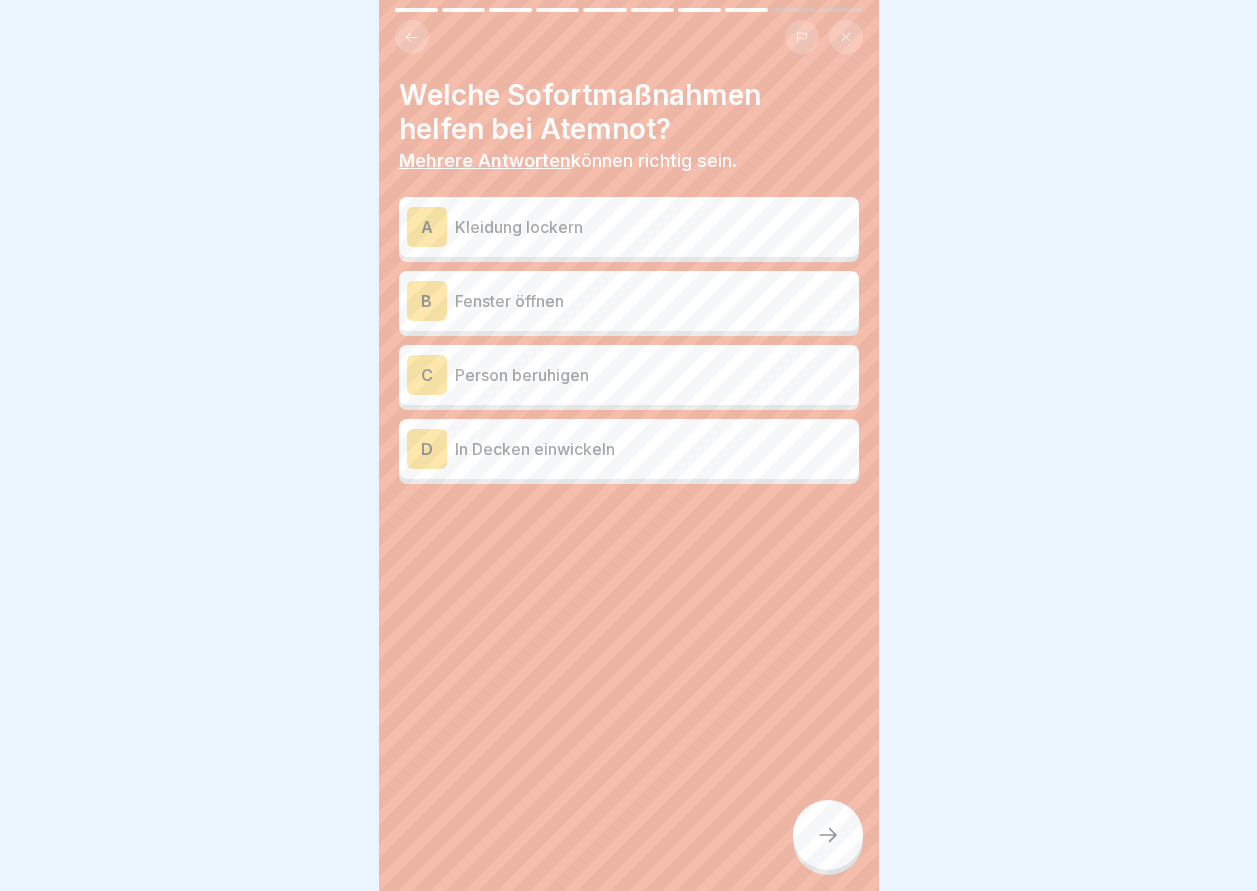 click on "Person beruhigen" at bounding box center (653, 375) 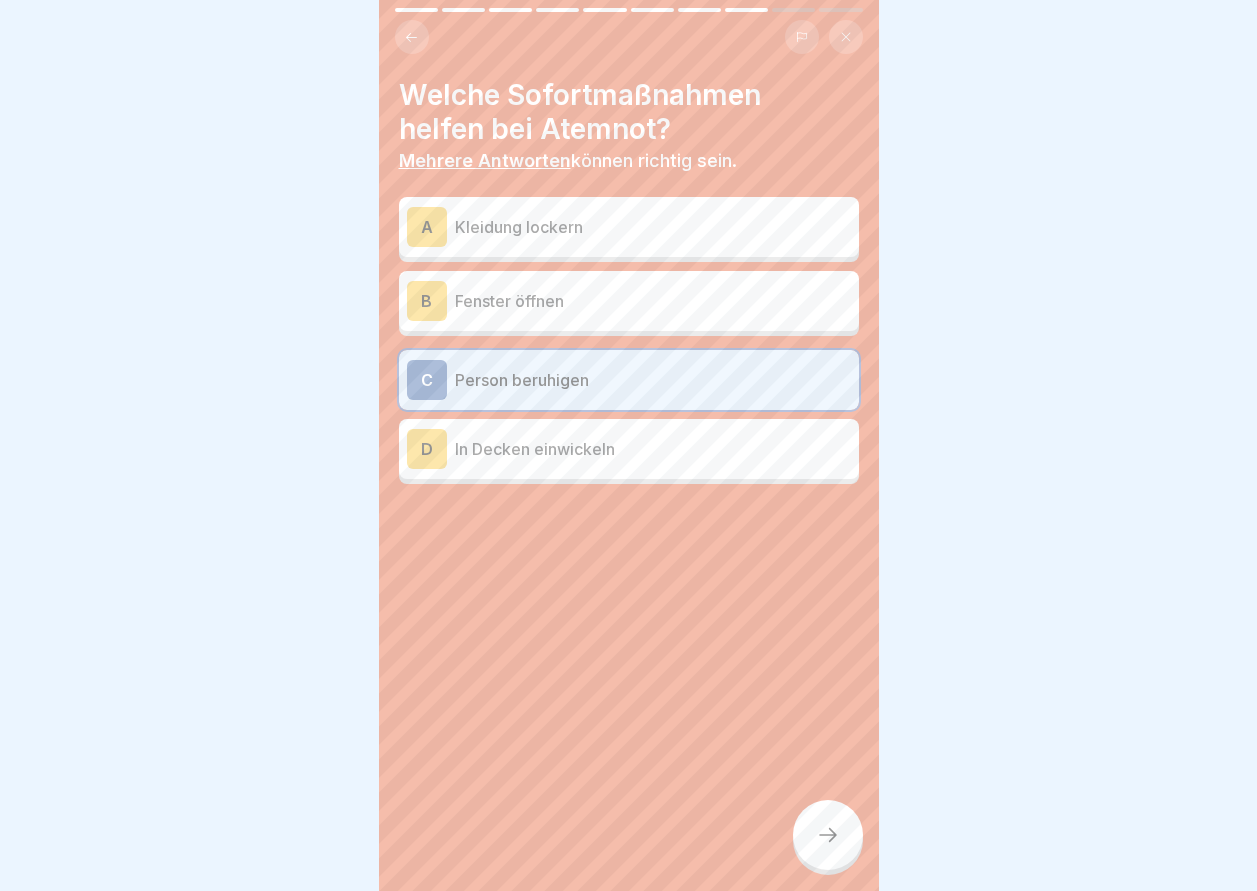 click 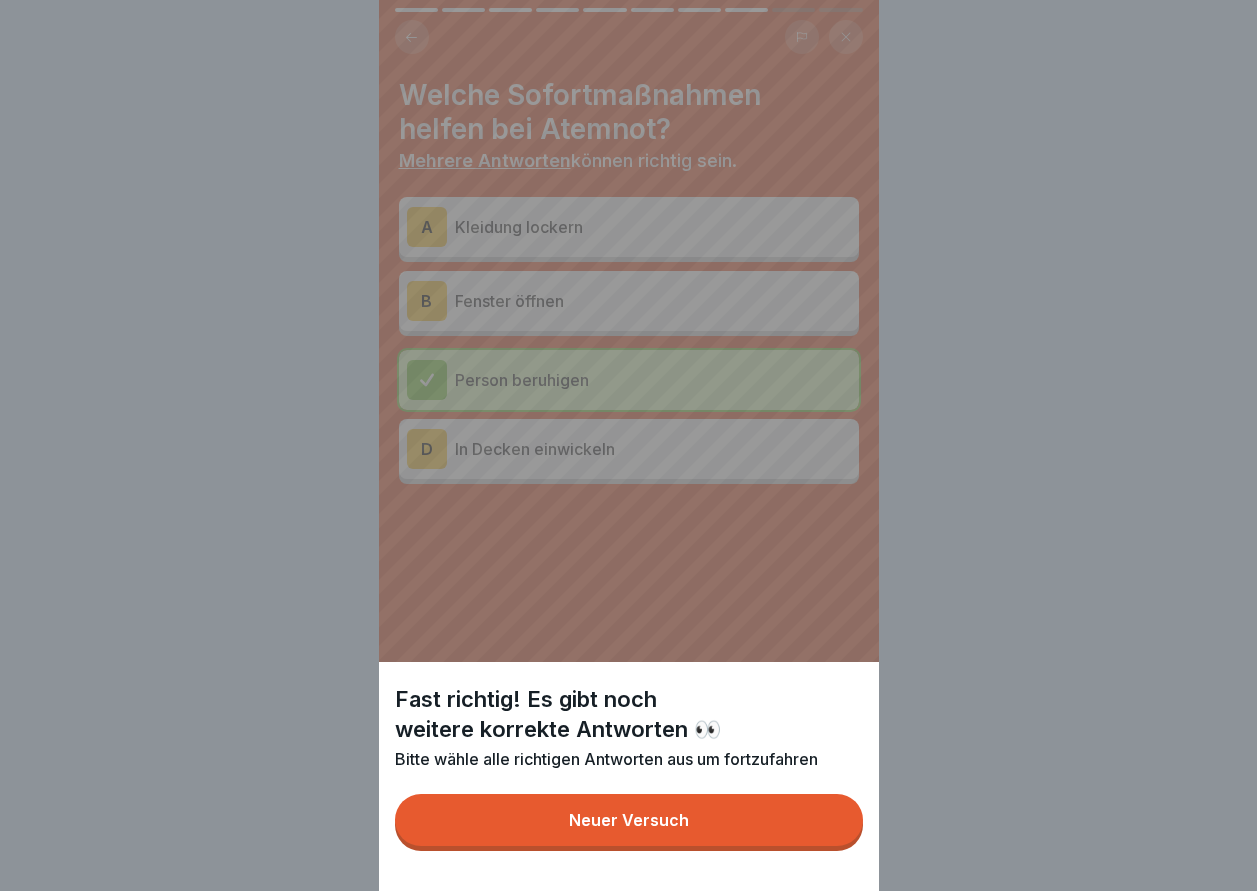 click on "Neuer Versuch" at bounding box center (629, 820) 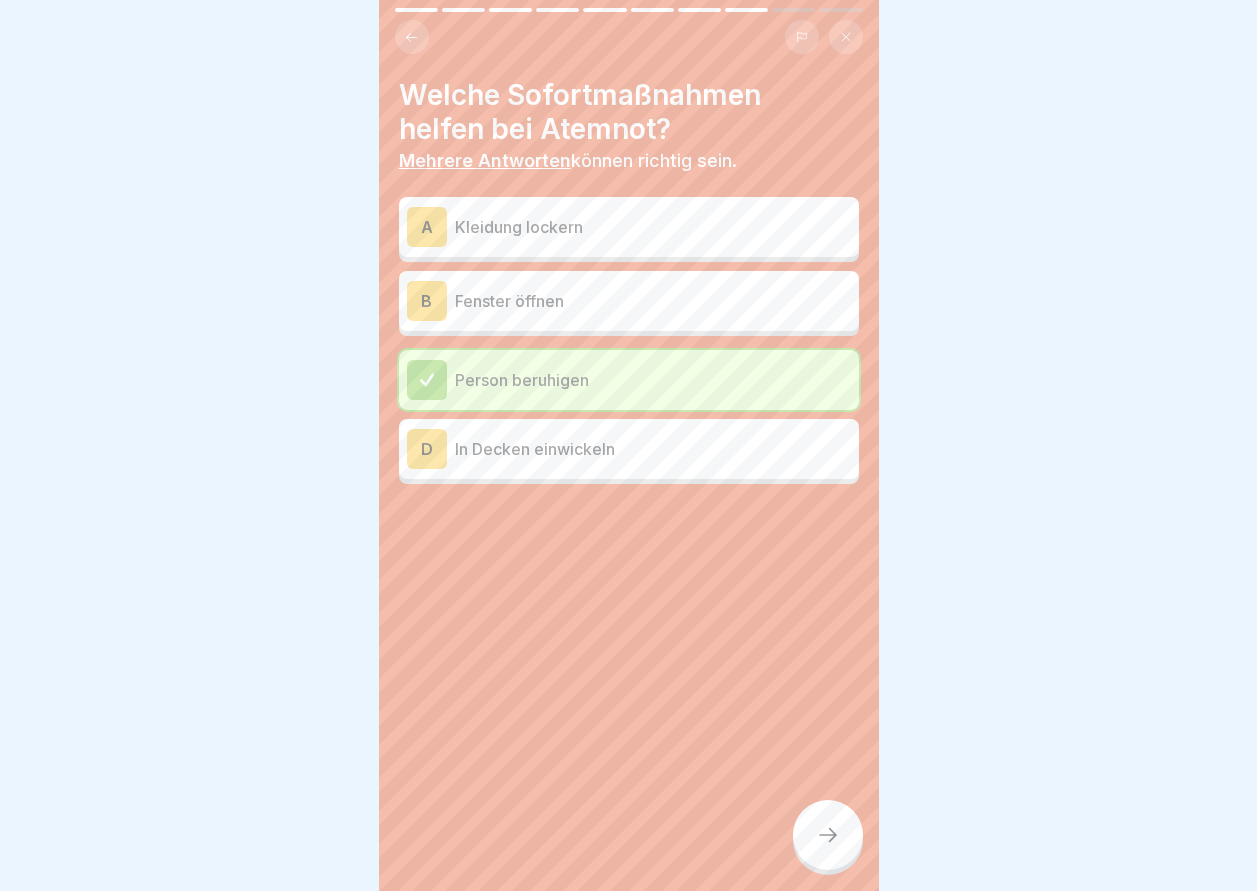 click on "A Kleidung lockern" at bounding box center (629, 227) 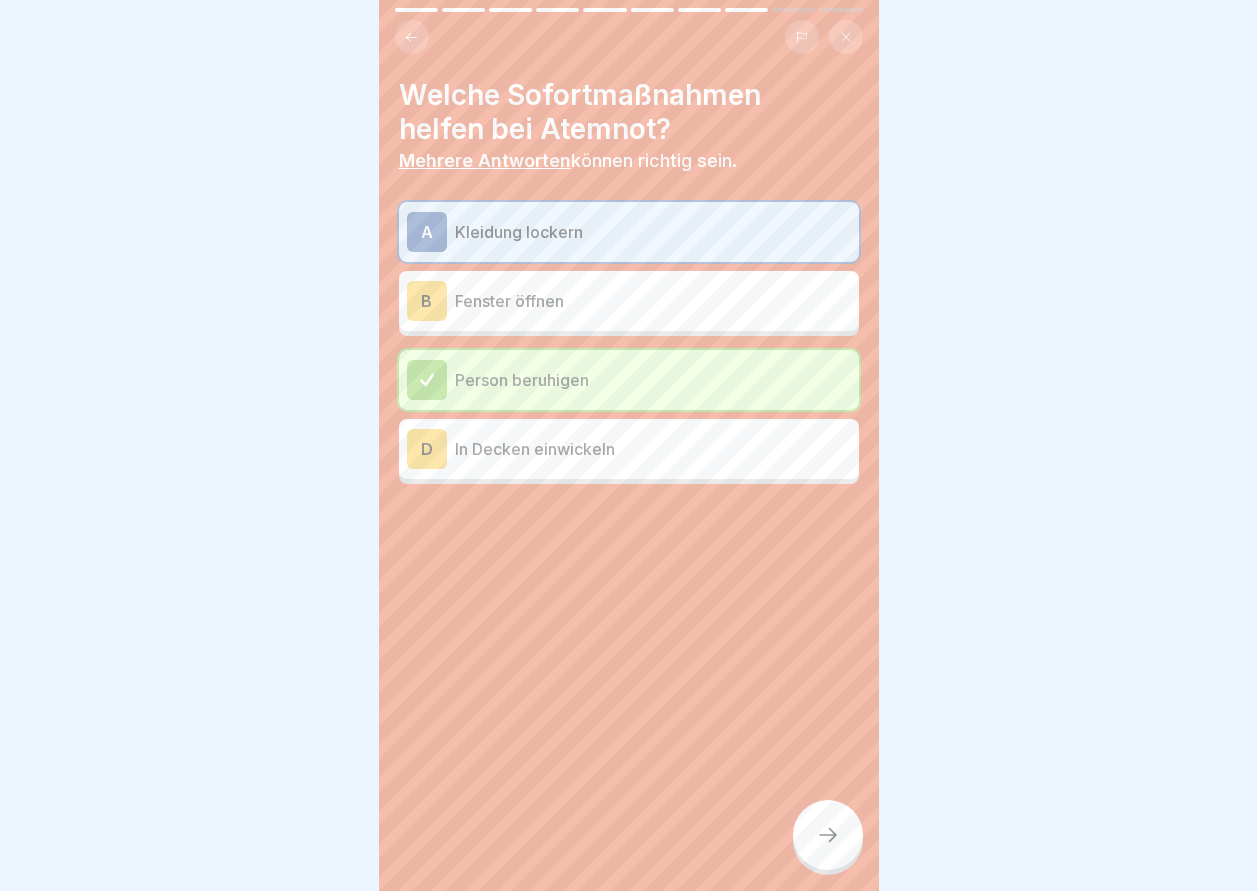 click at bounding box center [828, 835] 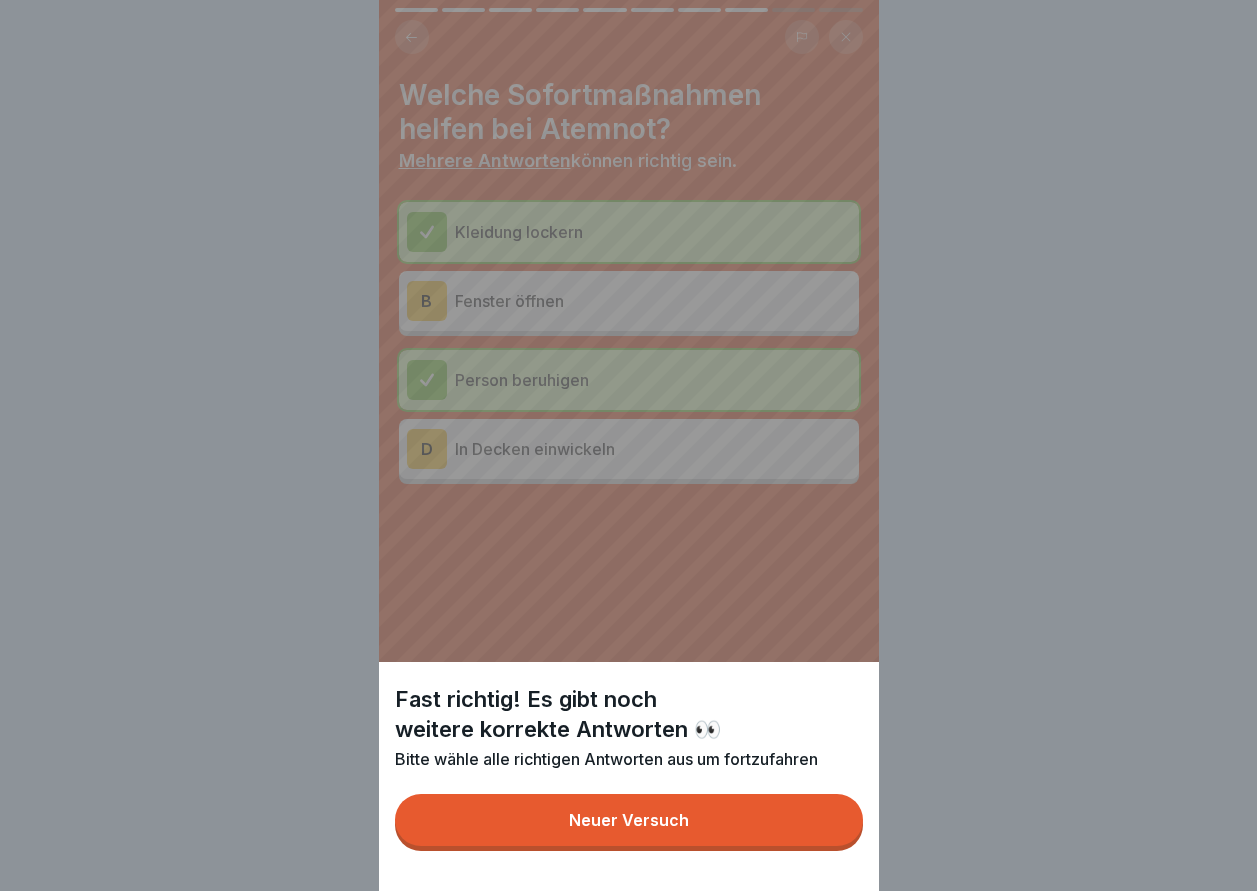 click on "Neuer Versuch" at bounding box center [629, 820] 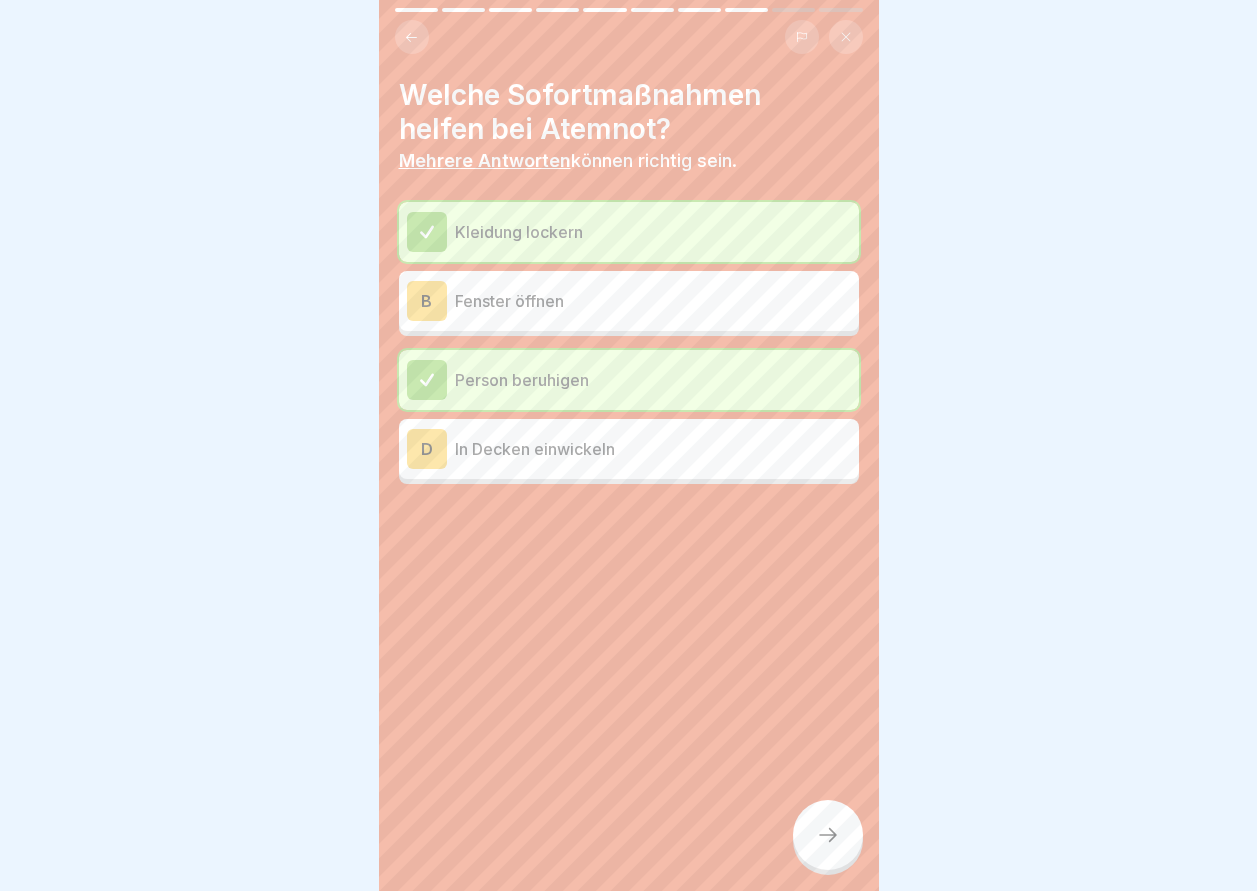 click on "D In Decken einwickeln" at bounding box center (629, 449) 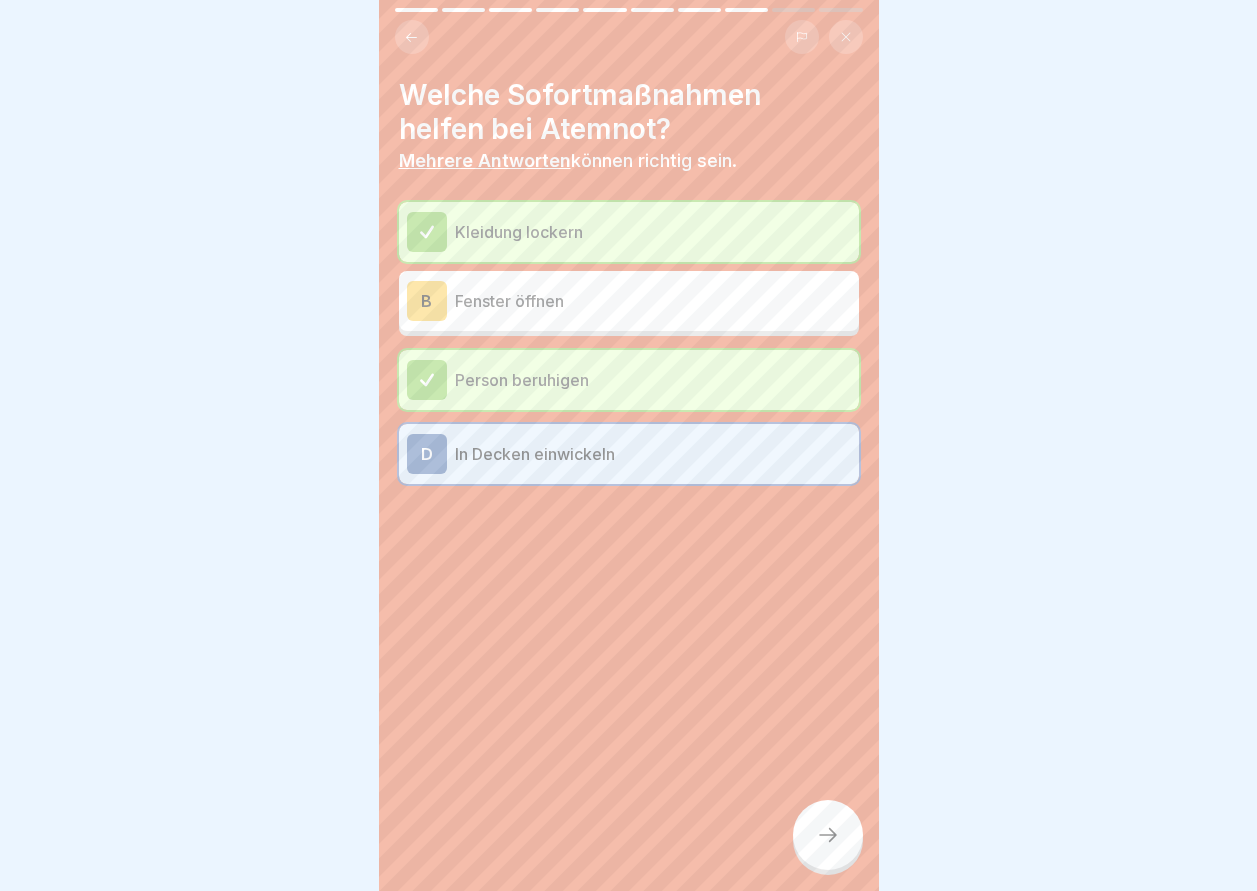 click at bounding box center (828, 835) 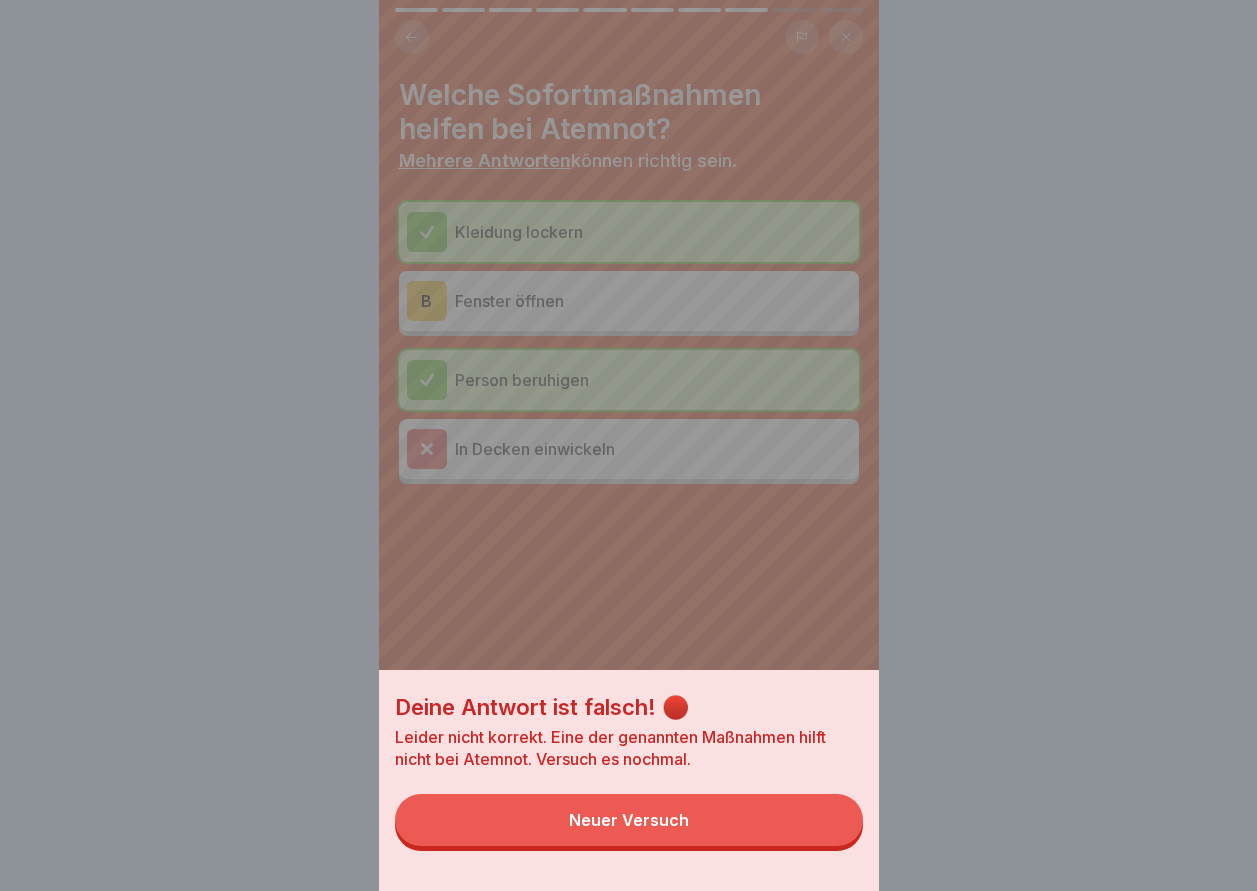click on "Neuer Versuch" at bounding box center (629, 820) 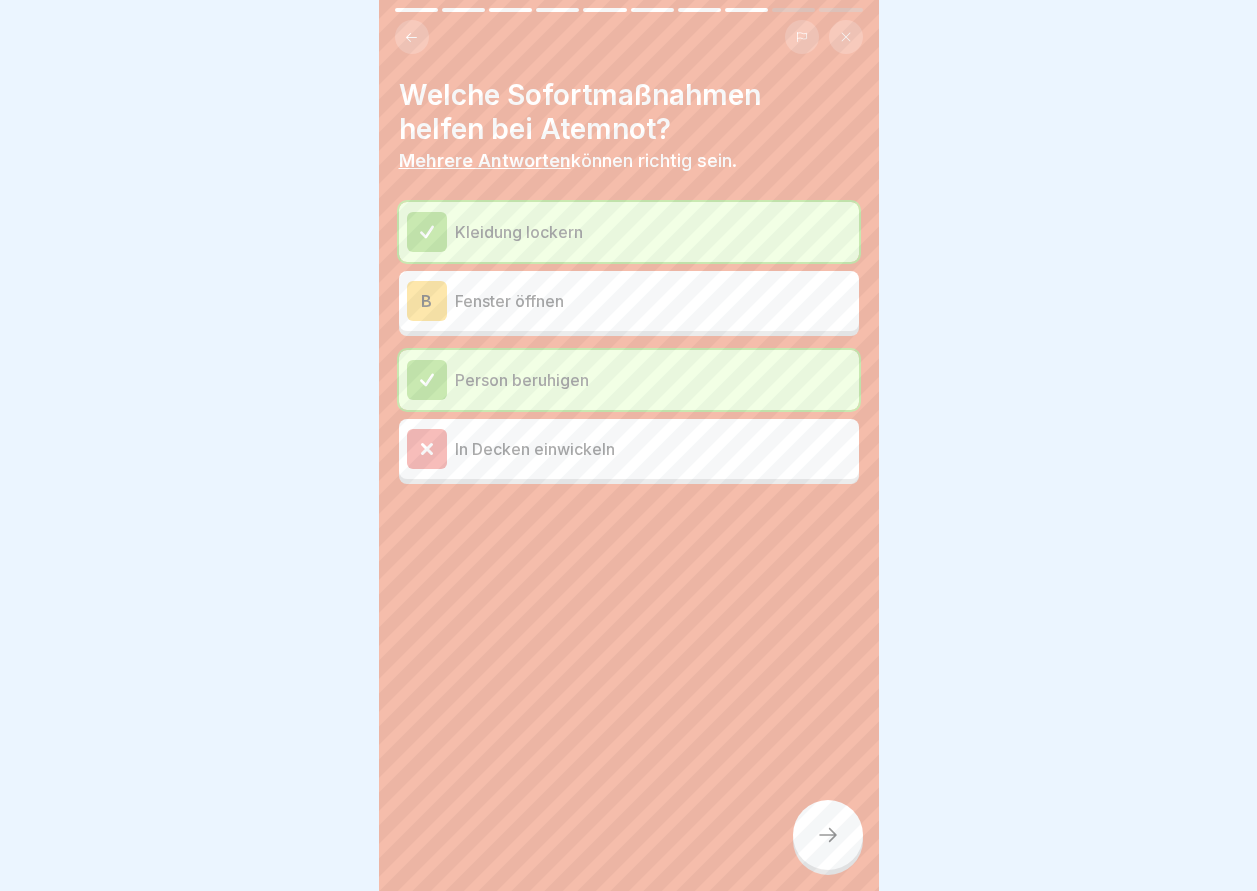 click on "B Fenster öffnen" at bounding box center (629, 301) 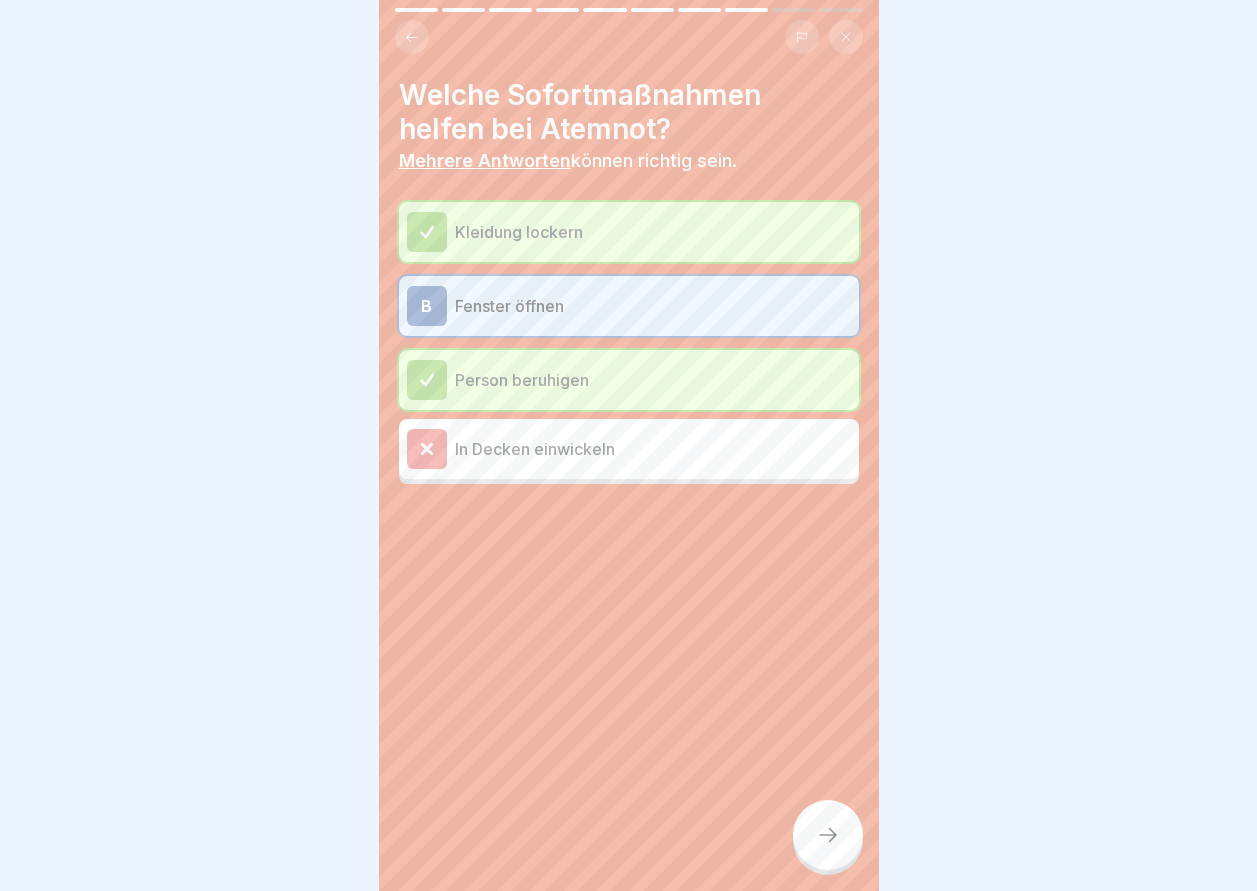 click at bounding box center (828, 835) 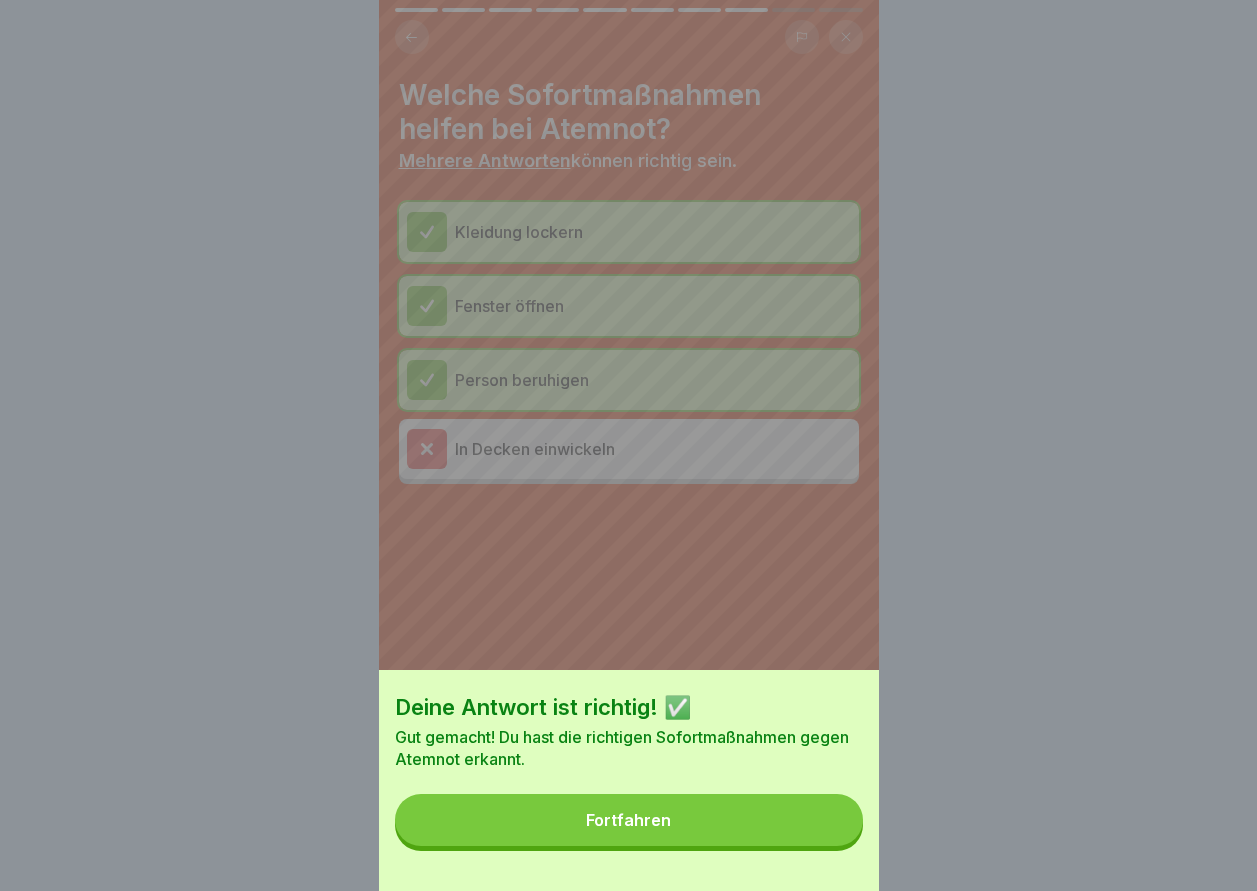 click on "Fortfahren" at bounding box center [629, 820] 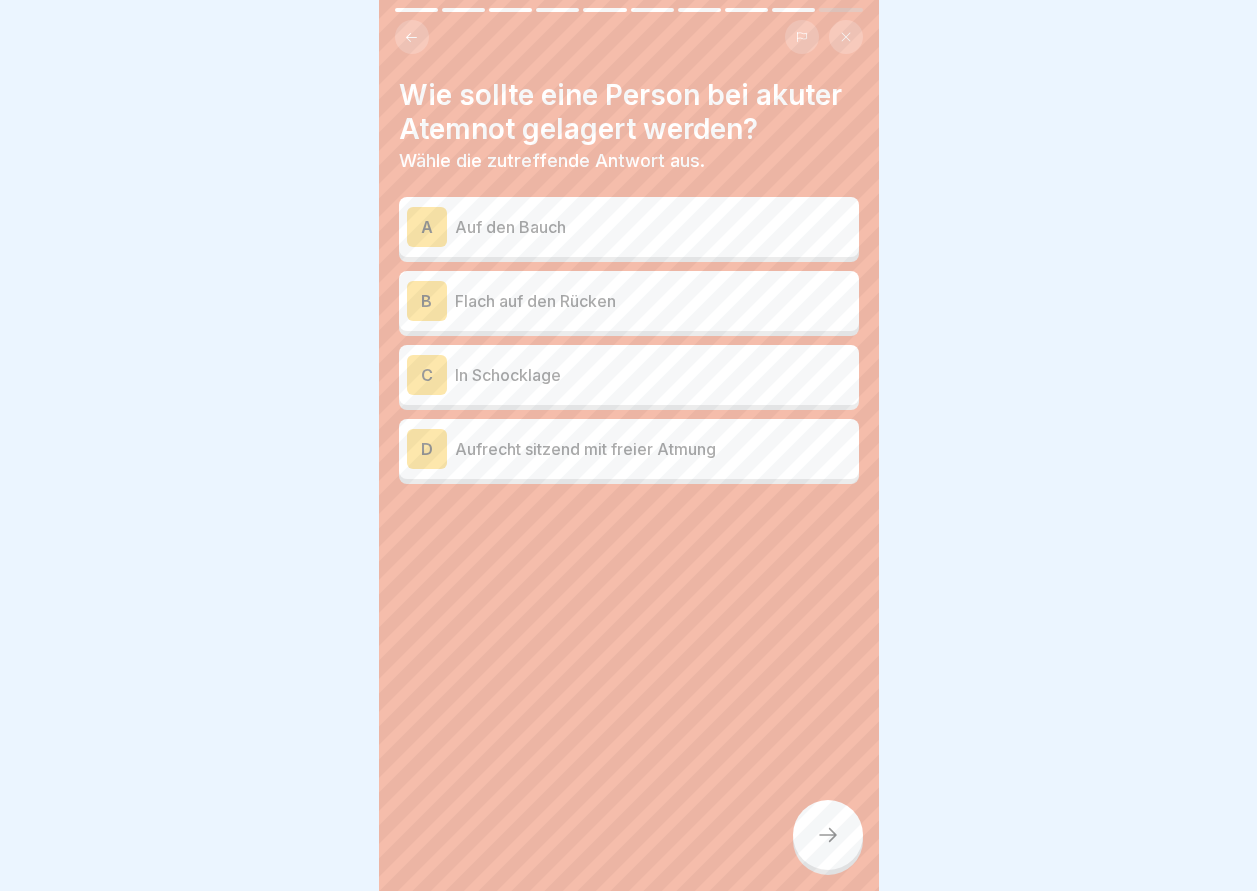 click on "Flach auf den Rücken" at bounding box center (653, 301) 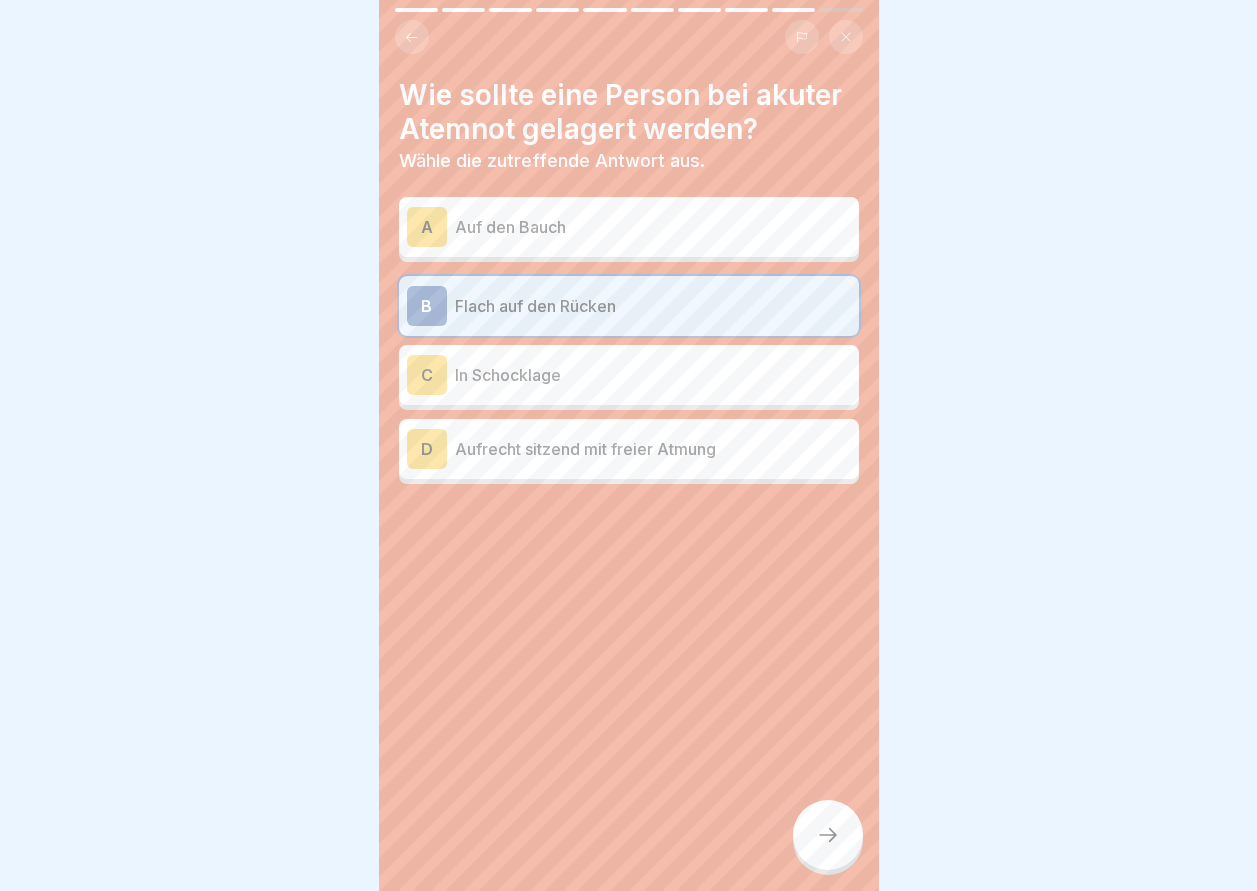 click at bounding box center (828, 835) 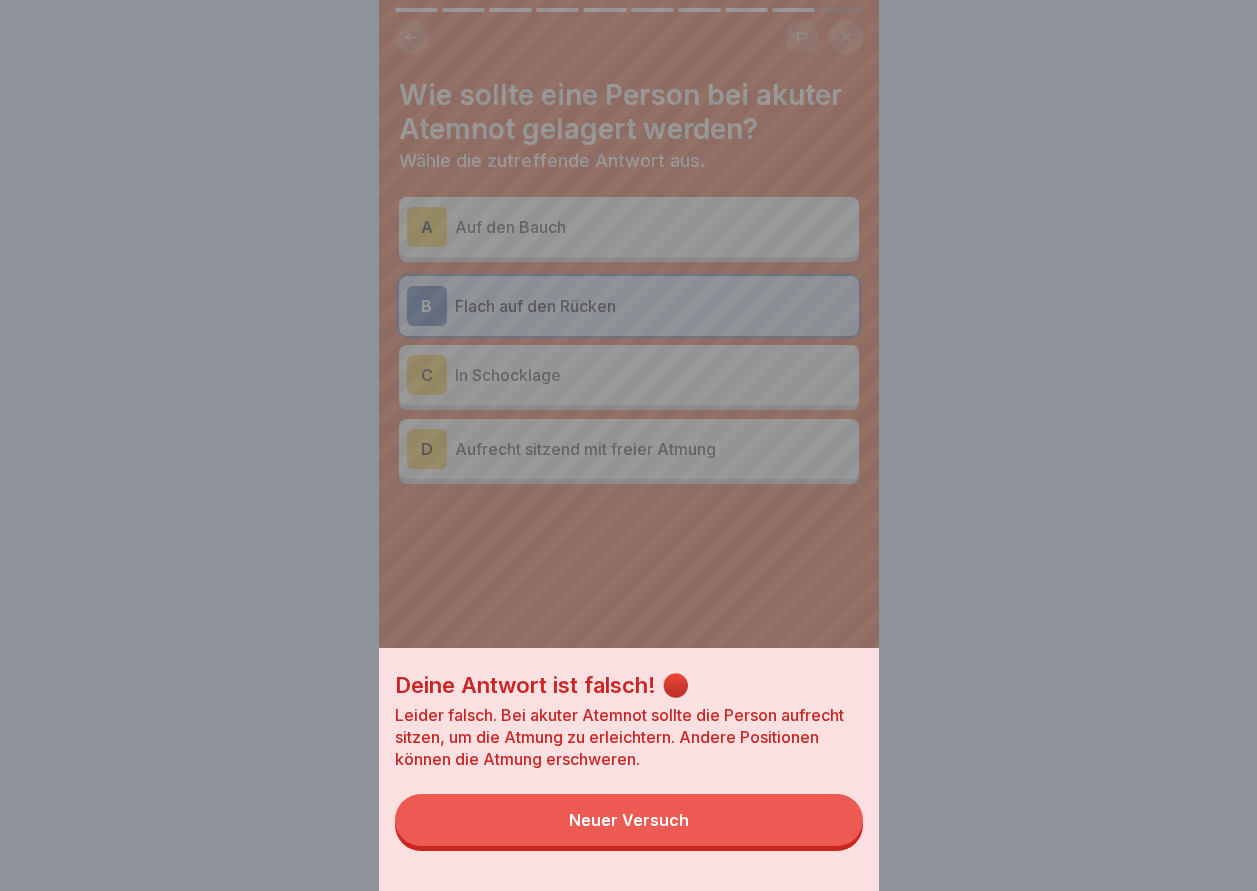 type 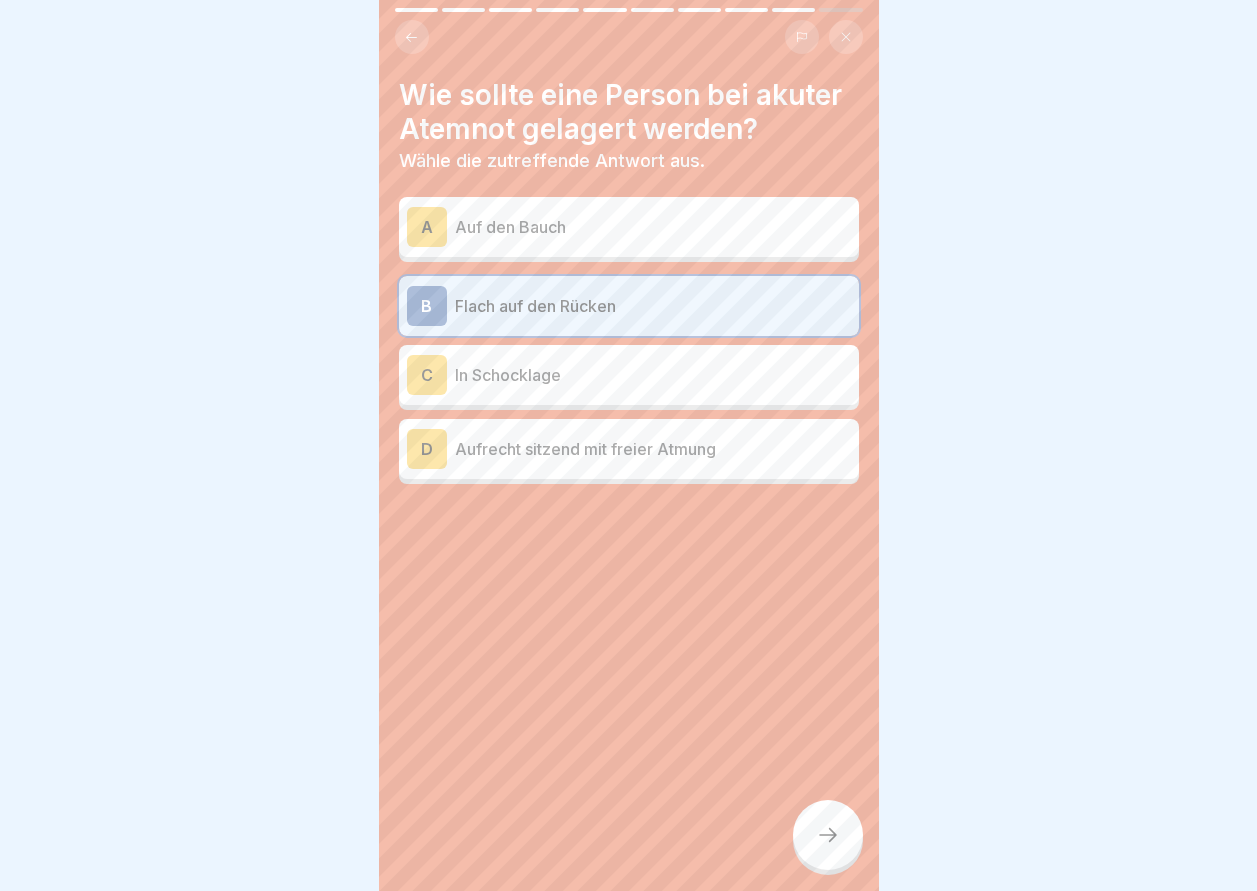 click on "Auf den Bauch" at bounding box center (653, 227) 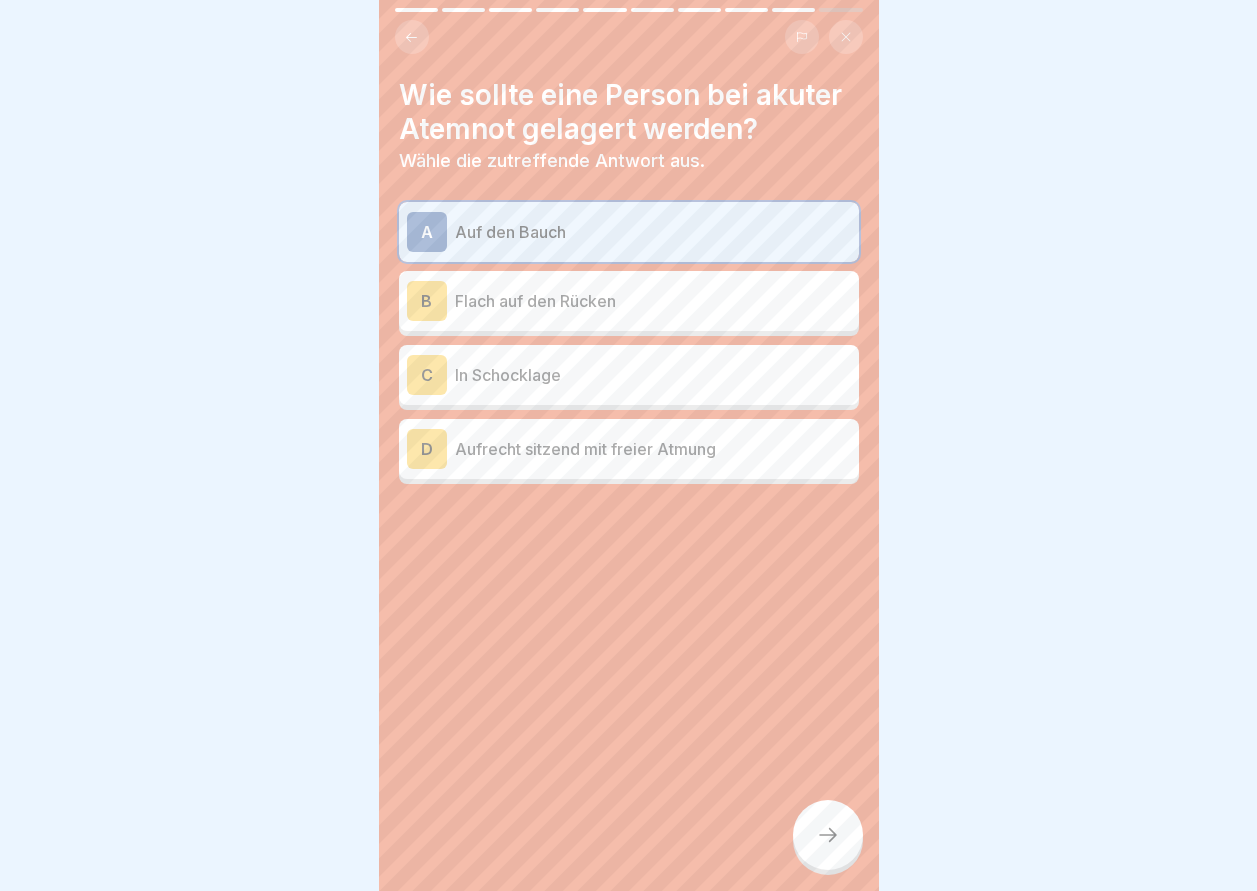 click 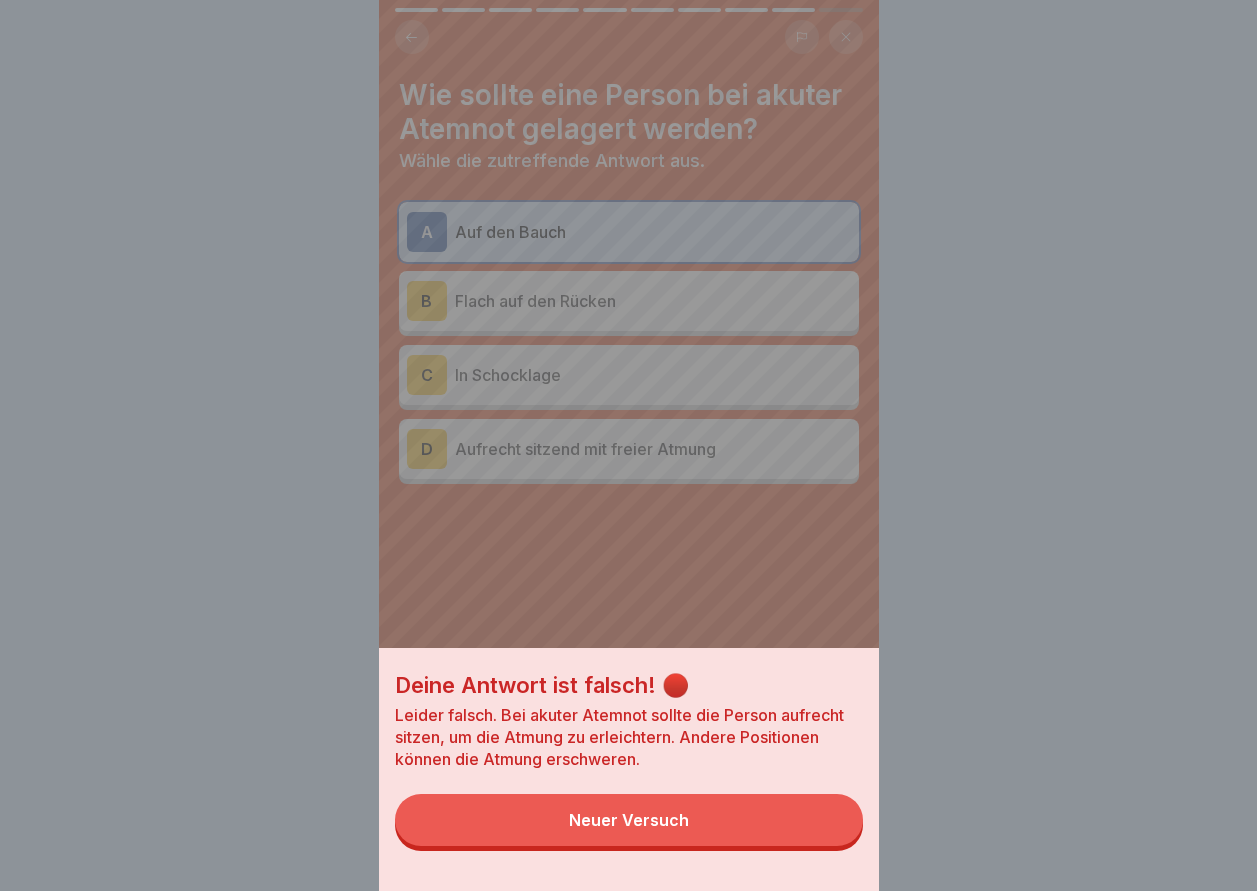 type 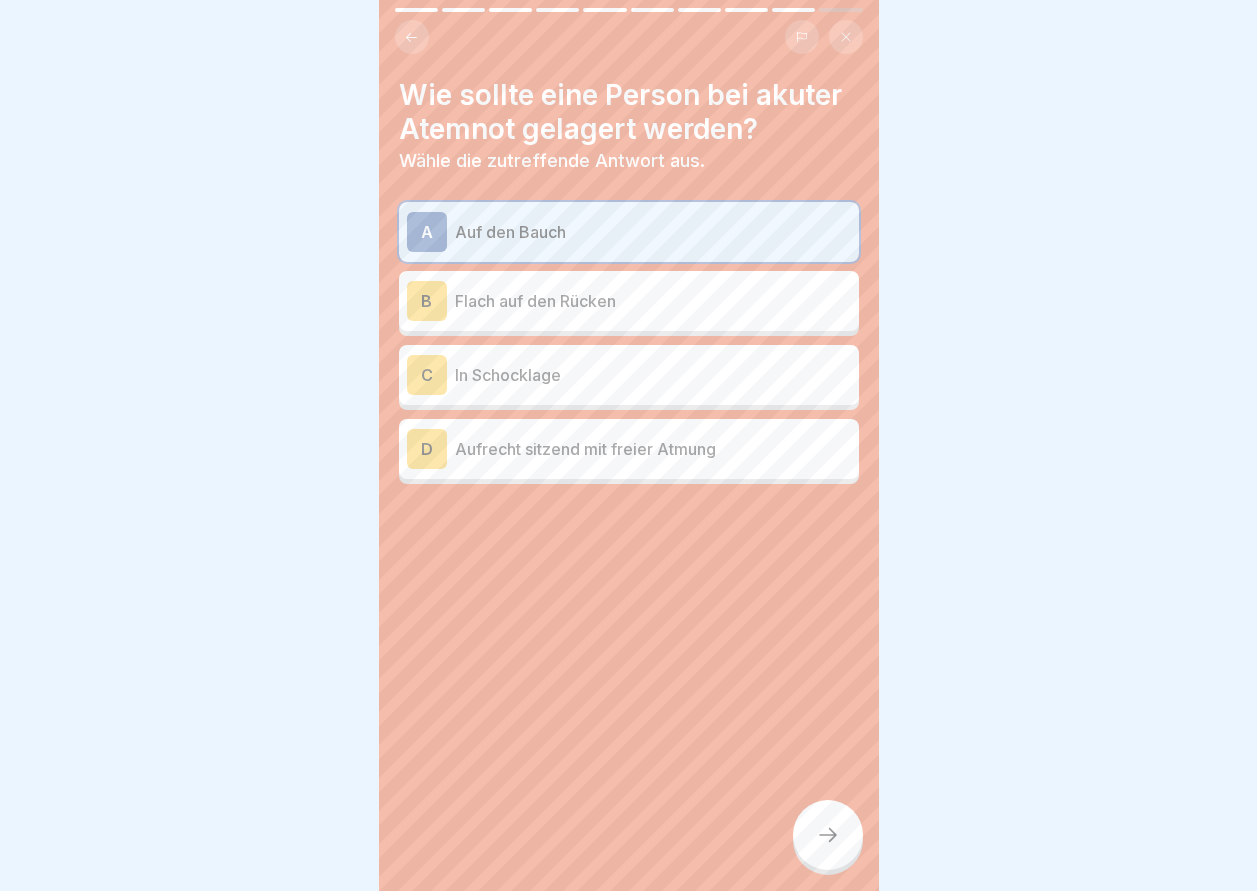 click on "C In Schocklage" at bounding box center [629, 375] 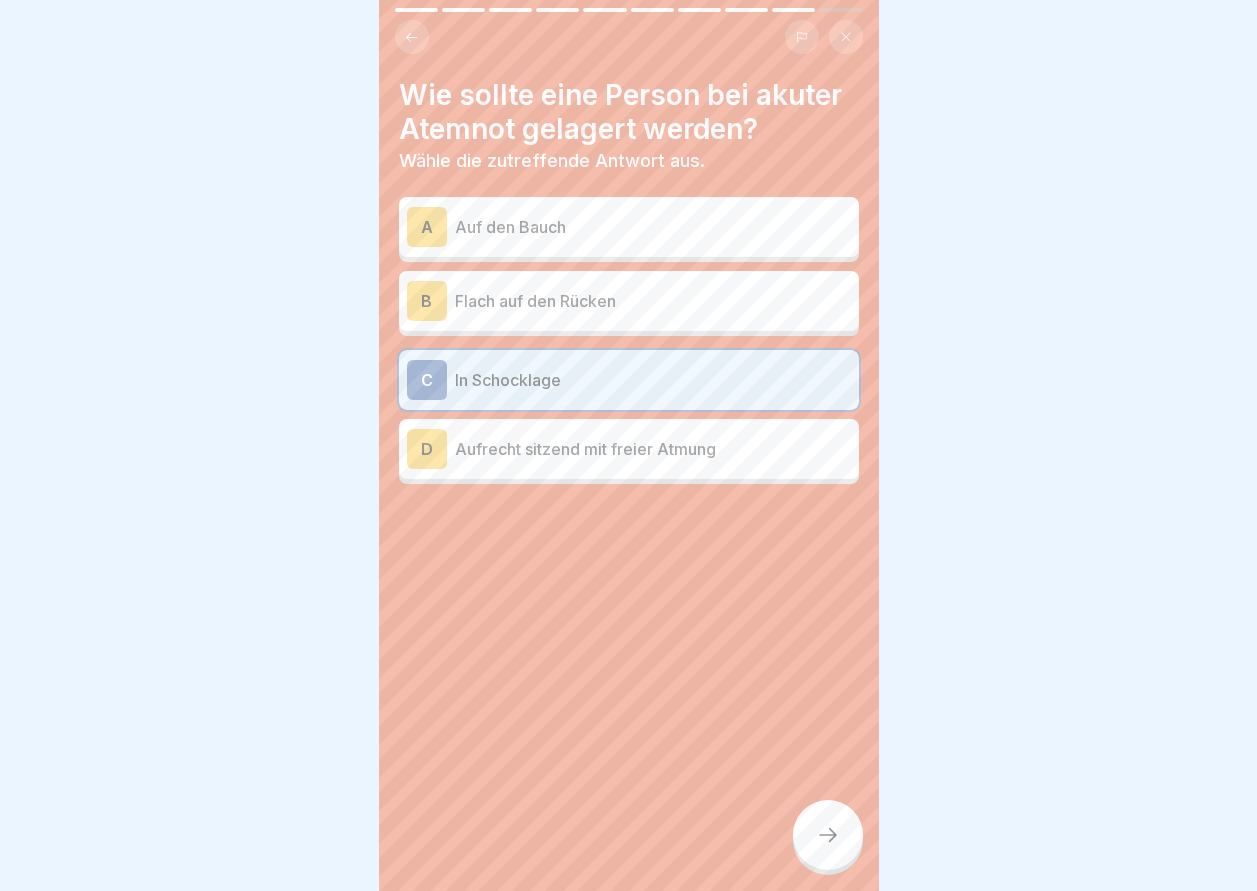 scroll, scrollTop: 15, scrollLeft: 0, axis: vertical 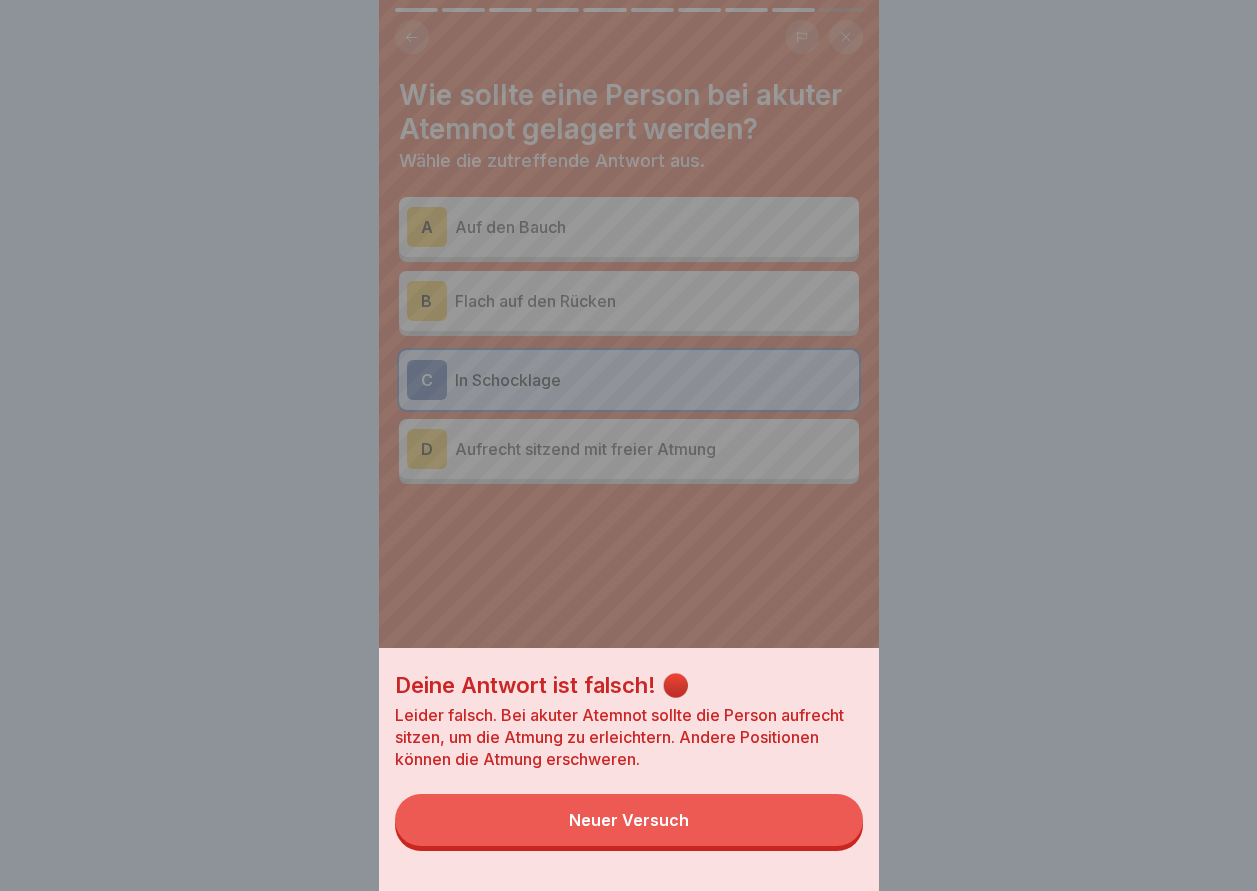 type 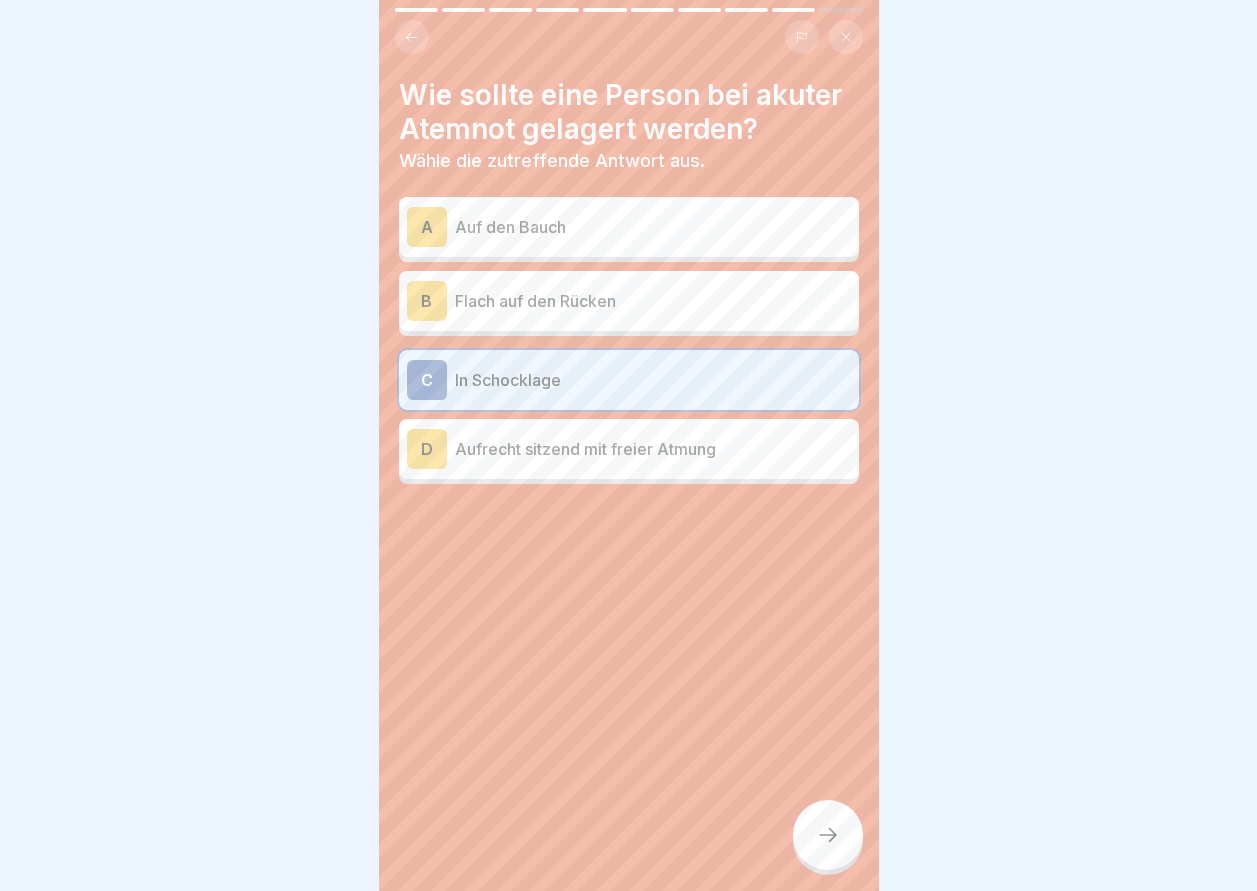 click on "Aufrecht sitzend mit freier Atmung" at bounding box center [653, 449] 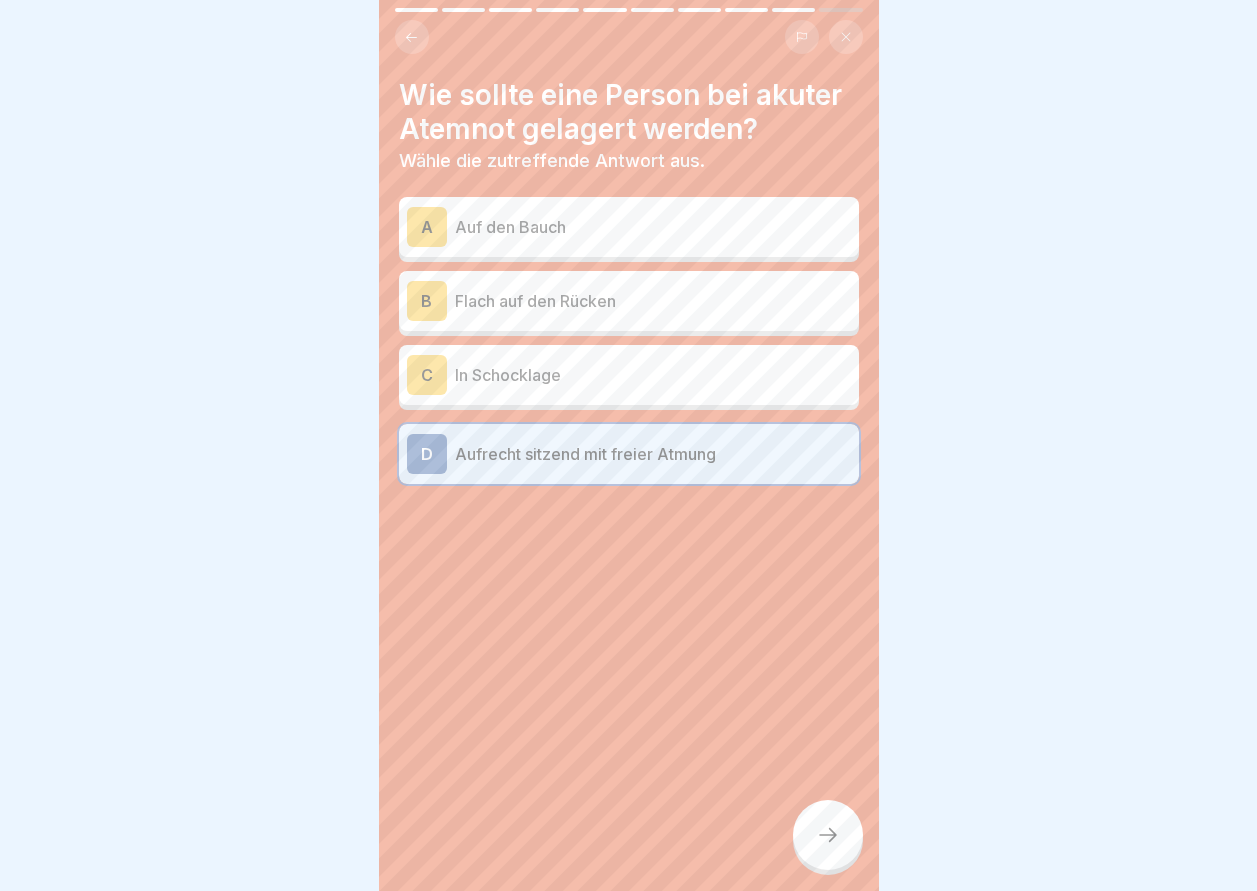 click at bounding box center [828, 835] 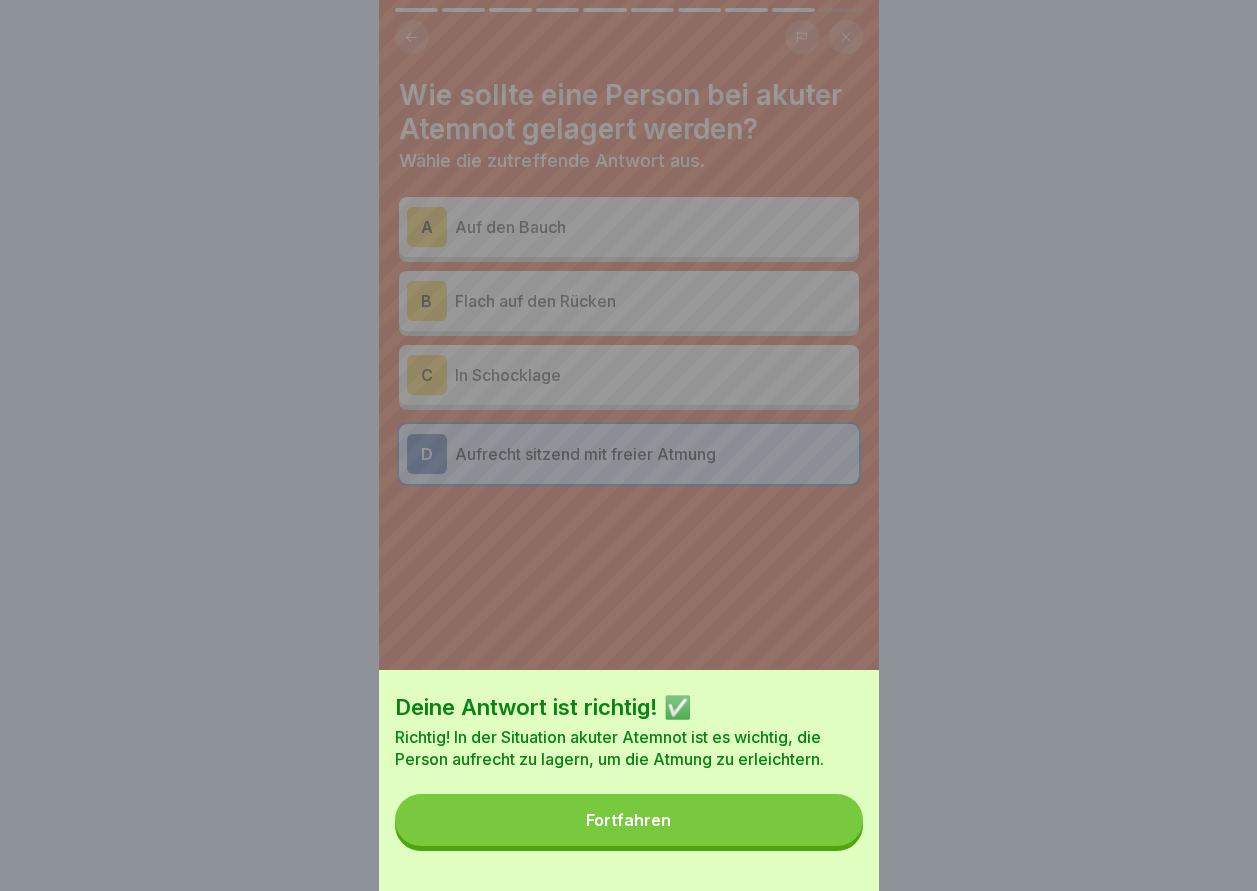 click on "Fortfahren" at bounding box center (629, 820) 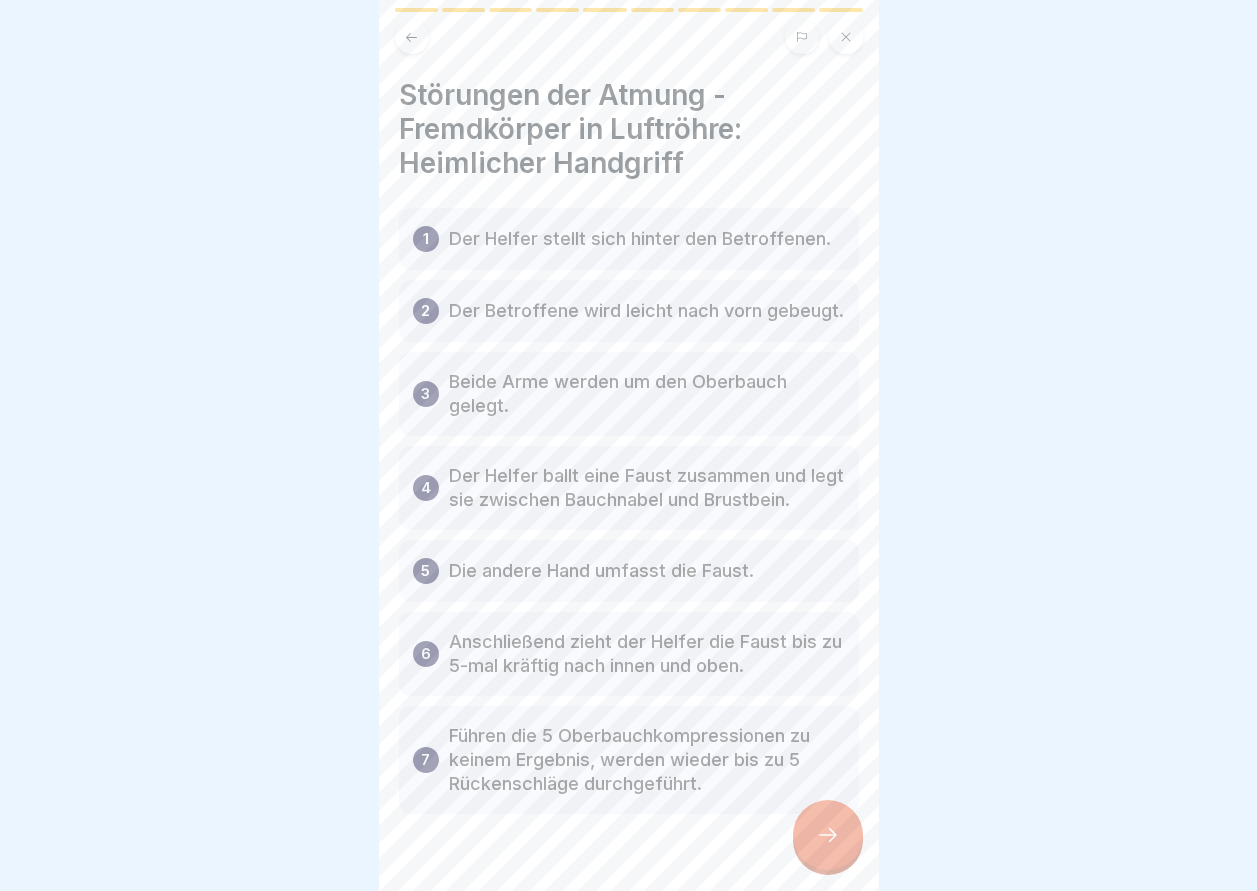 click at bounding box center [828, 835] 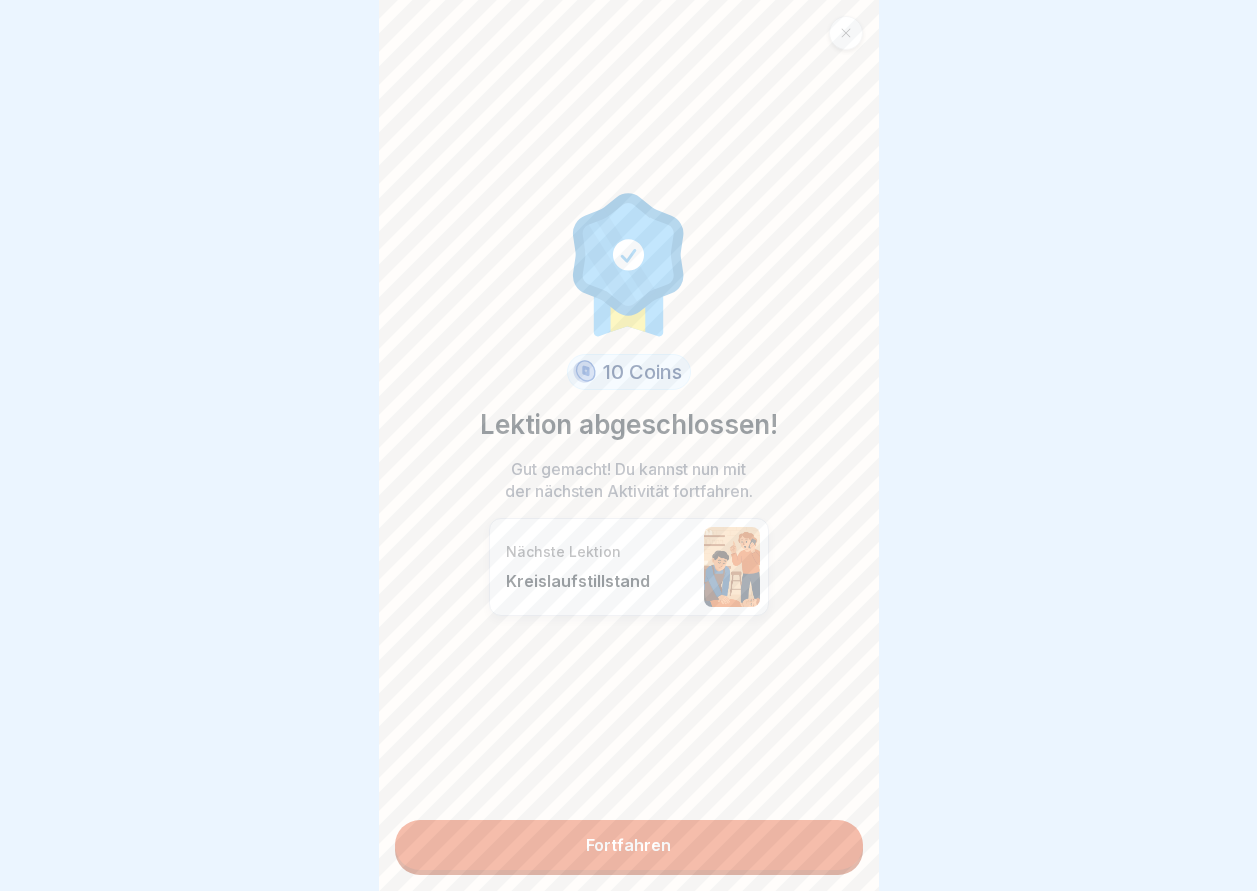 click on "Fortfahren" at bounding box center [629, 845] 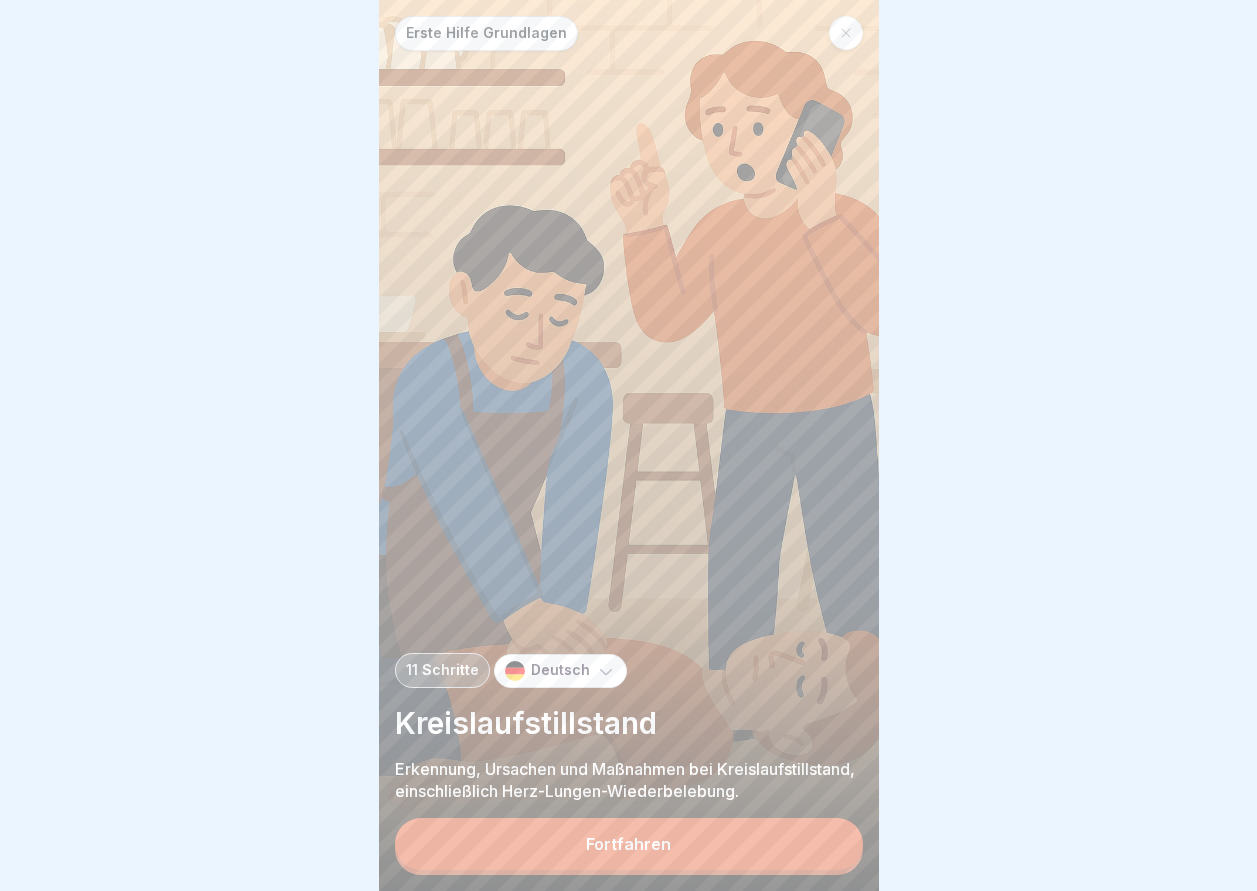 click on "Fortfahren" at bounding box center [629, 844] 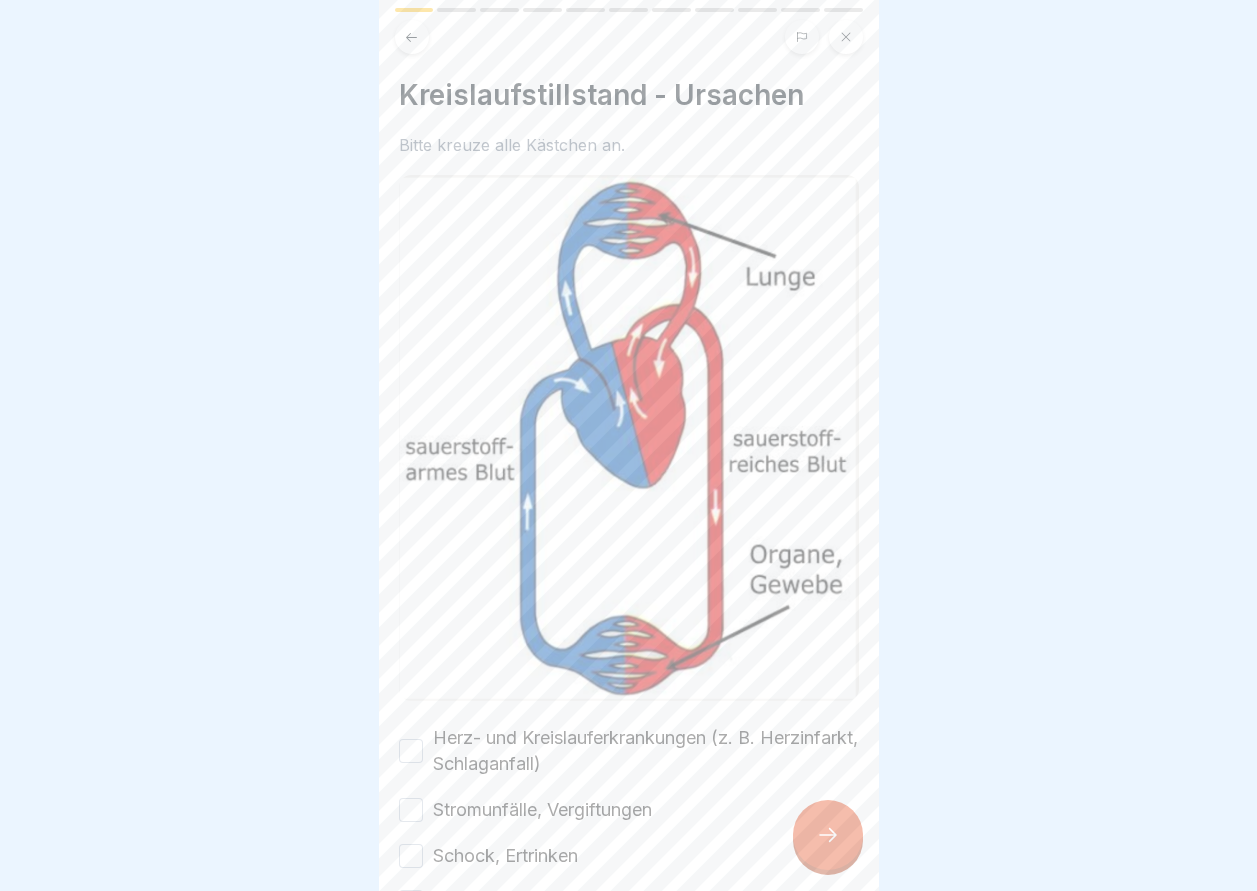 click at bounding box center (828, 835) 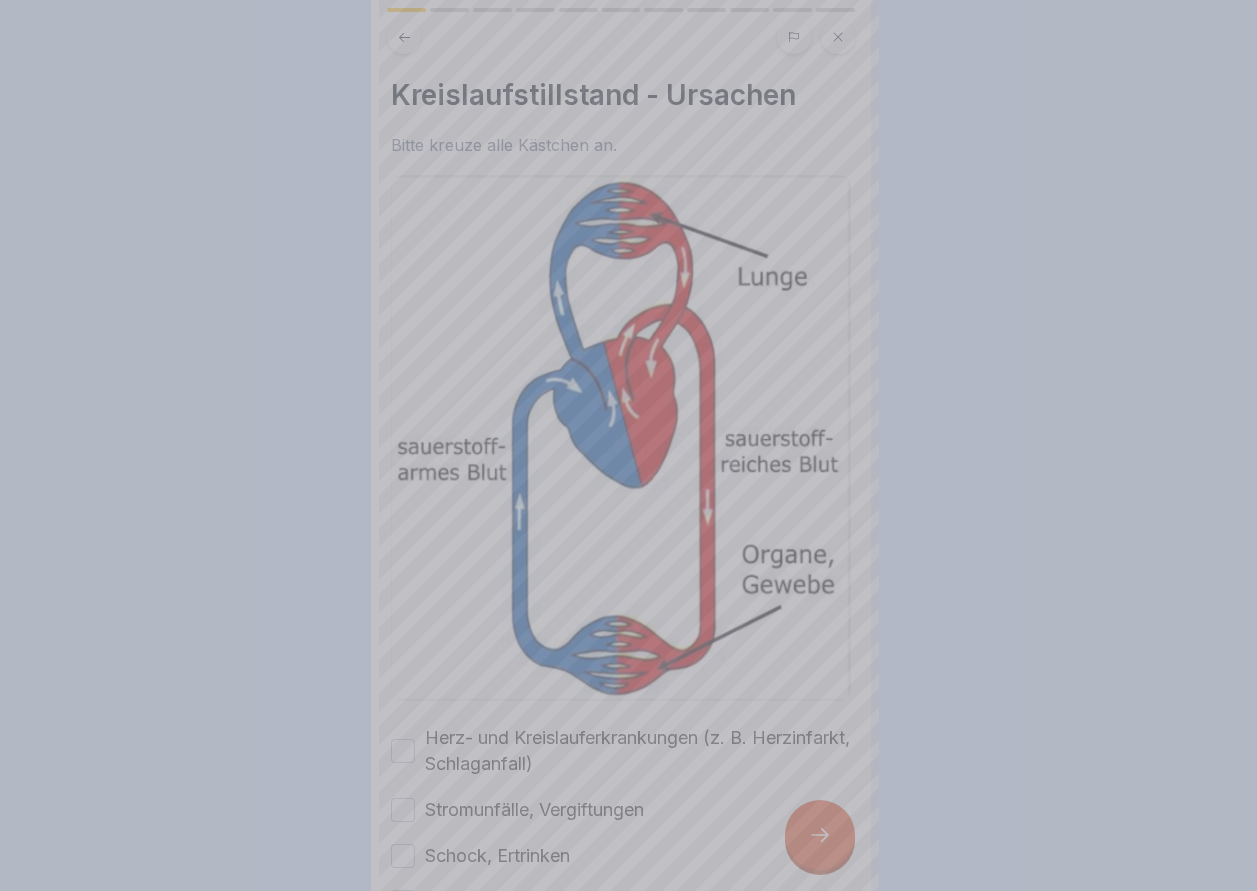 scroll, scrollTop: 0, scrollLeft: 0, axis: both 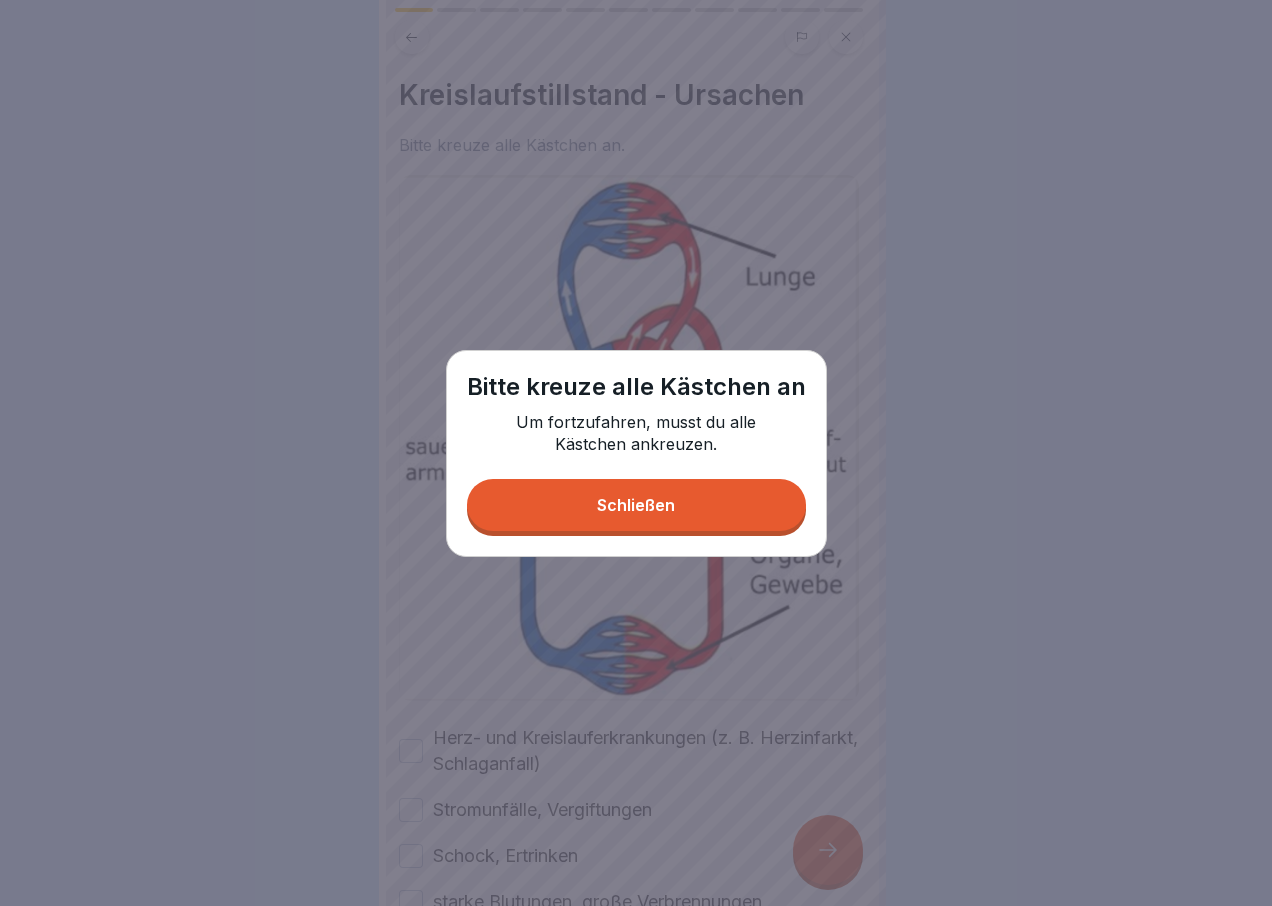 click on "Schließen" at bounding box center [636, 505] 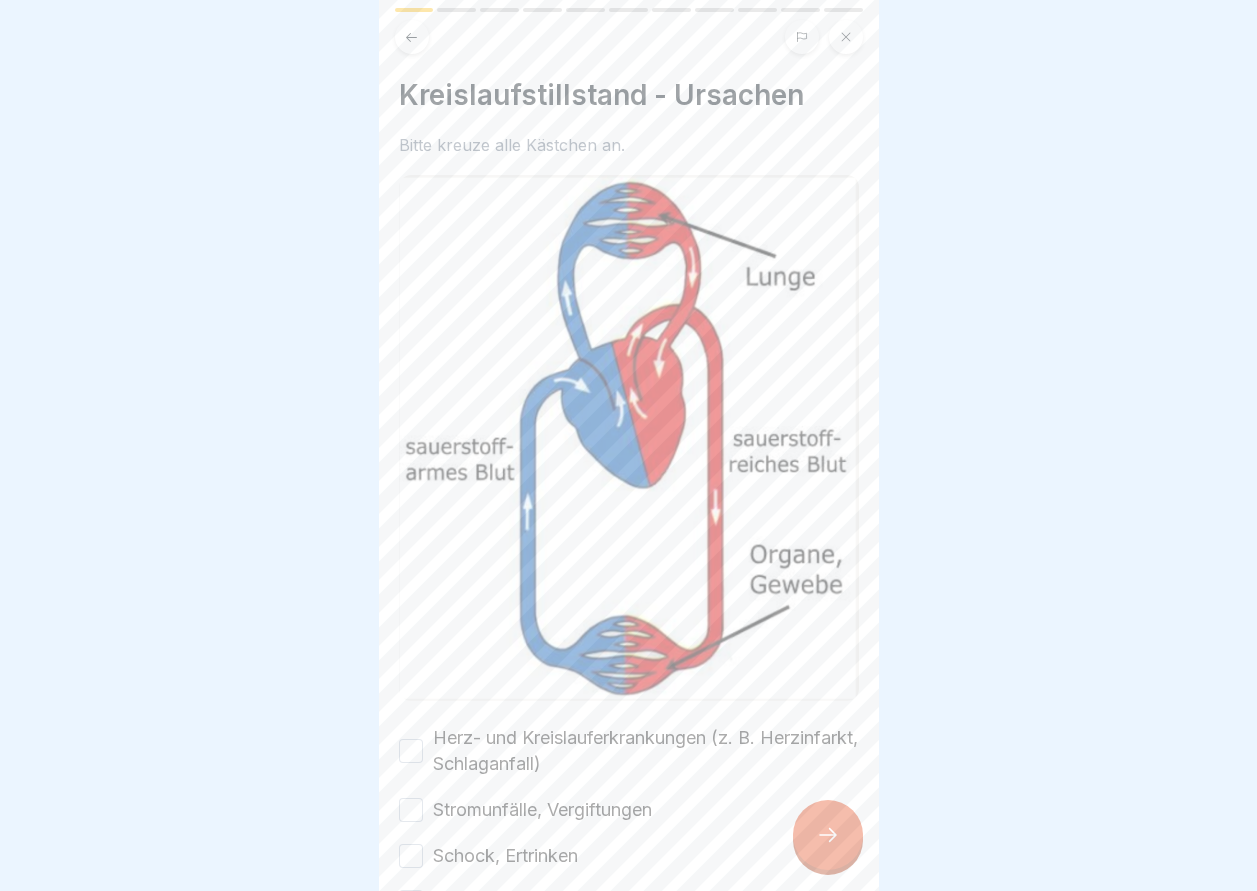 click on "Herz- und Kreislauferkrankungen (z. B. Herzinfarkt, Schlaganfall)" at bounding box center (629, 751) 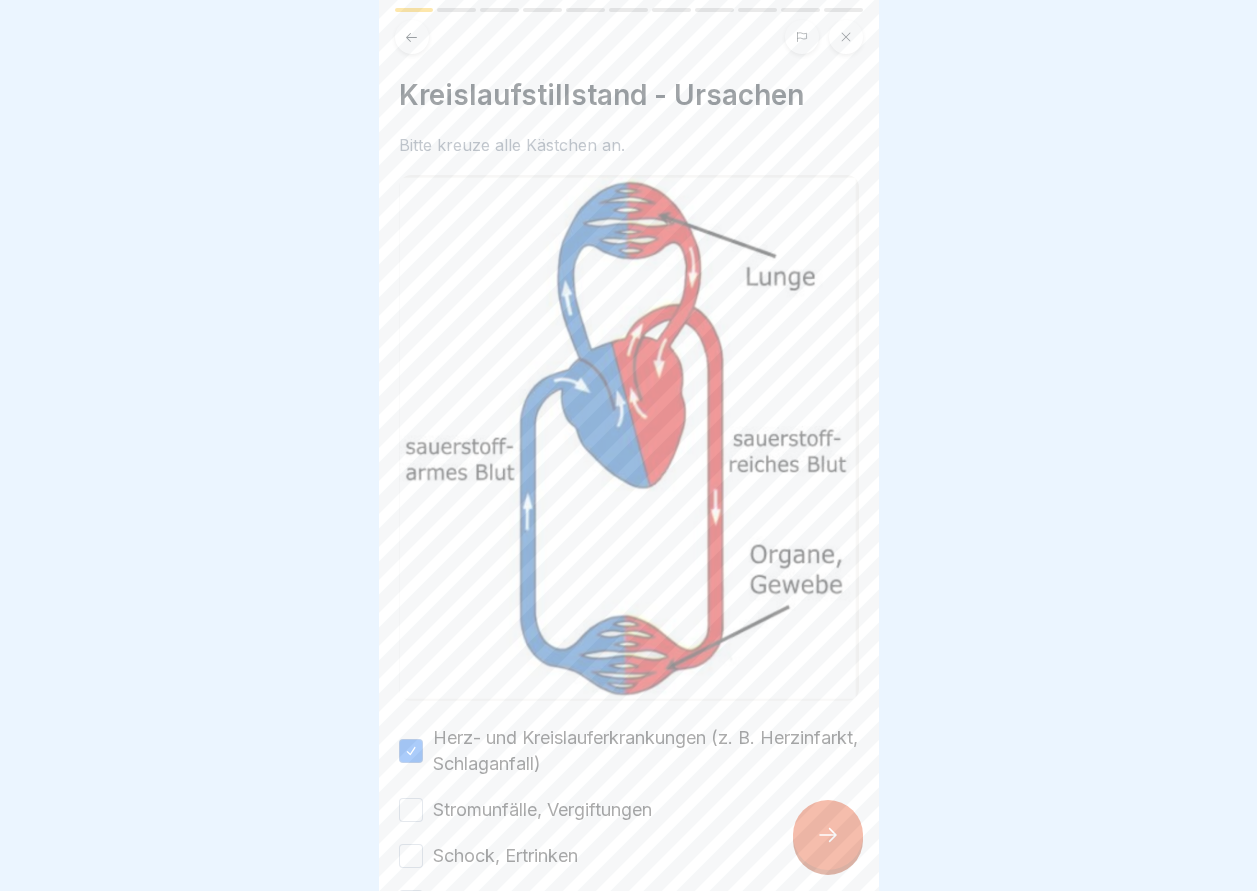 click on "Stromunfälle, Vergiftungen" at bounding box center (411, 810) 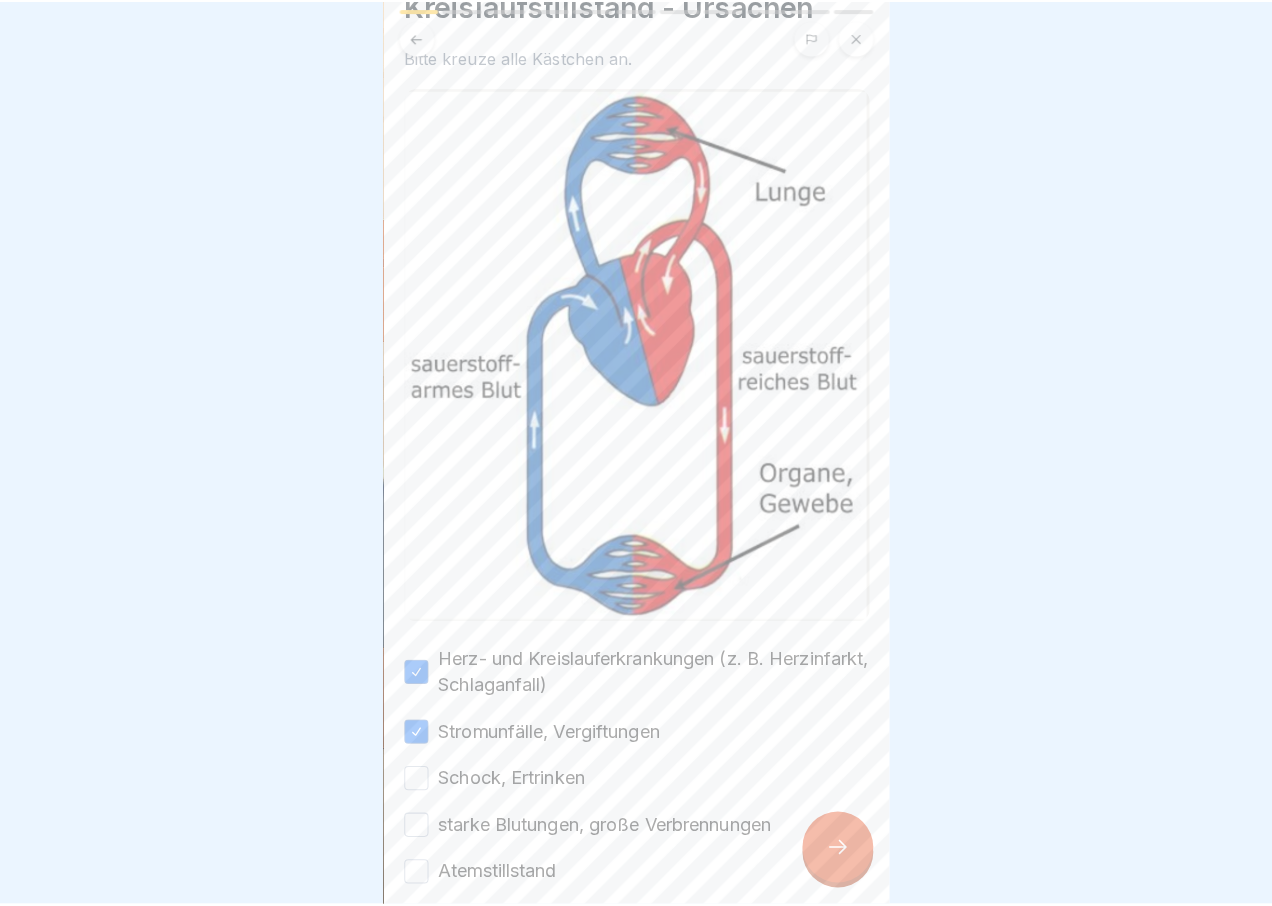 scroll, scrollTop: 219, scrollLeft: 0, axis: vertical 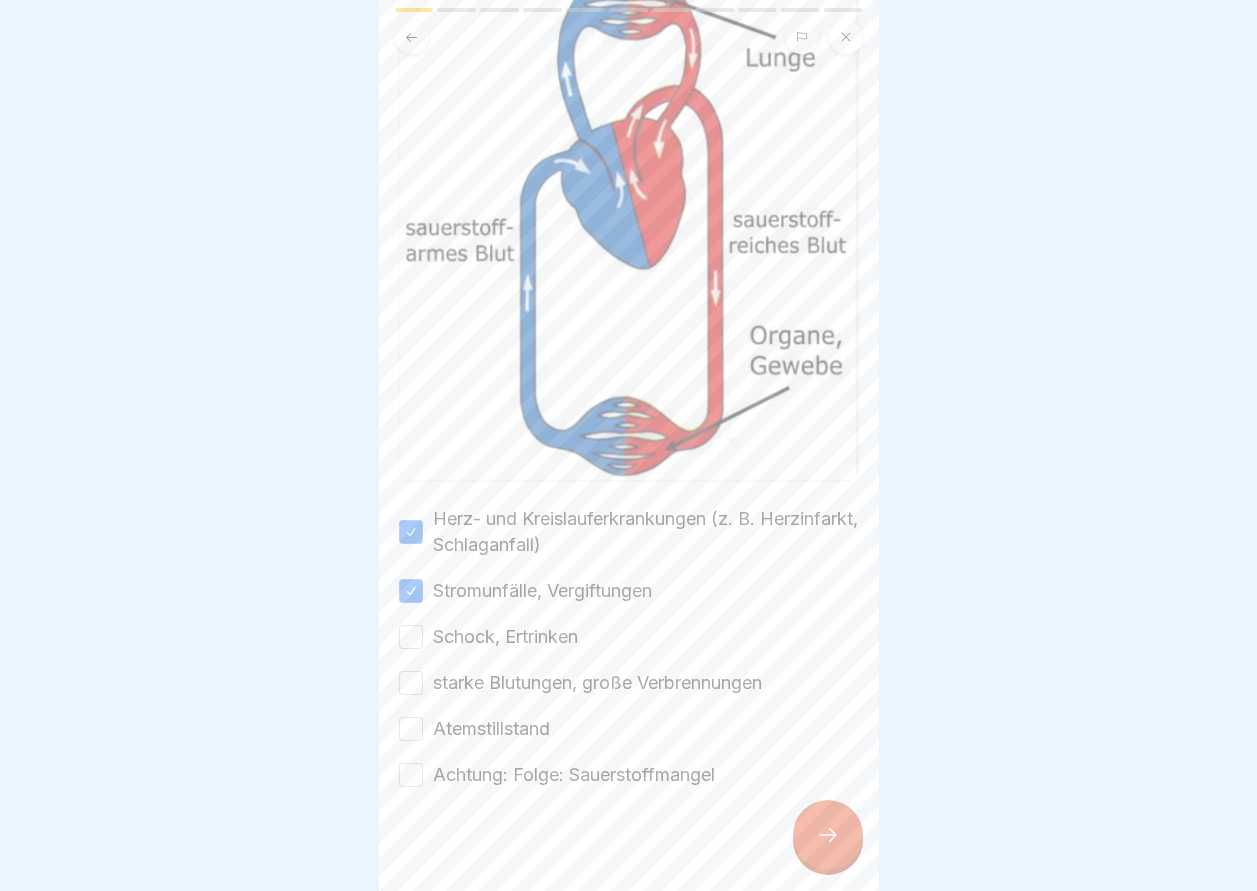 click on "Schock, Ertrinken" at bounding box center (411, 637) 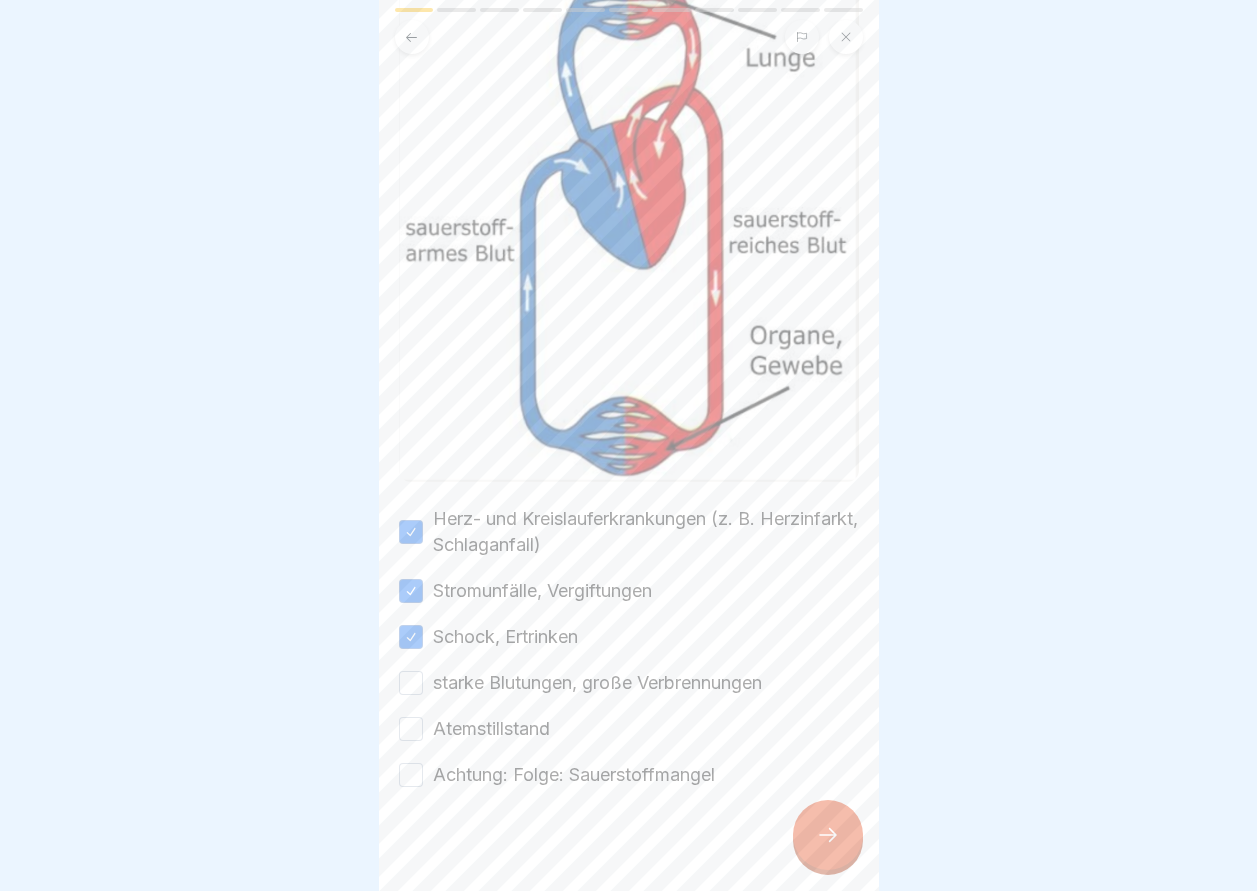 click on "starke Blutungen, große Verbrennungen" at bounding box center (411, 683) 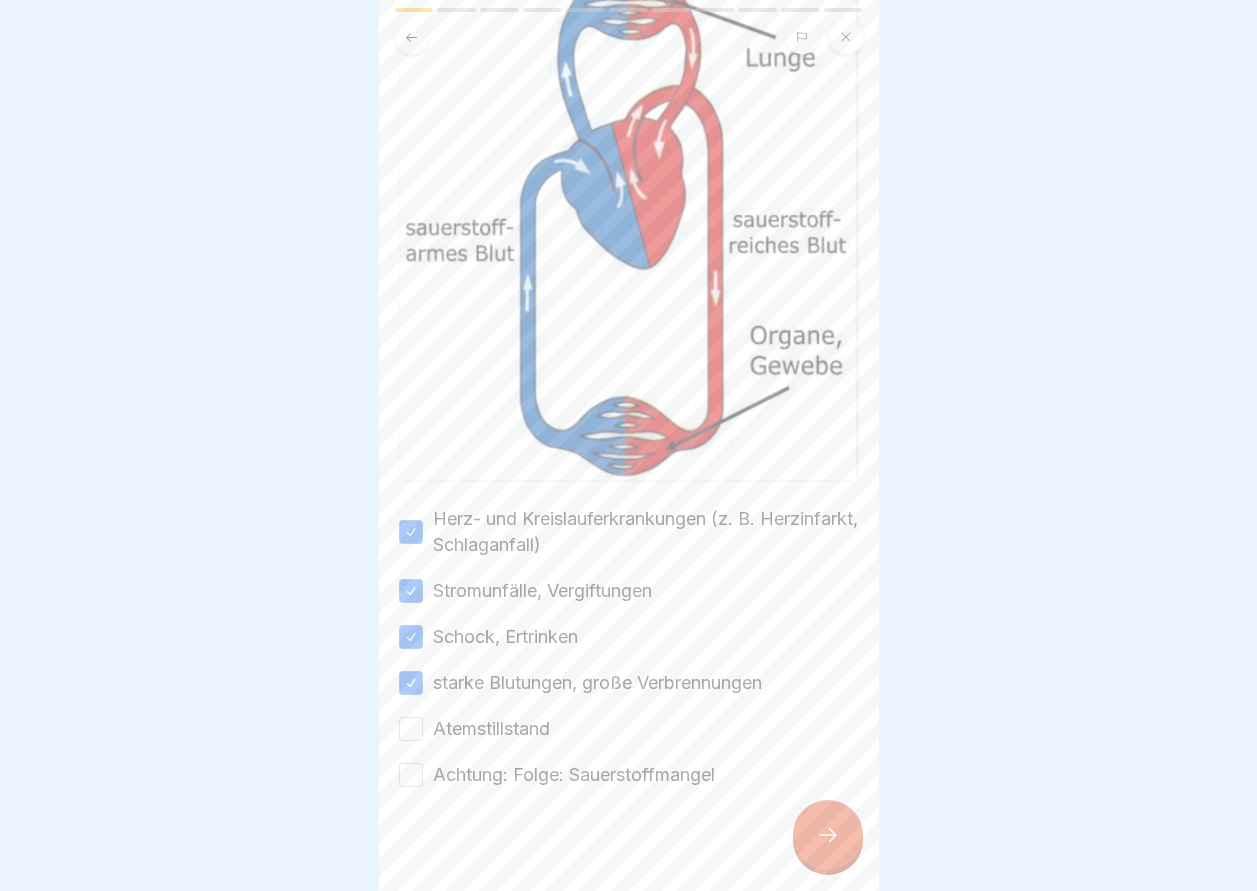 drag, startPoint x: 409, startPoint y: 712, endPoint x: 410, endPoint y: 769, distance: 57.00877 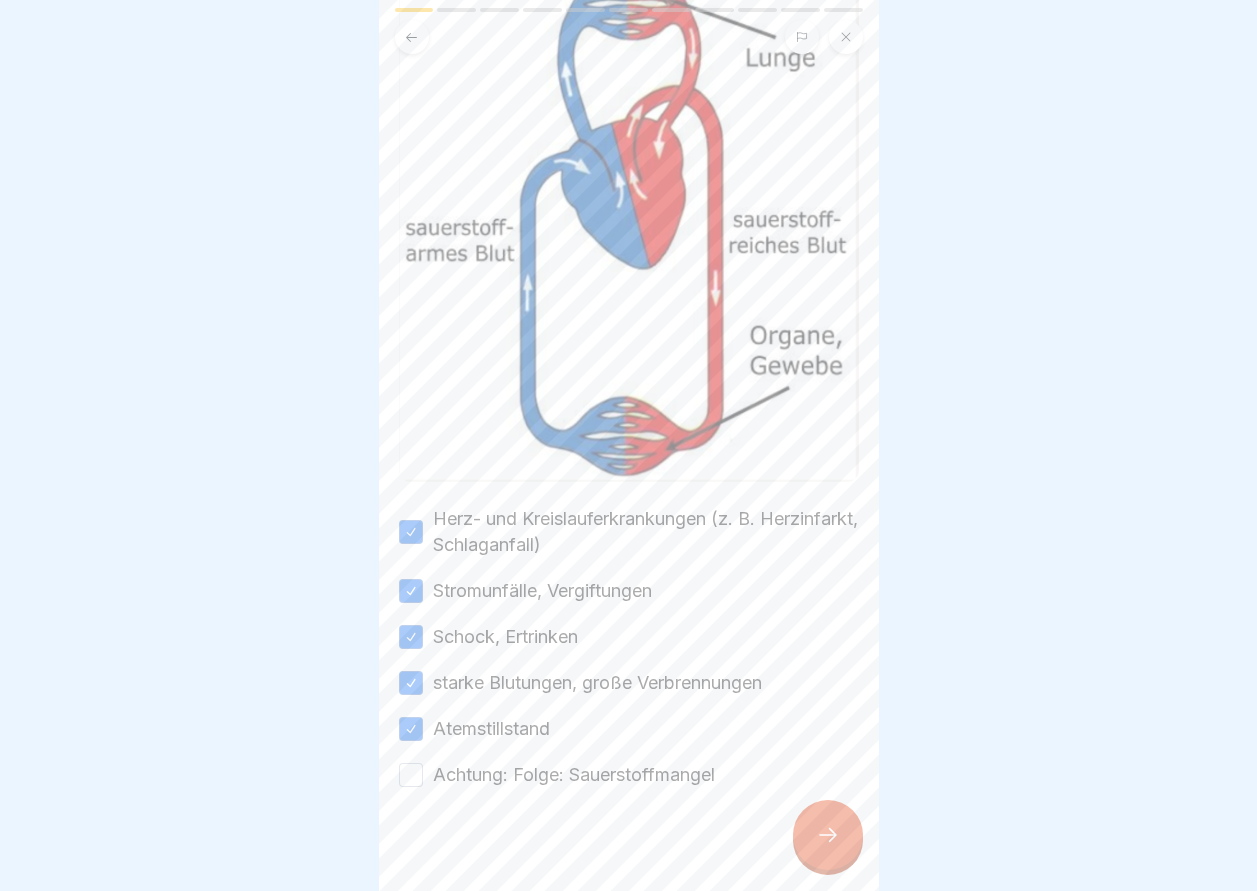 click on "Achtung: Folge: Sauerstoffmangel" at bounding box center [411, 775] 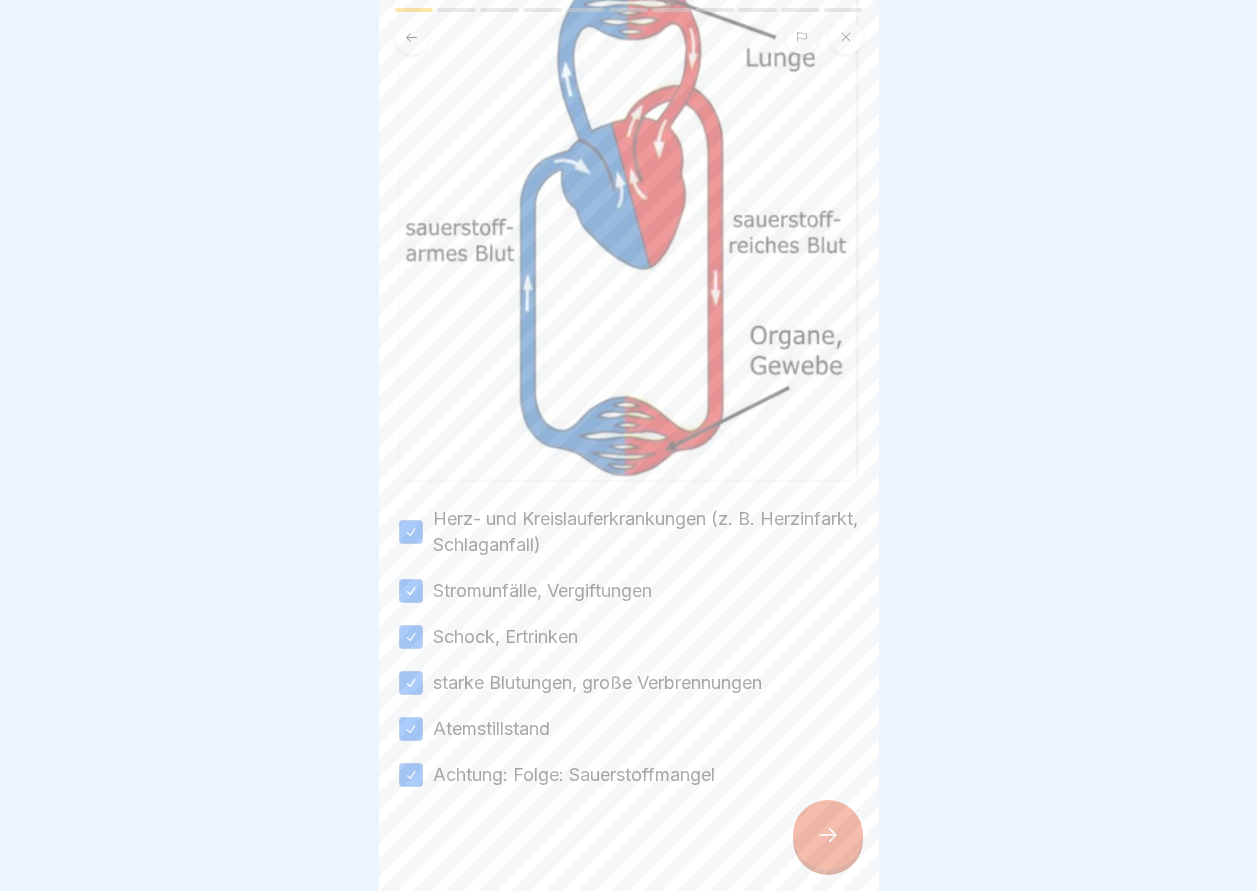 click at bounding box center [828, 835] 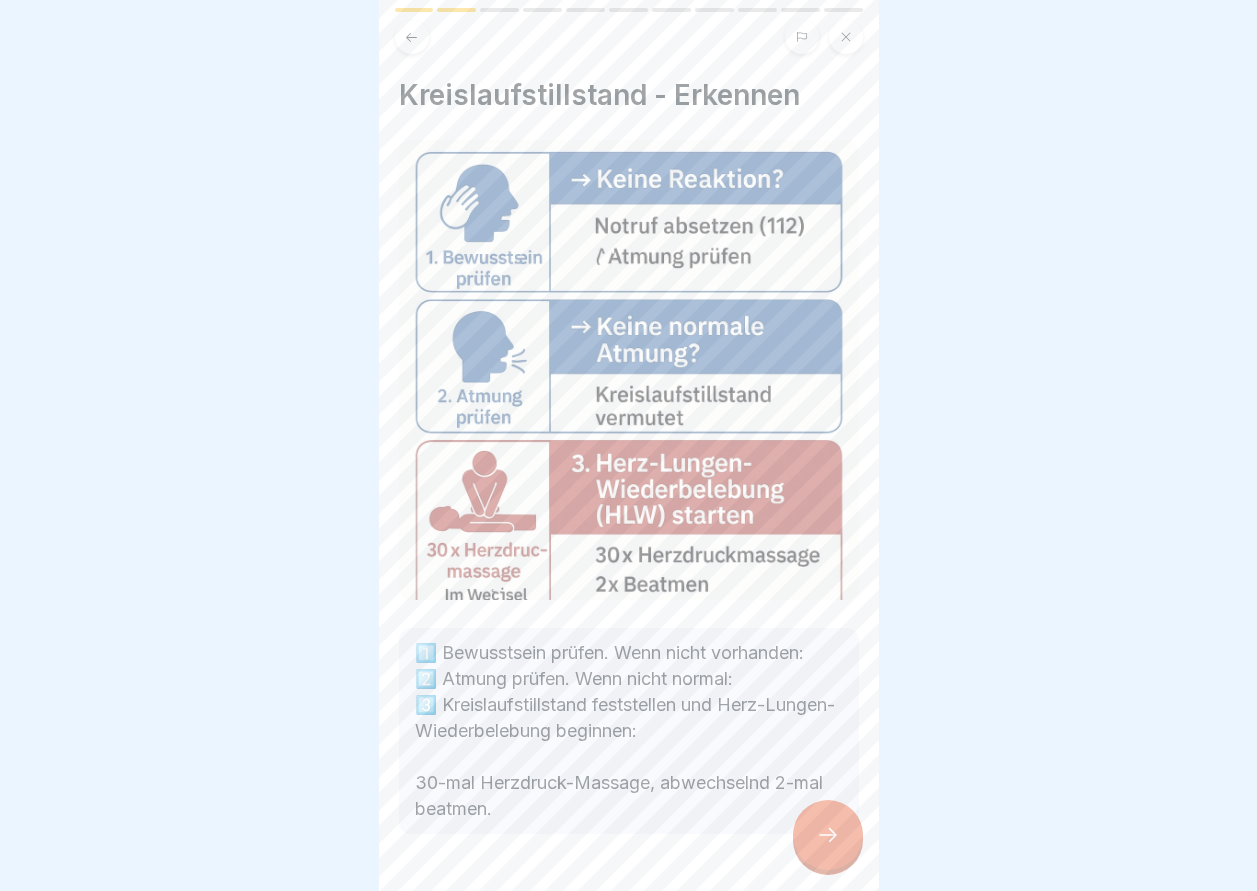 click 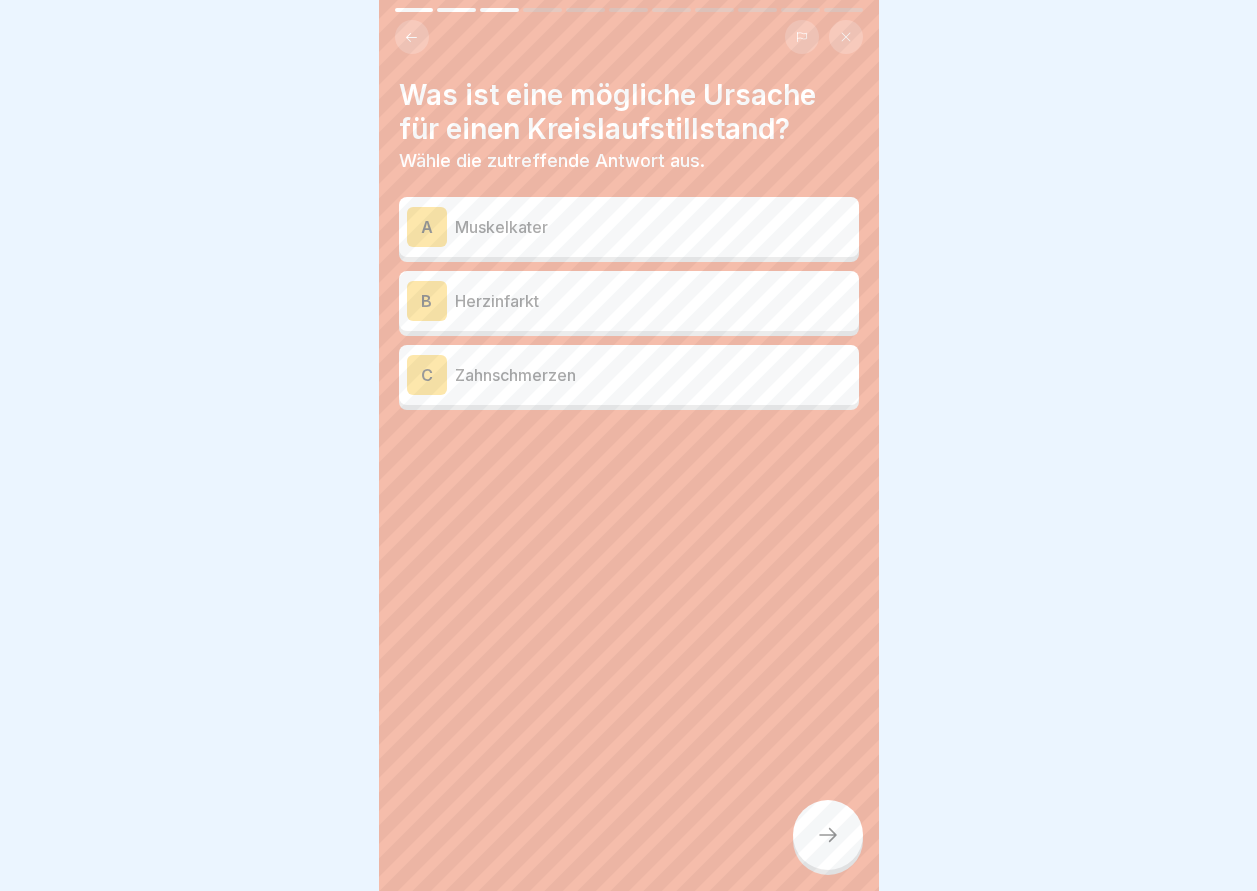 click on "Muskelkater" at bounding box center (653, 227) 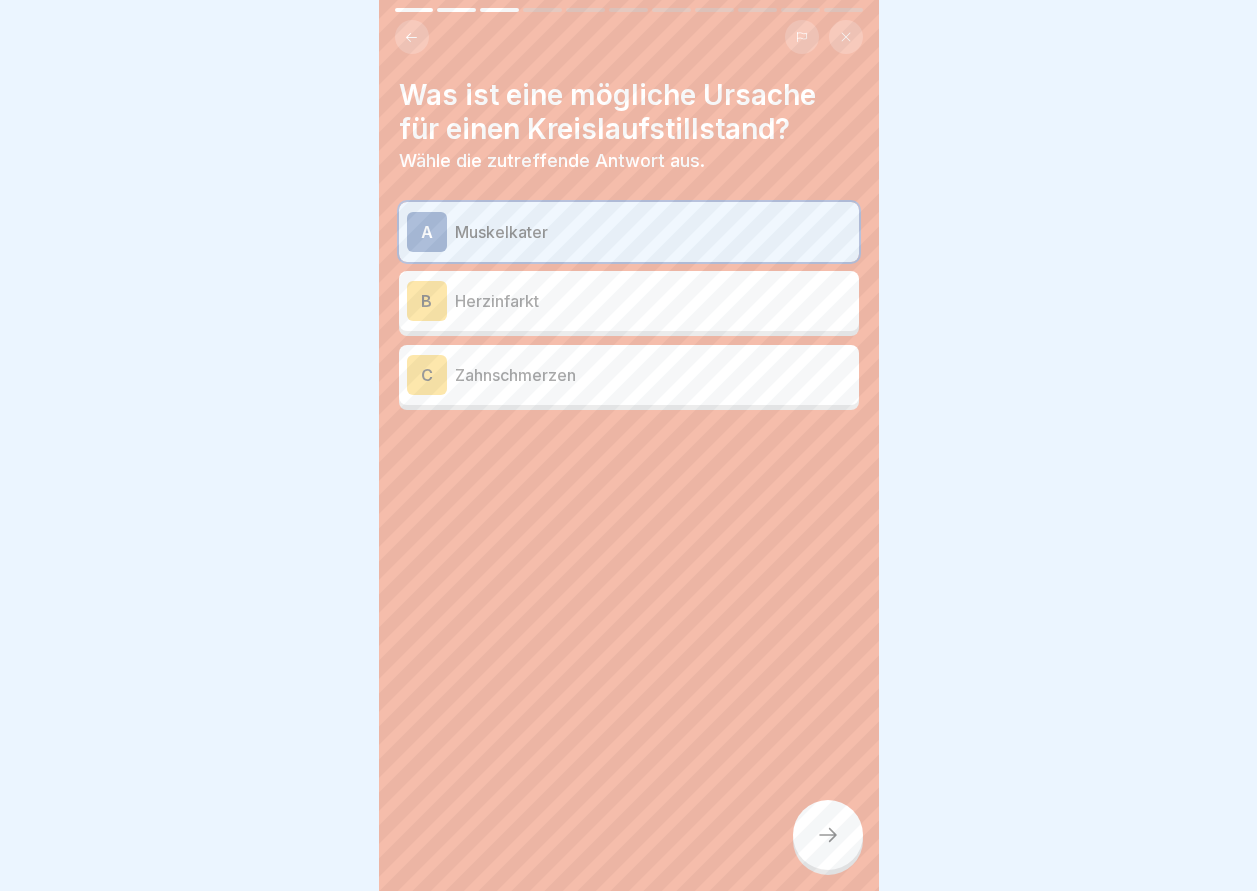 click on "Herzinfarkt" at bounding box center [653, 301] 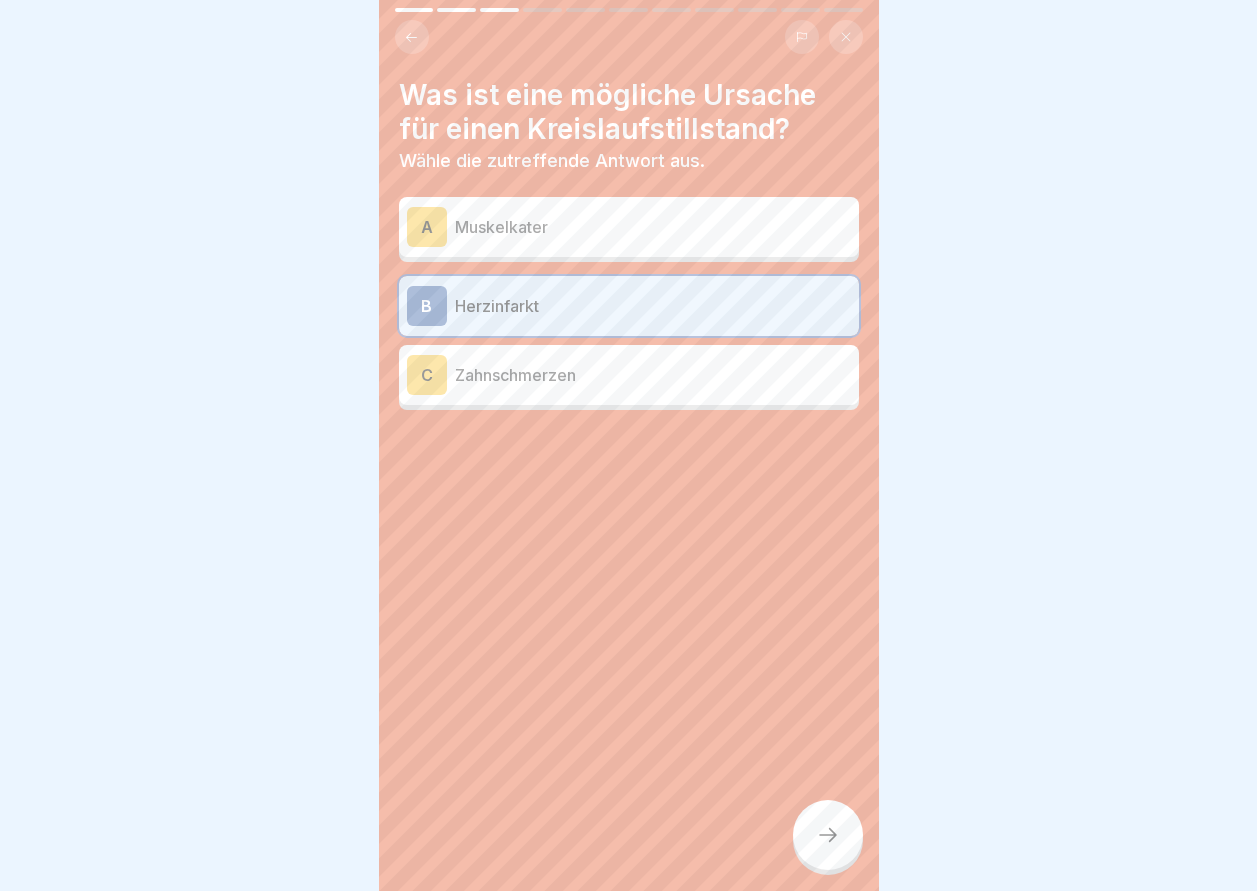 click at bounding box center [828, 835] 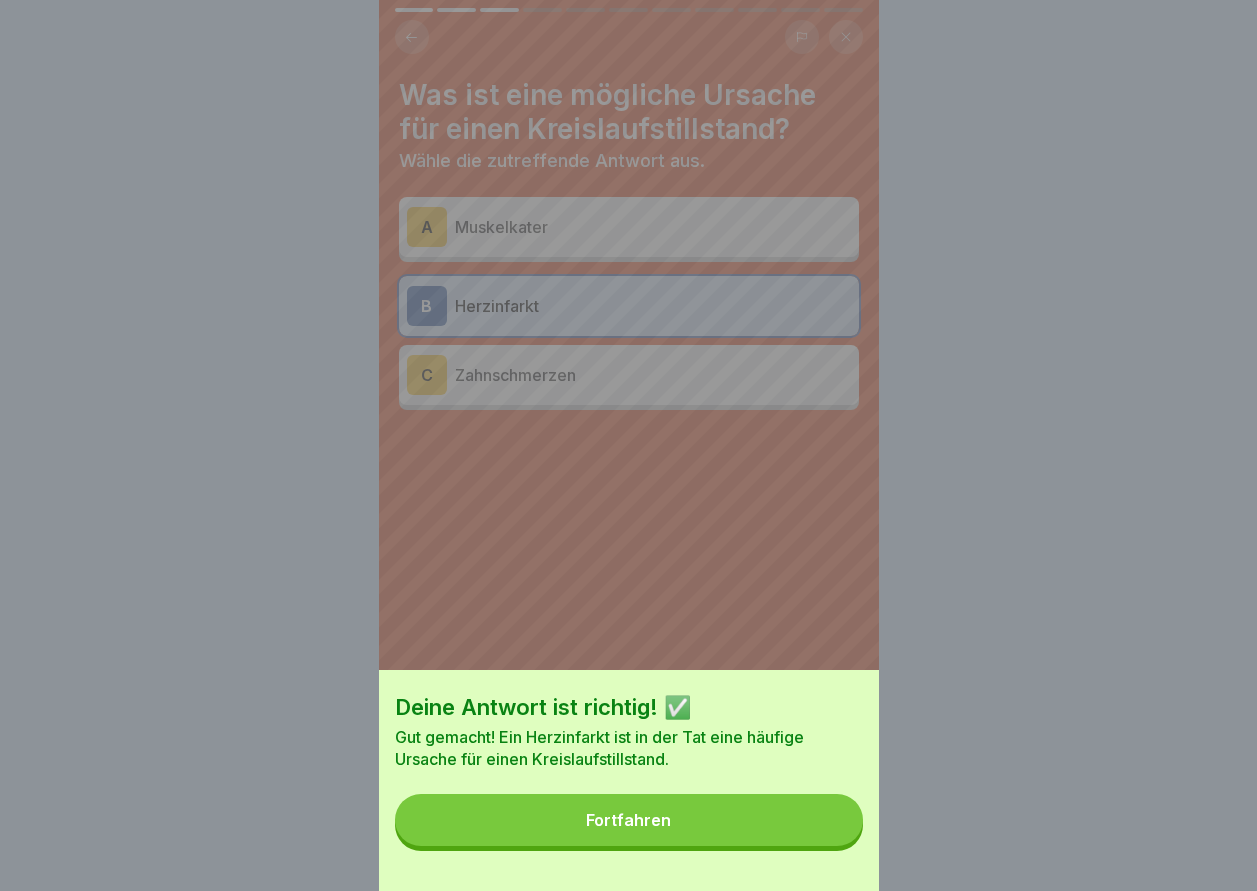 click on "Fortfahren" at bounding box center [628, 820] 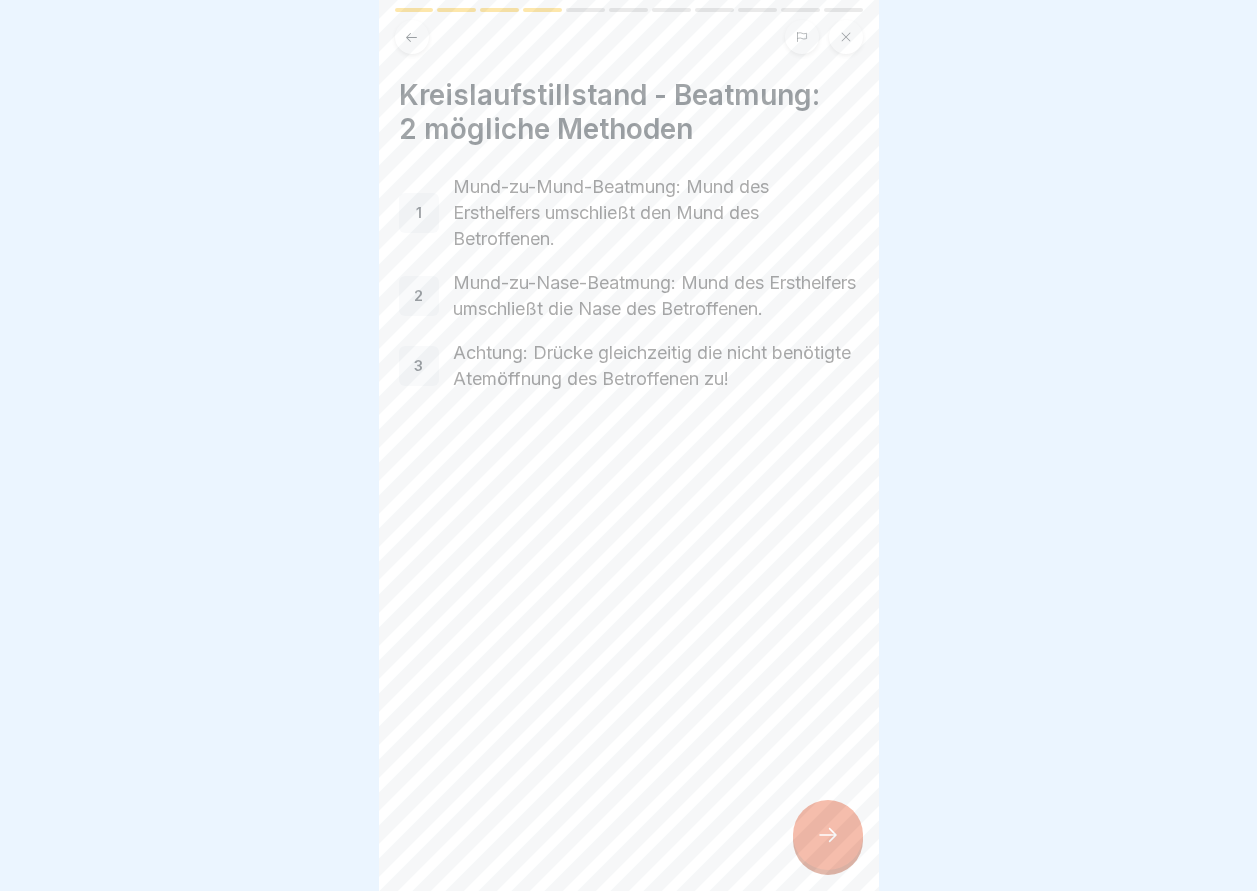 click at bounding box center (412, 37) 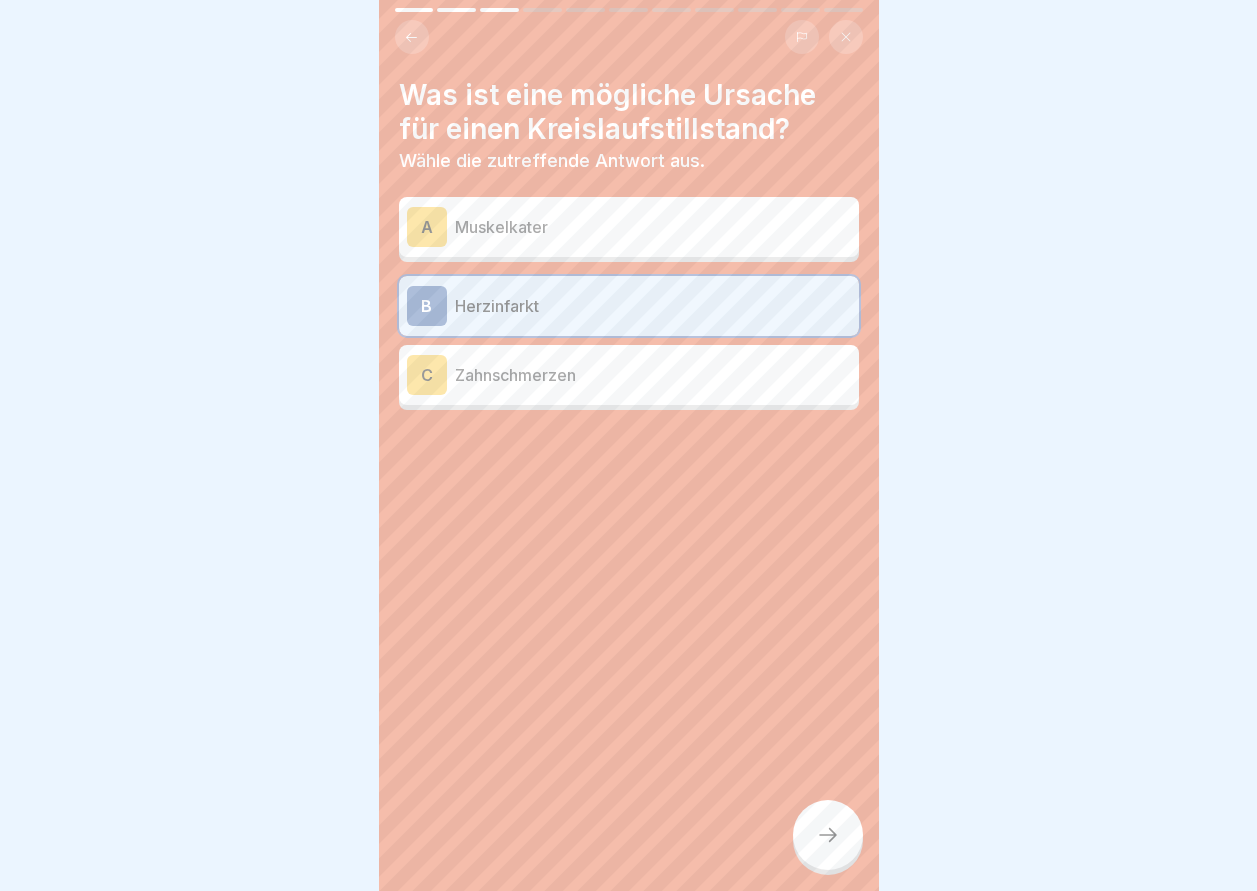 click 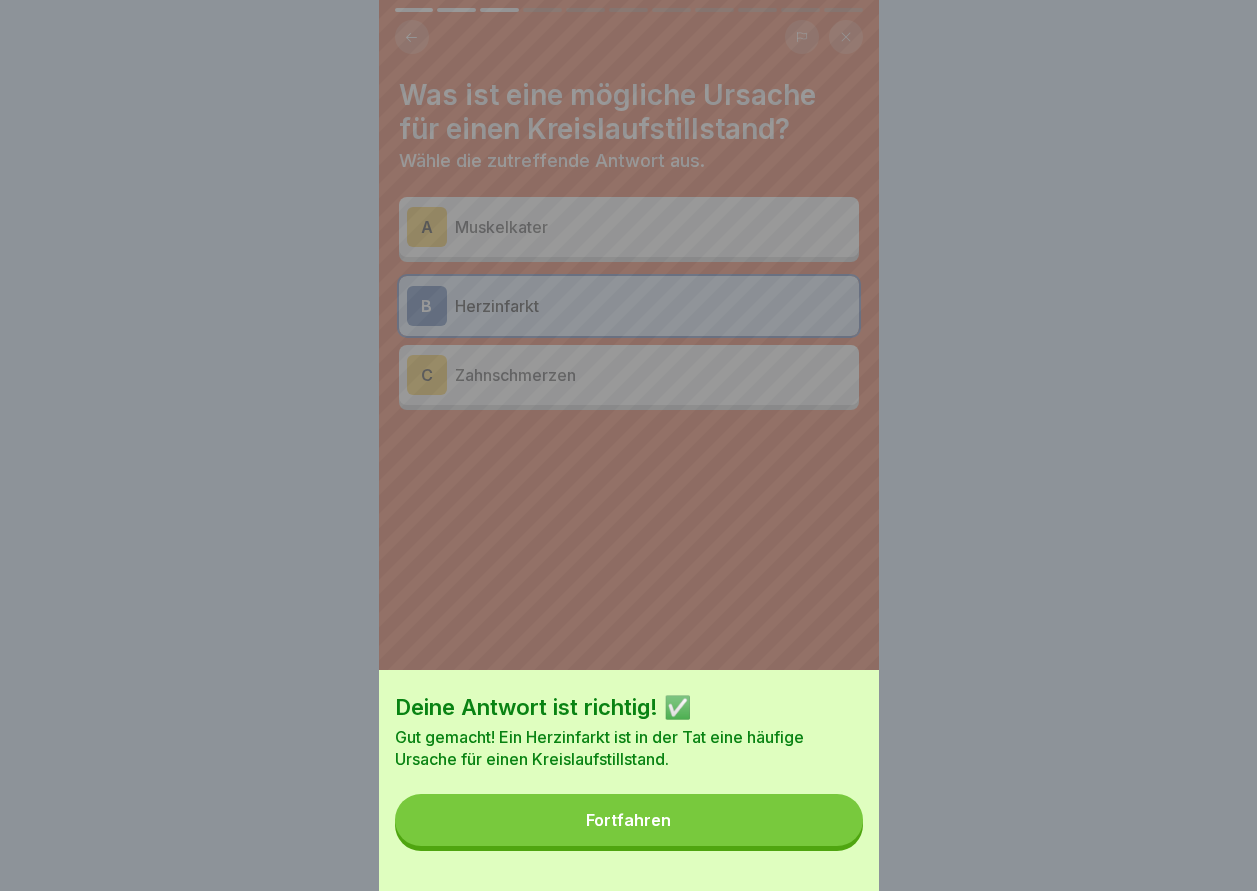 click on "Deine Antwort ist richtig!
✅ Gut gemacht! Ein Herzinfarkt ist in der Tat eine häufige Ursache für einen Kreislaufstillstand.   Fortfahren" at bounding box center [629, 780] 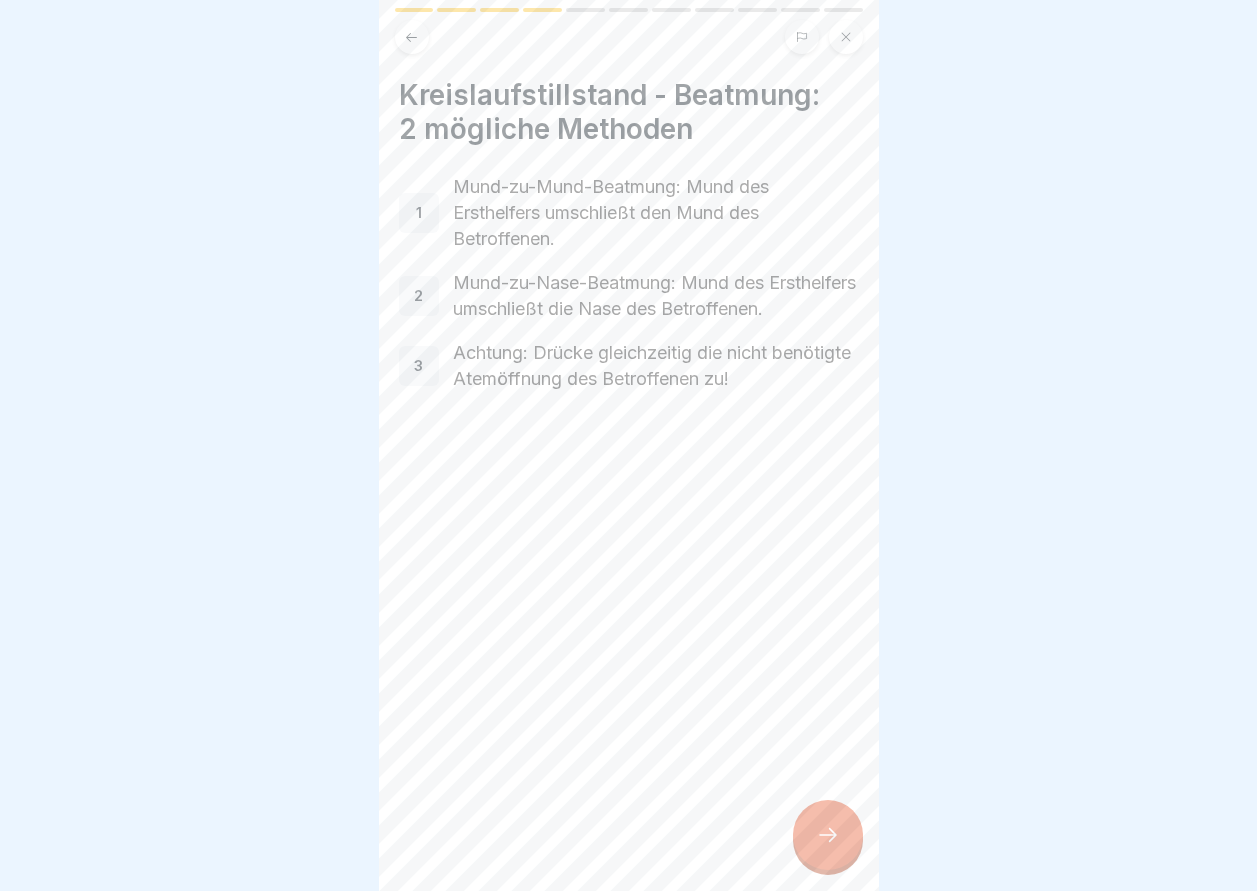 click at bounding box center [828, 835] 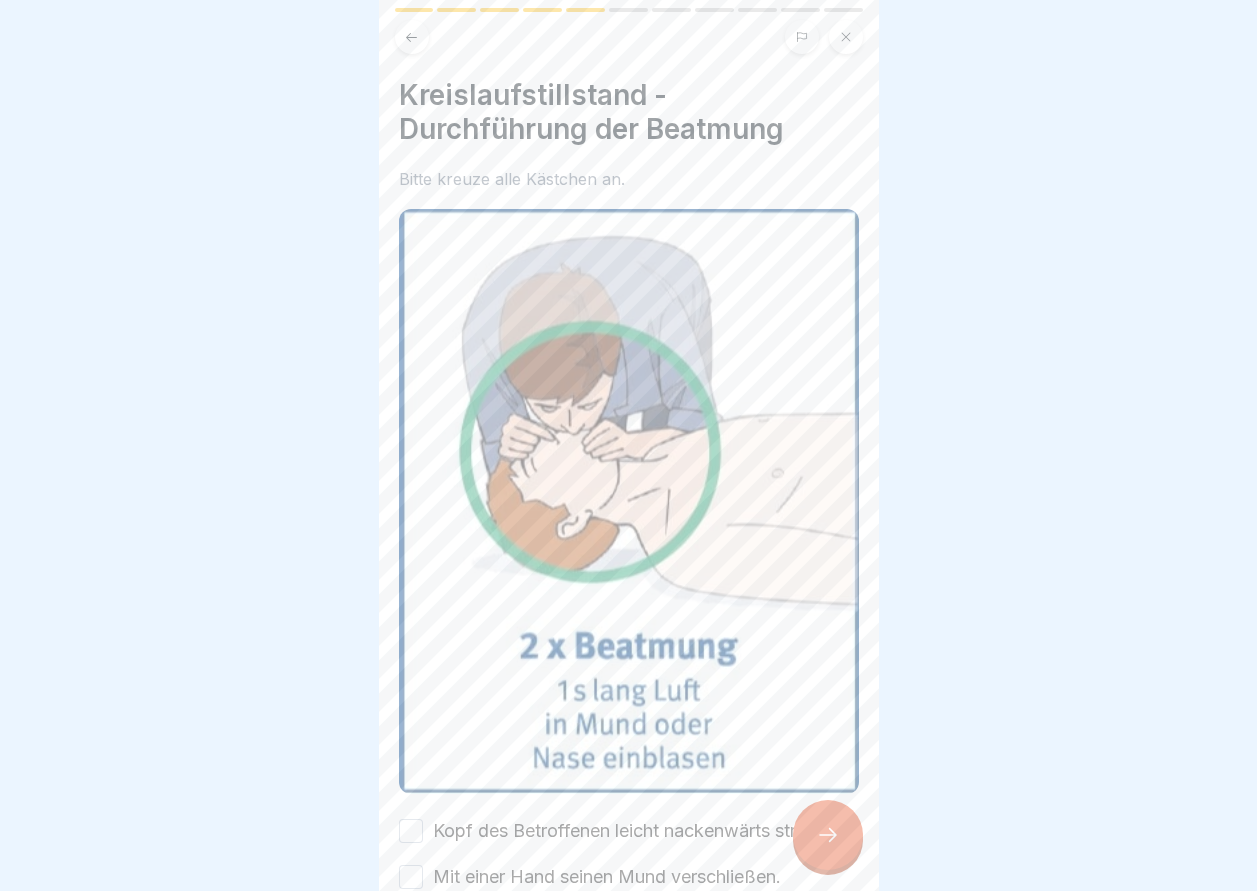 click at bounding box center [828, 835] 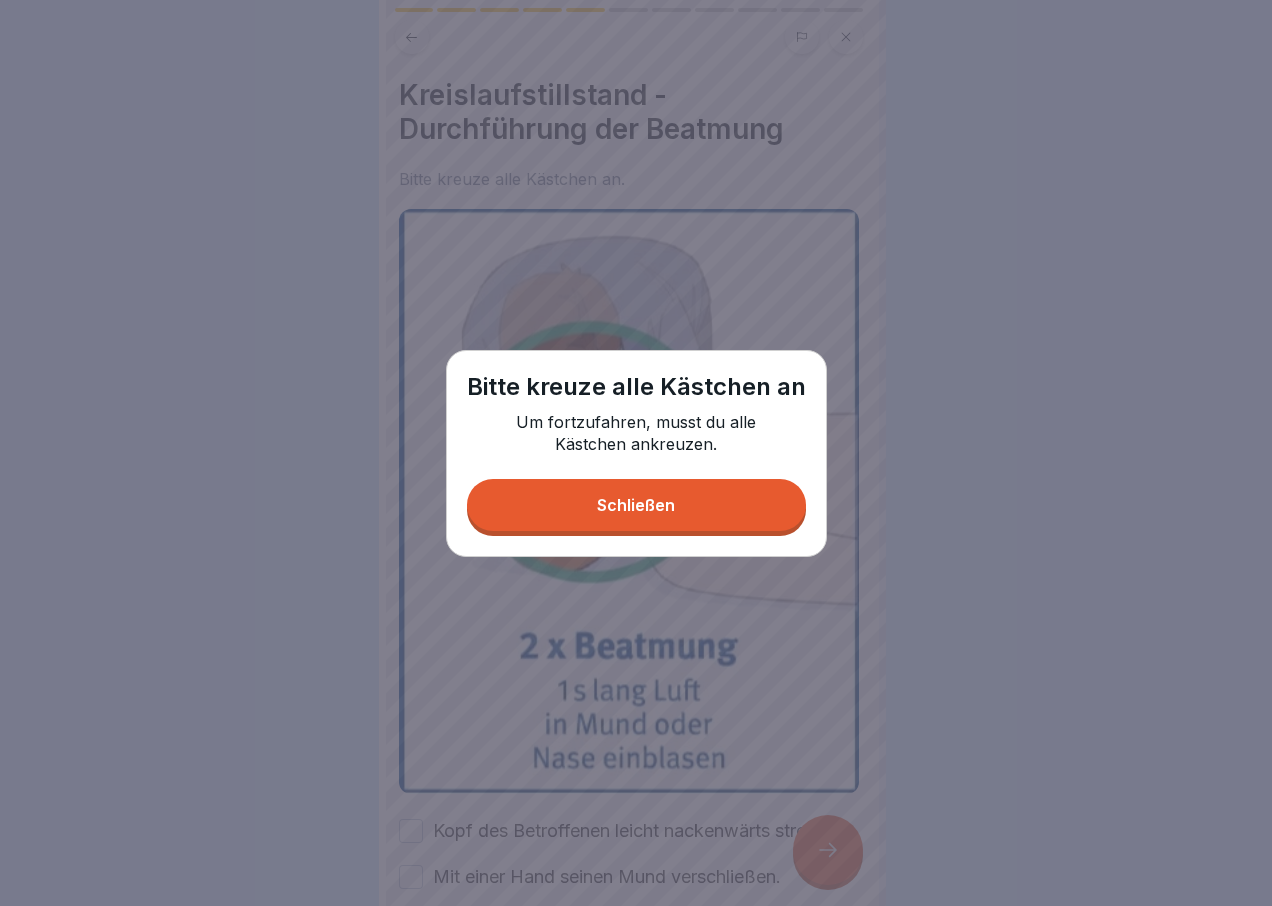 click on "Schließen" at bounding box center [636, 505] 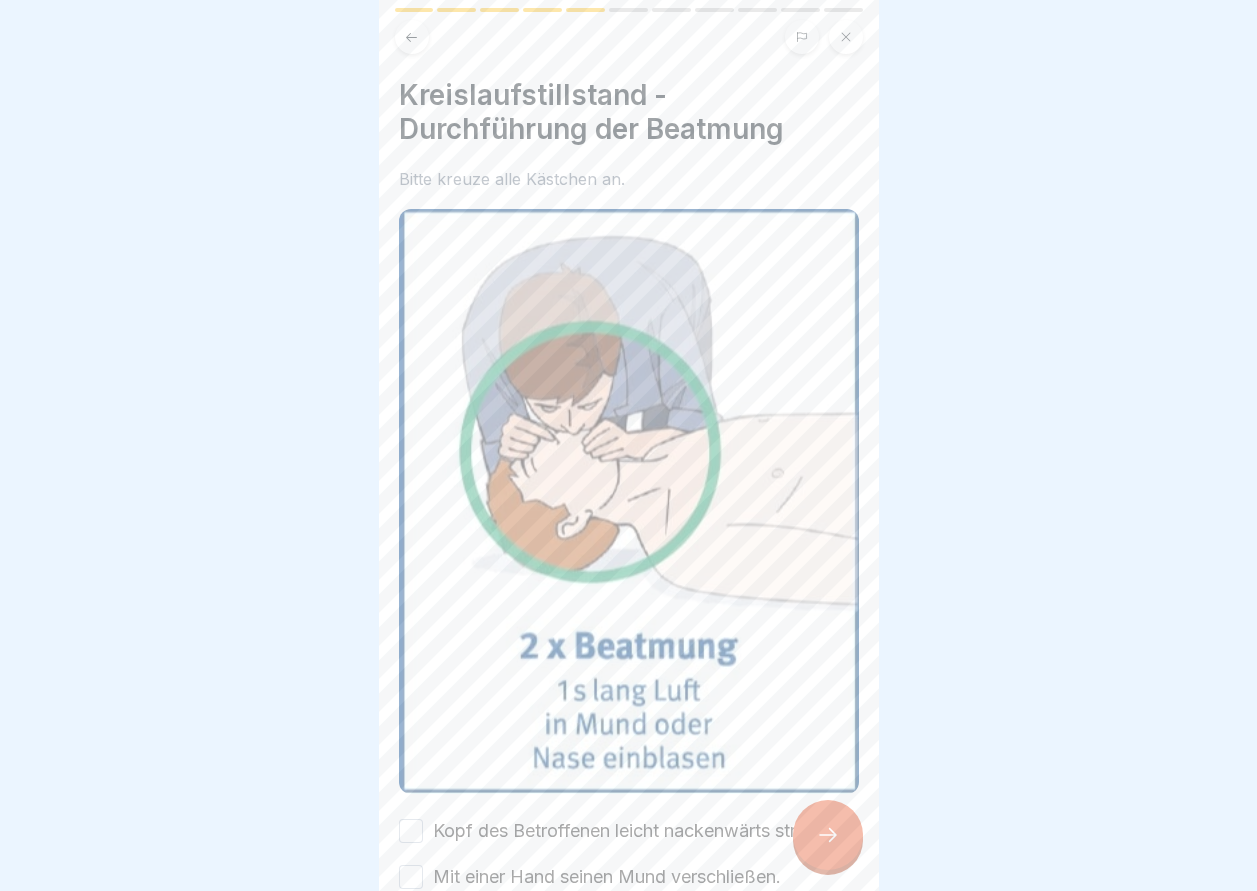scroll, scrollTop: 15, scrollLeft: 0, axis: vertical 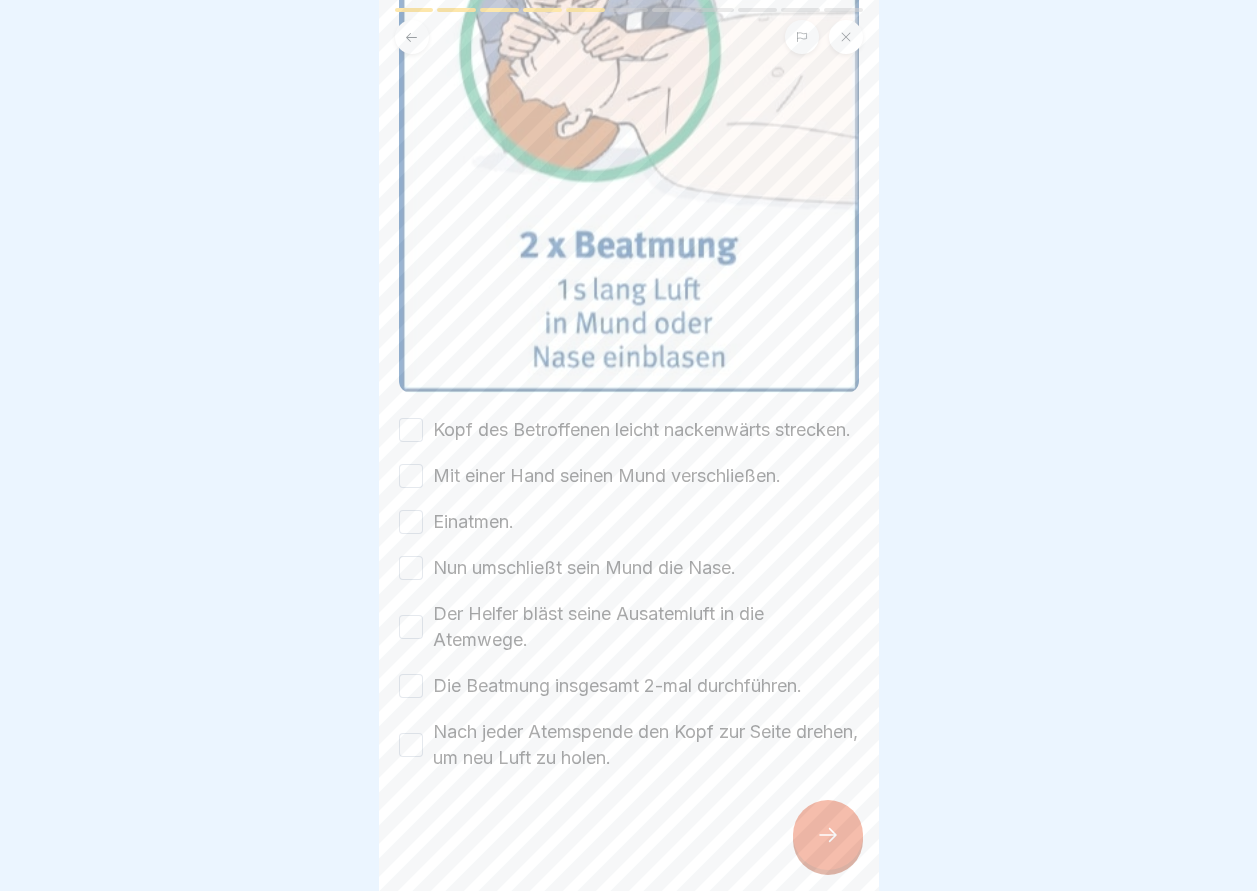 click on "Kopf des Betroffenen leicht nackenwärts strecken." at bounding box center (411, 430) 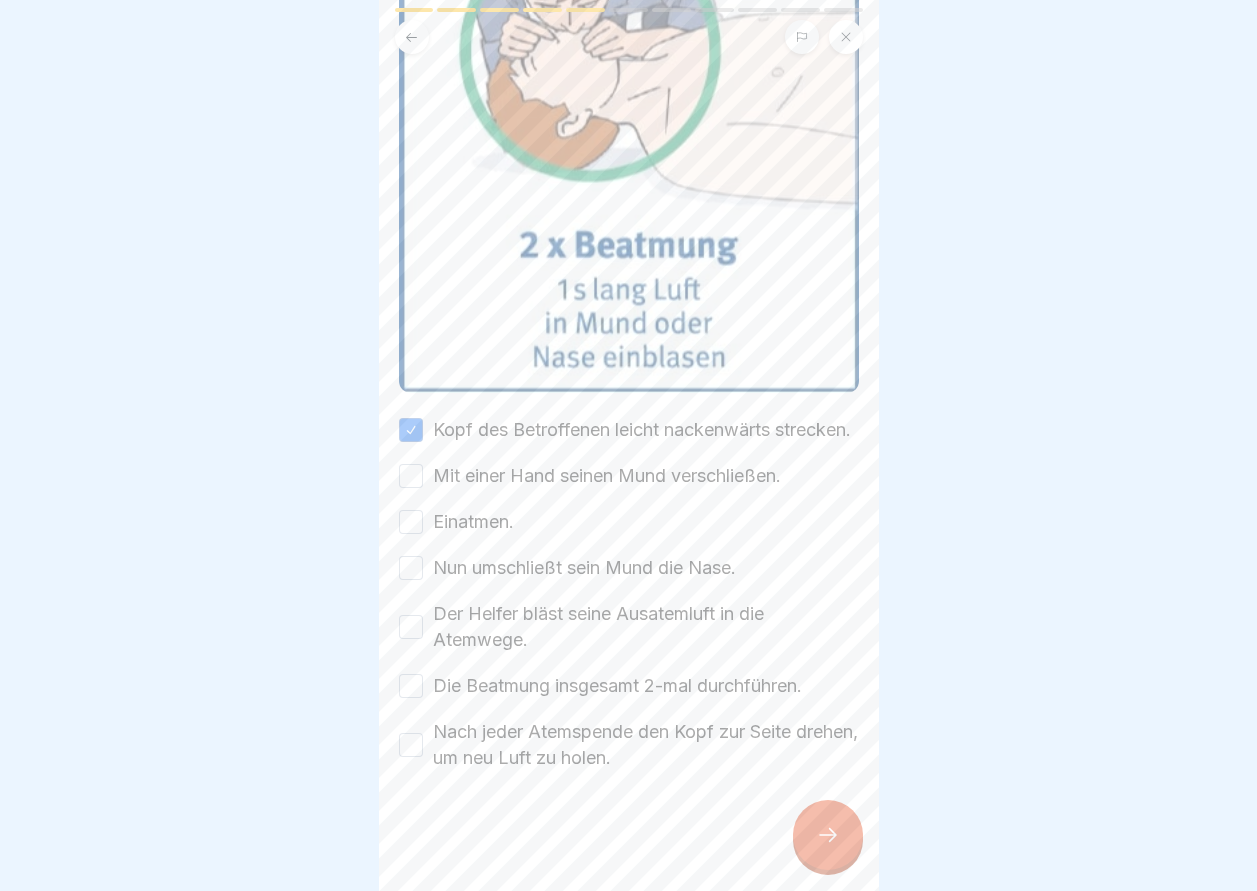 click on "Mit einer Hand seinen Mund verschließen." at bounding box center [411, 476] 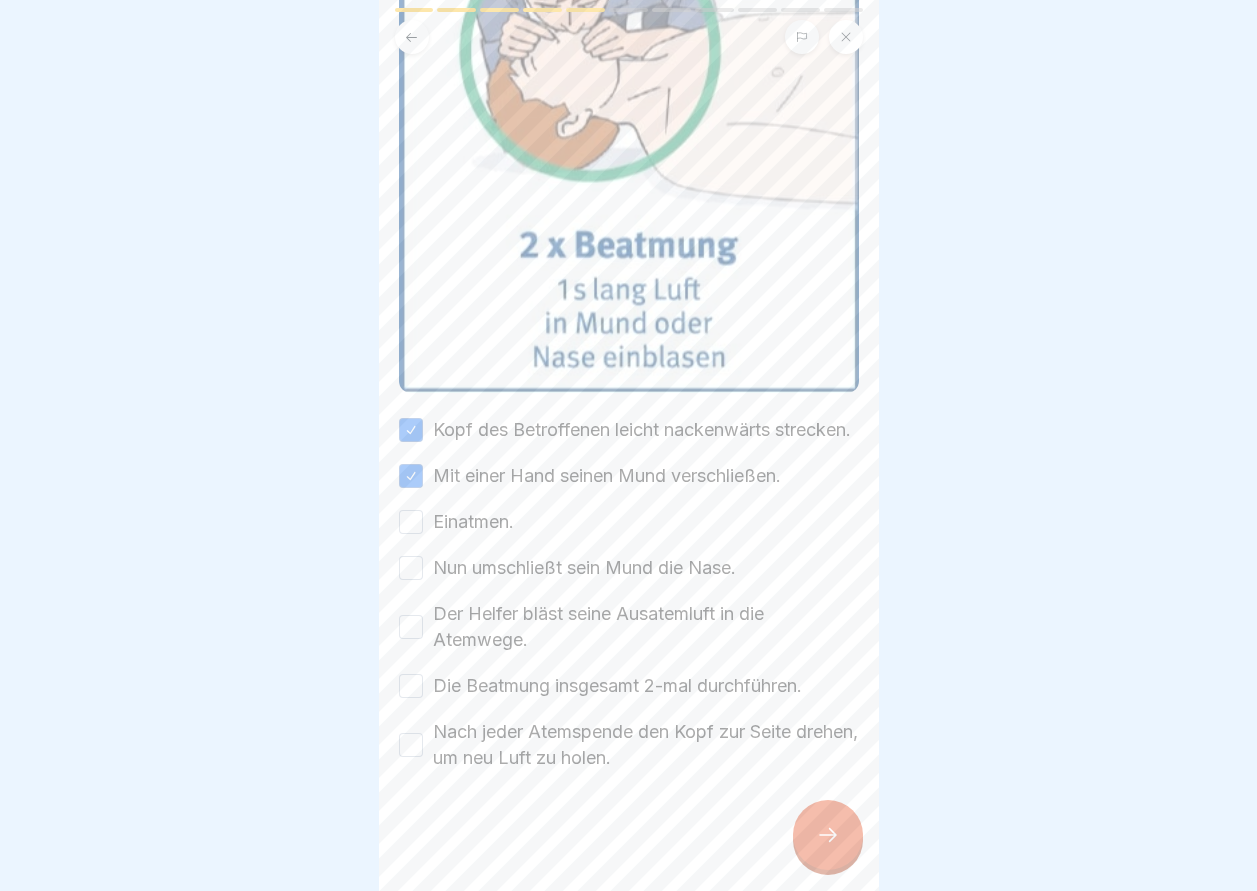 click on "Einatmen." at bounding box center (411, 522) 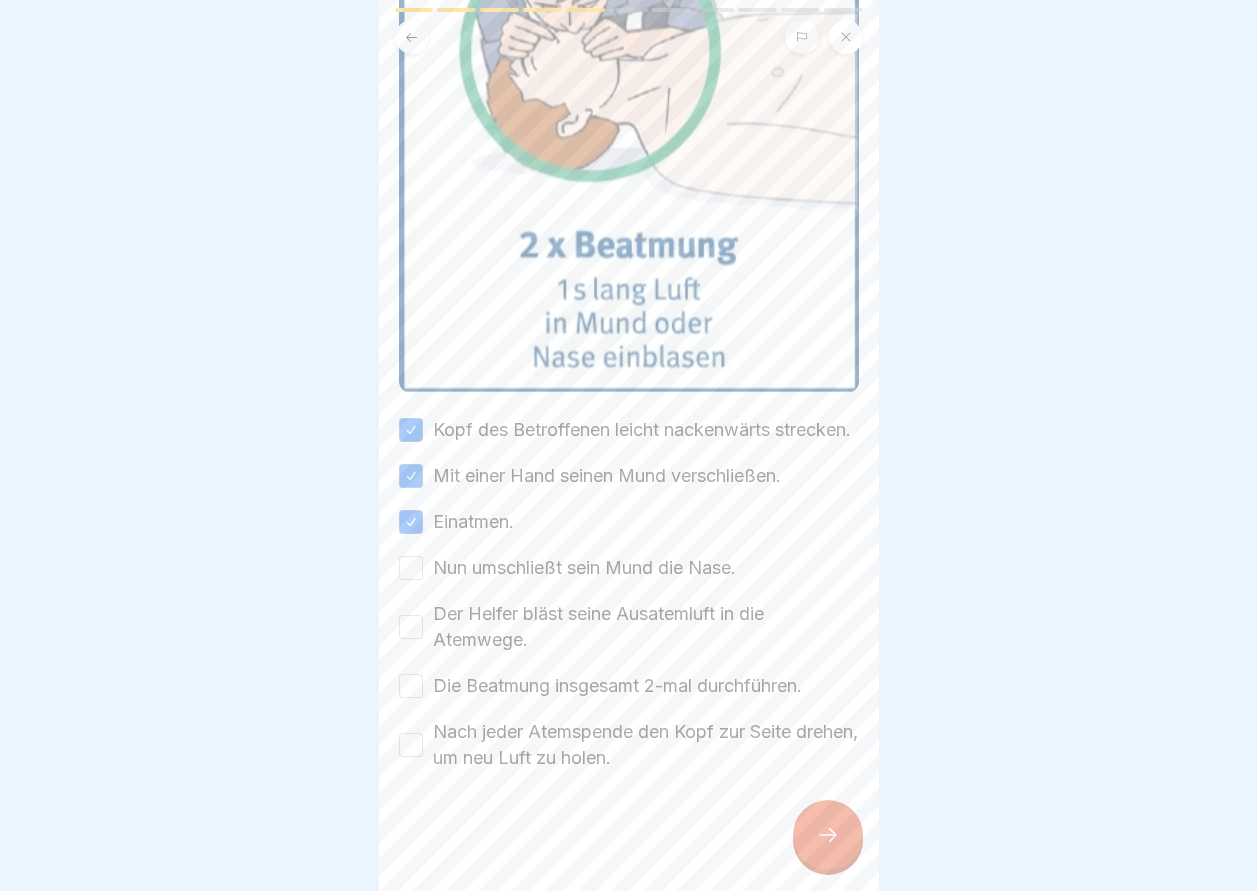 click on "Nun umschließt sein Mund die Nase." at bounding box center [411, 568] 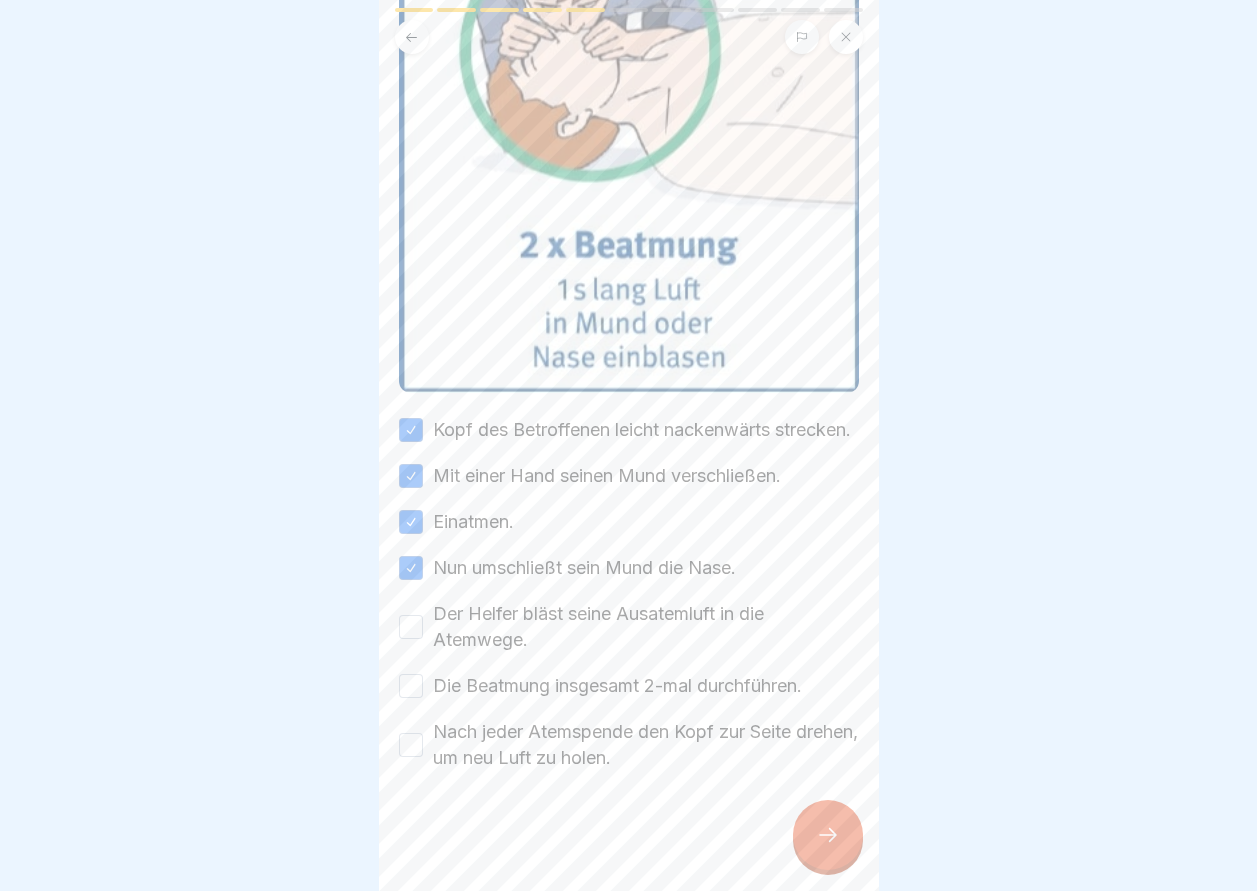 click on "Der Helfer bläst seine Ausatemluft in die Atemwege." at bounding box center [411, 627] 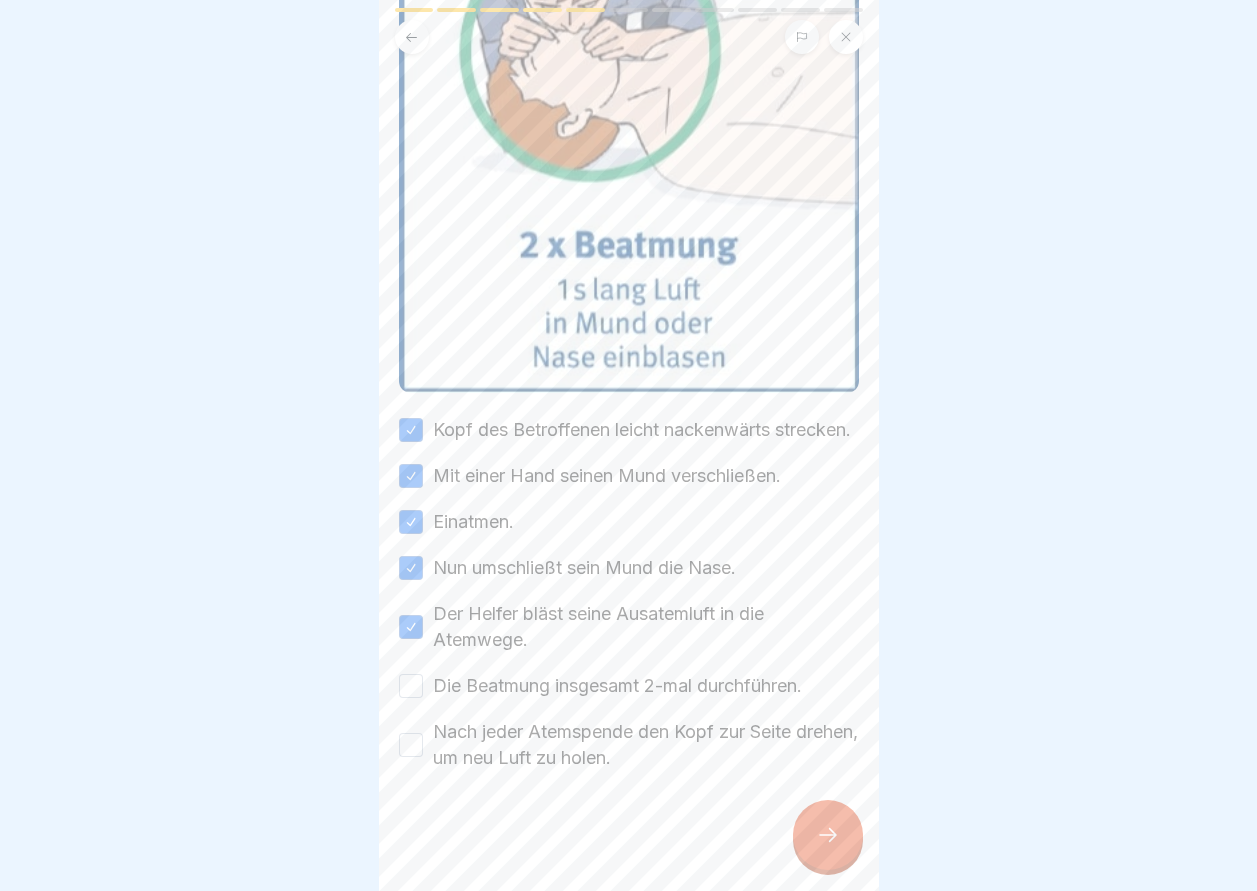 drag, startPoint x: 407, startPoint y: 672, endPoint x: 419, endPoint y: 679, distance: 13.892444 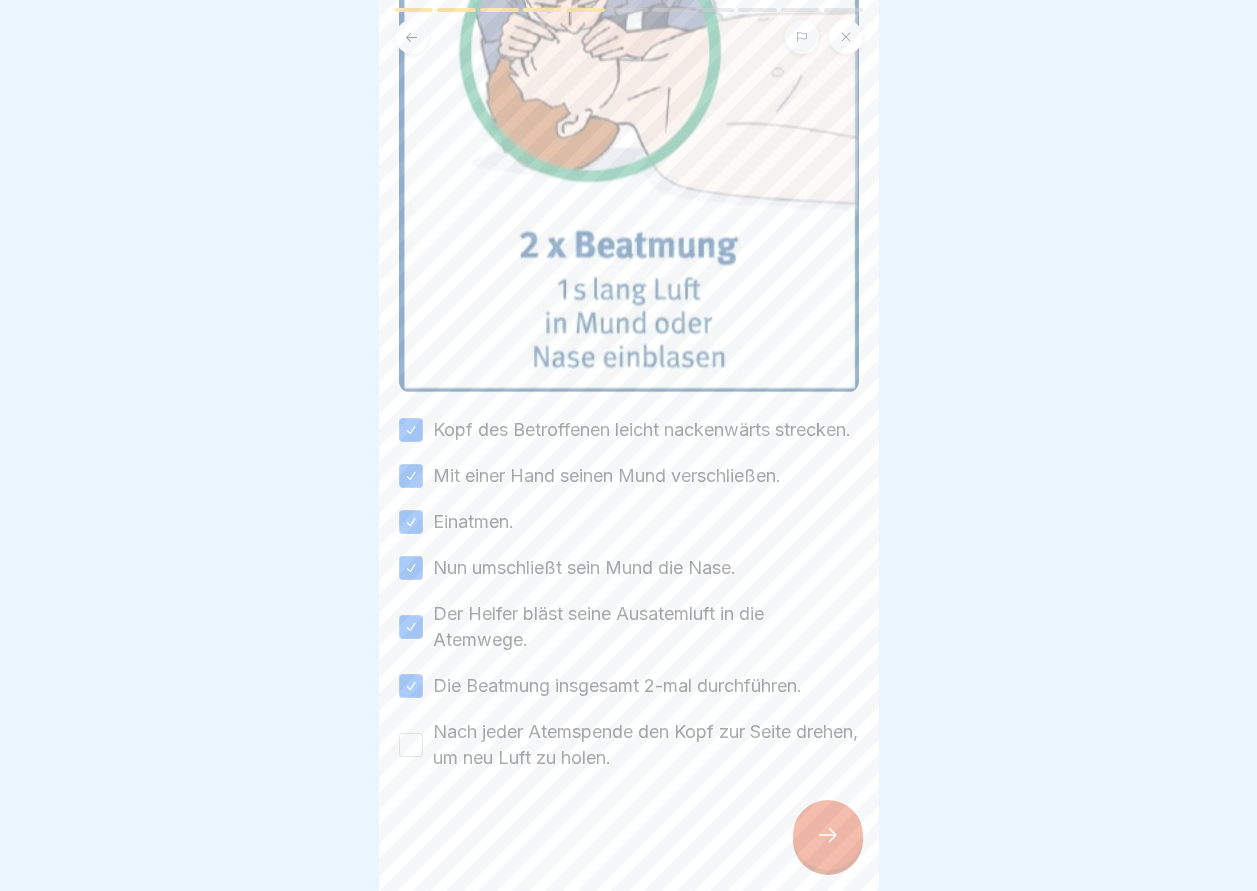 click on "Nach jeder Atemspende den Kopf zur Seite drehen, um neu Luft zu holen." at bounding box center [411, 745] 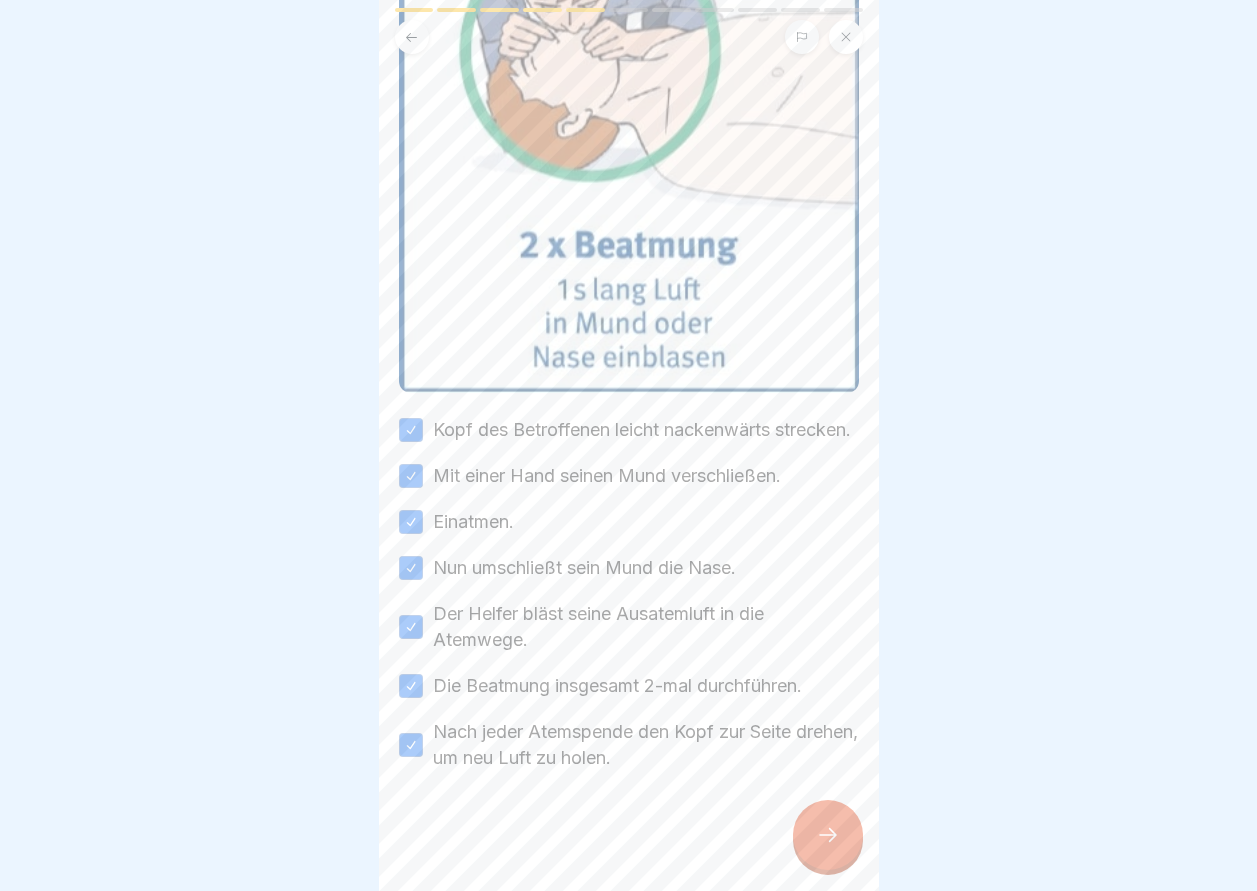 click at bounding box center (828, 835) 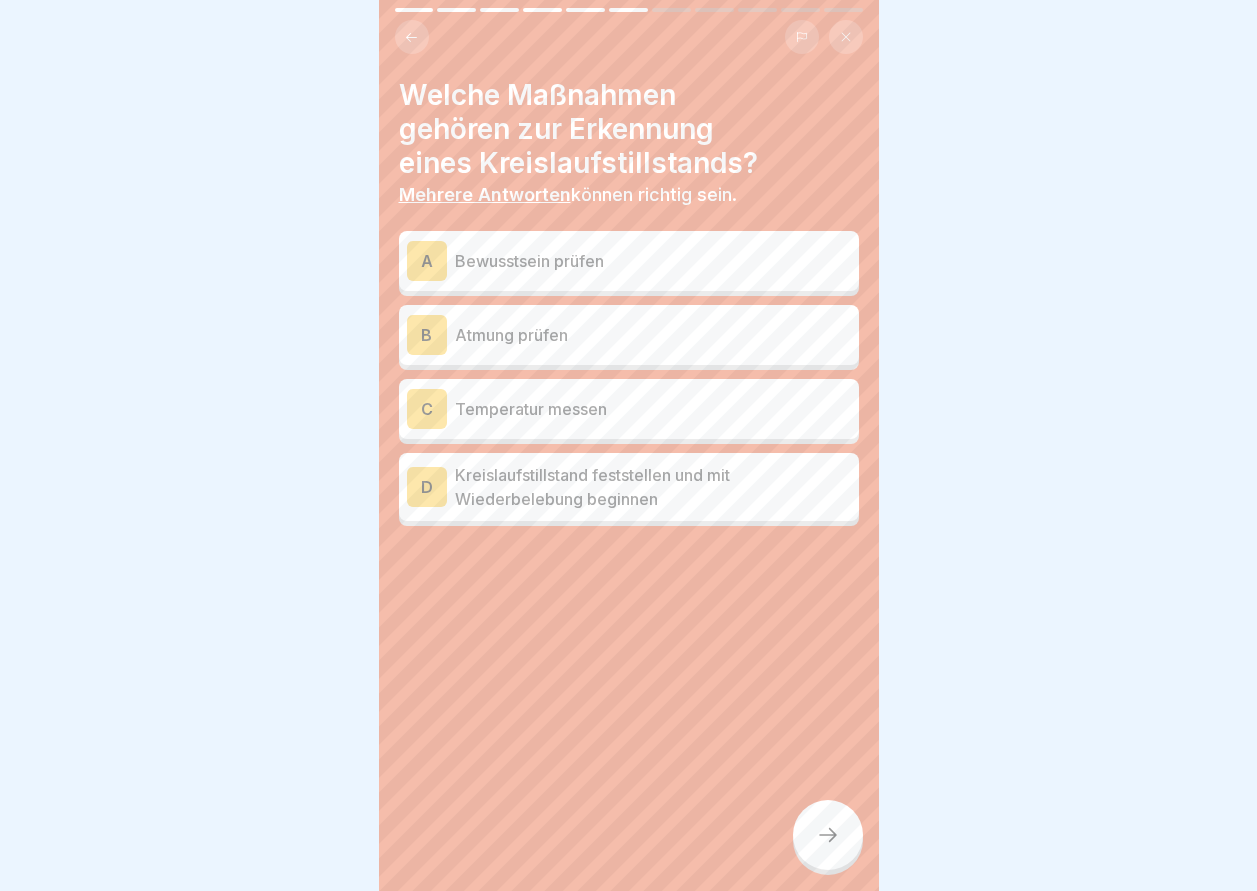 click on "Atmung prüfen" at bounding box center [653, 335] 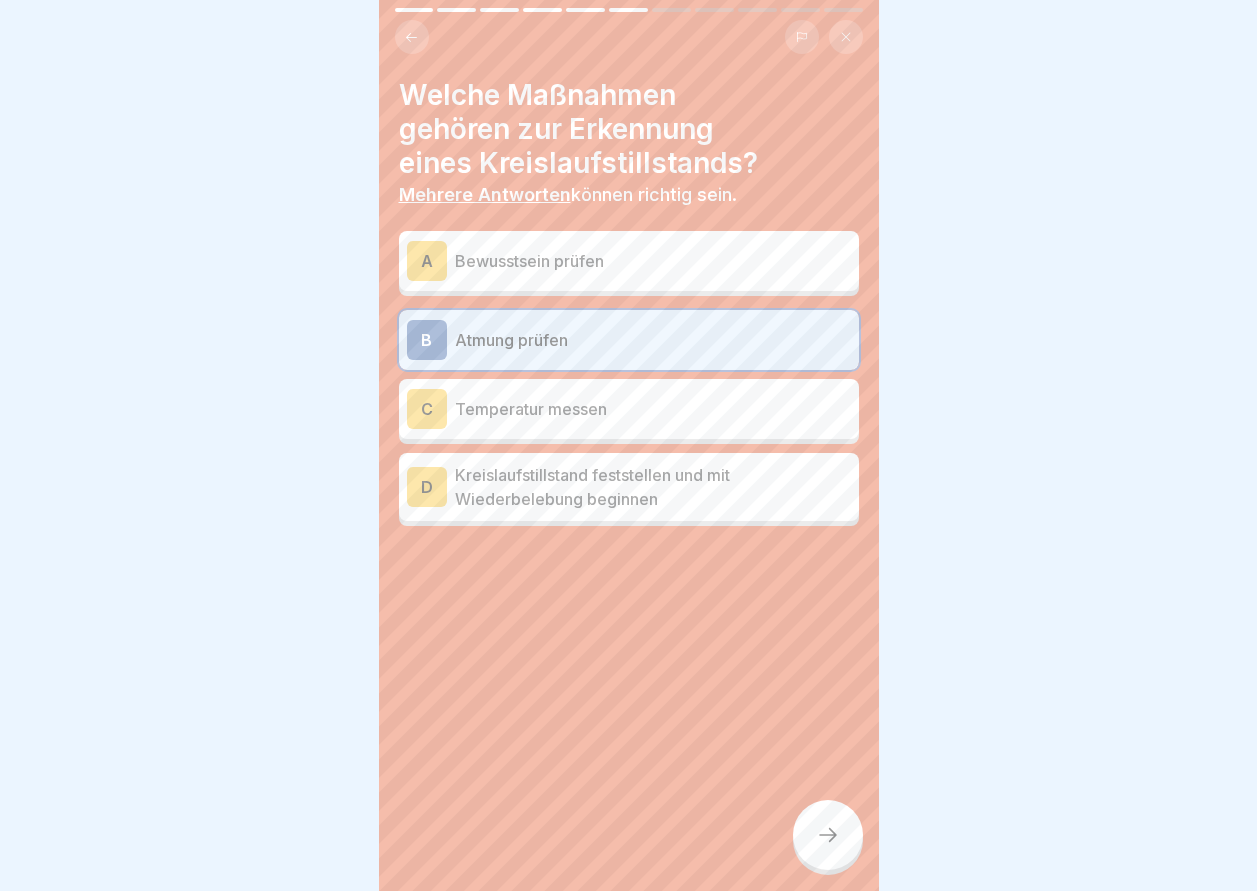 click at bounding box center (828, 835) 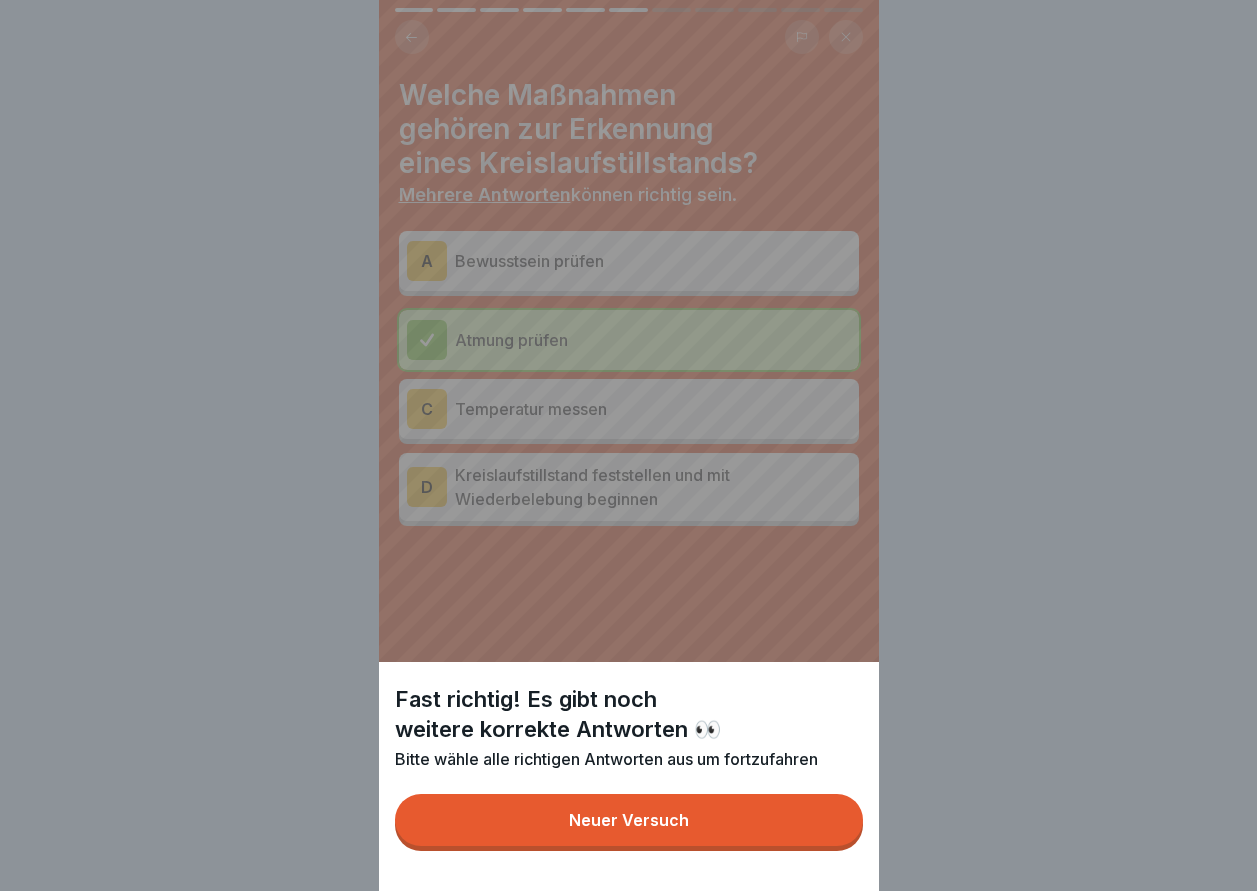 click on "Neuer Versuch" at bounding box center [629, 820] 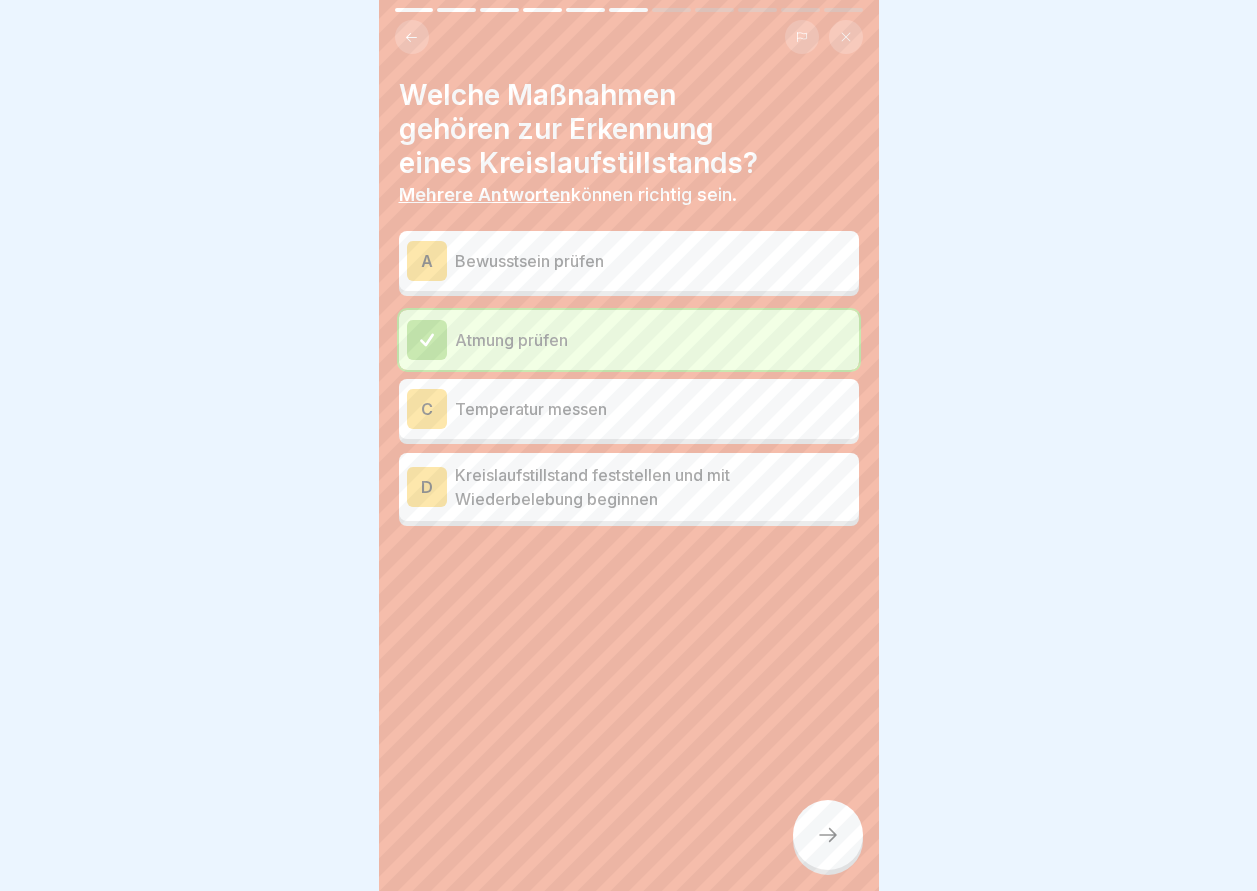 click on "Kreislaufstillstand feststellen und mit Wiederbelebung beginnen" at bounding box center (653, 487) 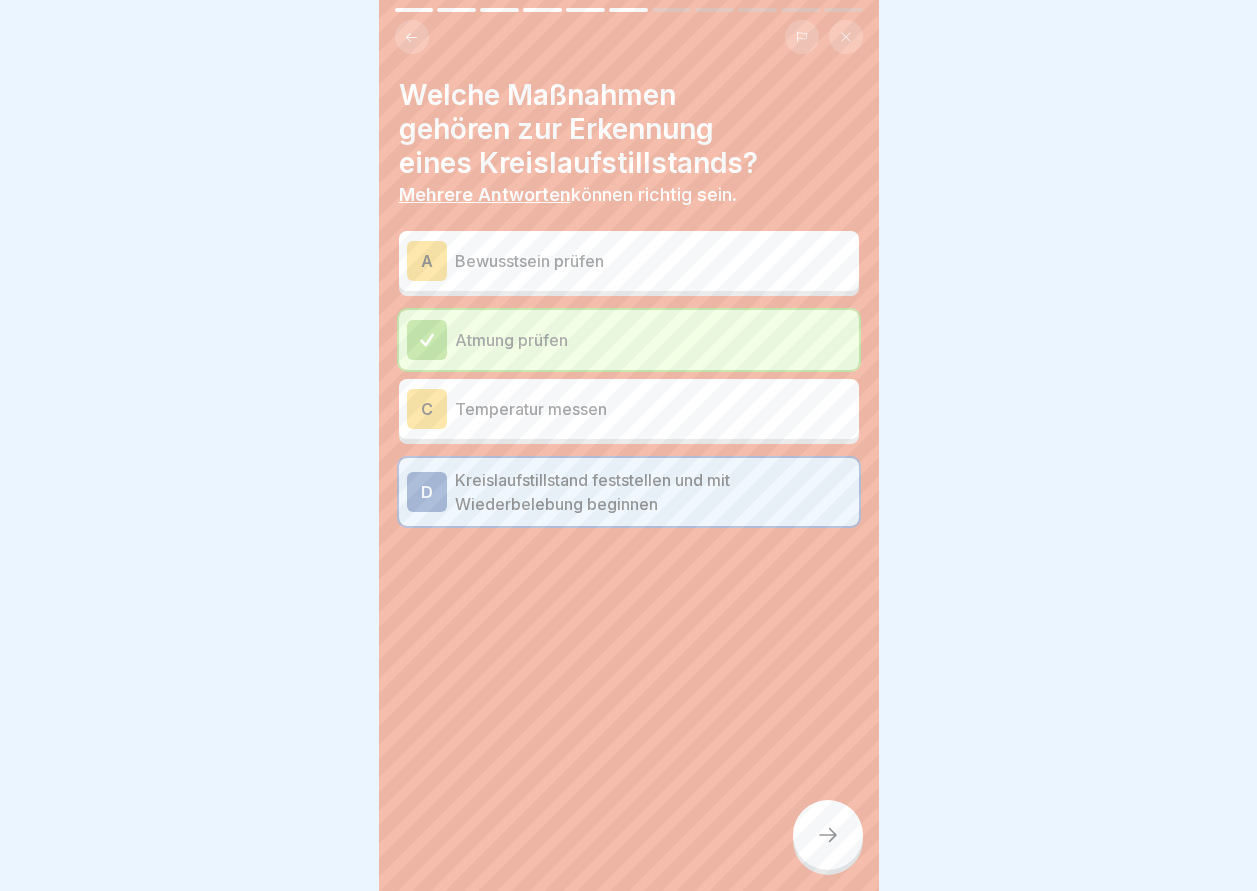 click at bounding box center (828, 835) 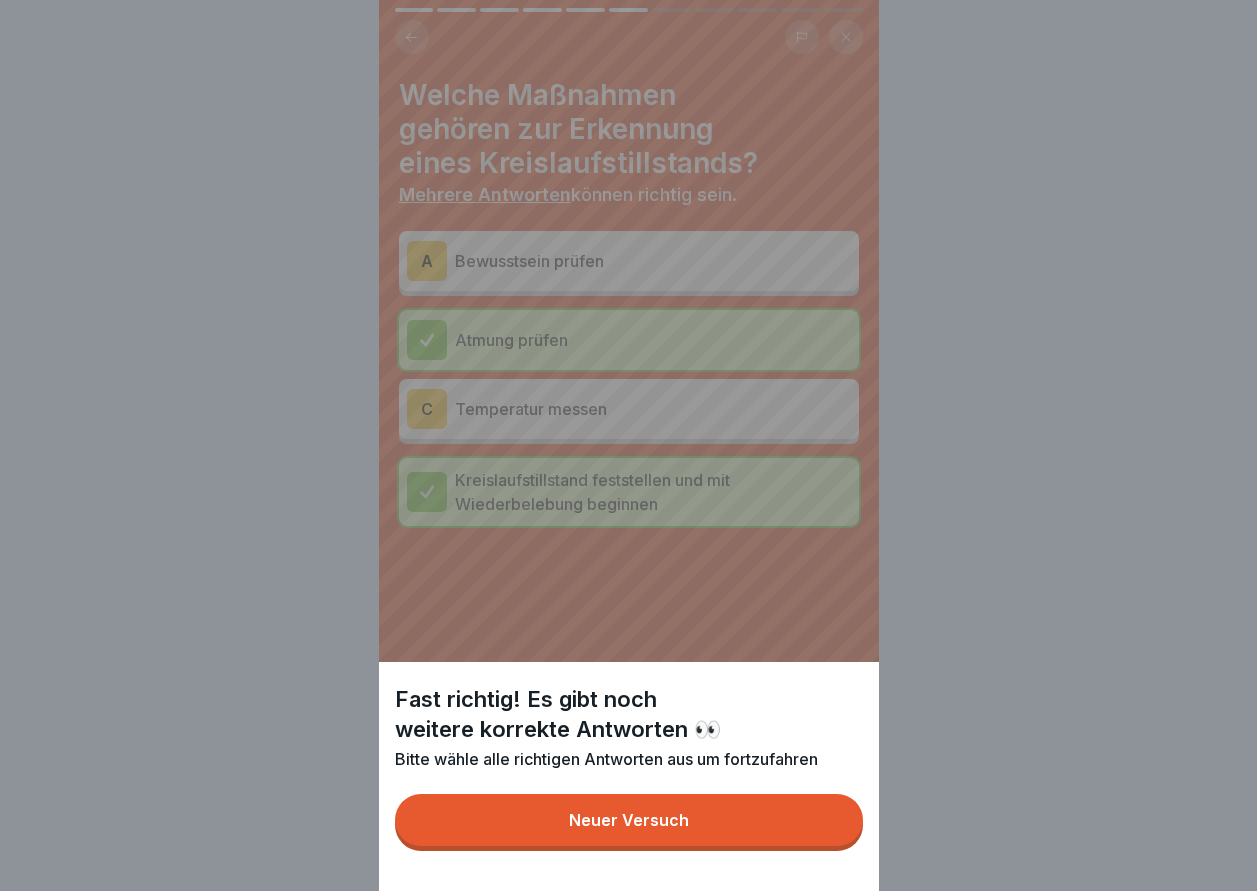 click on "Neuer Versuch" at bounding box center (629, 820) 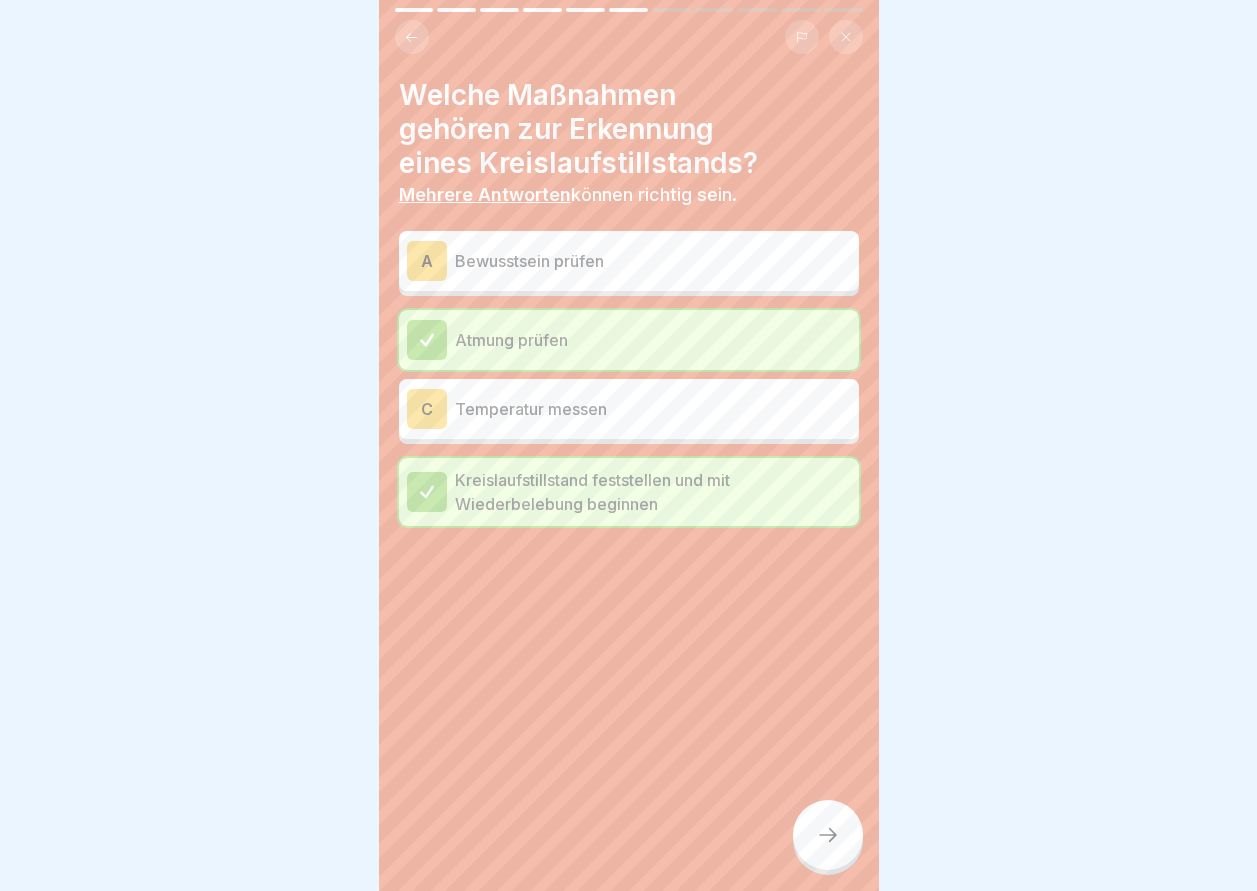 click on "Bewusstsein prüfen" at bounding box center [653, 261] 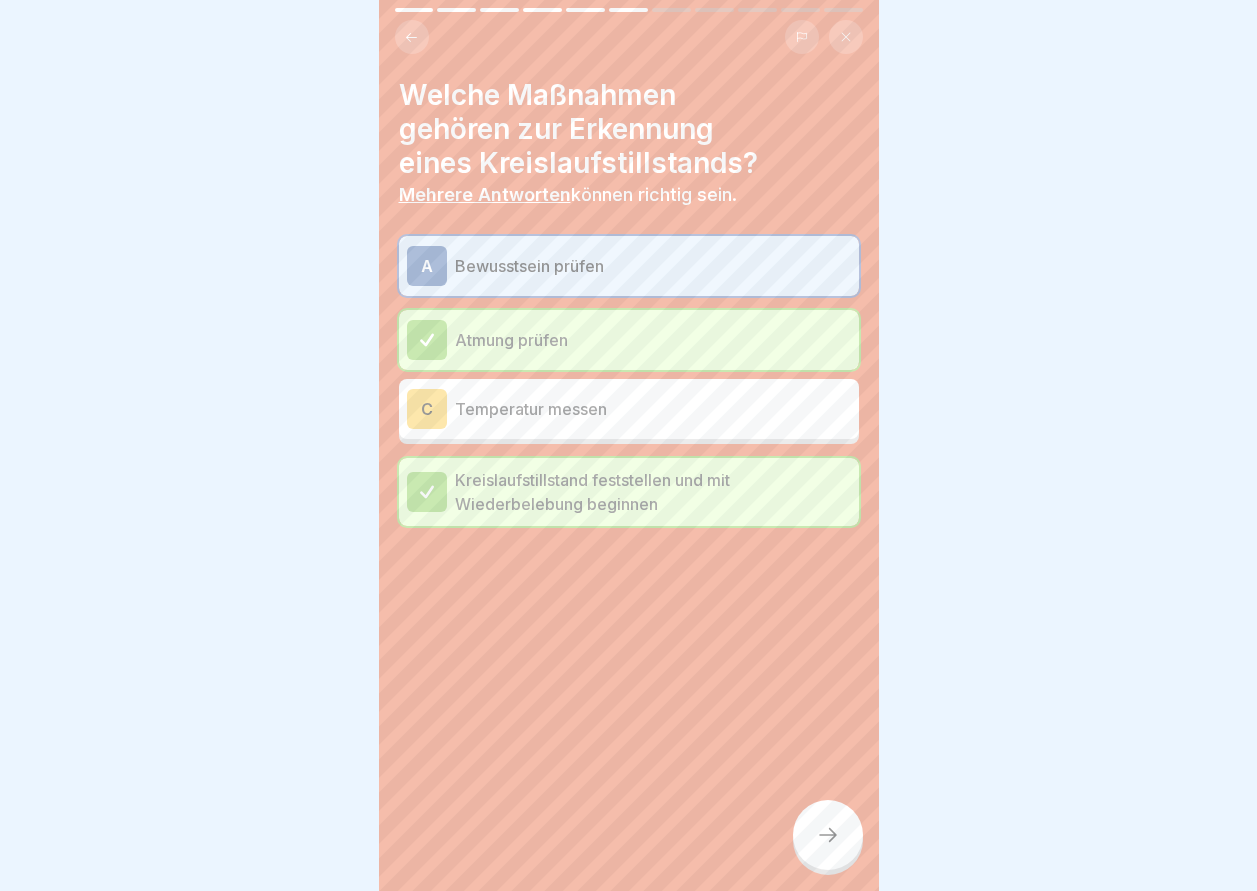 click 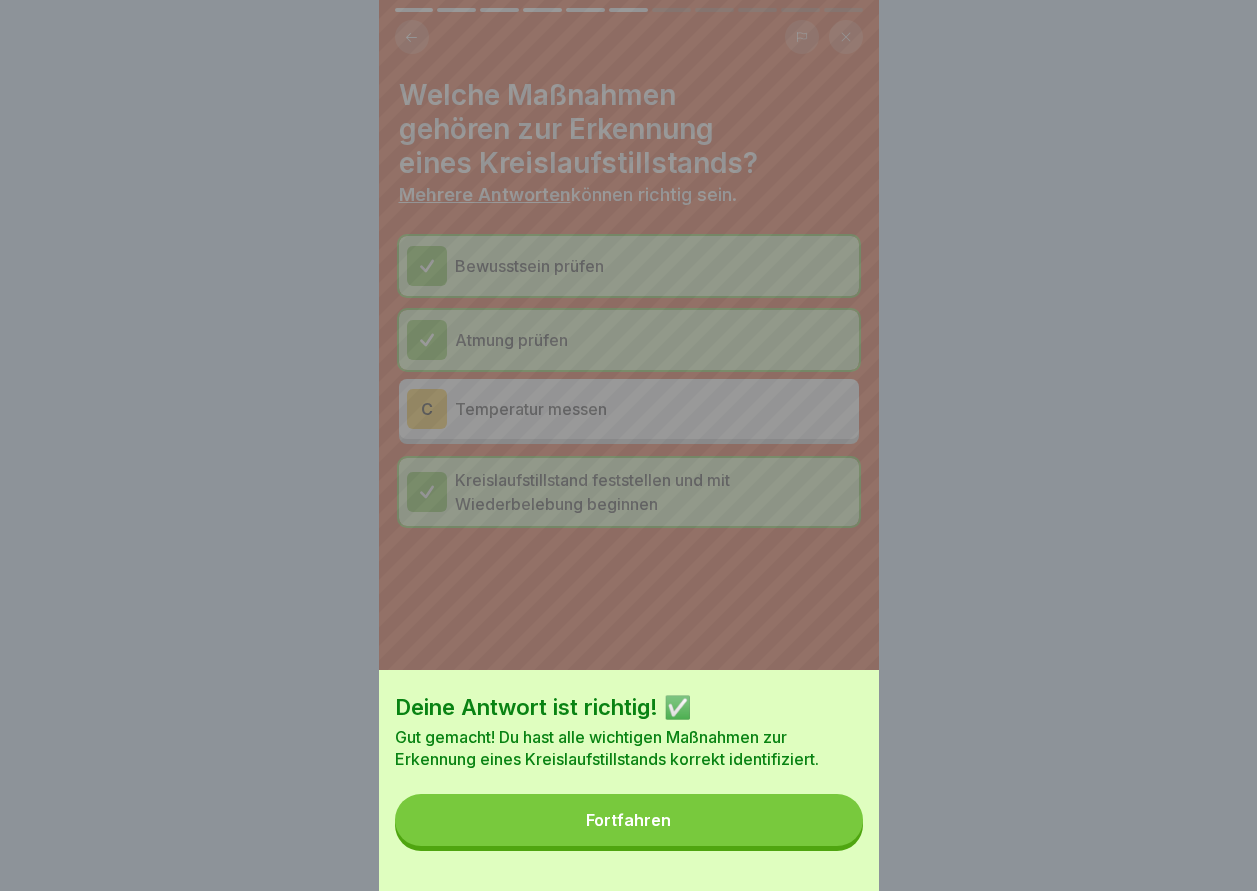 click on "Fortfahren" at bounding box center (629, 820) 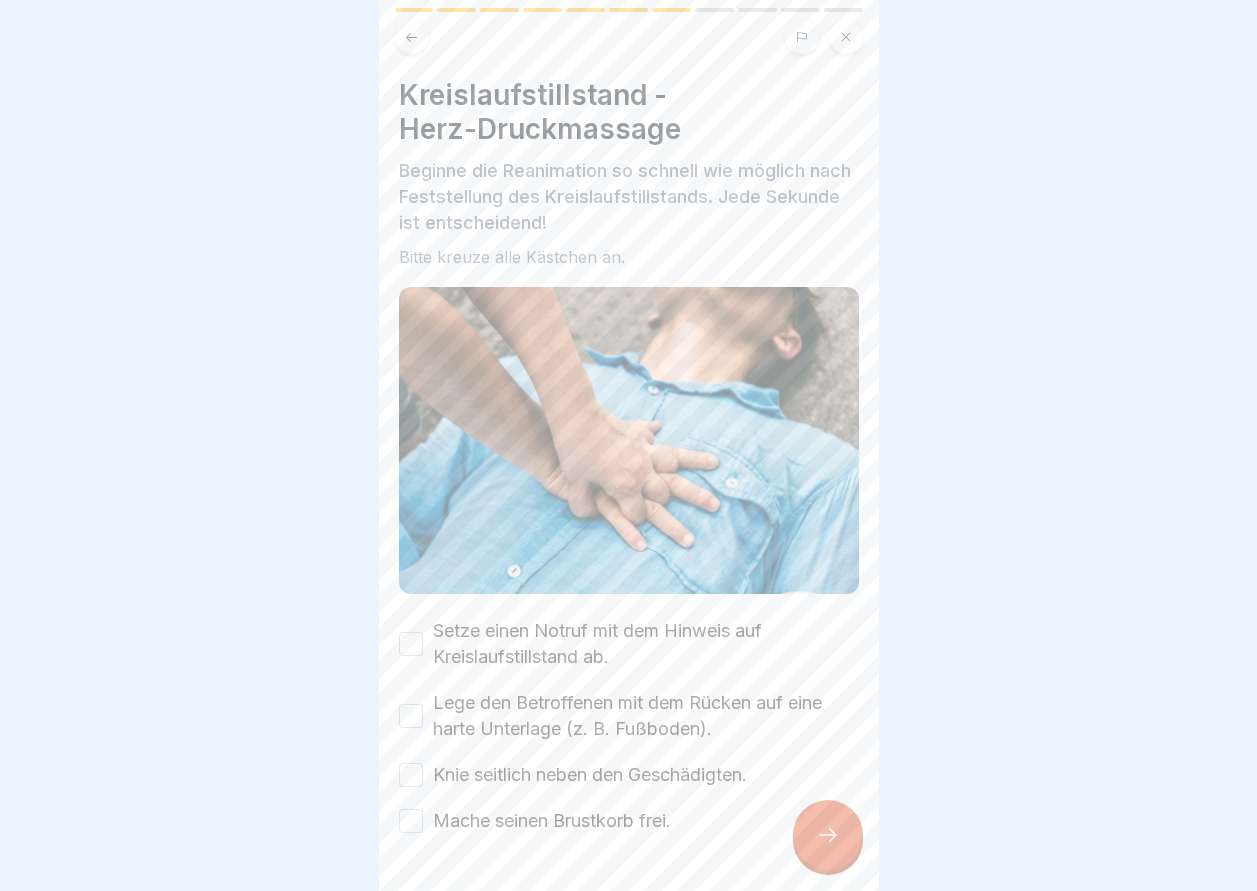 click on "Setze einen Notruf mit dem Hinweis auf Kreislaufstillstand ab." at bounding box center (411, 644) 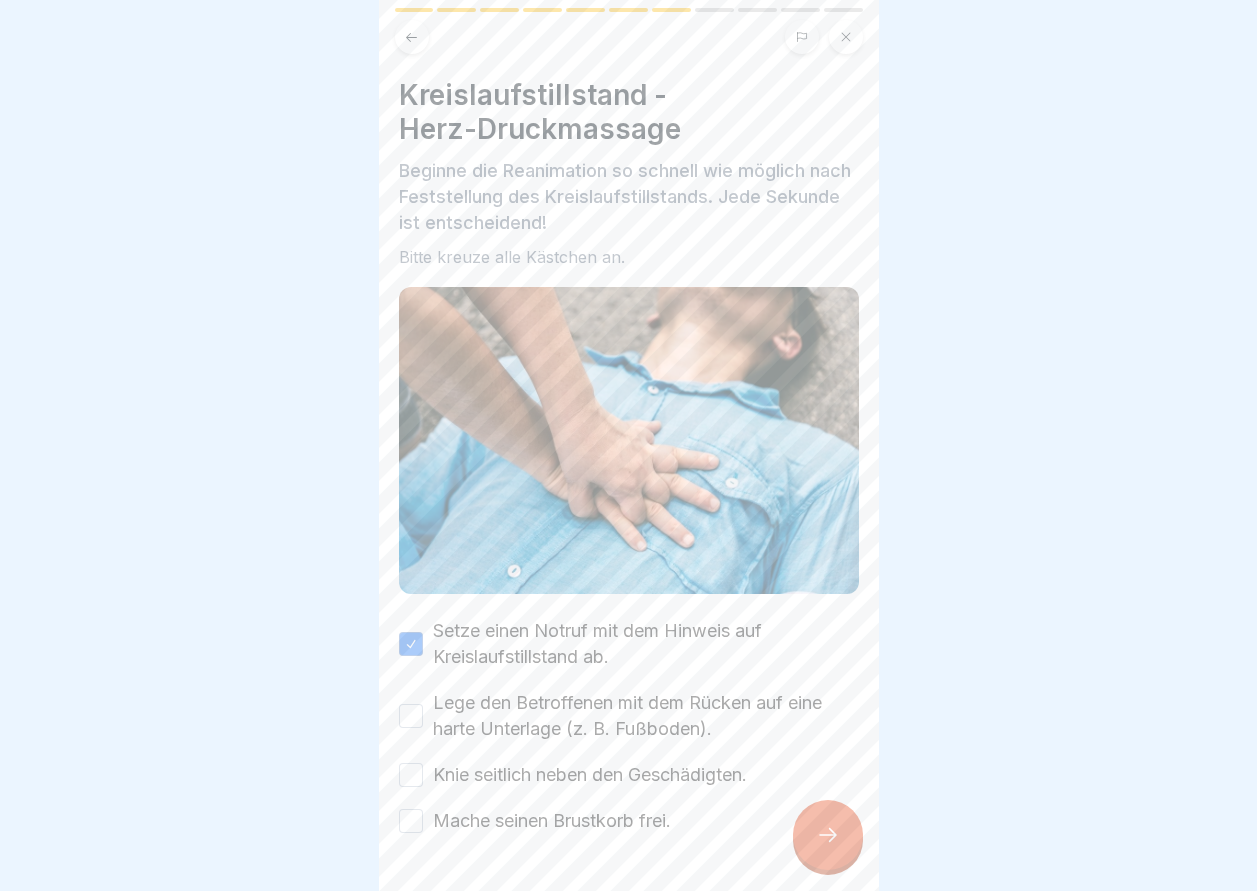 click on "Lege den Betroffenen mit dem Rücken auf eine harte Unterlage (z. B. Fußboden)." at bounding box center [411, 716] 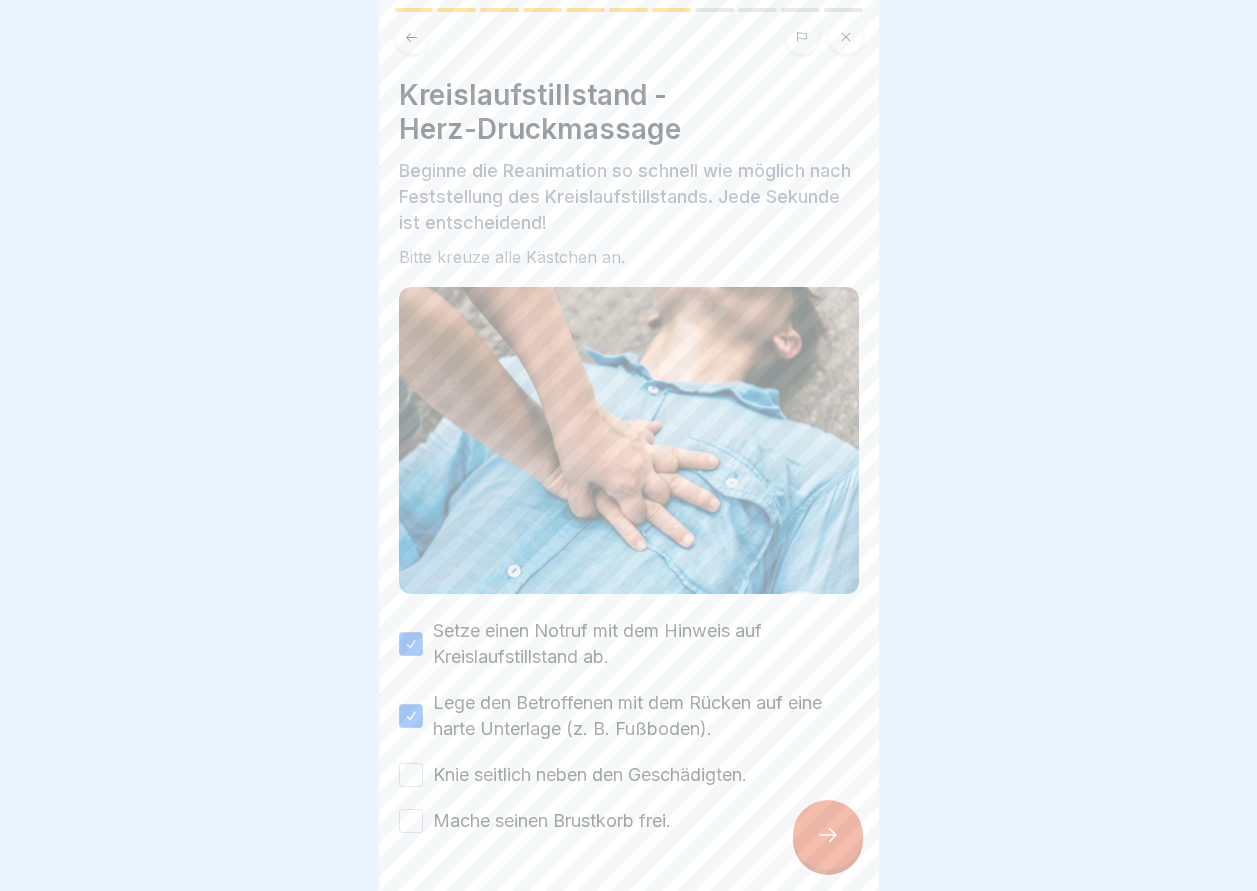 click on "Knie seitlich neben den Geschädigten." at bounding box center (411, 775) 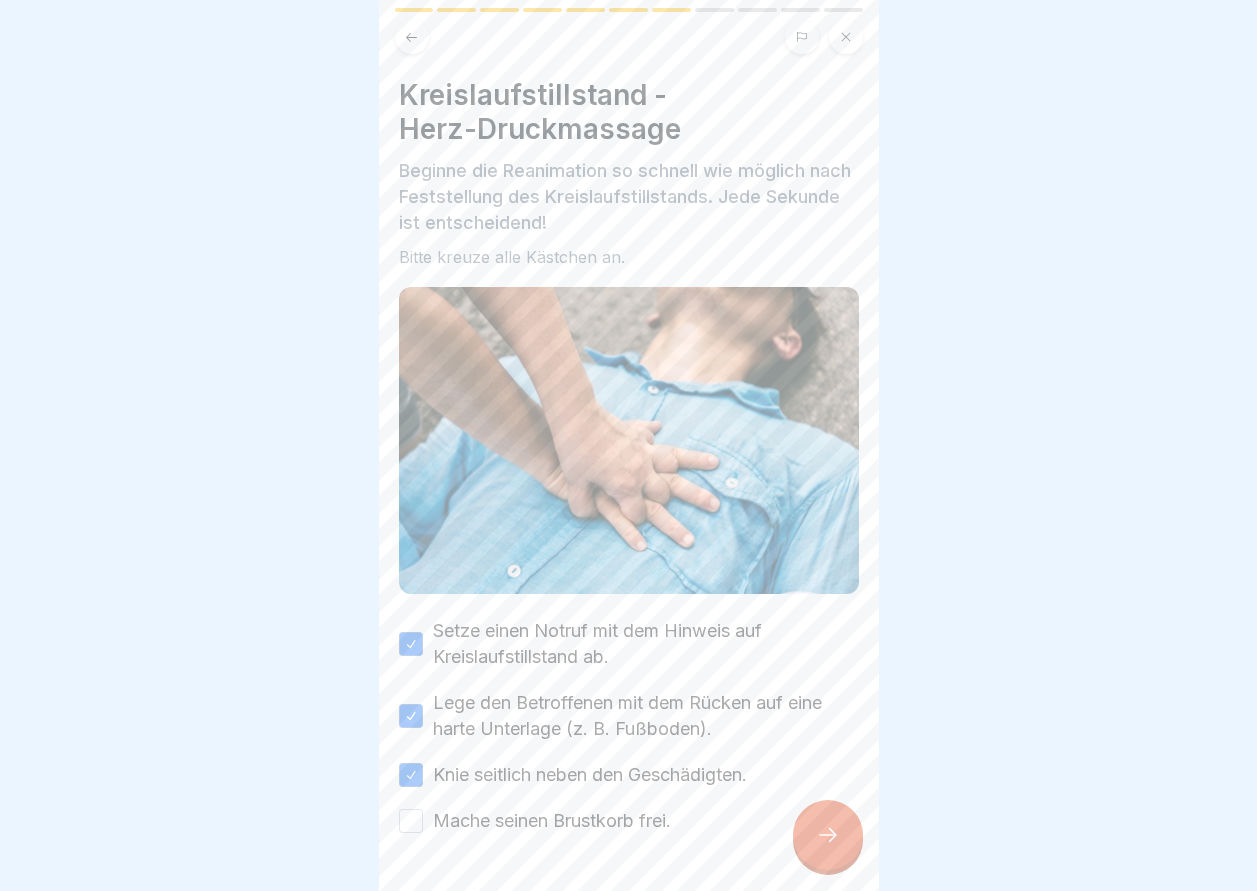 click on "Mache seinen Brustkorb frei." at bounding box center [411, 821] 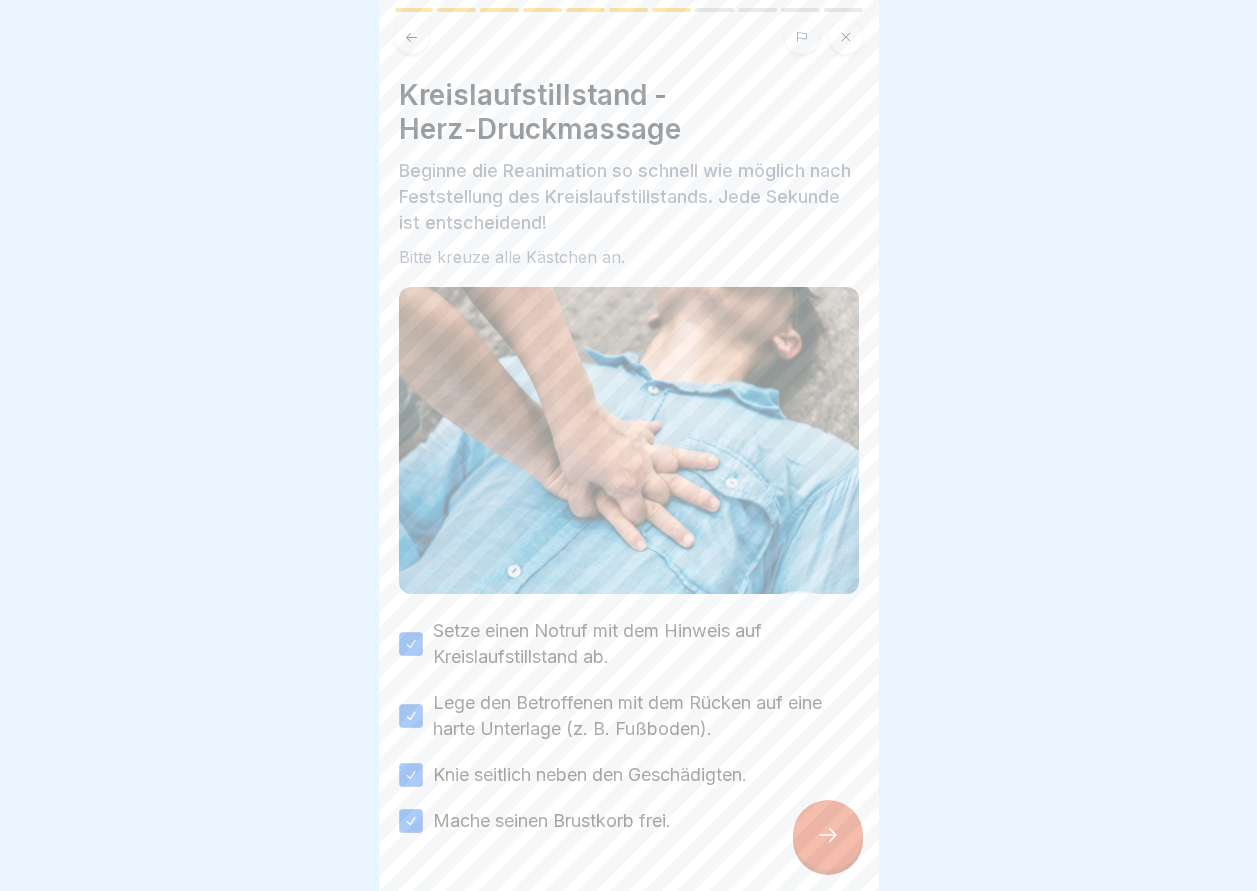 drag, startPoint x: 803, startPoint y: 845, endPoint x: 789, endPoint y: 844, distance: 14.035668 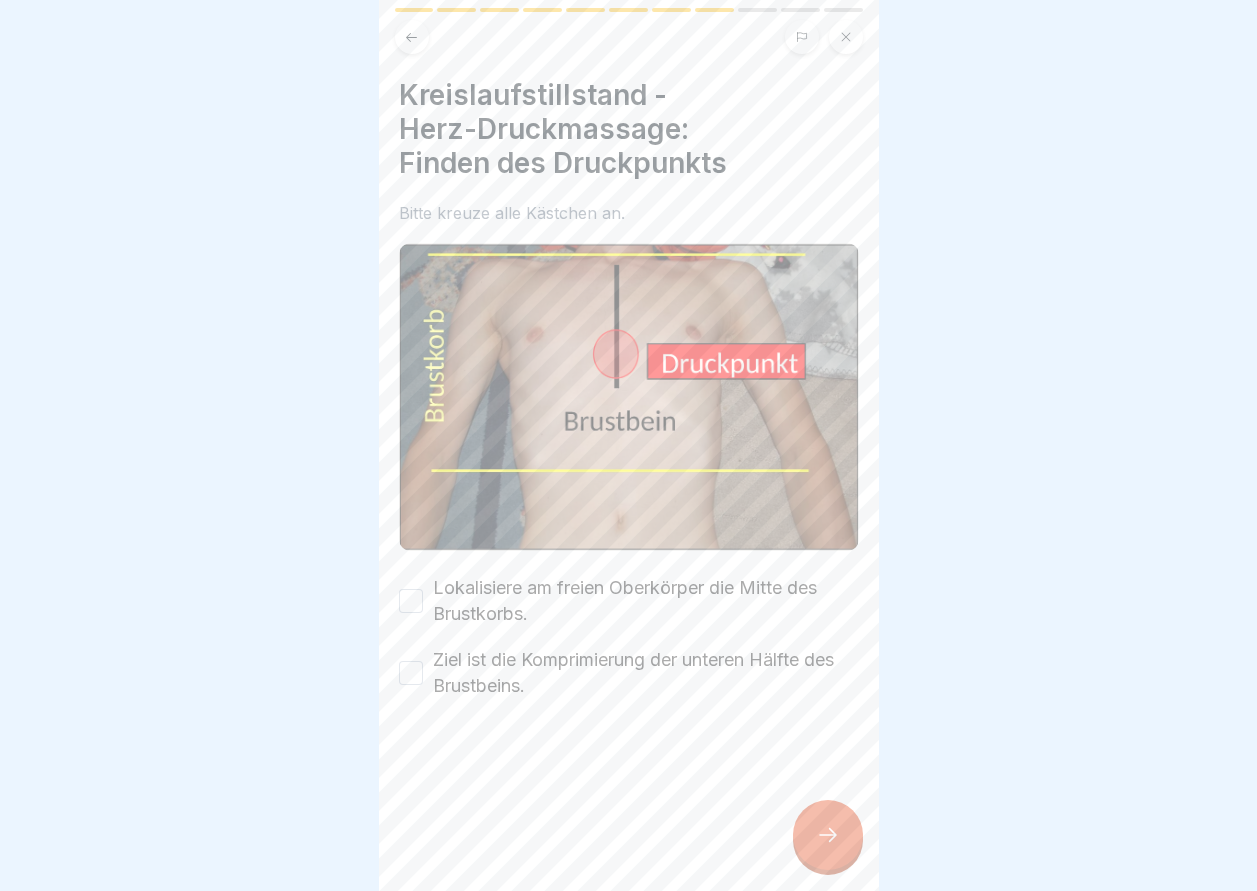 click on "Lokalisiere am freien Oberkörper die Mitte des Brustkorbs." at bounding box center [411, 601] 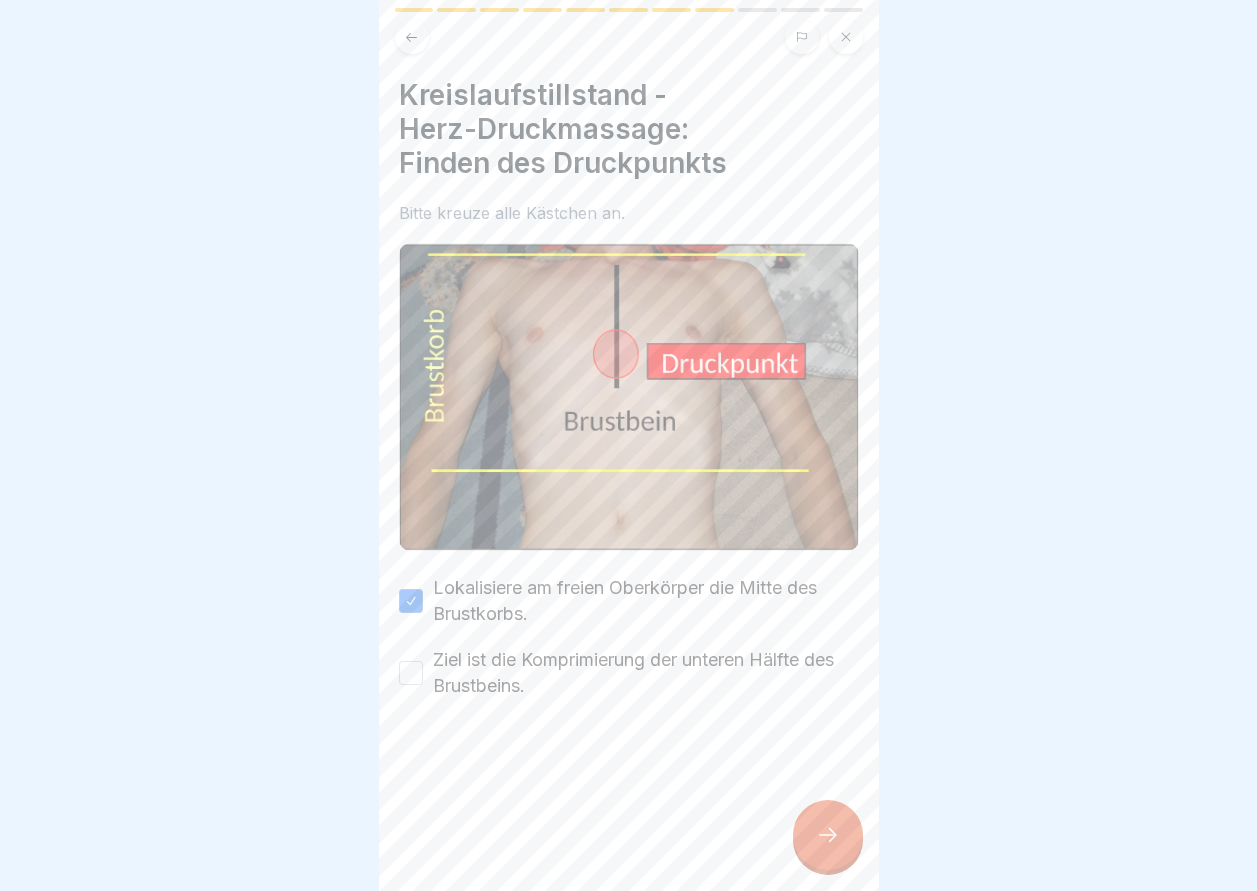 click on "Ziel ist die Komprimierung der unteren Hälfte des Brustbeins." at bounding box center (411, 673) 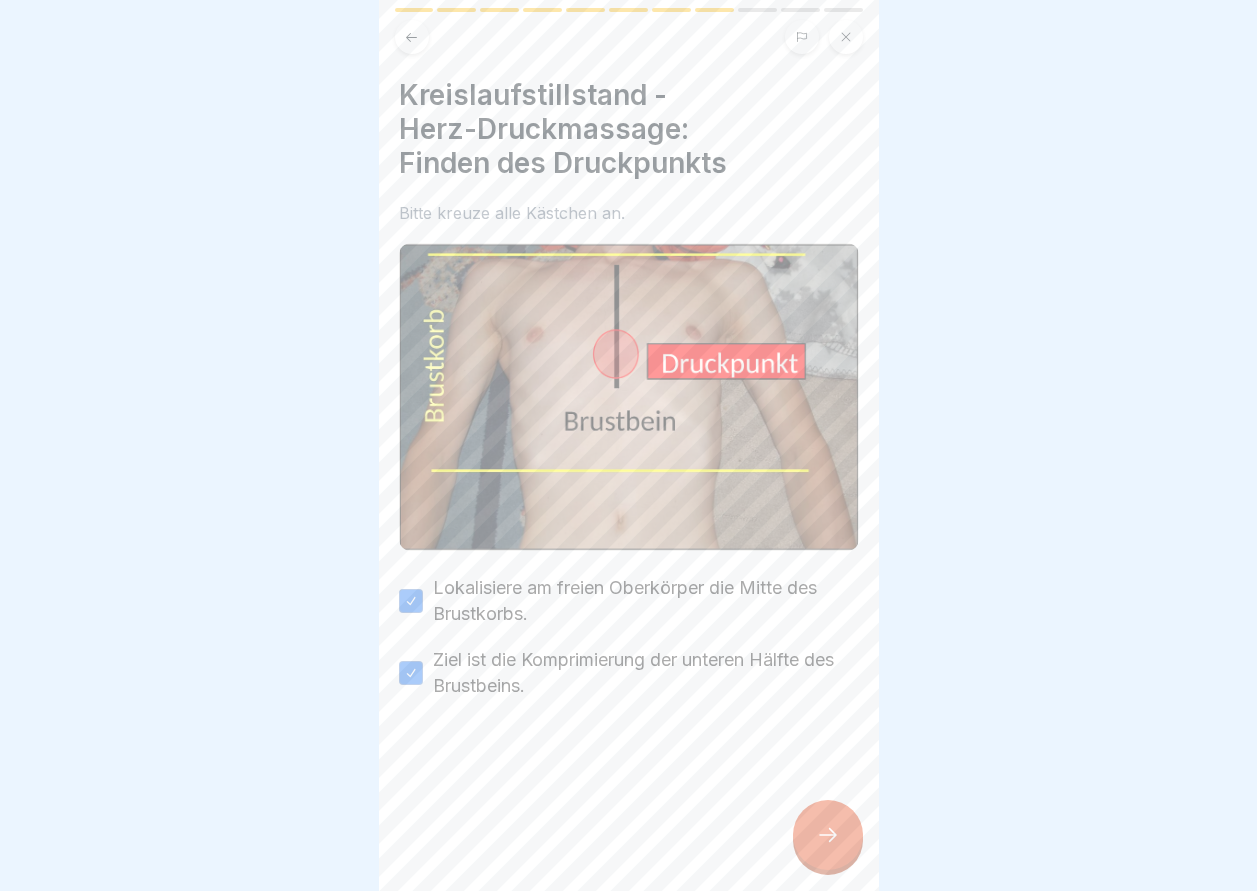 click at bounding box center (828, 835) 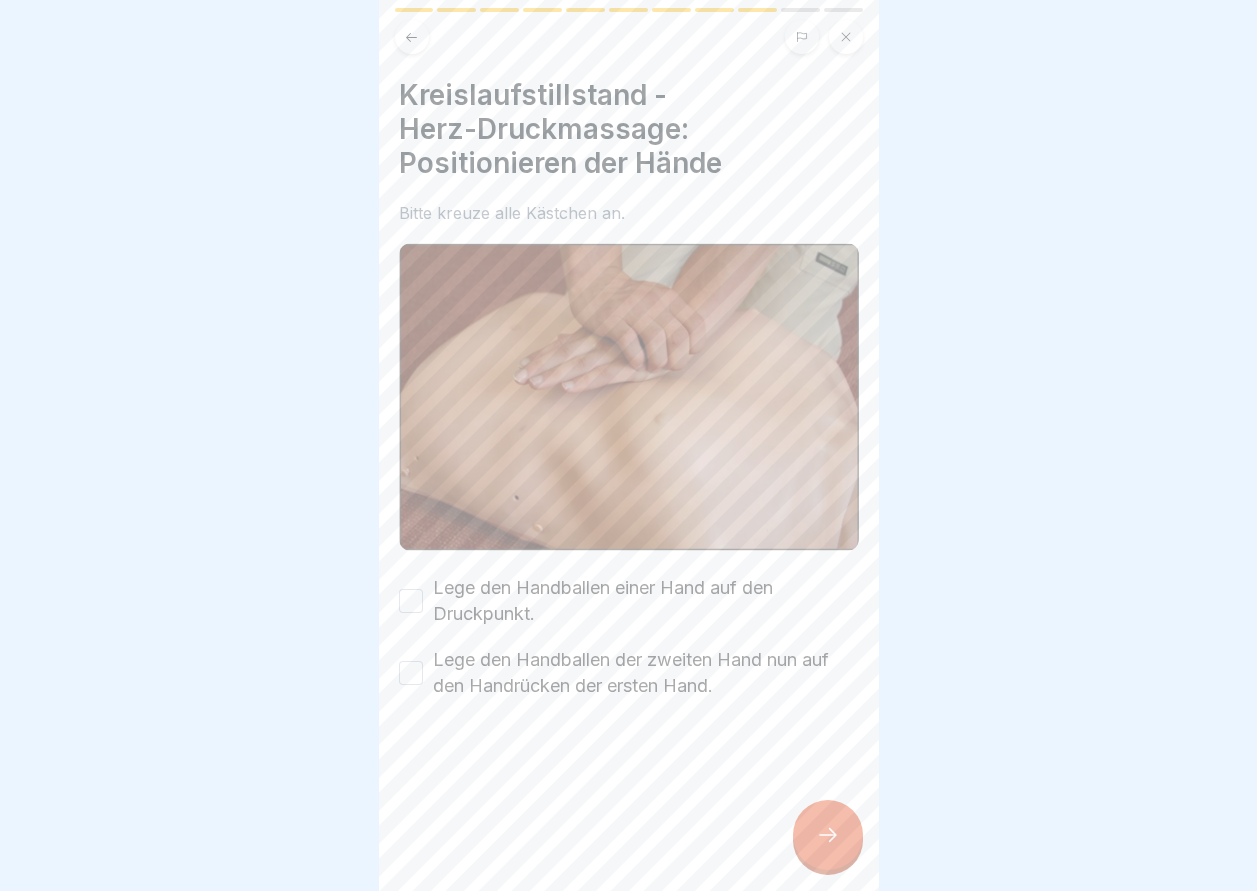 click at bounding box center (828, 835) 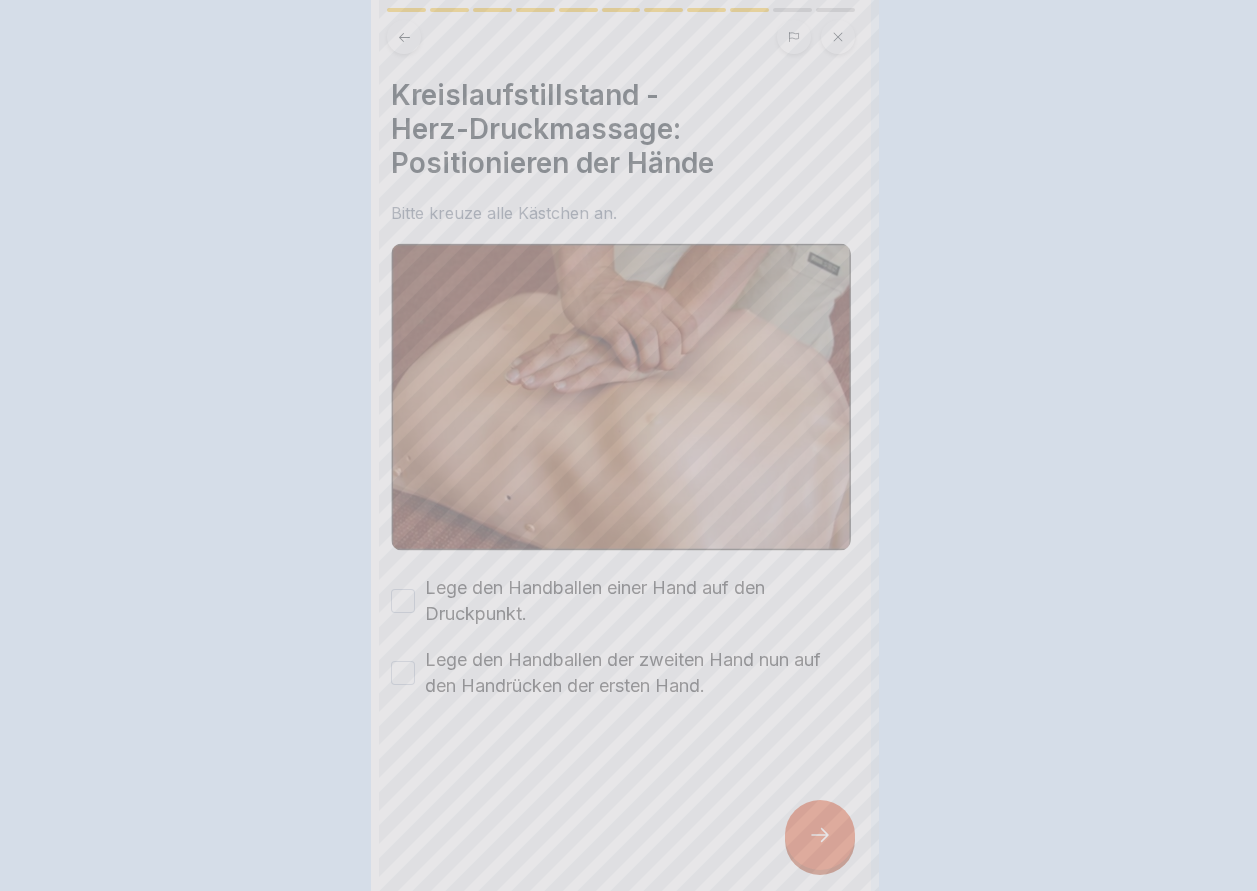 scroll, scrollTop: 0, scrollLeft: 0, axis: both 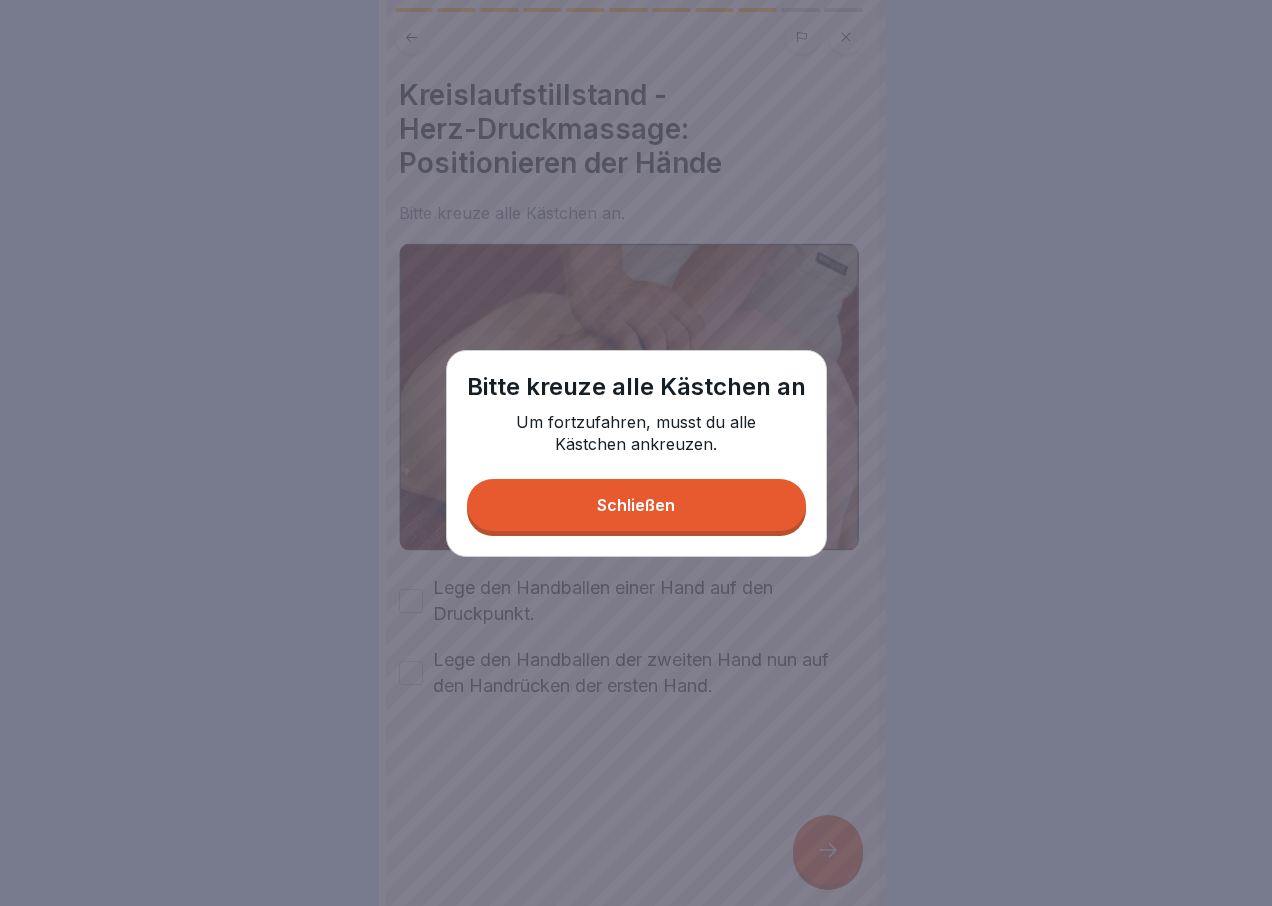 click on "Schließen" at bounding box center (636, 505) 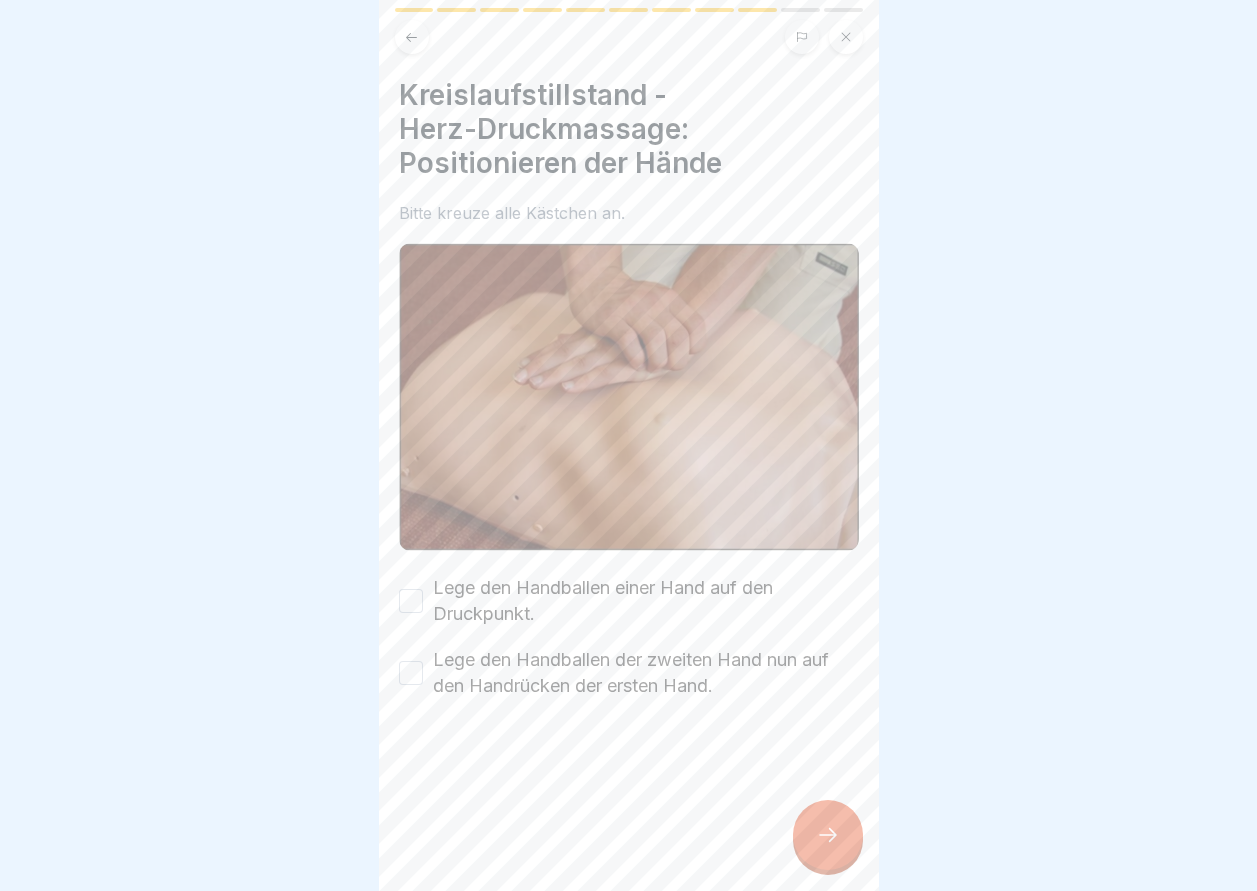 click on "Lege den Handballen einer Hand auf den Druckpunkt." at bounding box center (411, 601) 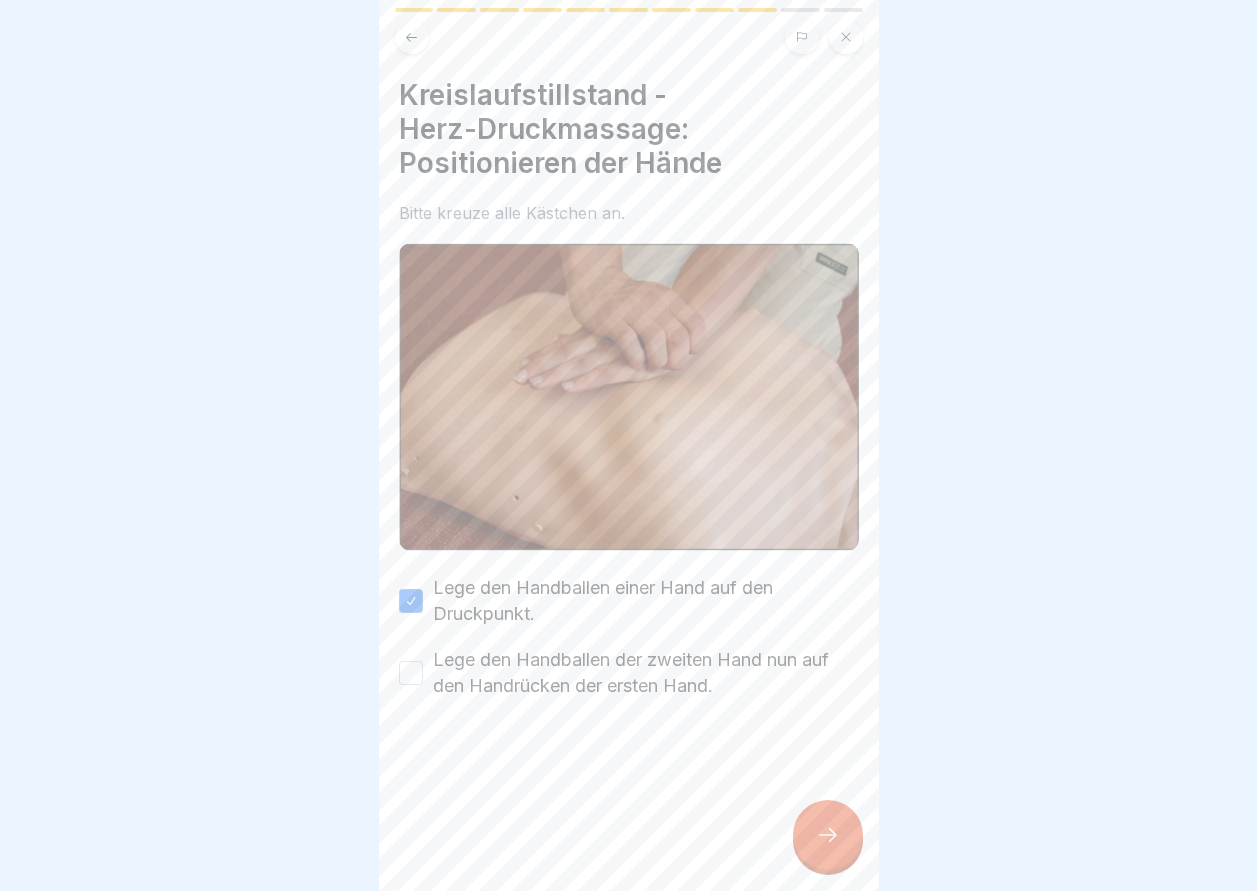 click on "Lege den Handballen der zweiten Hand nun auf den Handrücken der ersten Hand." at bounding box center (411, 673) 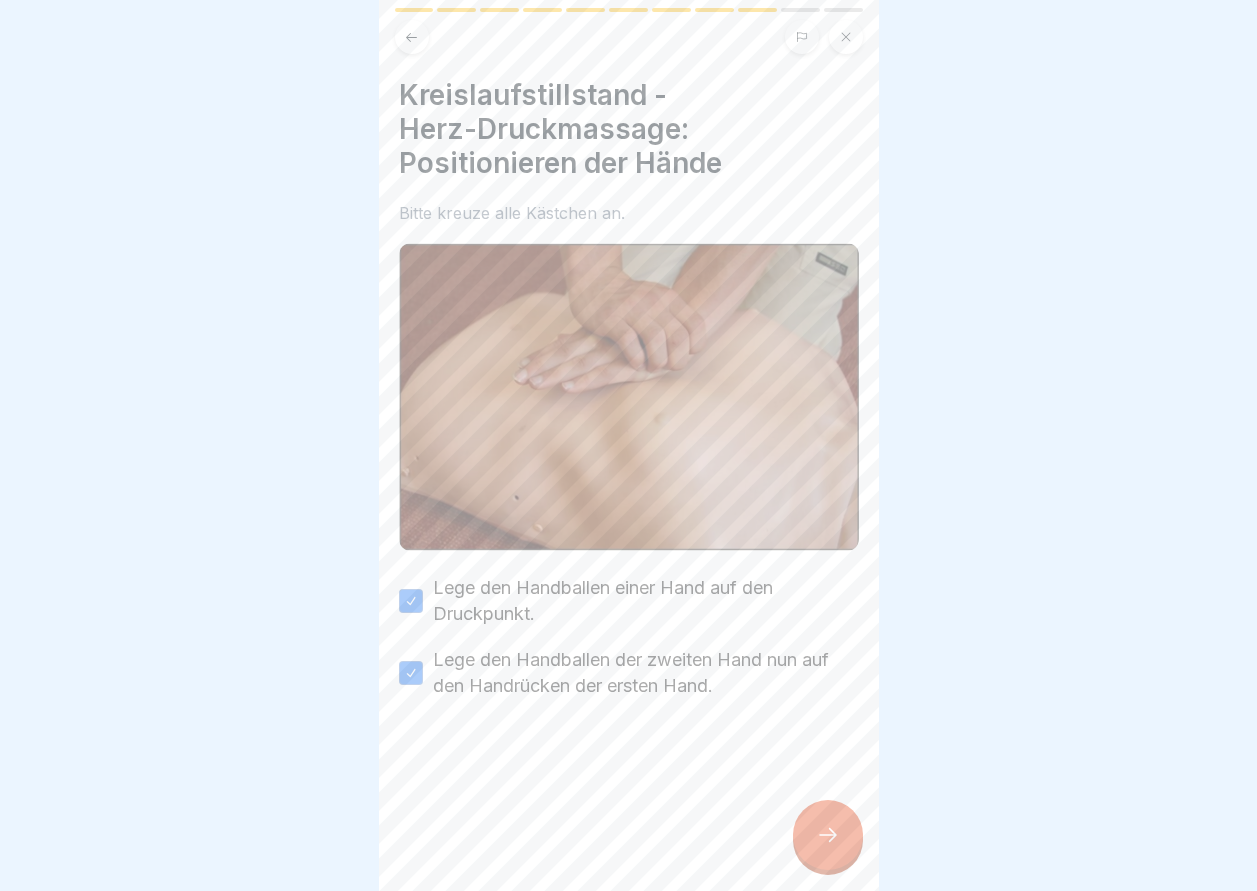 click at bounding box center (828, 835) 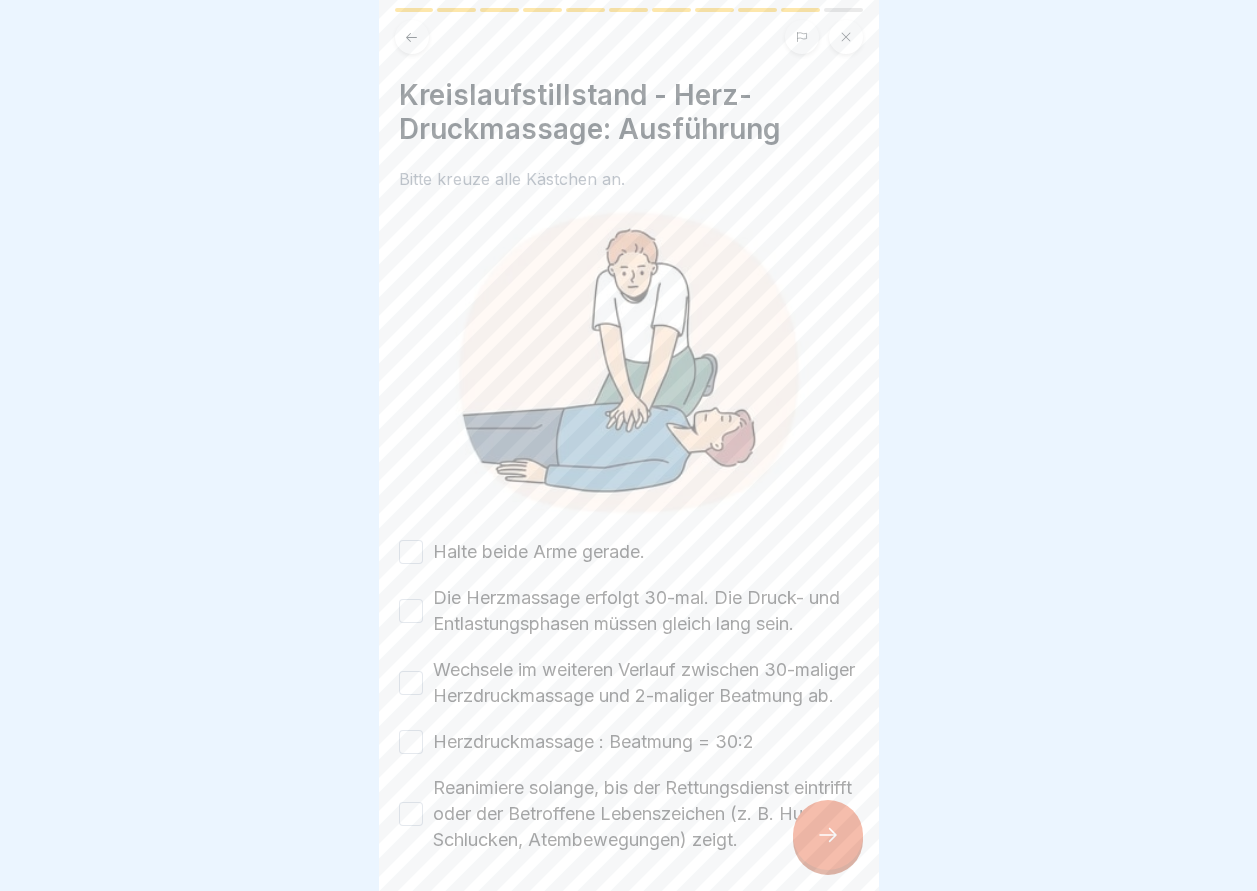 click on "Halte beide Arme gerade." at bounding box center (411, 552) 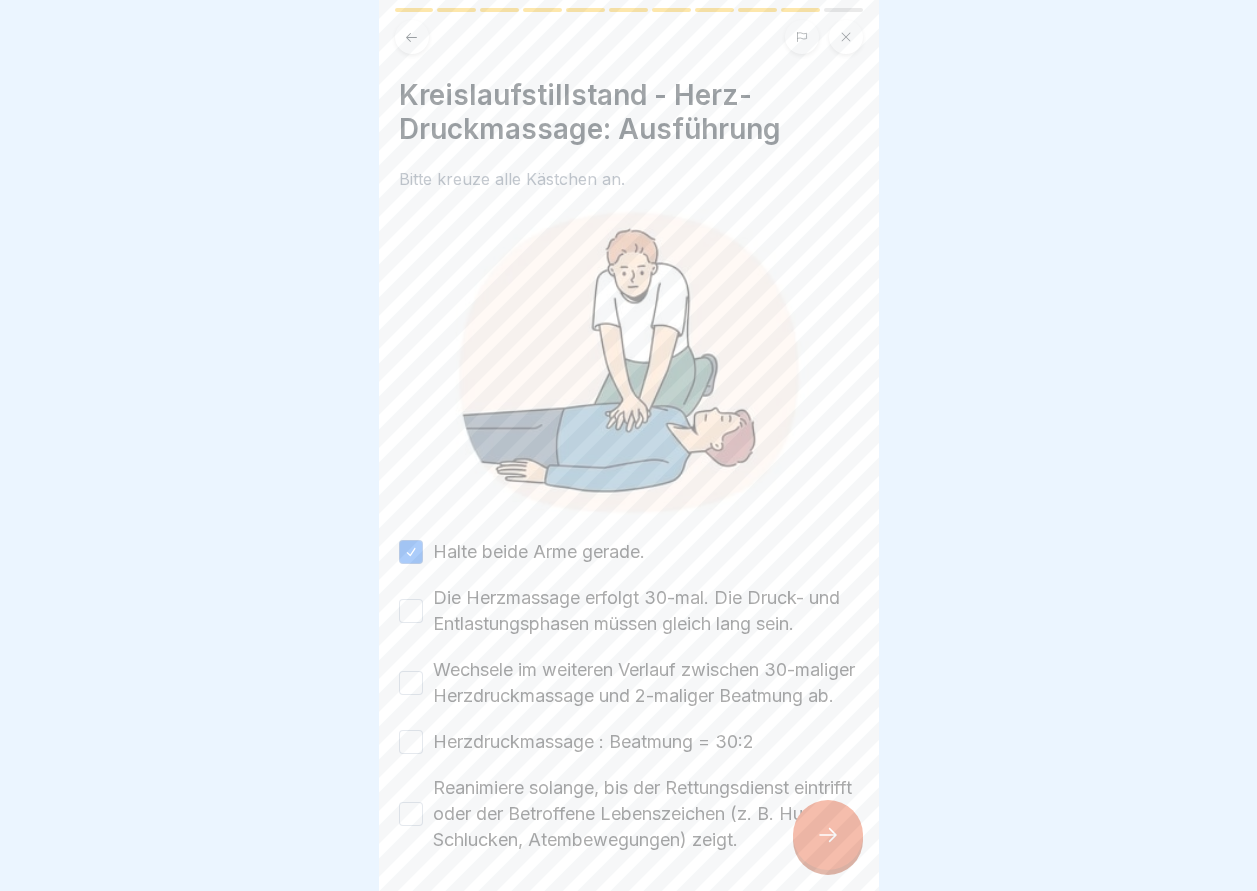 click on "Die Herzmassage erfolgt 30-mal. Die Druck- und Entlastungsphasen müssen gleich lang sein." at bounding box center (411, 611) 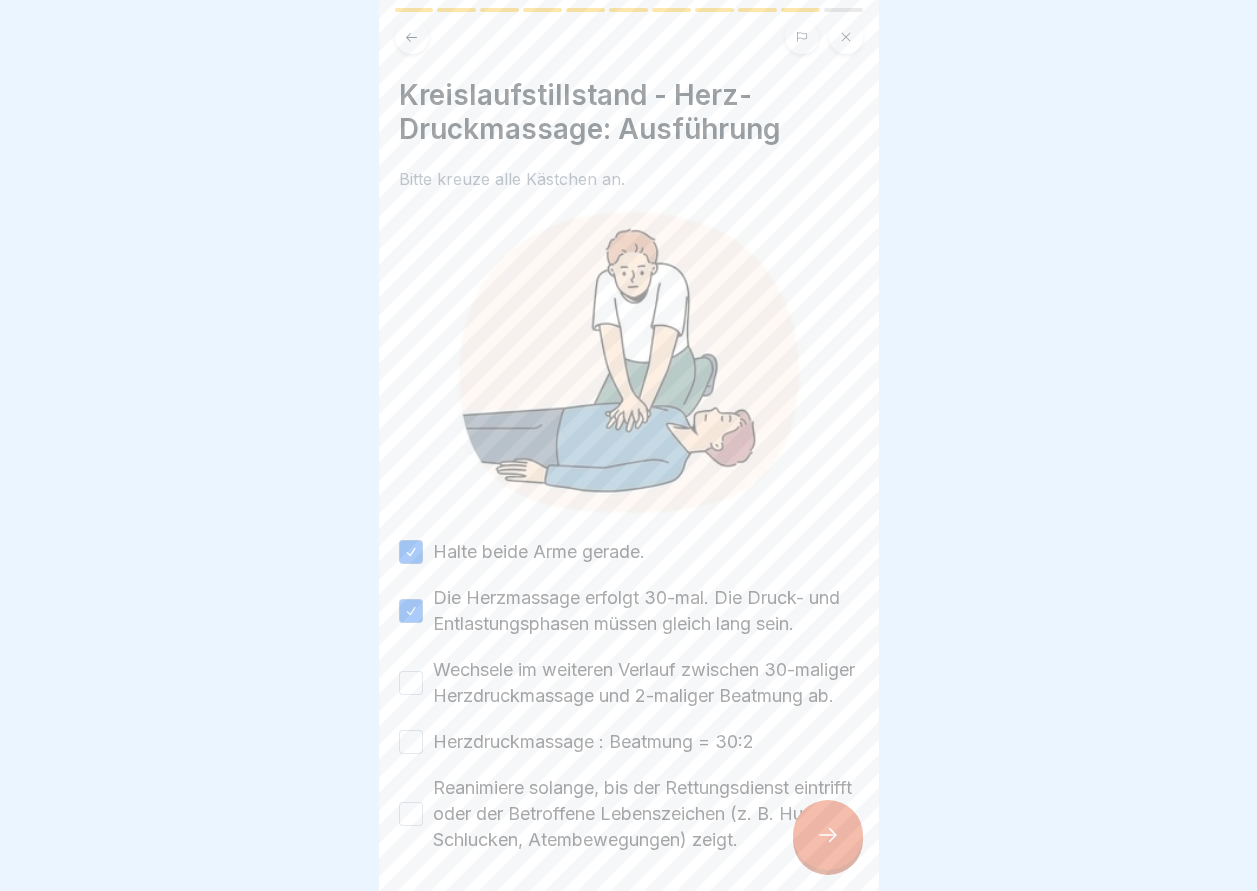 click on "Wechsele im weiteren Verlauf zwischen 30-maliger Herzdruckmassage und 2-maliger Beatmung ab." at bounding box center (411, 683) 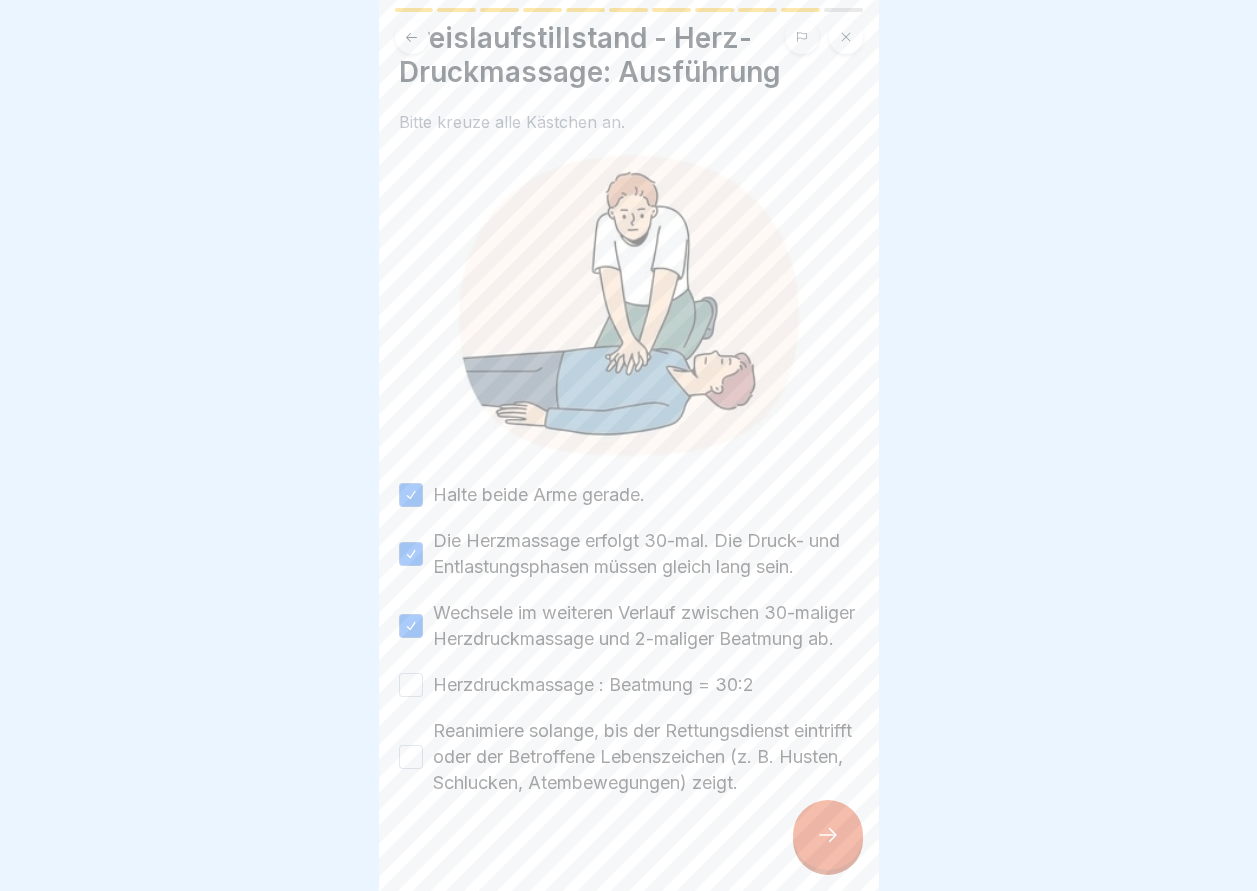 scroll, scrollTop: 124, scrollLeft: 0, axis: vertical 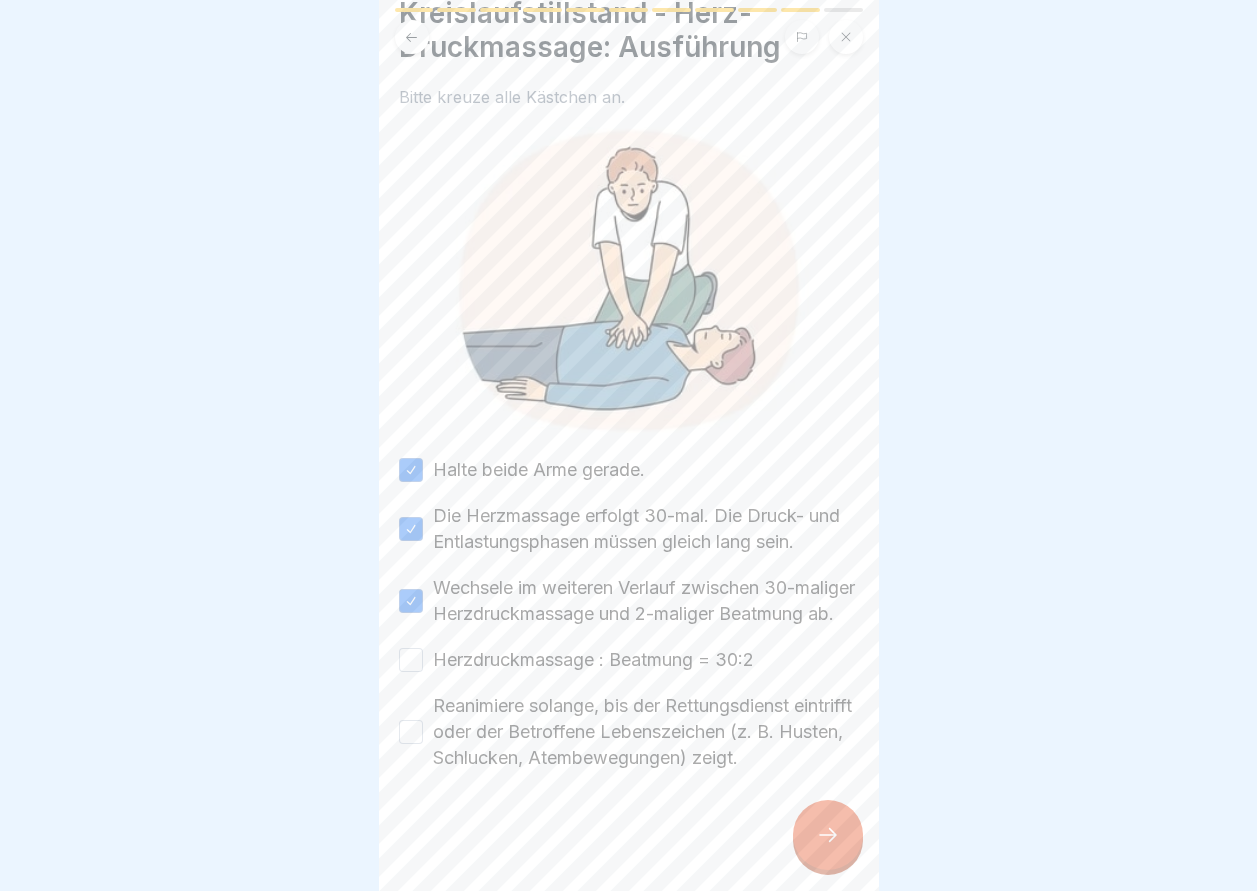 click on "Herzdruckmassage : Beatmung = 30:2" at bounding box center [411, 660] 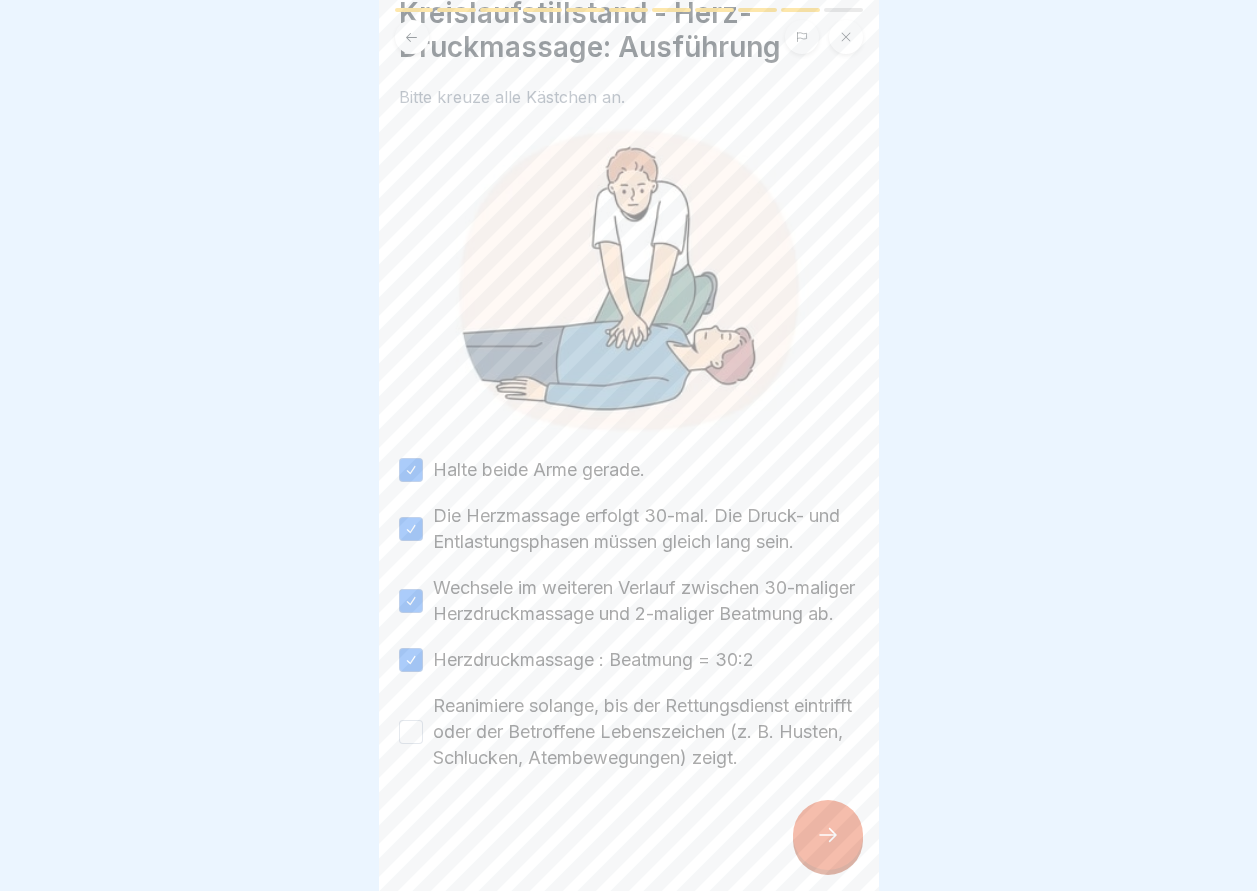 click on "Reanimiere solange, bis der Rettungsdienst eintrifft oder der Betroffene Lebenszeichen (z. B. Husten, Schlucken, Atembewegungen) zeigt." at bounding box center [411, 732] 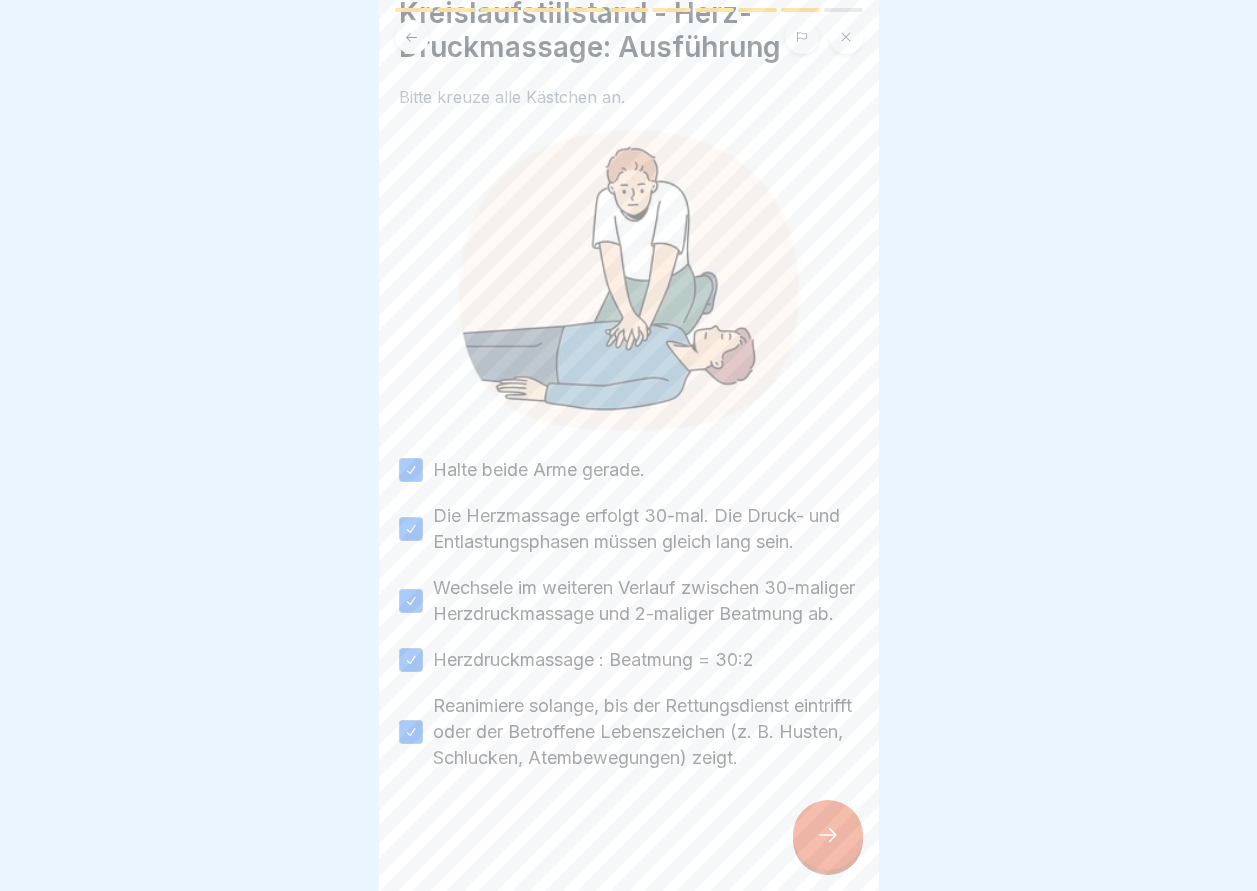 click 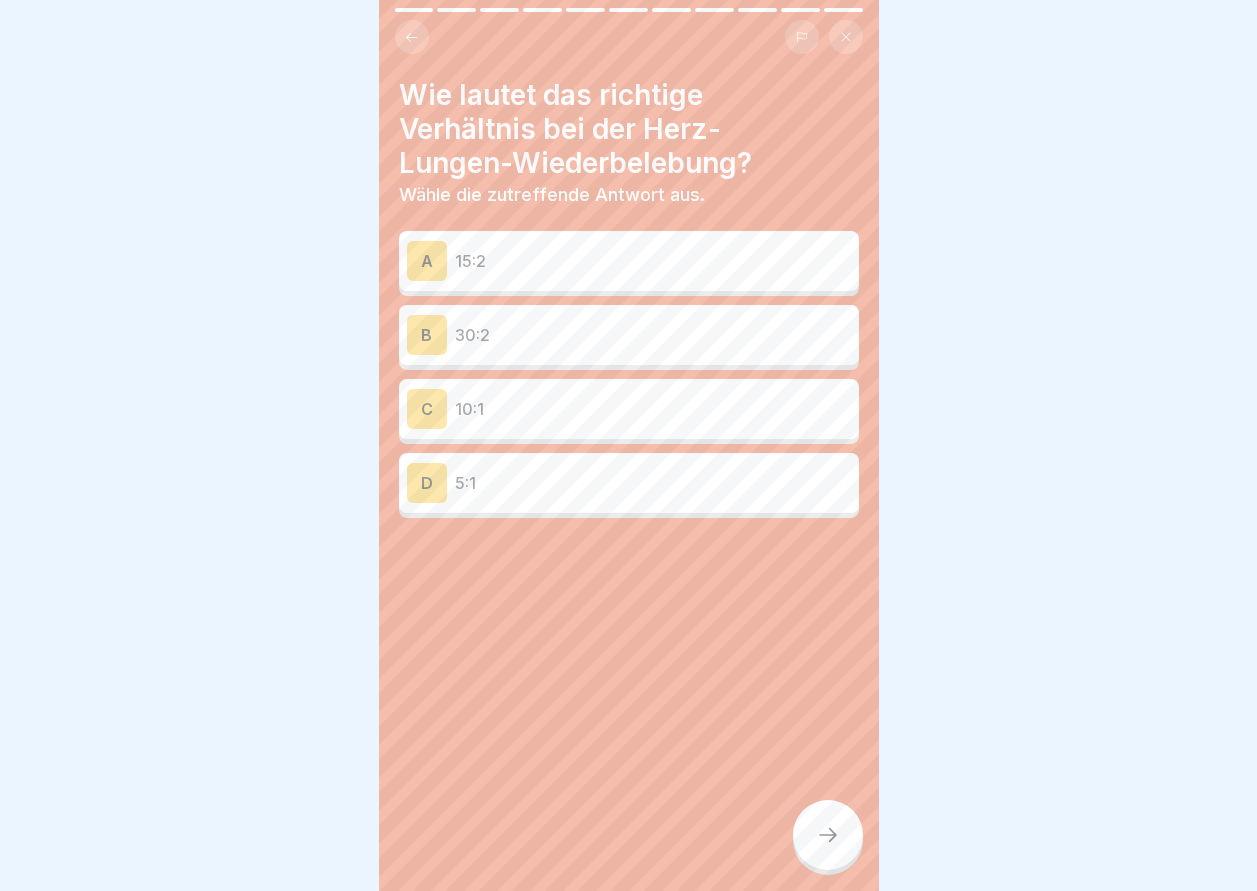 click on "5:1" at bounding box center [653, 483] 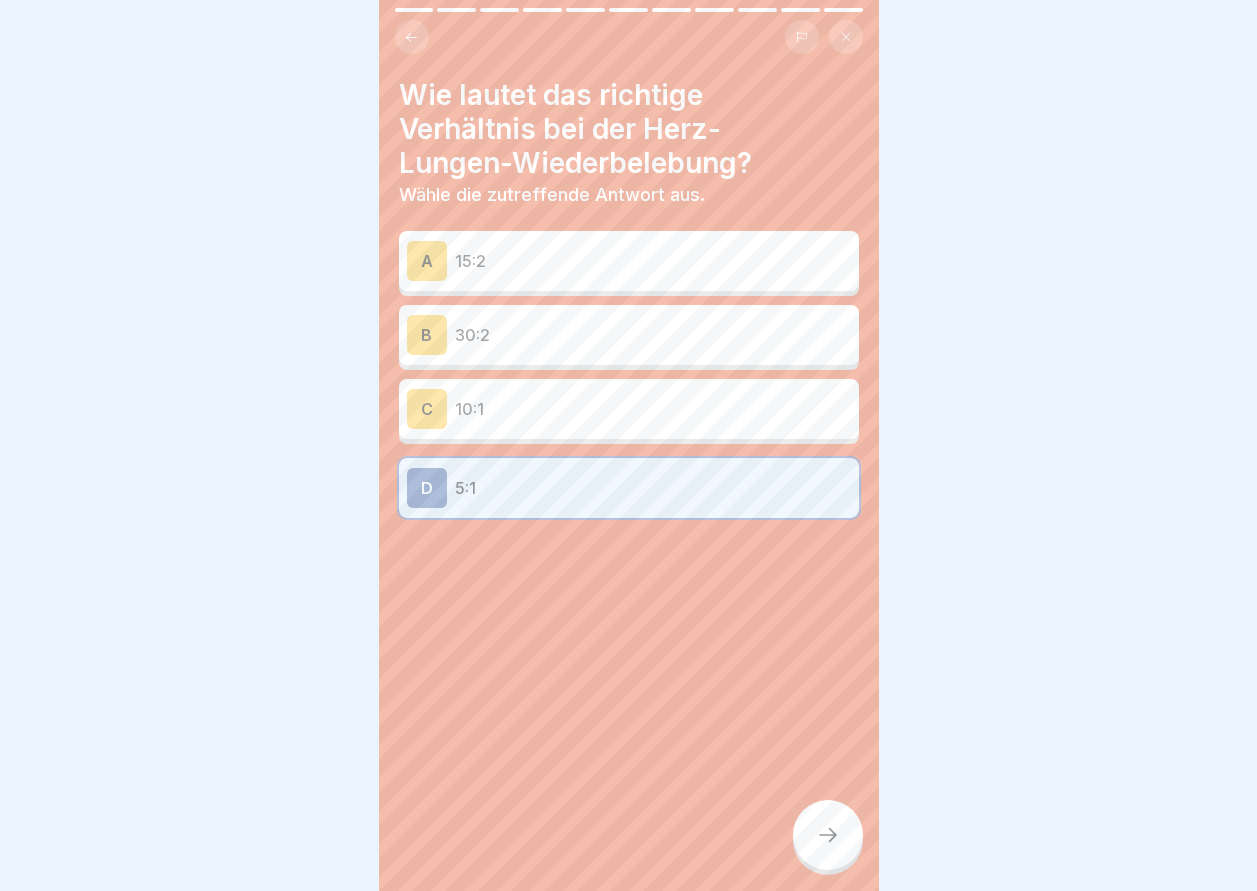click 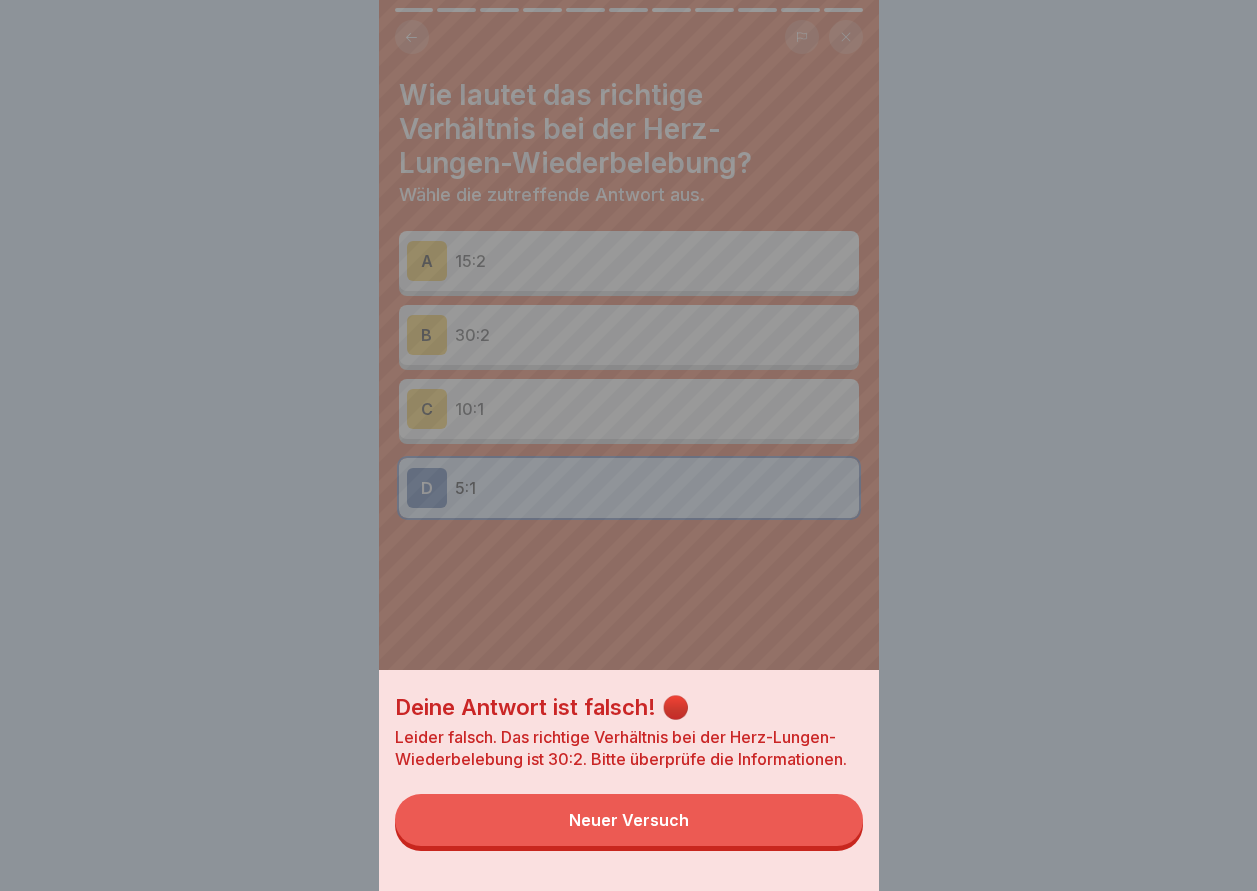 type 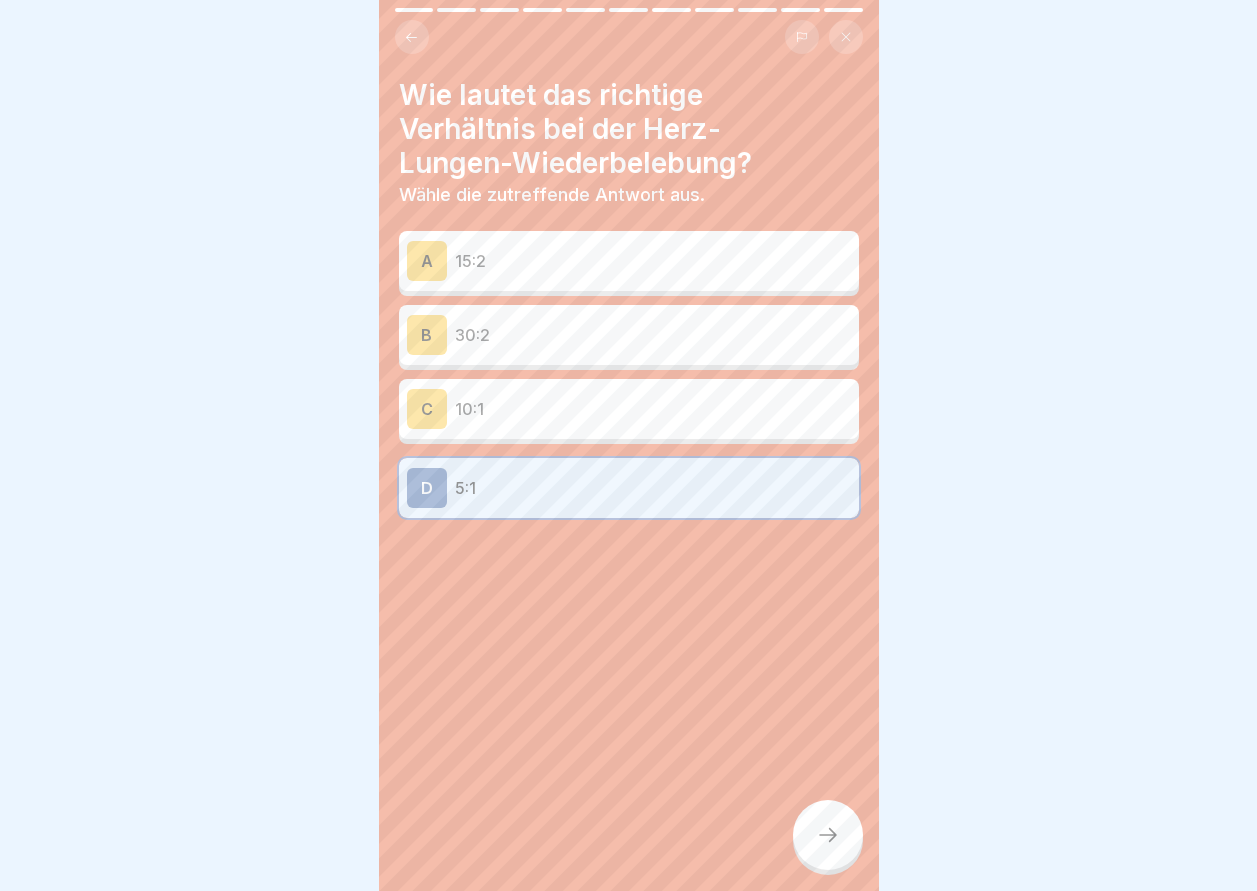 click on "A 15:2" at bounding box center (629, 261) 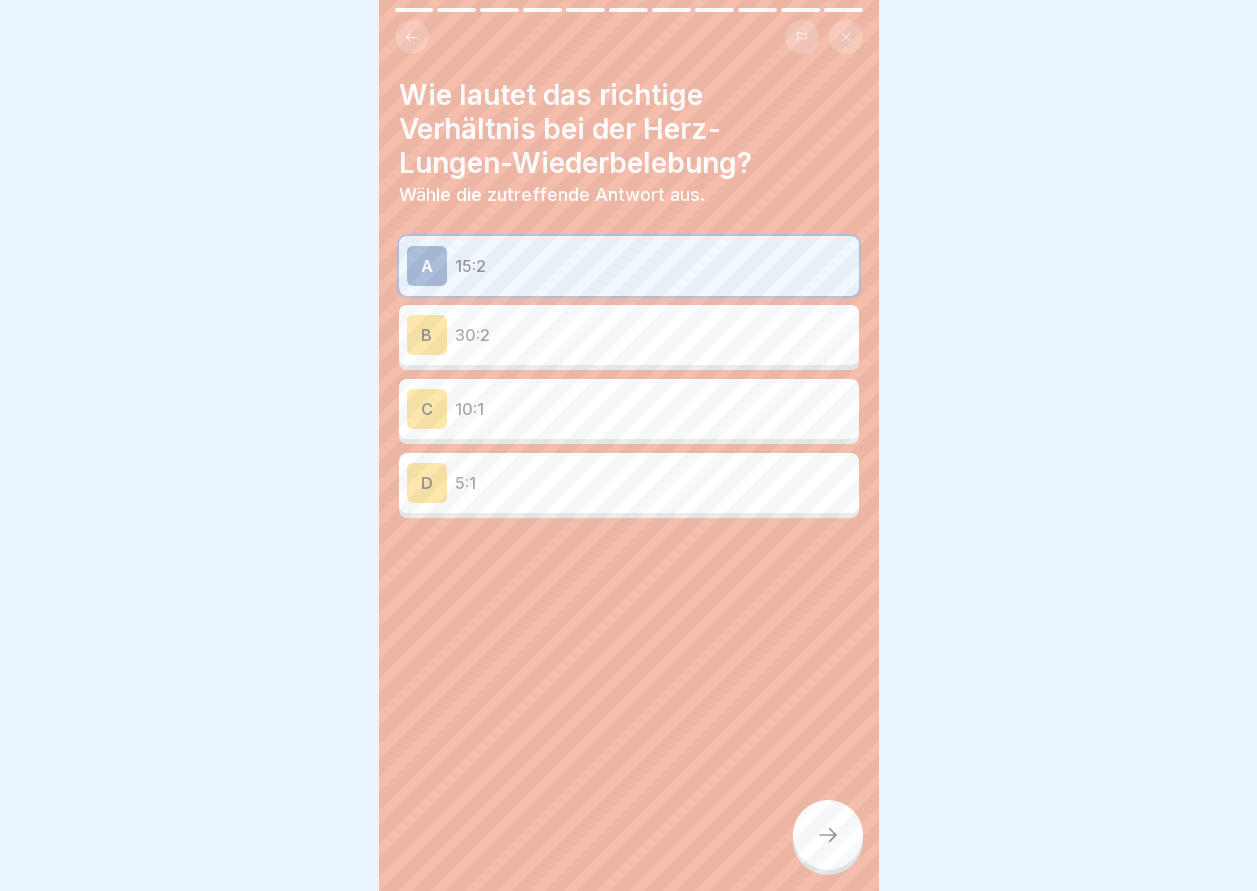 click on "A 15:2 B 30:2 C 10:1 D 5:1" at bounding box center [629, 377] 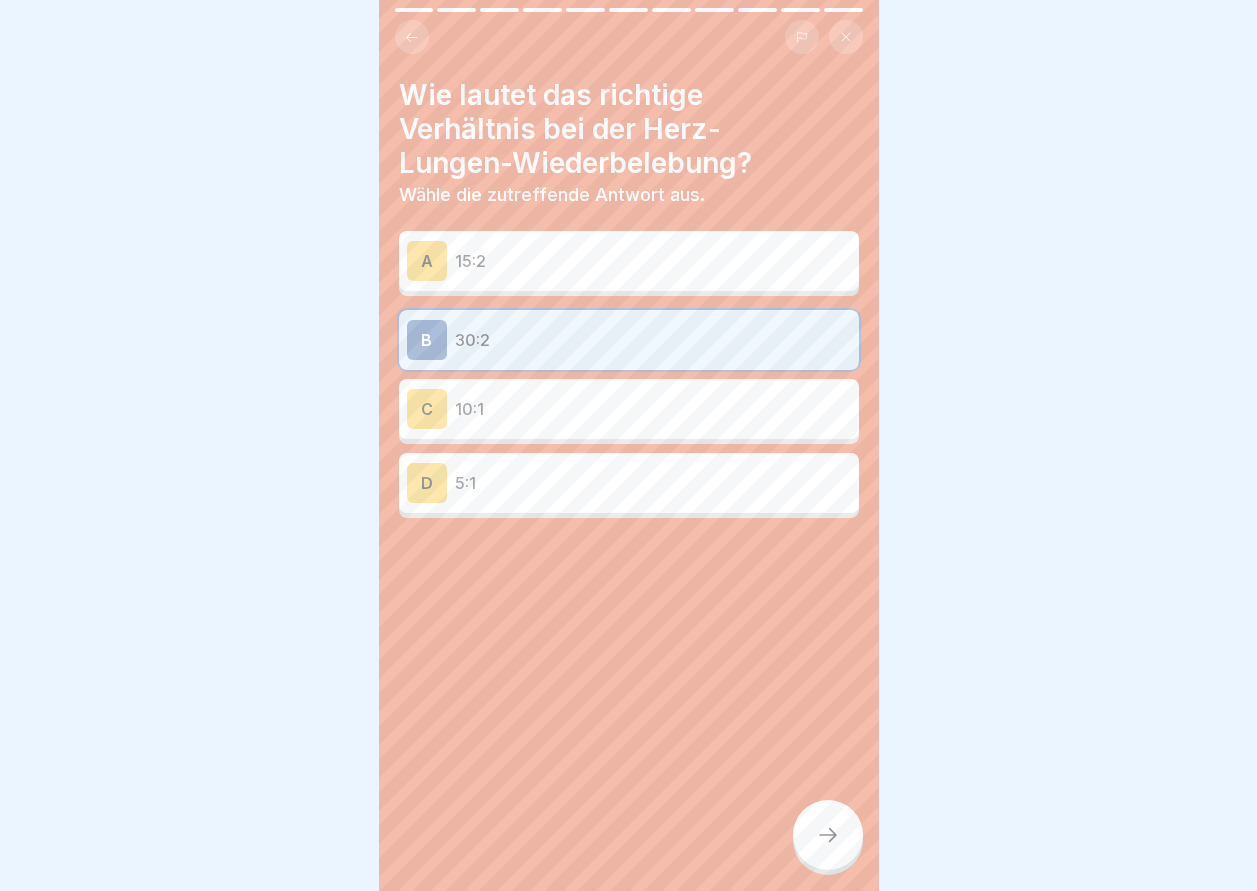 click at bounding box center [828, 835] 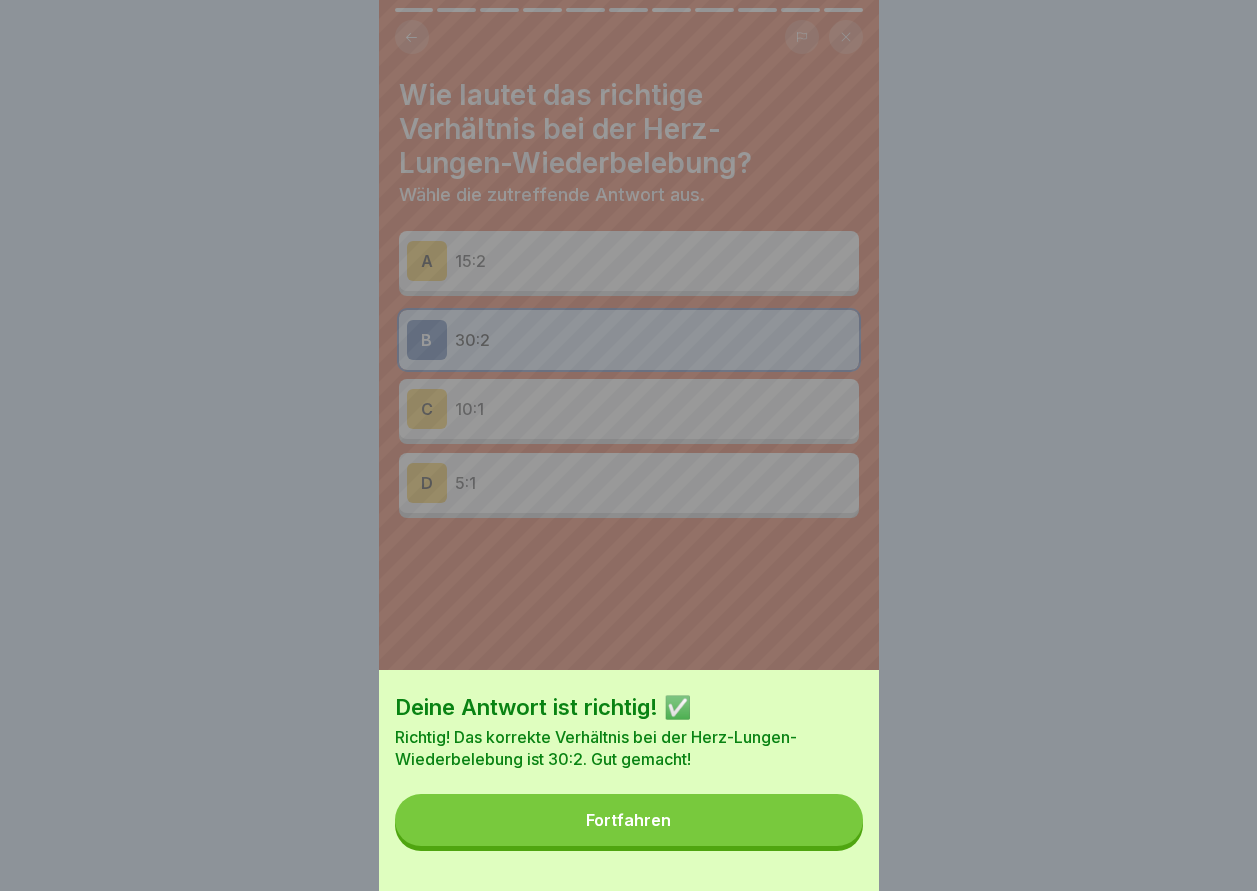 click on "Deine Antwort ist richtig!
✅ Richtig! Das korrekte Verhältnis bei der Herz-Lungen-Wiederbelebung ist 30:2. Gut gemacht!   Fortfahren" at bounding box center [629, 780] 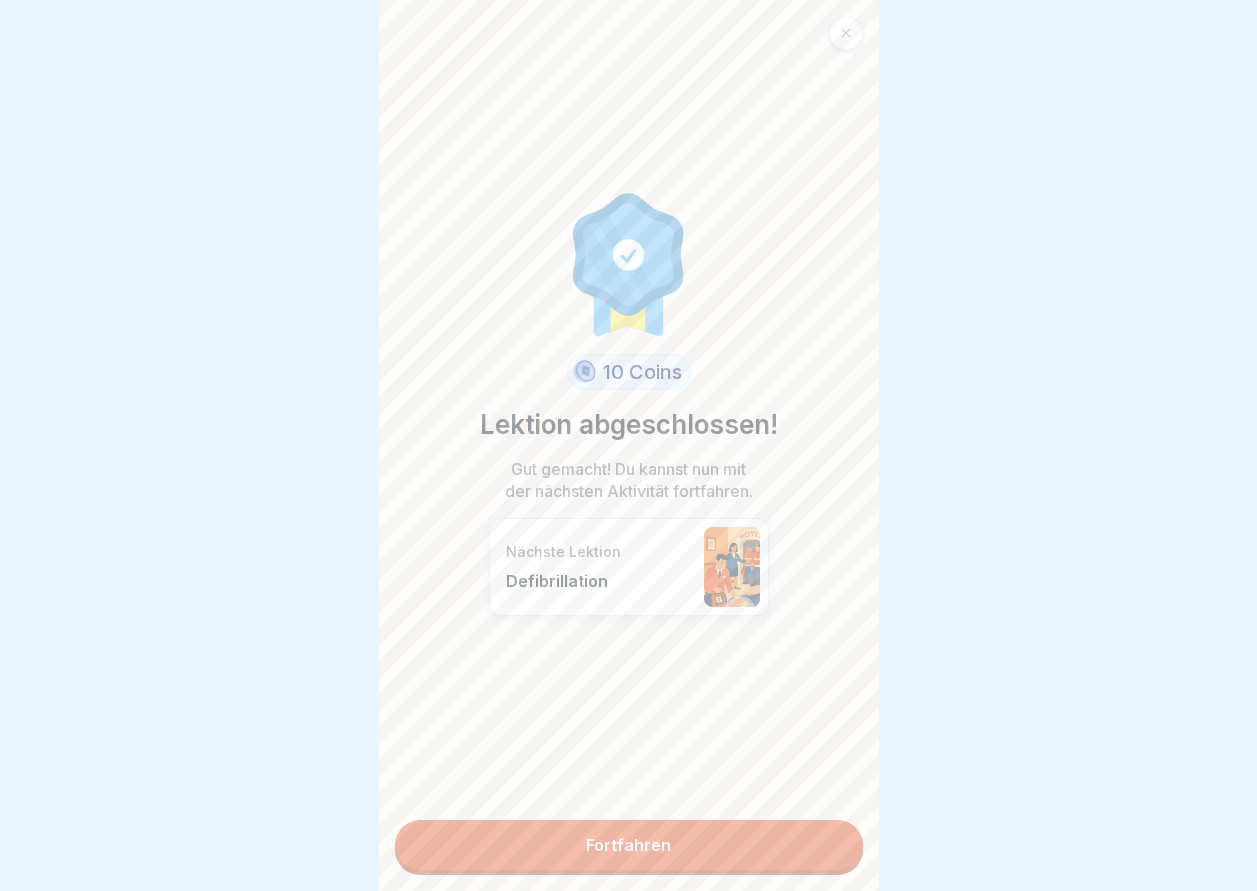 click on "Fortfahren" at bounding box center (629, 845) 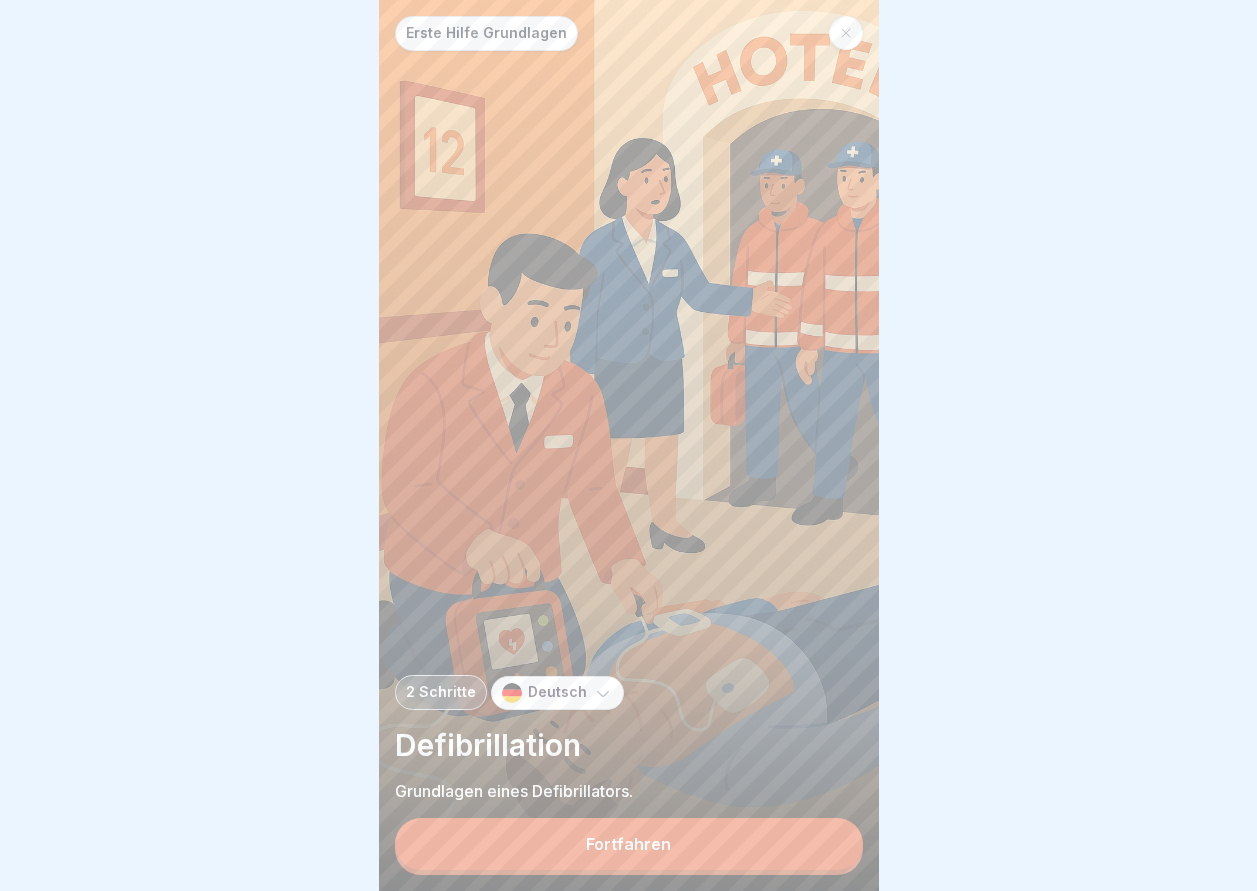 click on "Erste Hilfe Grundlagen  2 Schritte Deutsch Defibrillation Grundlagen eines Defibrillators. Fortfahren" at bounding box center (629, 445) 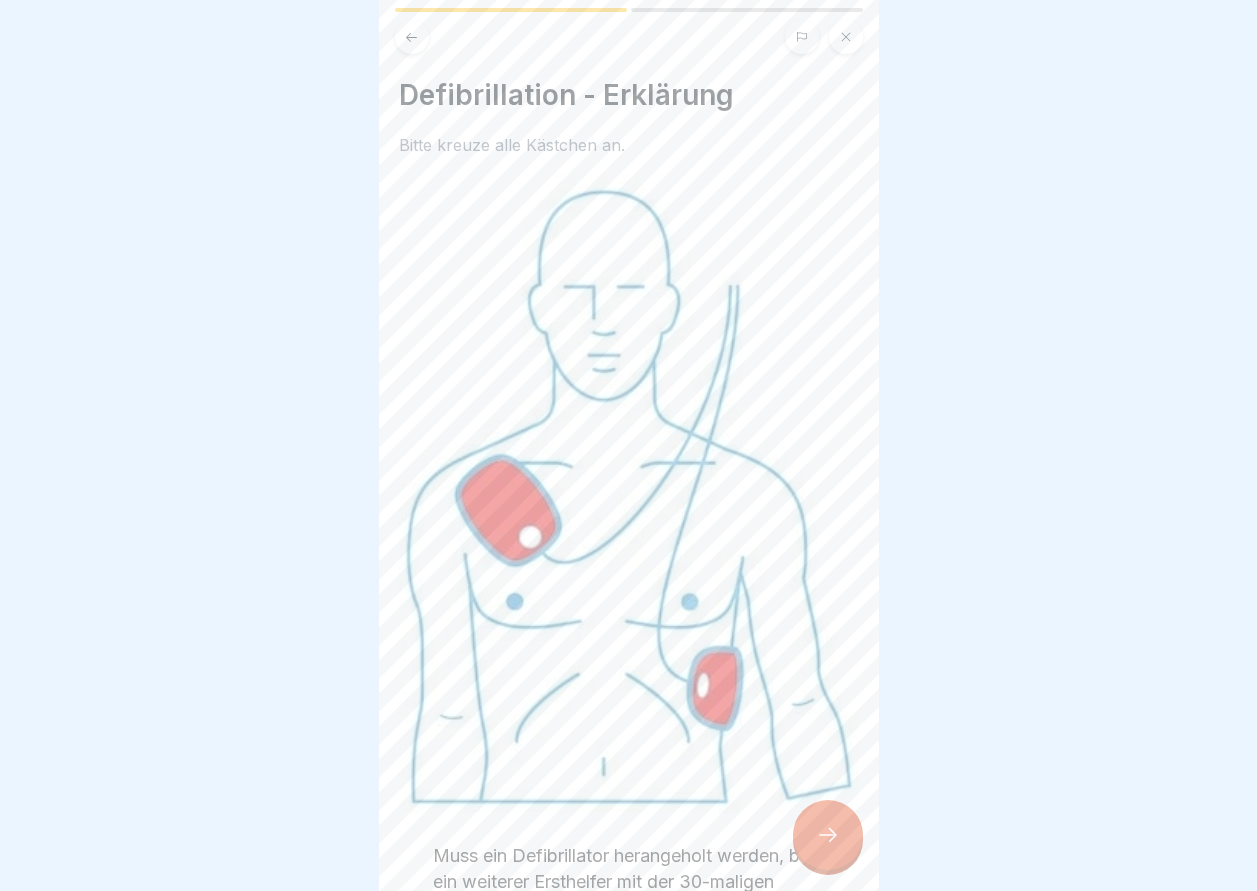 click on "Muss ein Defibrillator herangeholt werden, beginnt ein weiterer Ersthelfer mit der 30-maligen Herzdruckmassage und 2-maligen Atemspende - falls Kreislaufstillstand vorliegt - und setzt beides bis zum Eintreffen des Defibrillators fort." at bounding box center (646, 908) 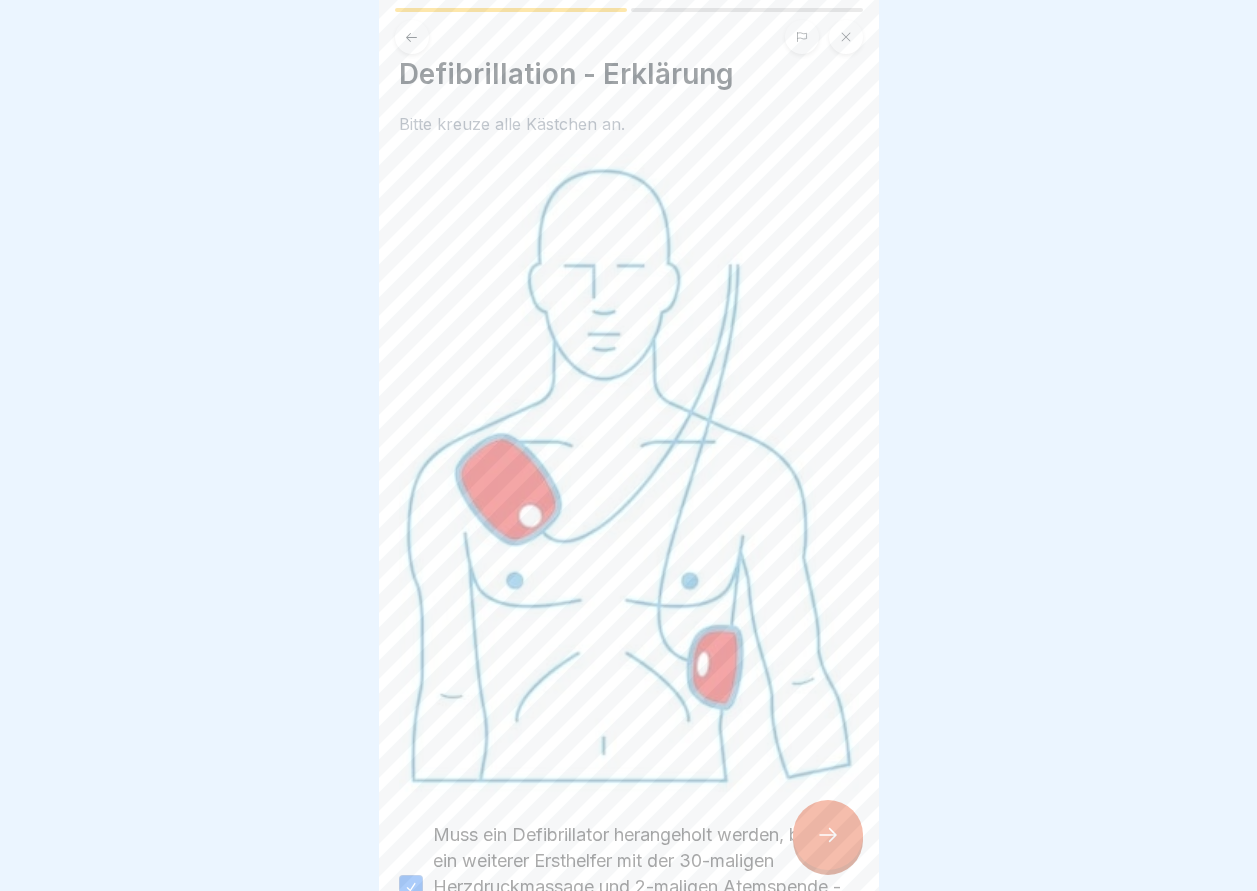 click at bounding box center (828, 835) 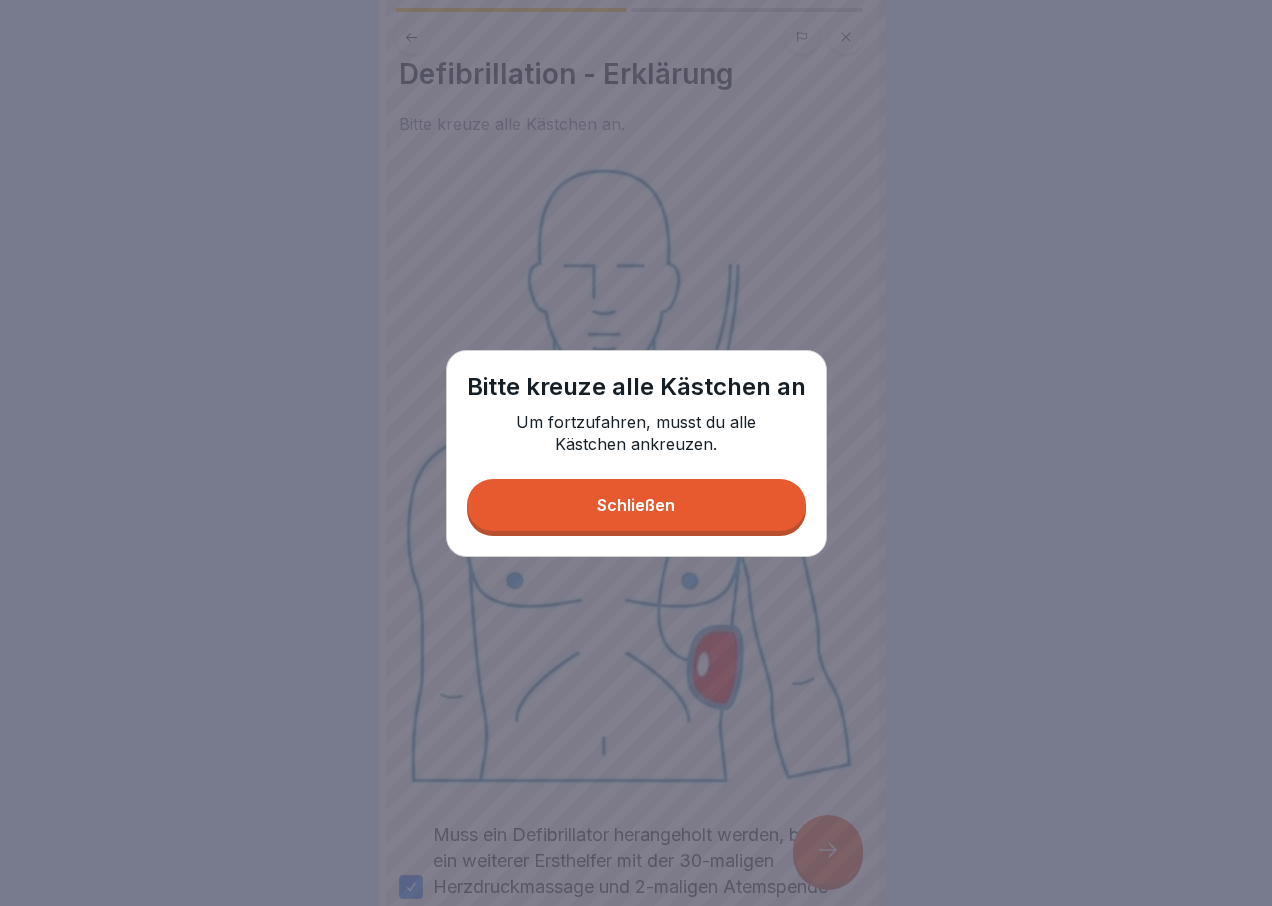 drag, startPoint x: 651, startPoint y: 510, endPoint x: 639, endPoint y: 511, distance: 12.0415945 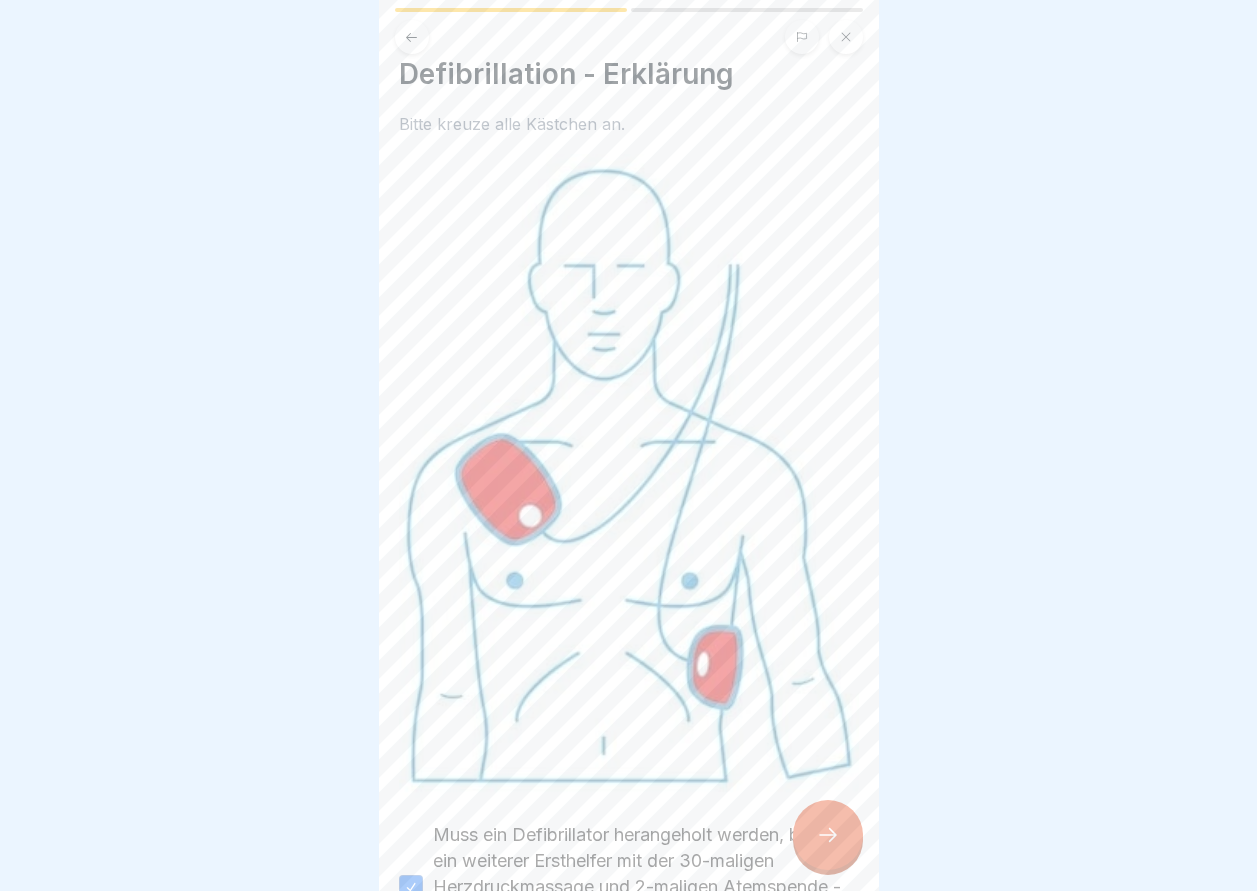 scroll, scrollTop: 403, scrollLeft: 0, axis: vertical 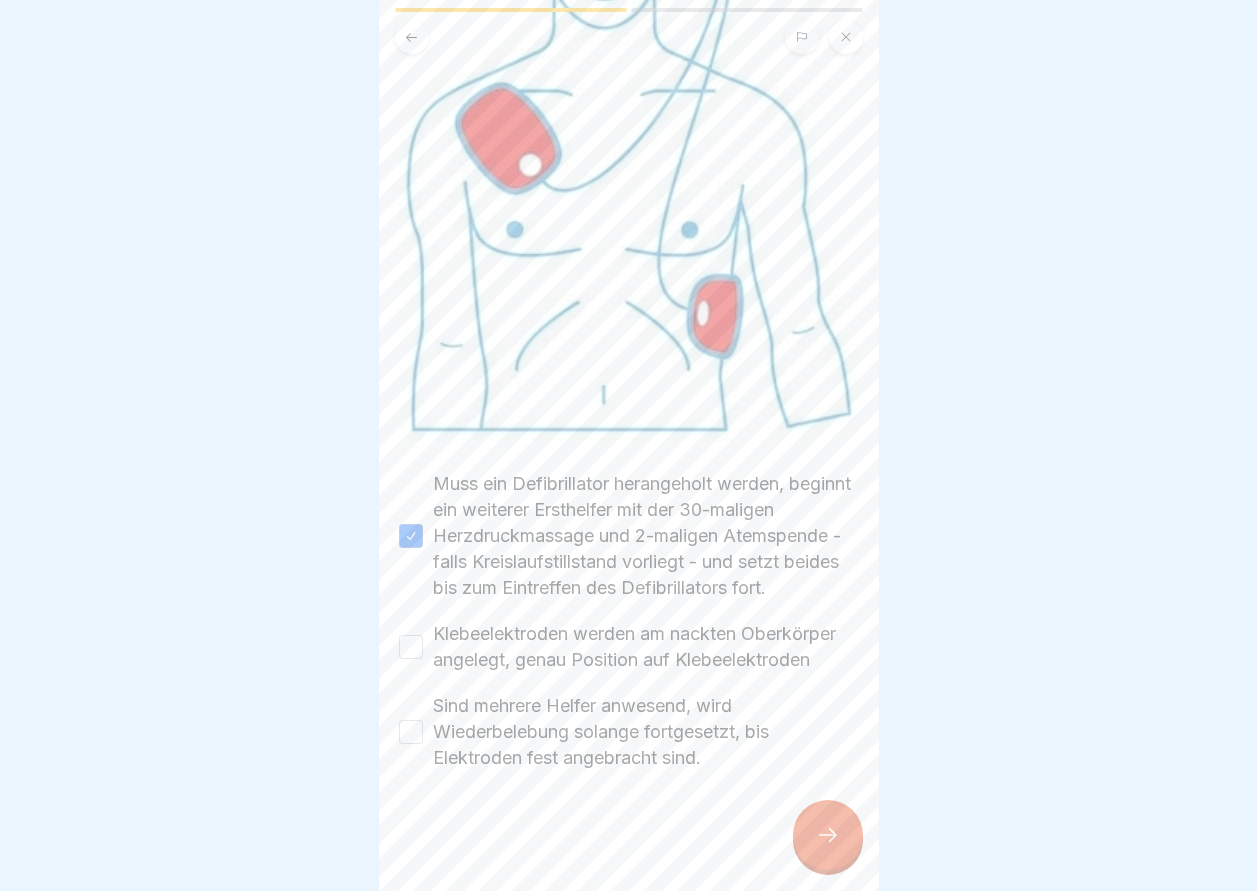 click on "Klebeelektroden werden am nackten Oberkörper angelegt, genau Position auf Klebeelektroden" at bounding box center (411, 647) 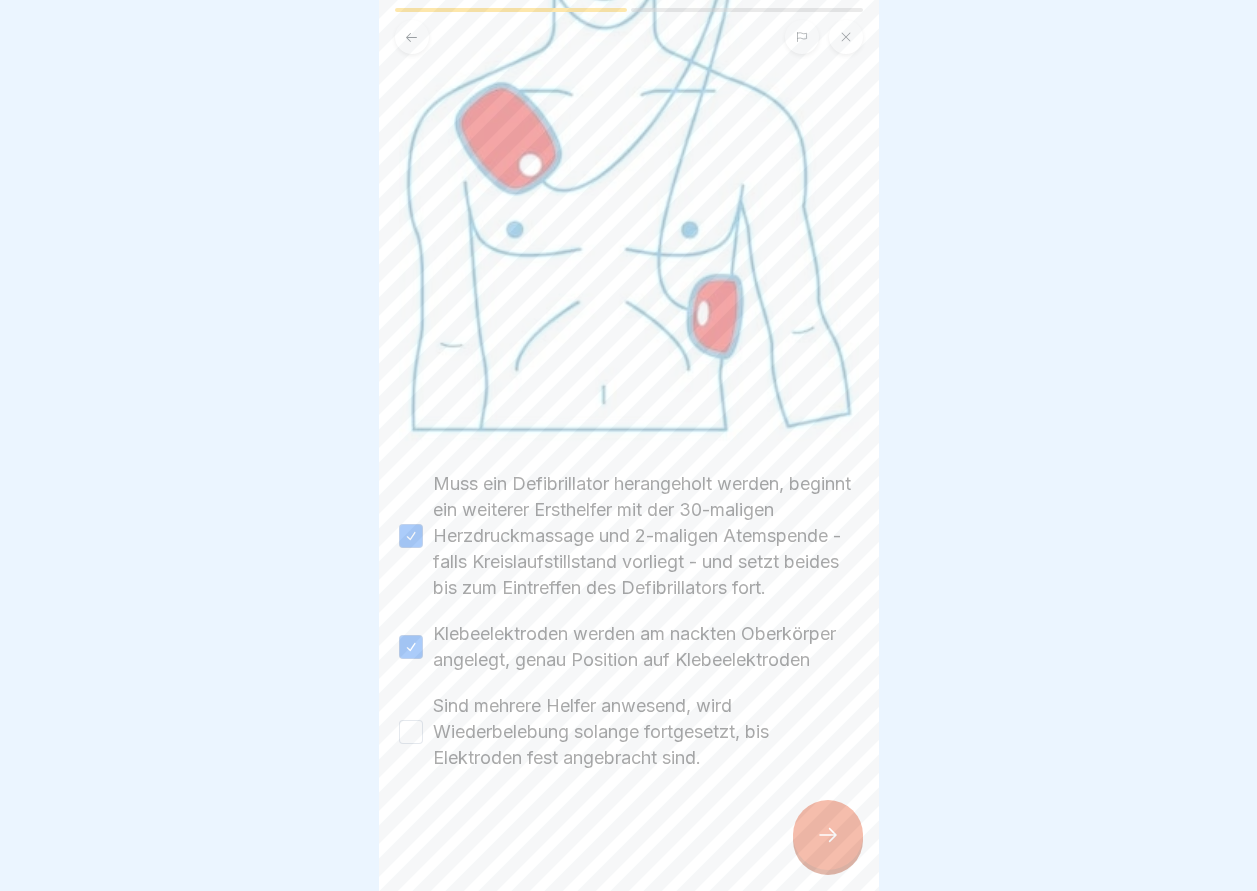 click on "Sind mehrere Helfer anwesend, wird Wiederbelebung solange fortgesetzt, bis Elektroden fest angebracht sind." at bounding box center [411, 732] 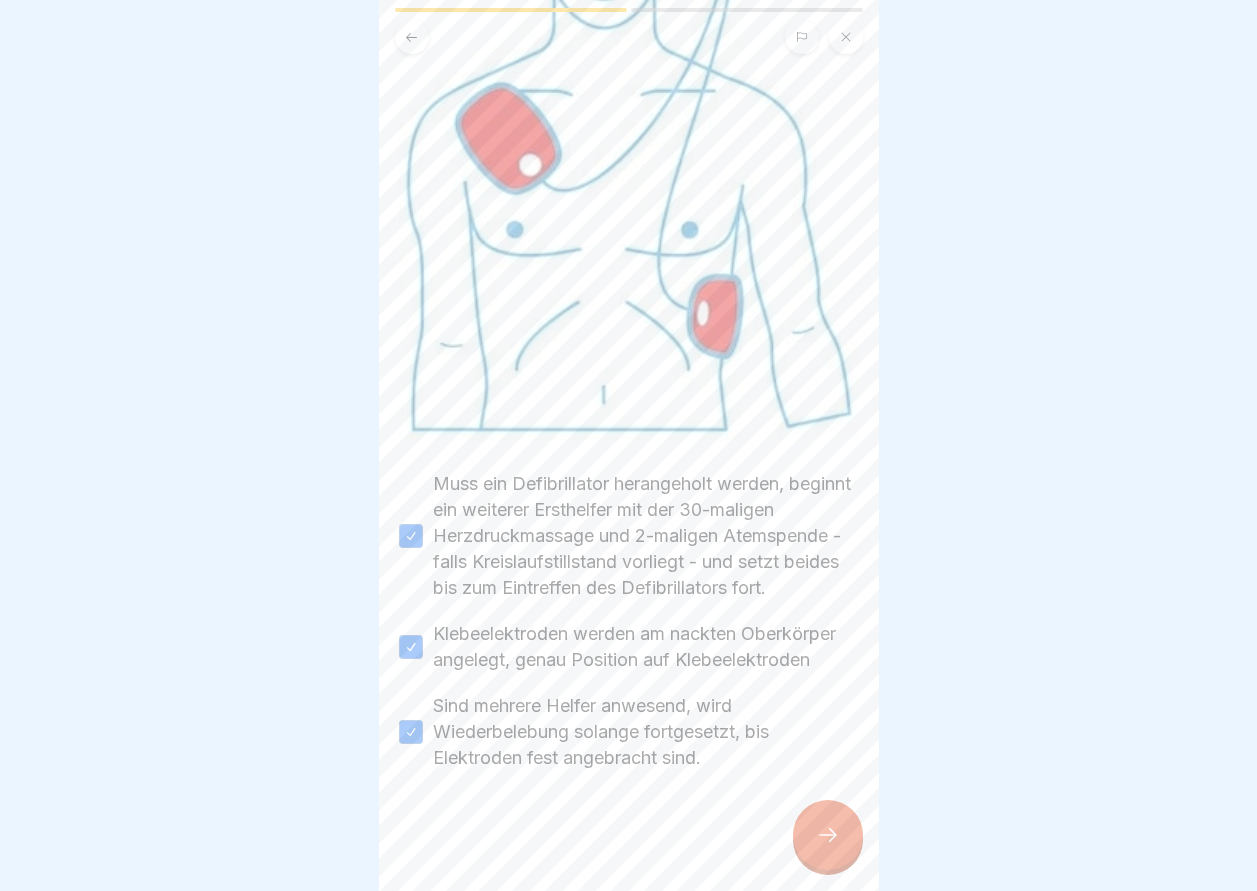 click at bounding box center [828, 835] 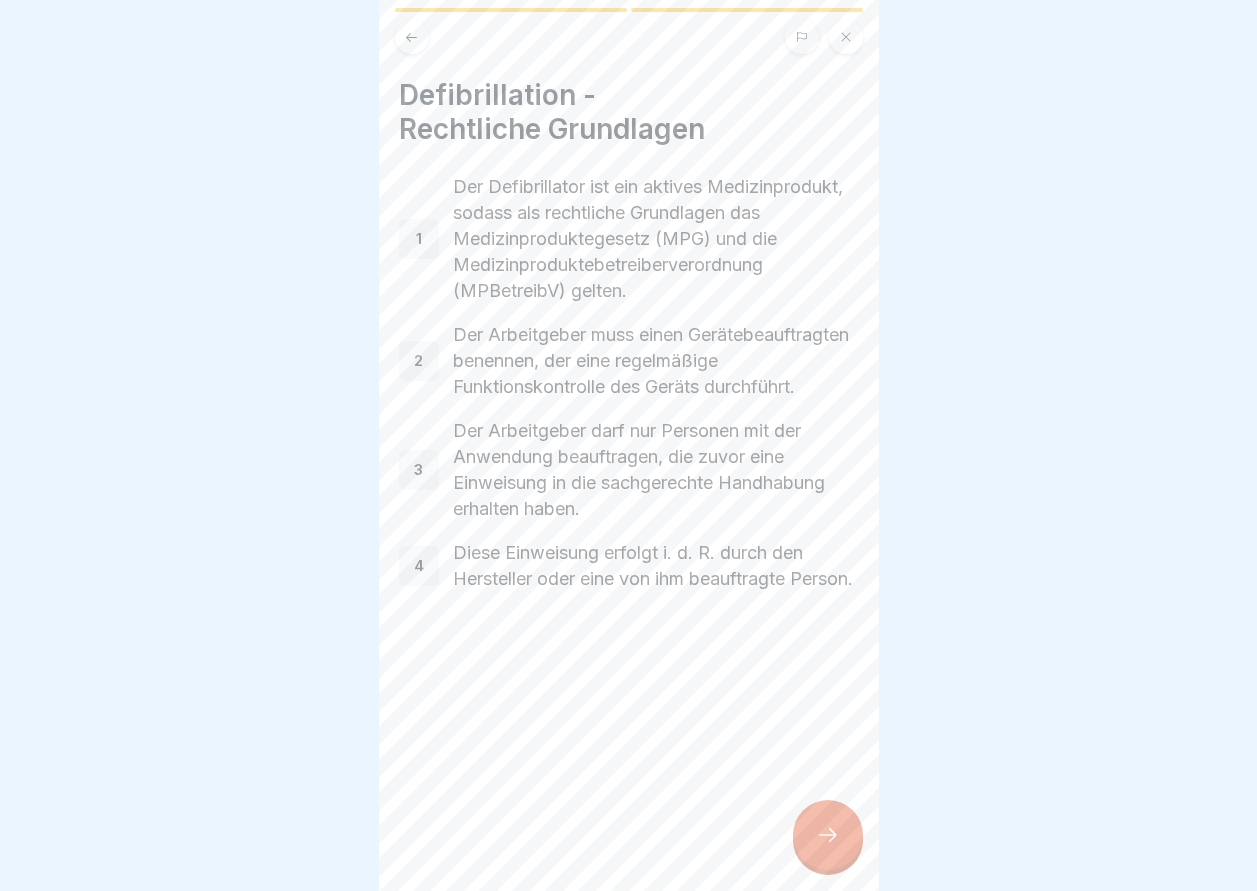 click at bounding box center (828, 835) 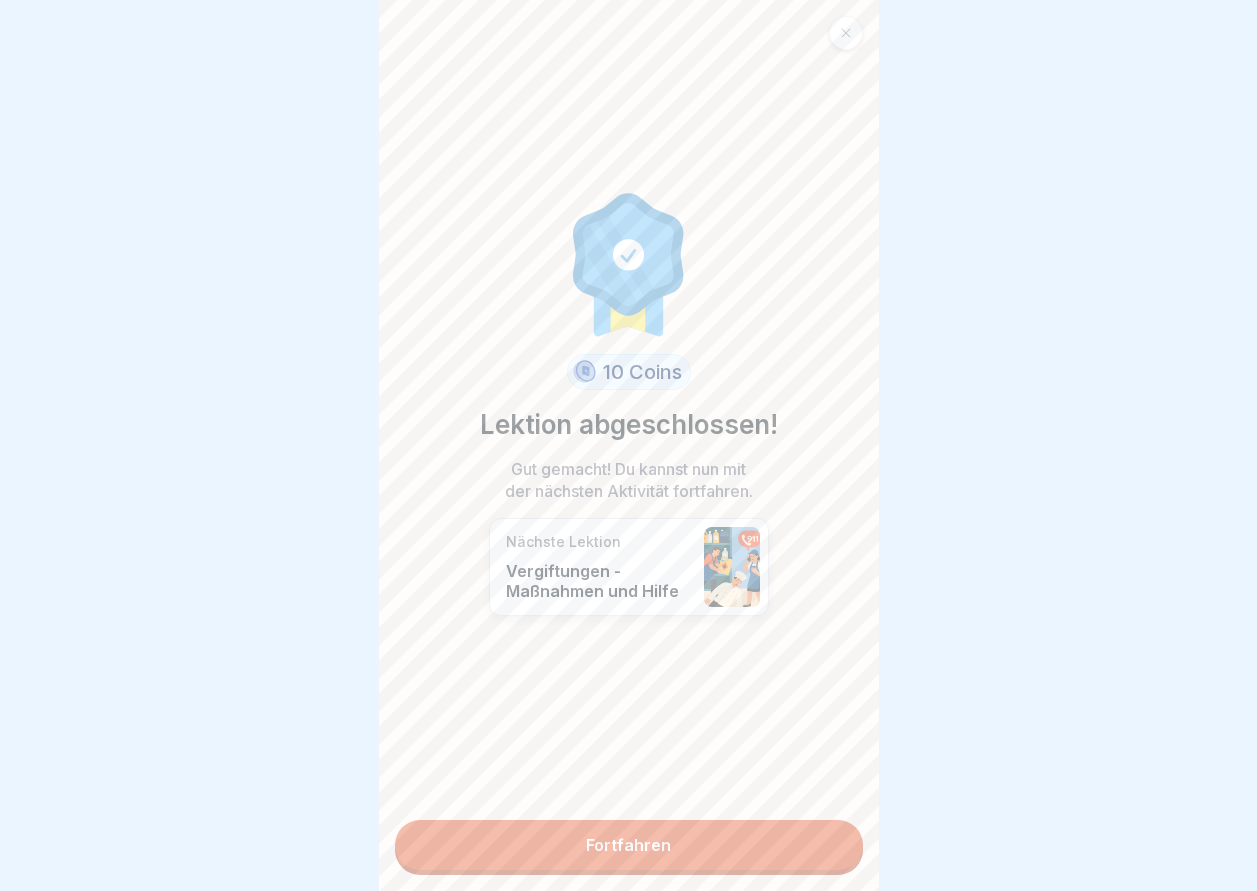 click on "Fortfahren" at bounding box center (629, 845) 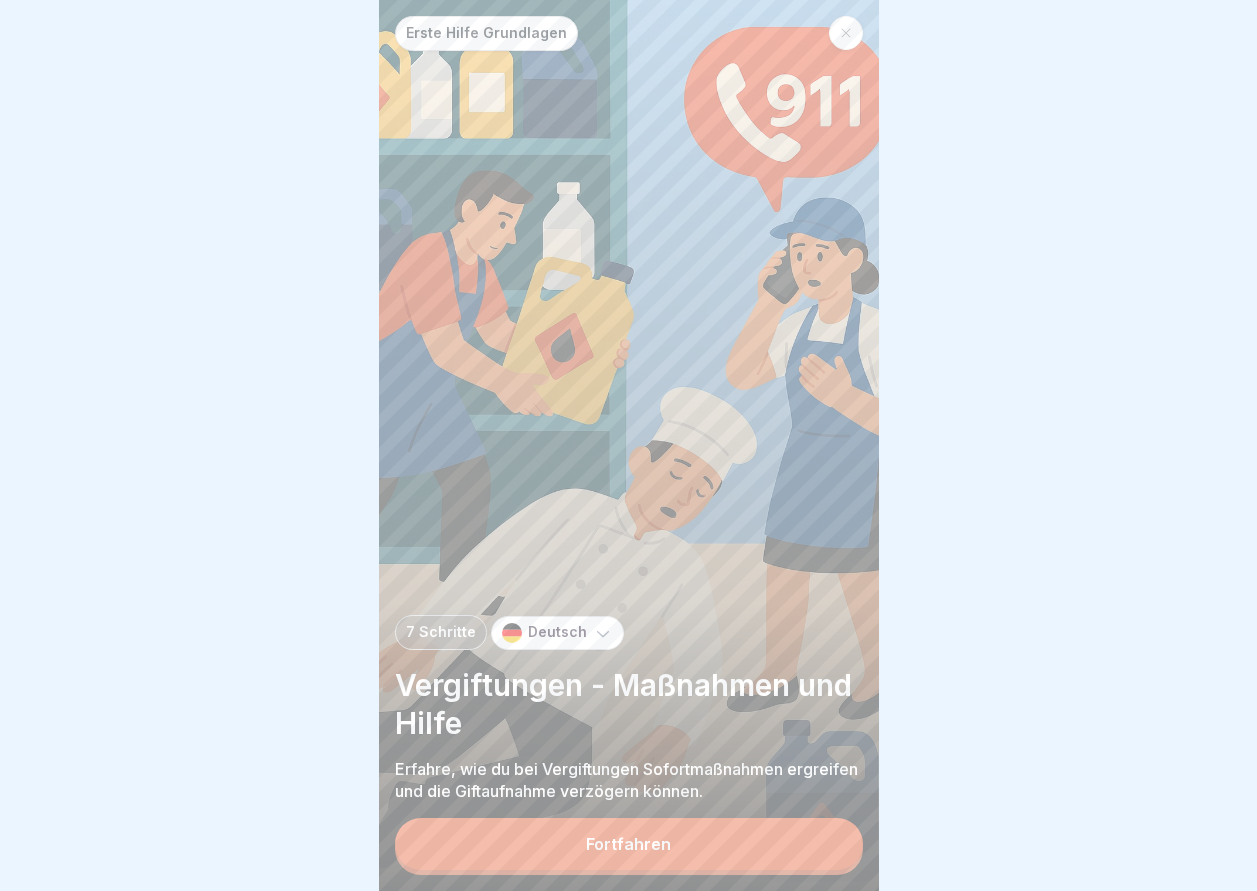 click on "Fortfahren" at bounding box center [629, 844] 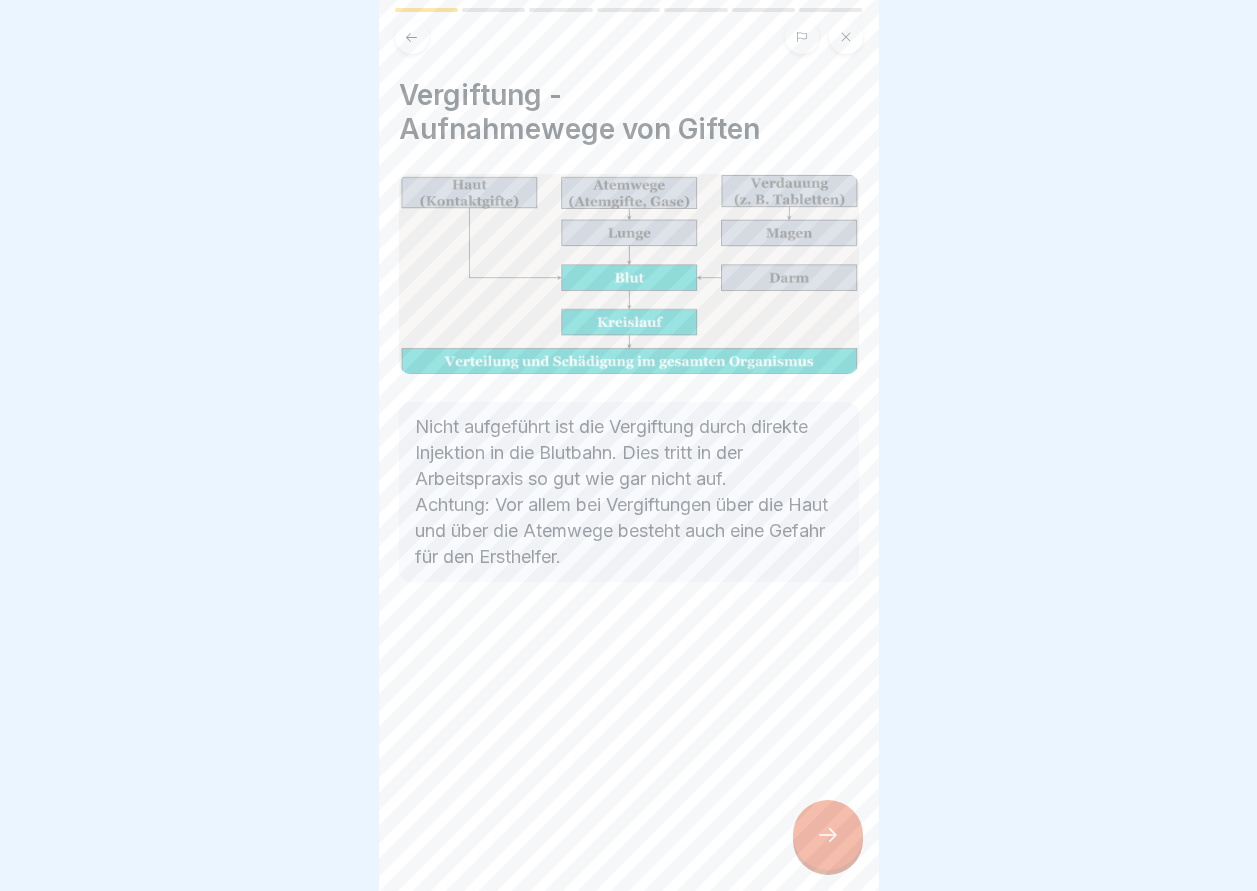 click at bounding box center (828, 835) 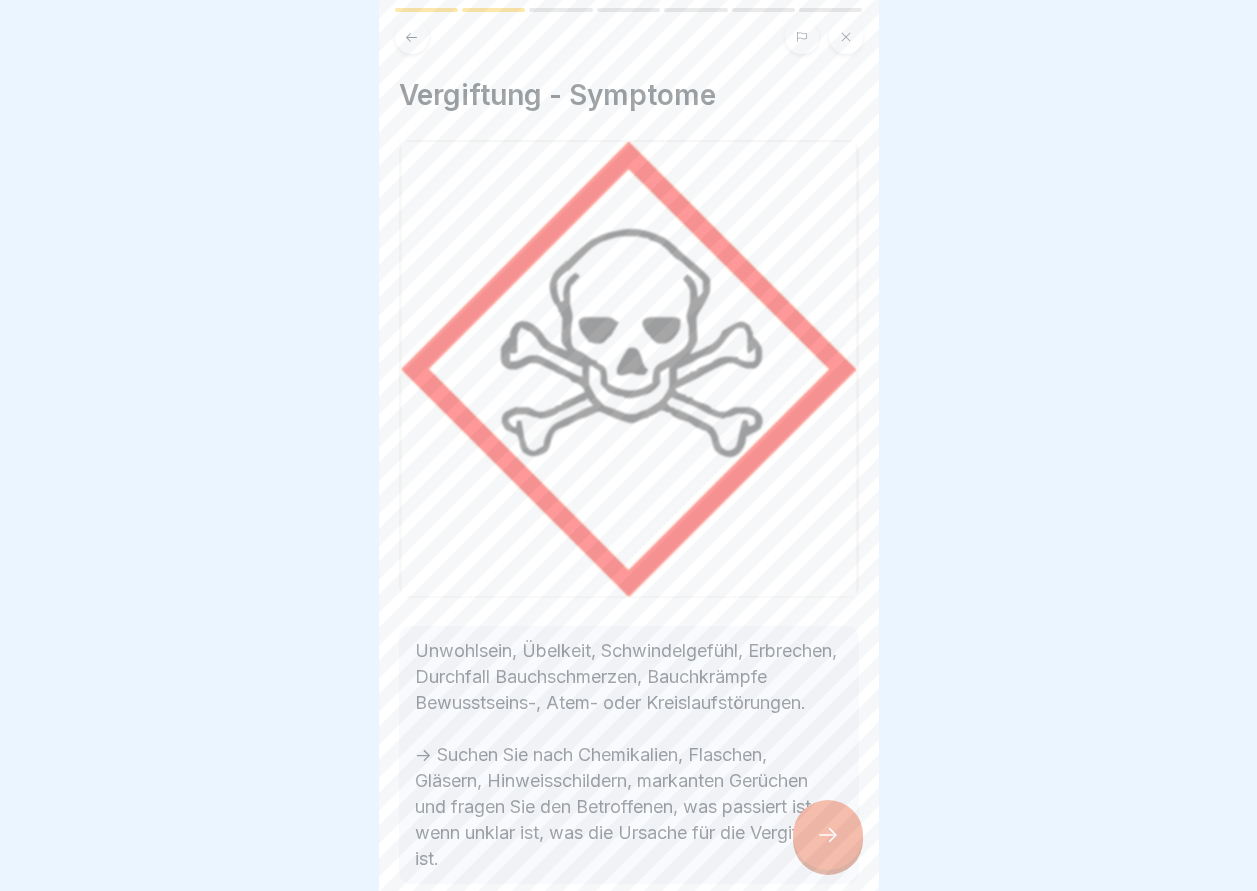 click 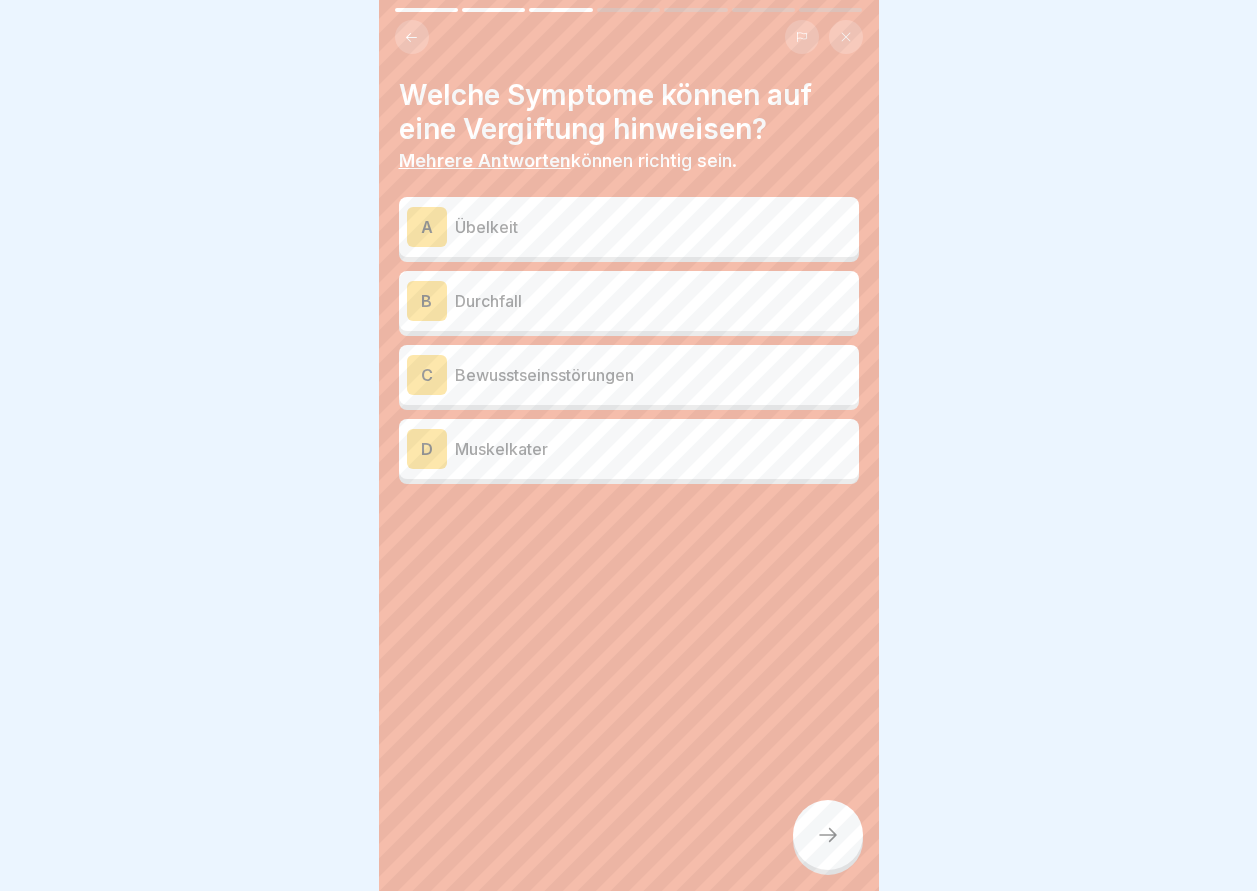 click 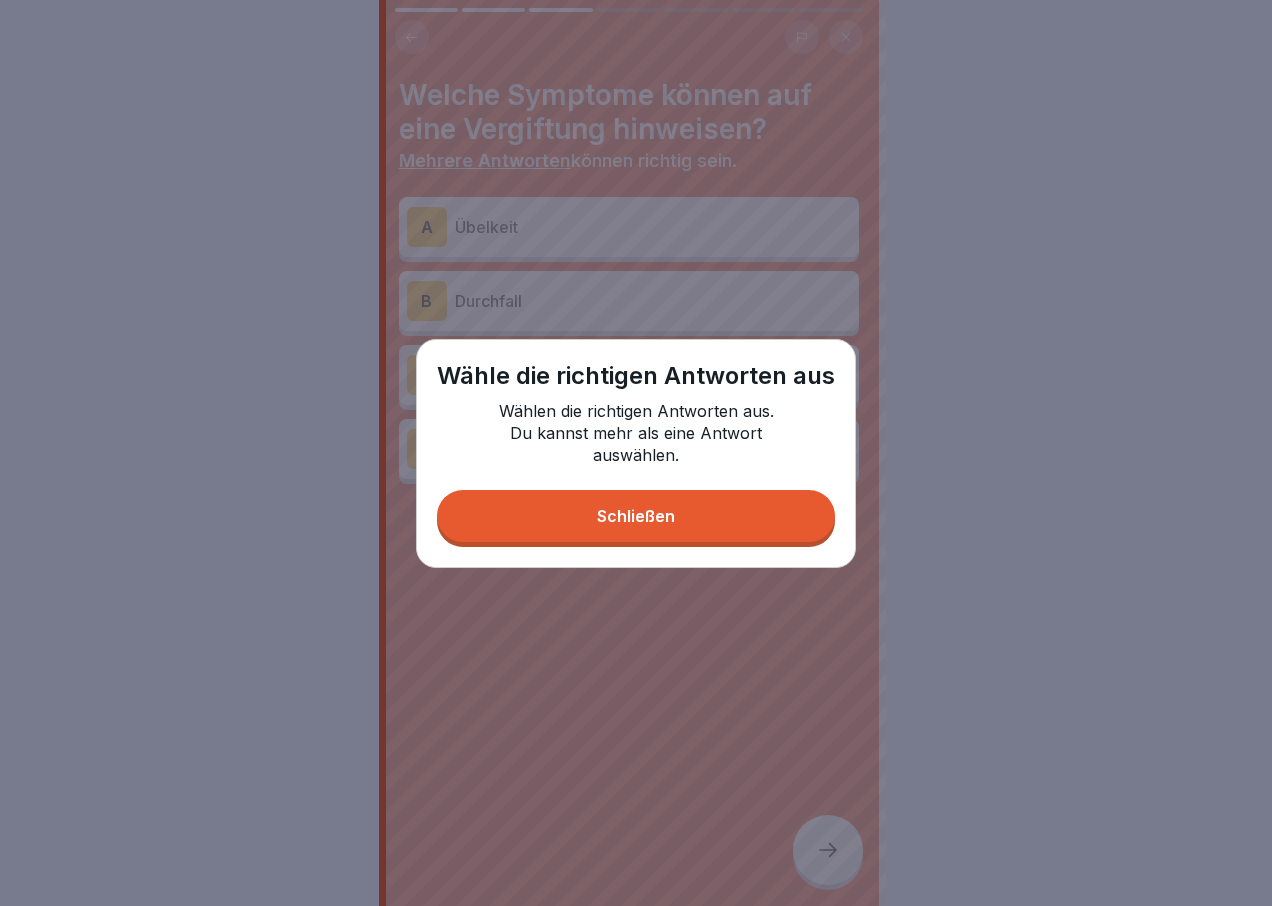 click on "Schließen" at bounding box center (636, 516) 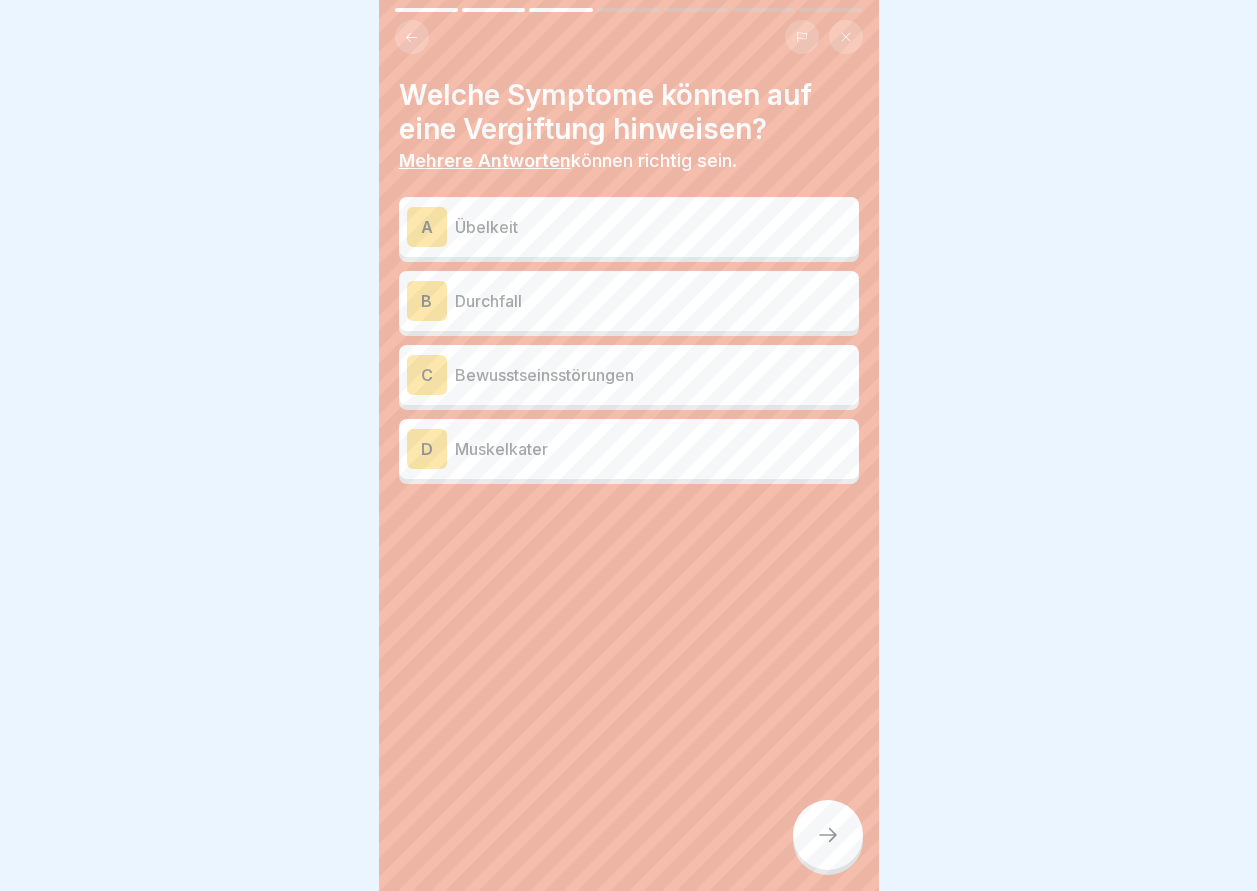 click on "Übelkeit" at bounding box center [653, 227] 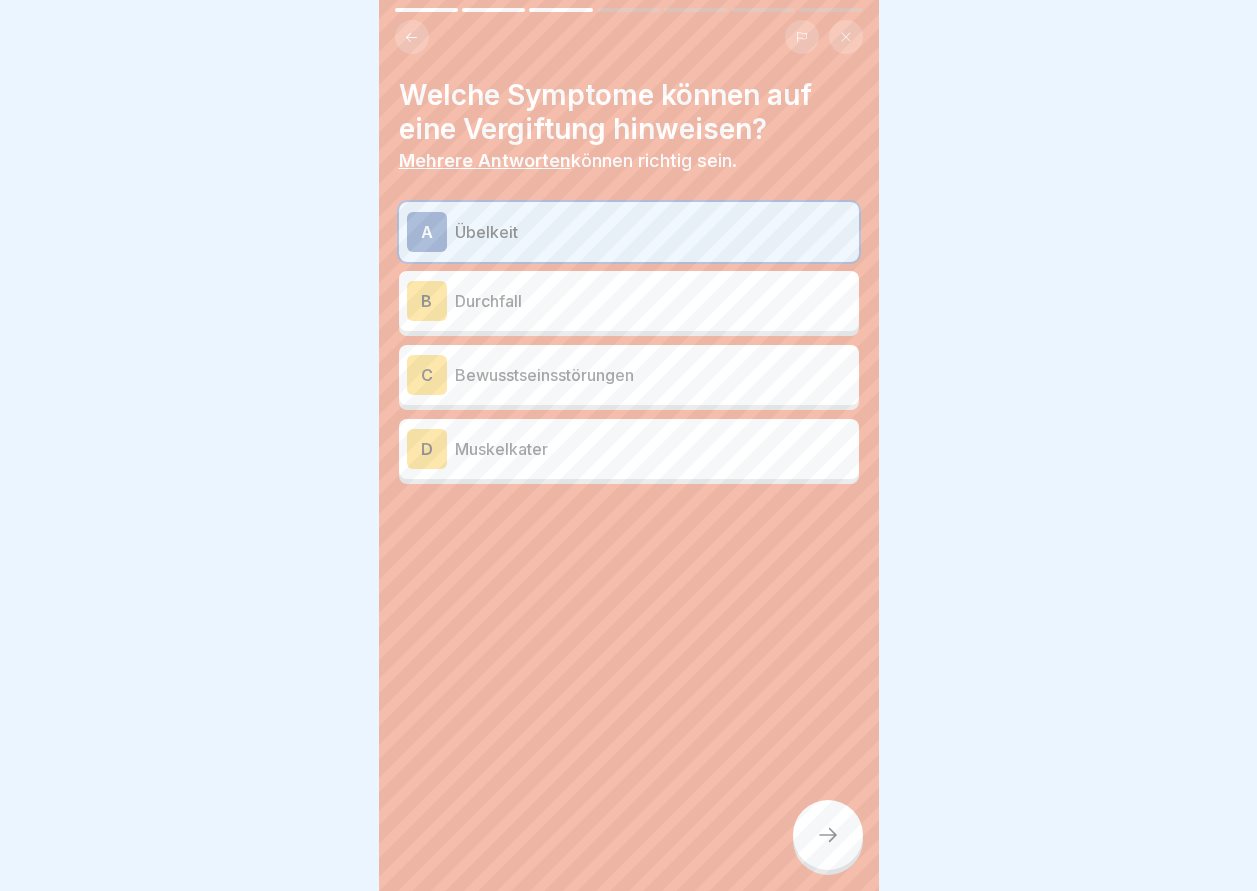 click on "B Durchfall" at bounding box center (629, 301) 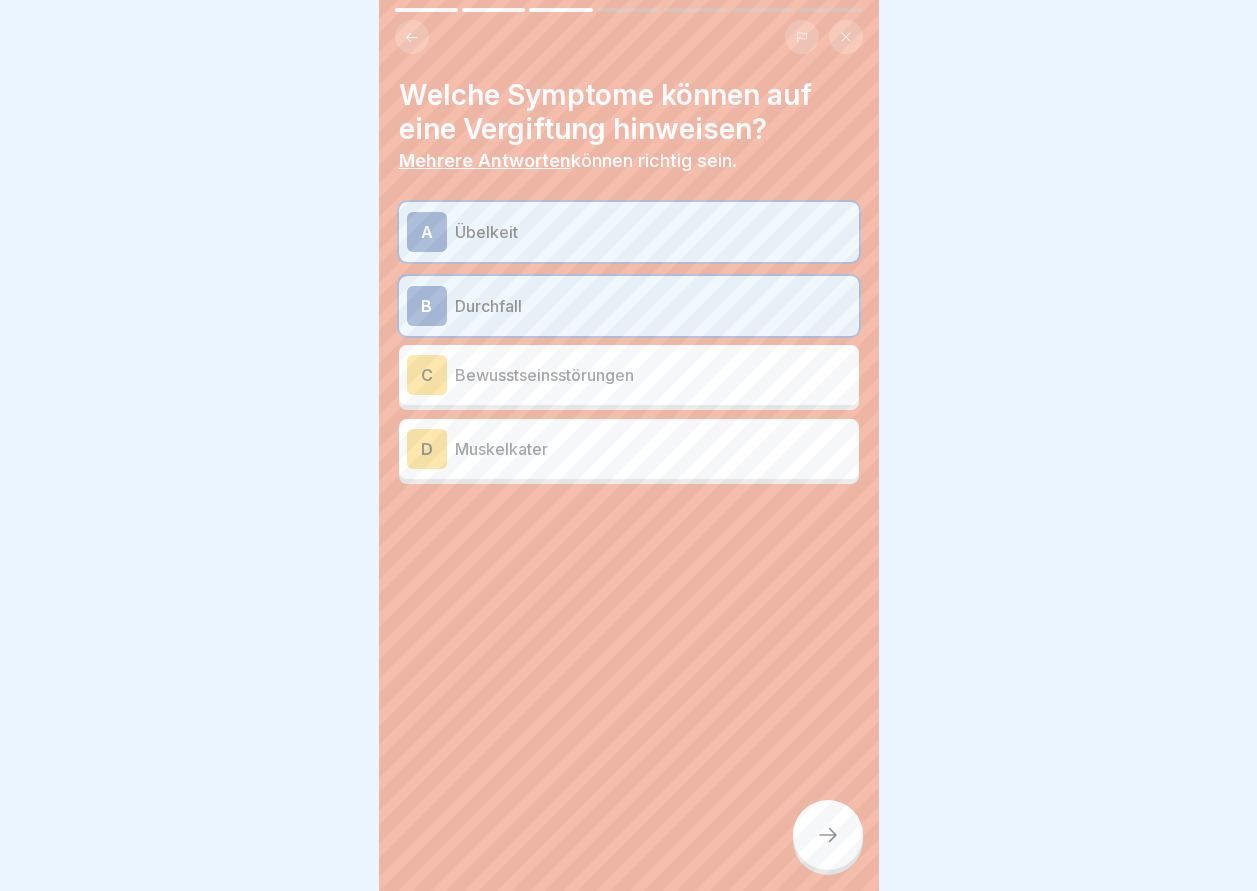 click on "Übelkeit" at bounding box center (653, 232) 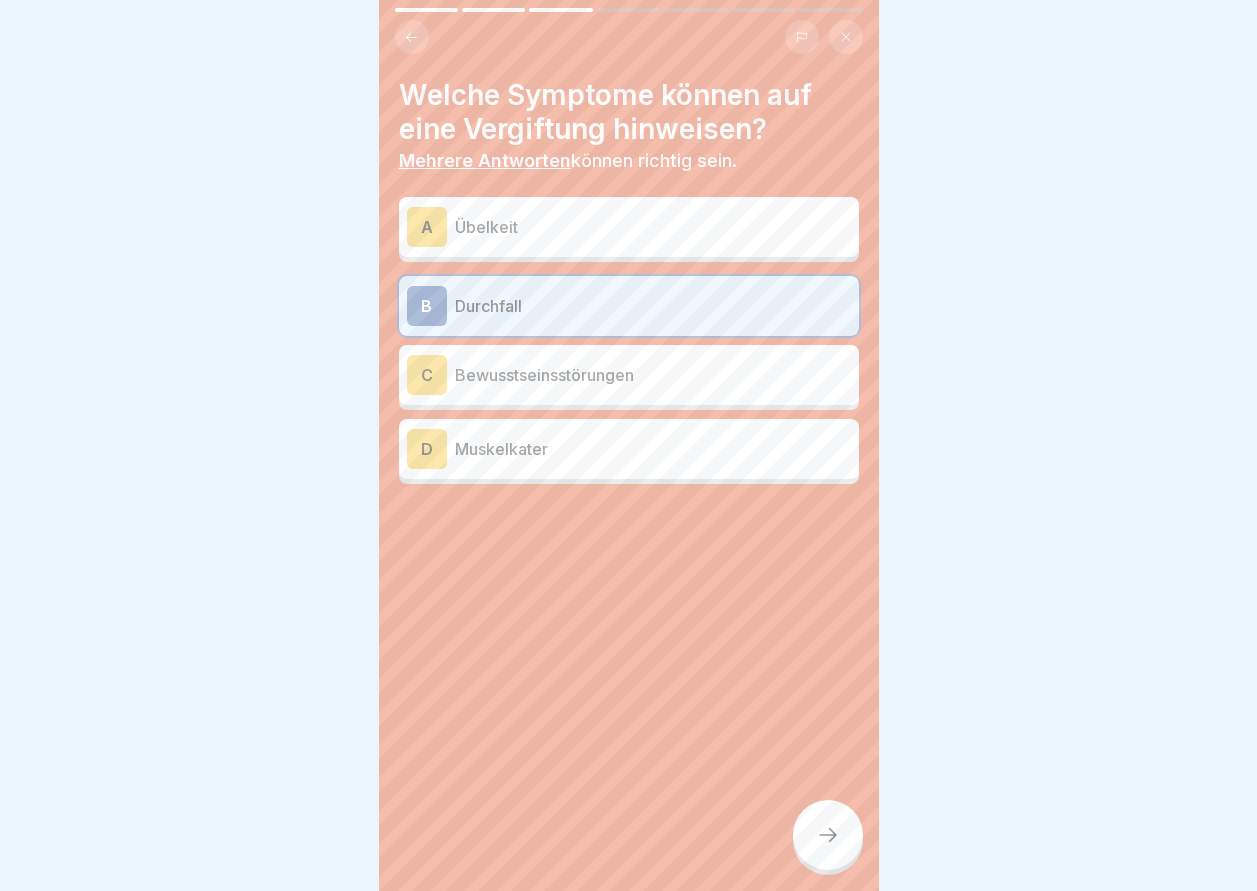 click on "Übelkeit" at bounding box center [653, 227] 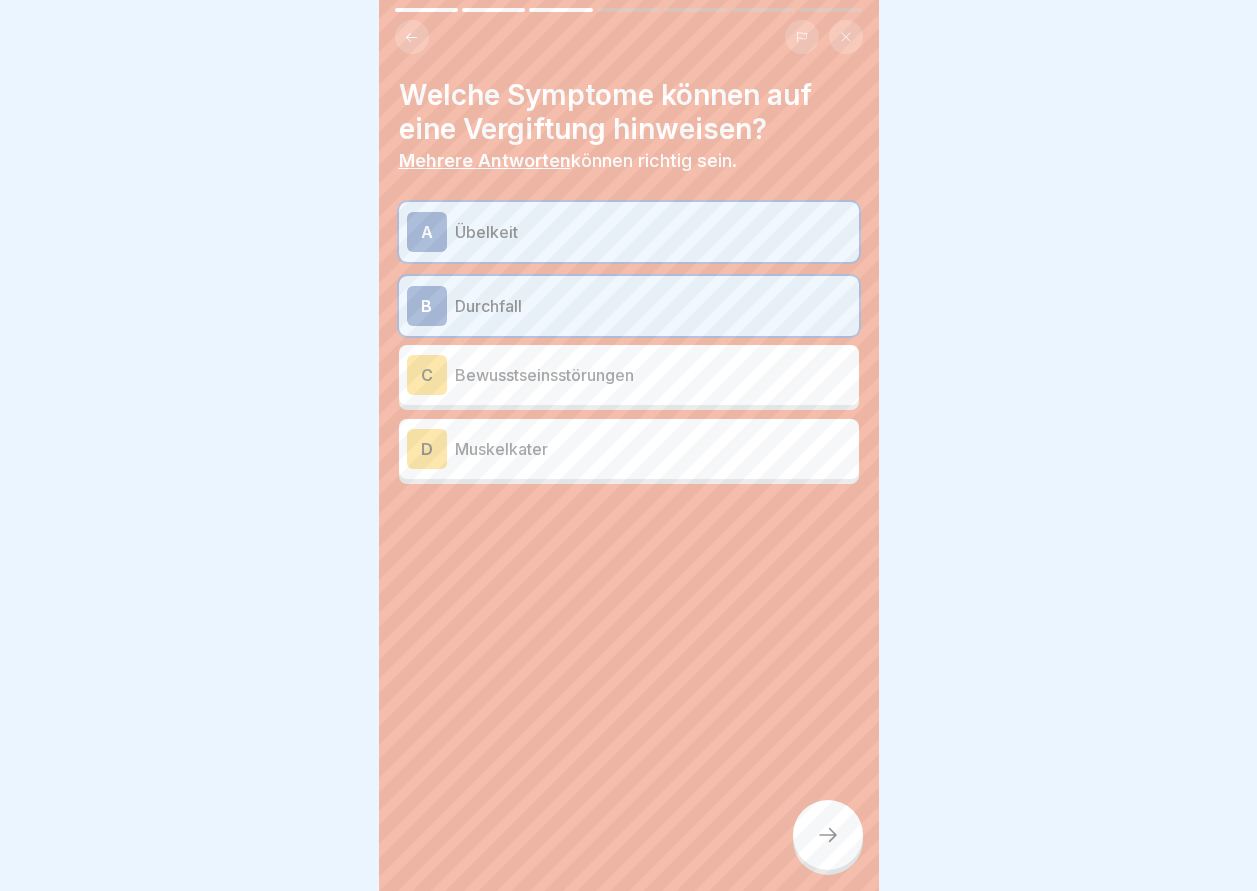 click at bounding box center (828, 835) 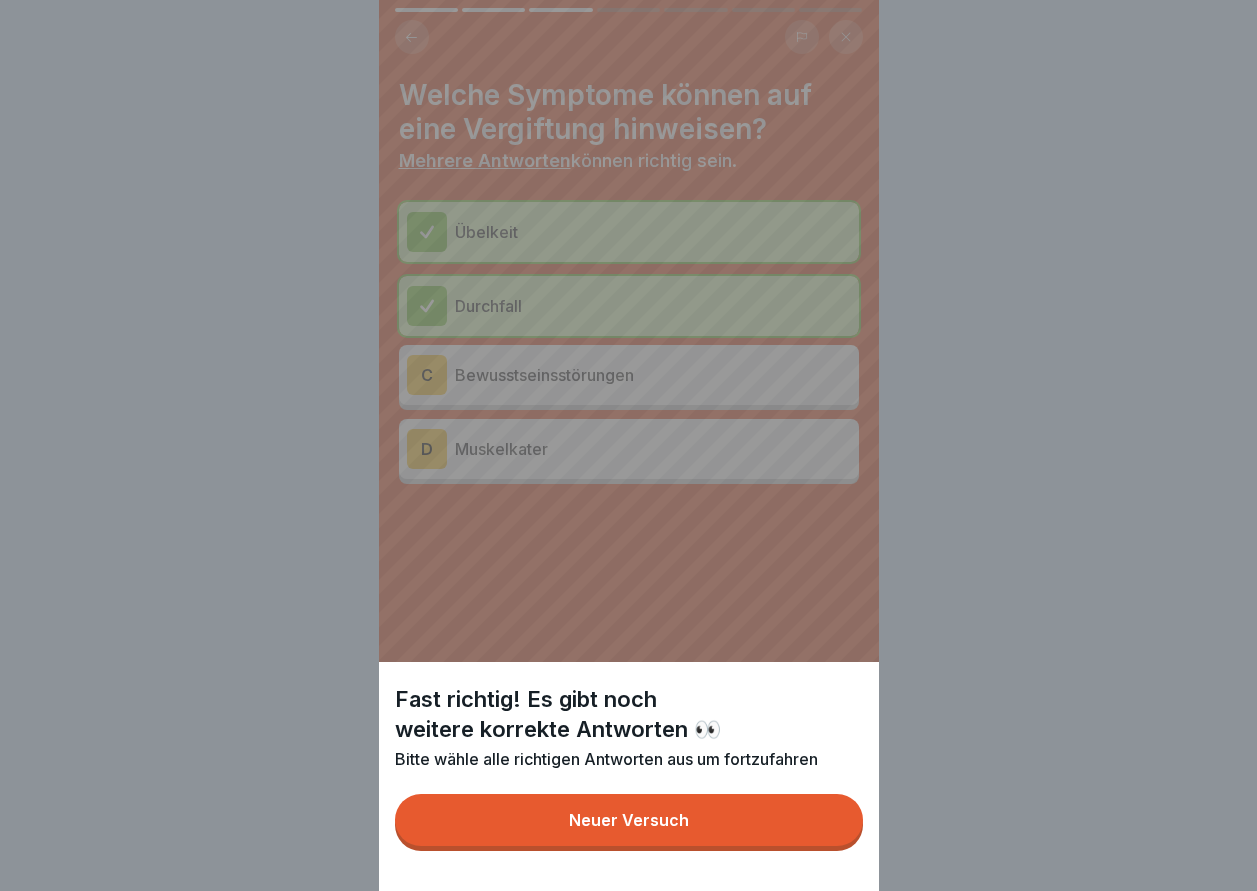 click on "Neuer Versuch" at bounding box center [629, 820] 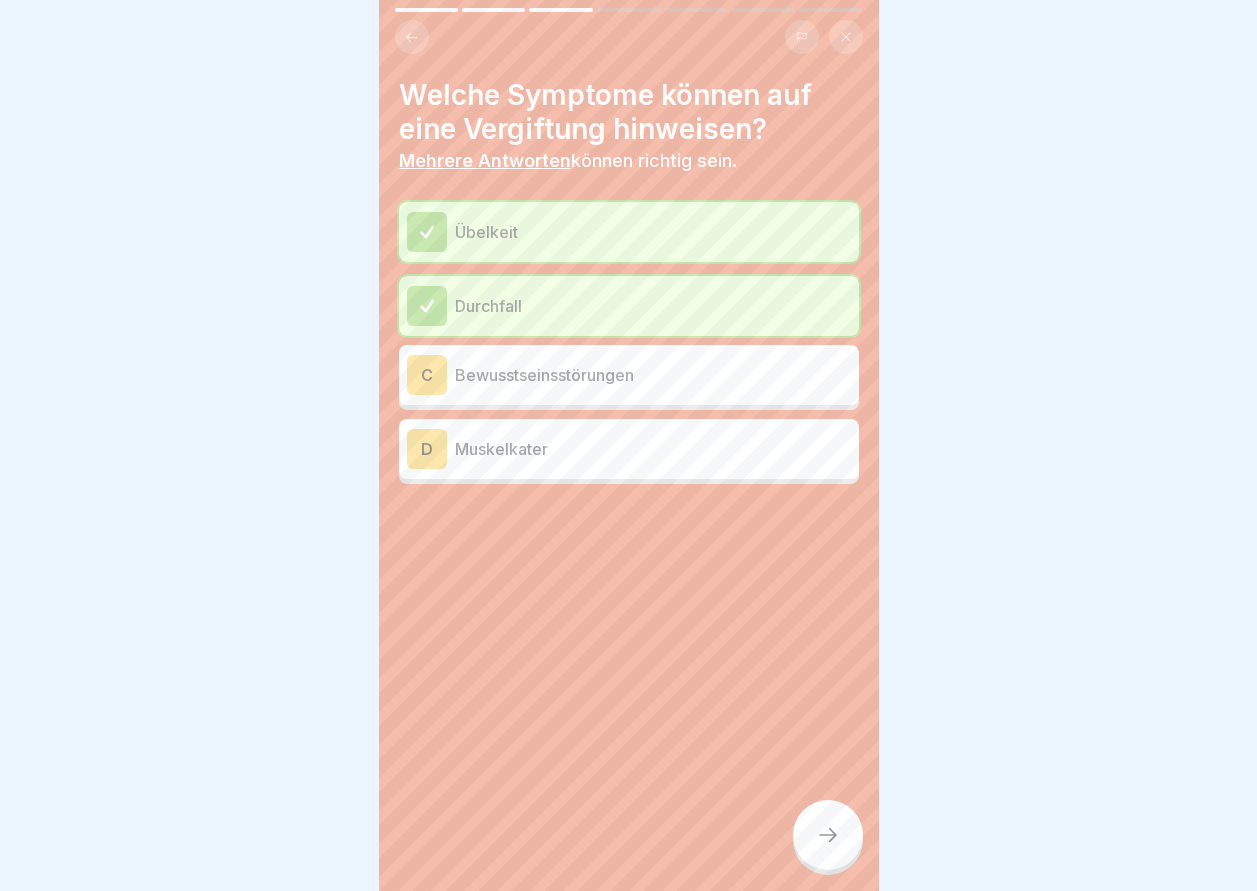 click on "Muskelkater" at bounding box center (653, 449) 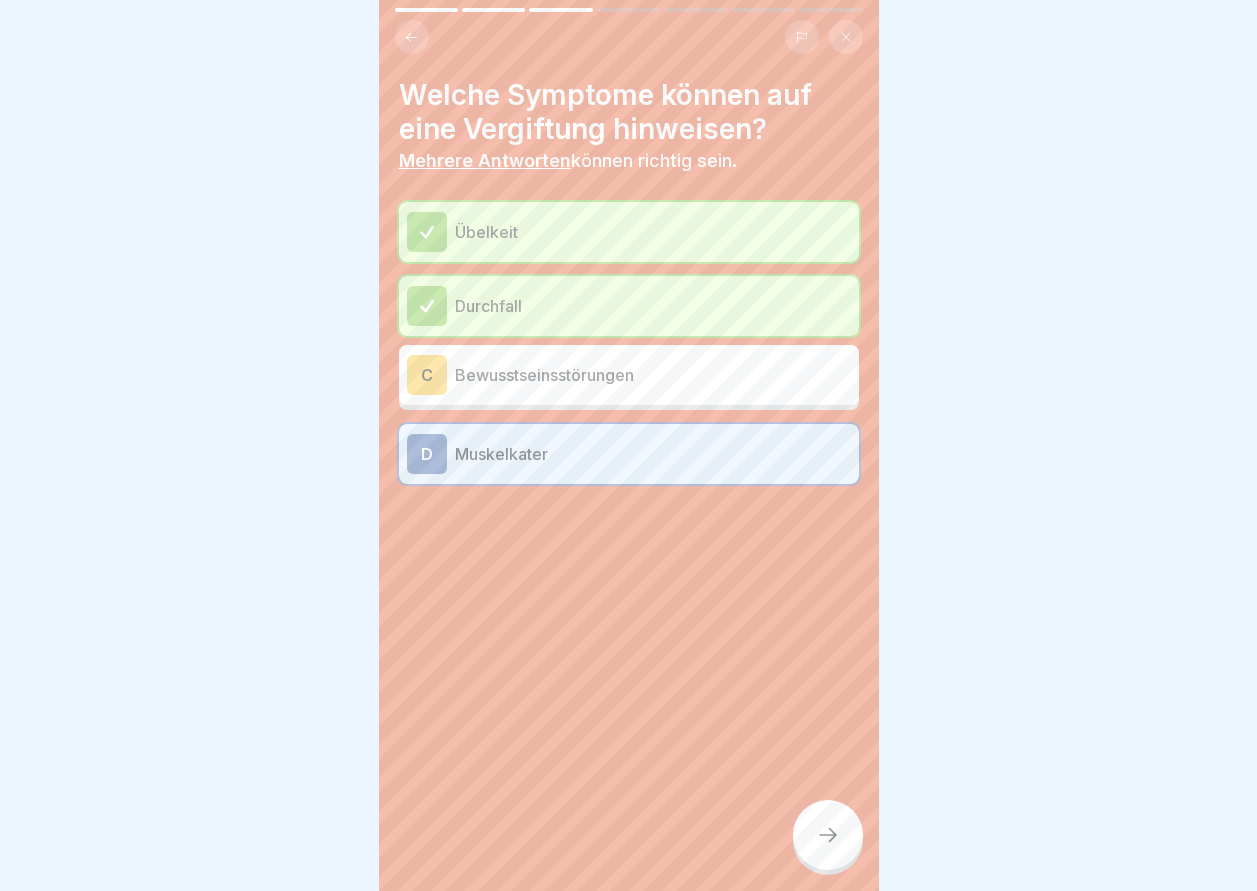 click at bounding box center (828, 835) 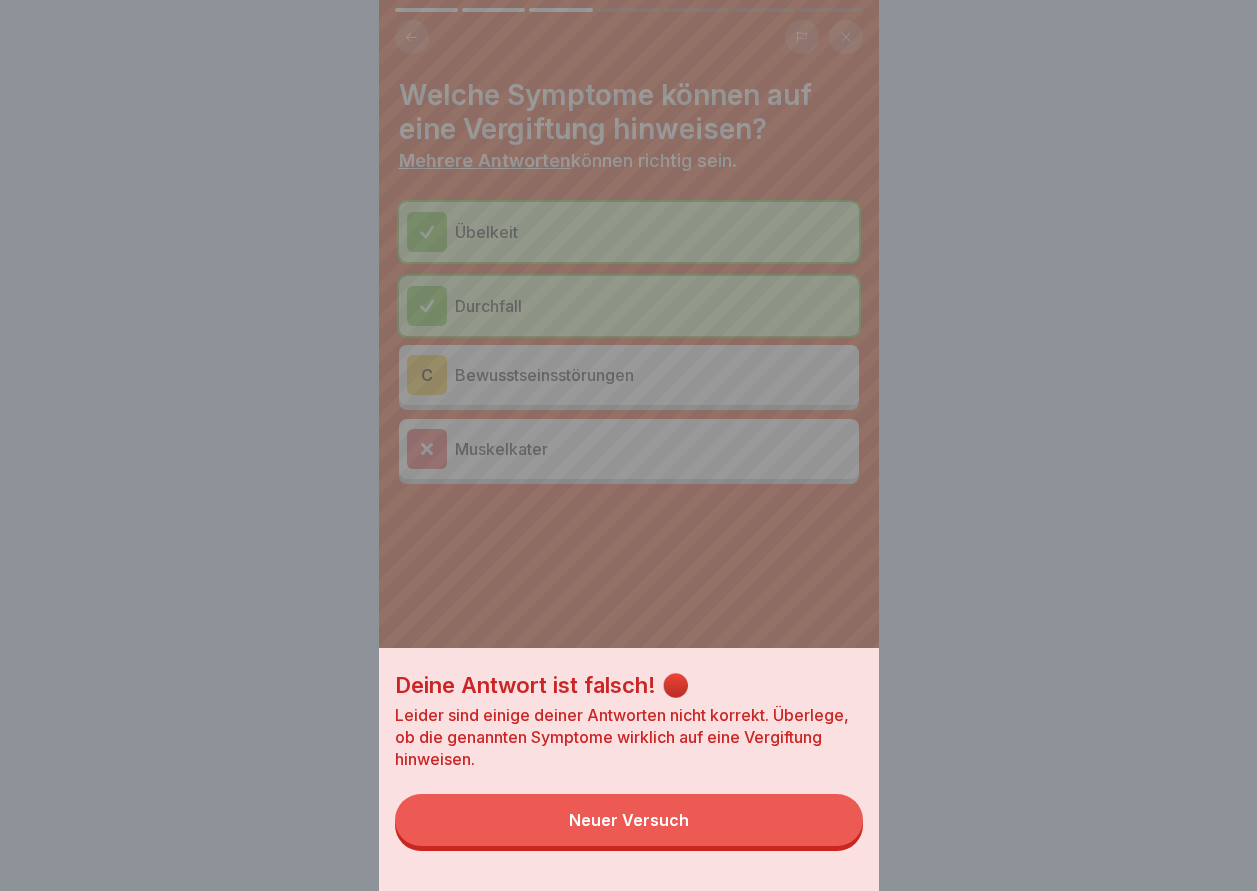 click on "Neuer Versuch" at bounding box center [629, 820] 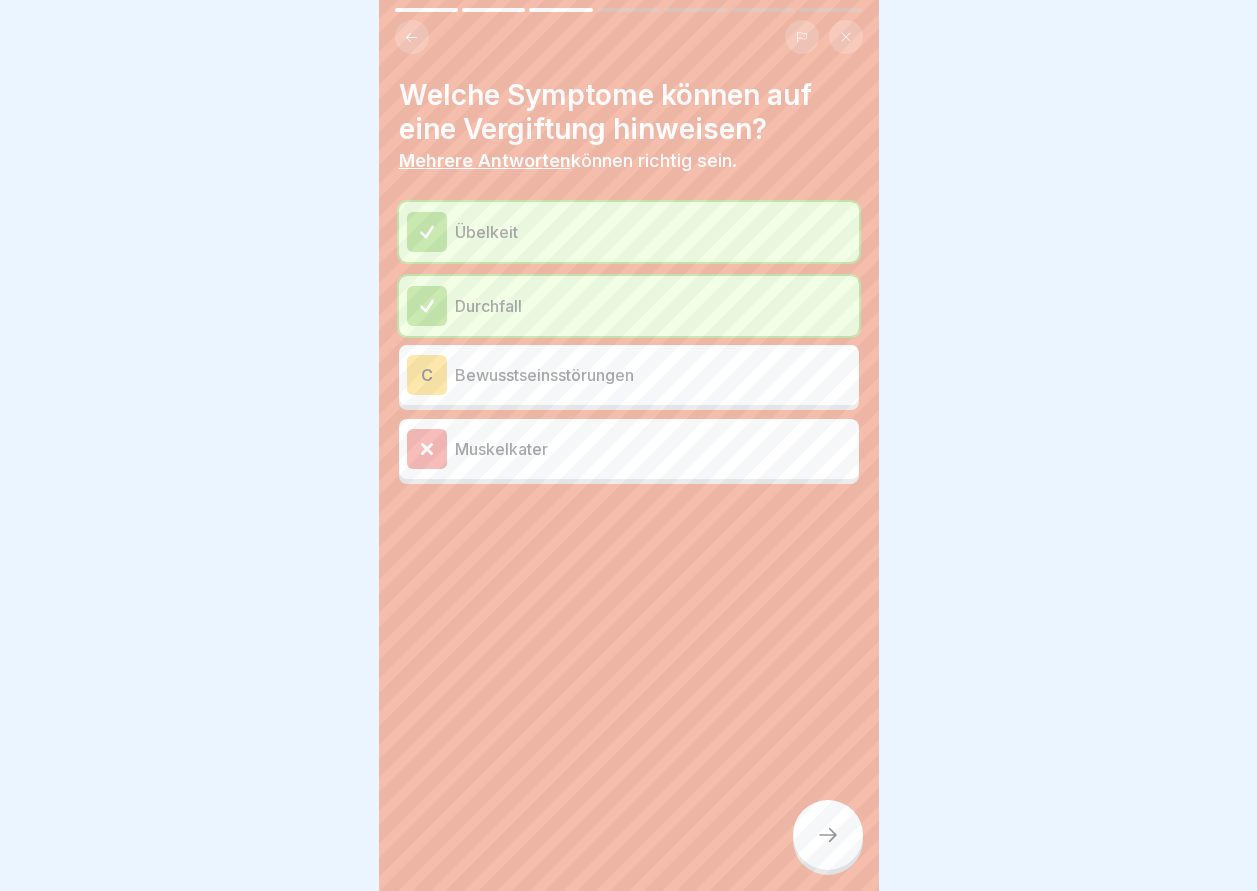 click on "Übelkeit Durchfall C Bewusstseinsstörungen Muskelkater" at bounding box center (629, 343) 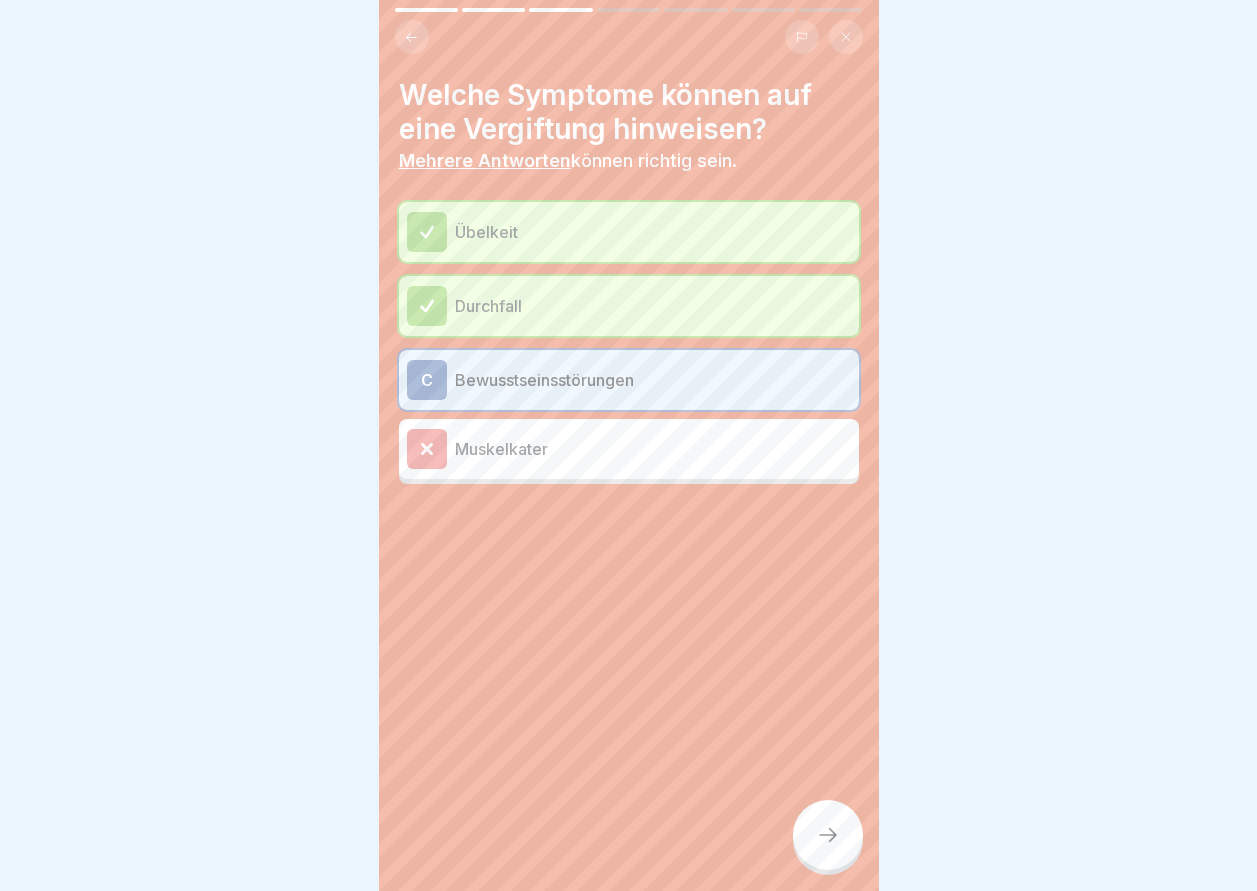 click at bounding box center (828, 835) 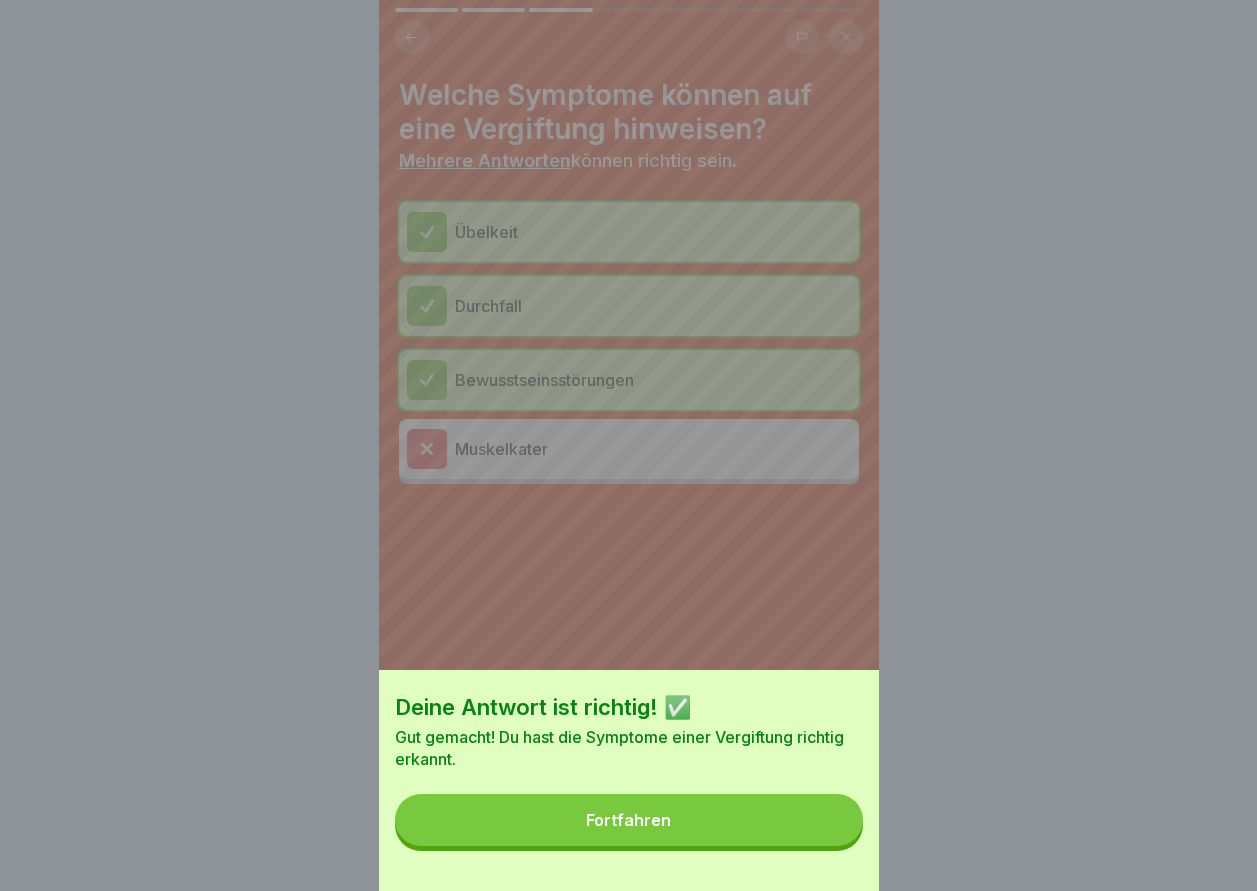 click on "Deine Antwort ist richtig!
✅ Gut gemacht! Du hast die Symptome einer Vergiftung richtig erkannt.   Fortfahren" at bounding box center [629, 780] 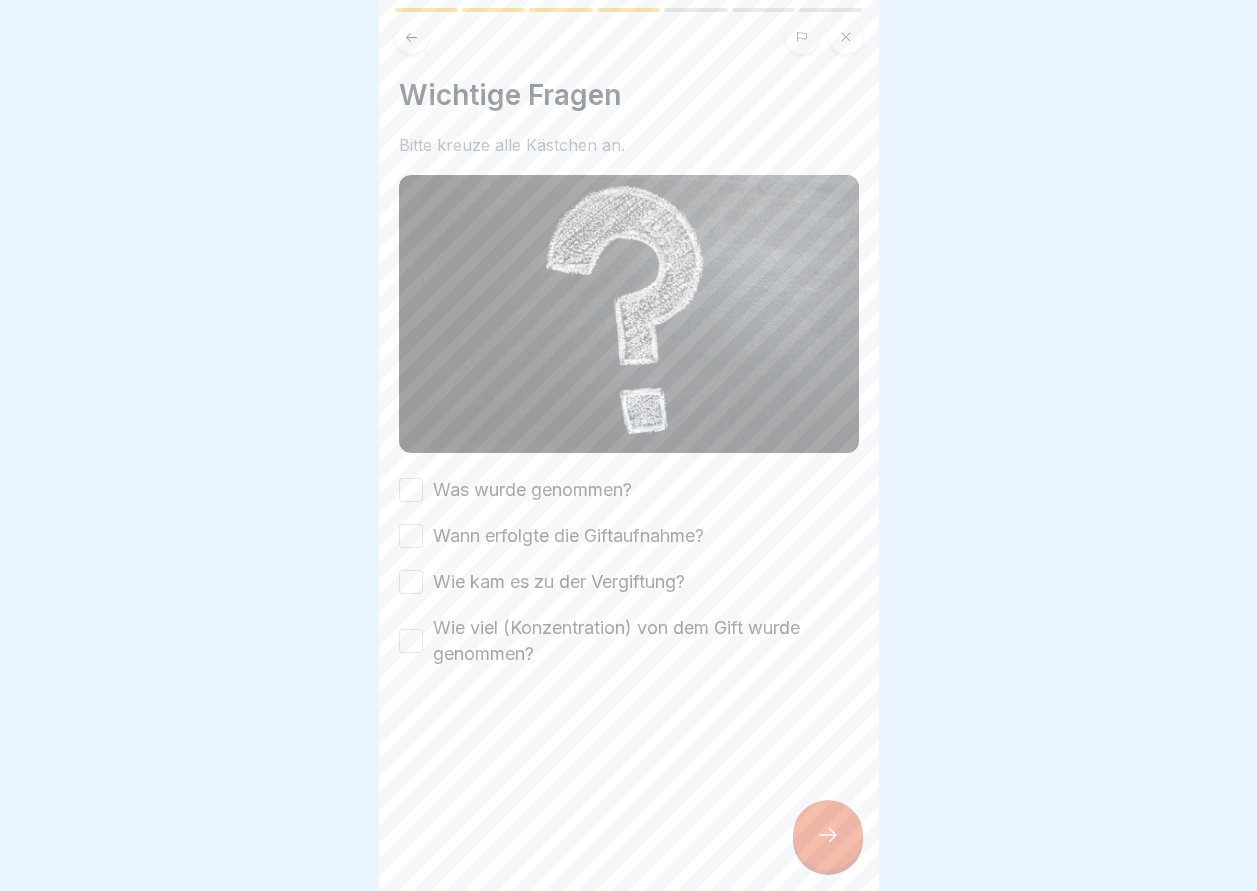 click on "Was wurde genommen?" at bounding box center [411, 490] 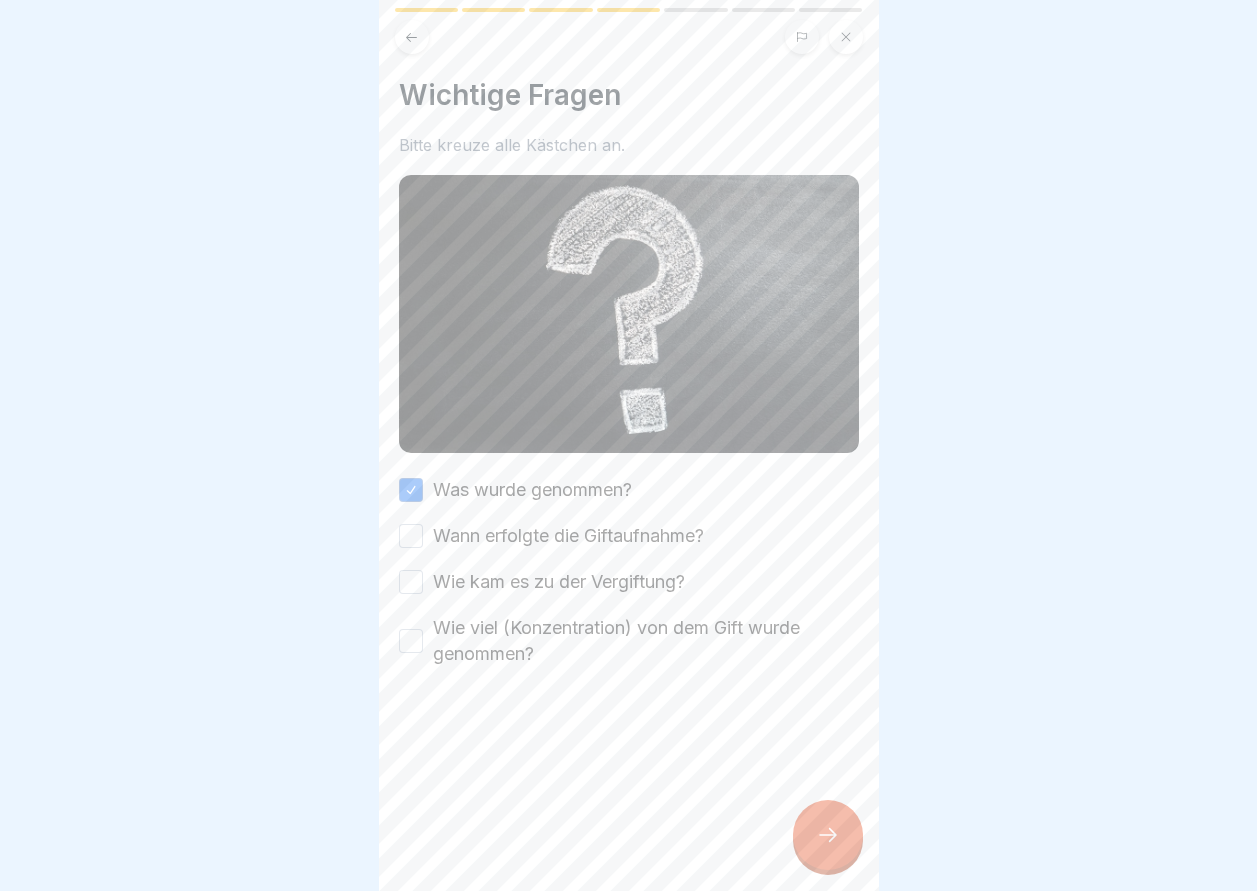 click on "Wann erfolgte die Giftaufnahme?" at bounding box center (411, 536) 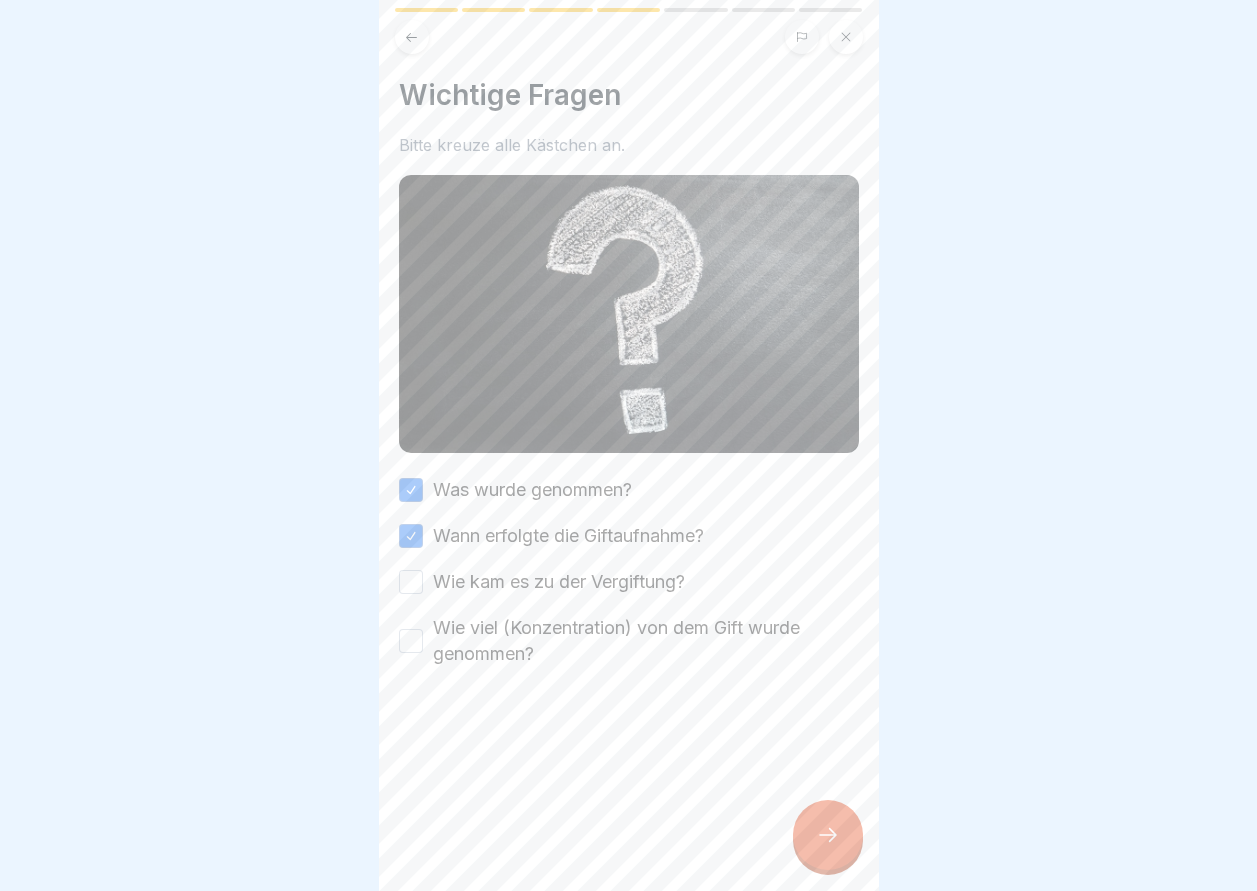 click on "Wie kam es zu der Vergiftung?" at bounding box center [411, 582] 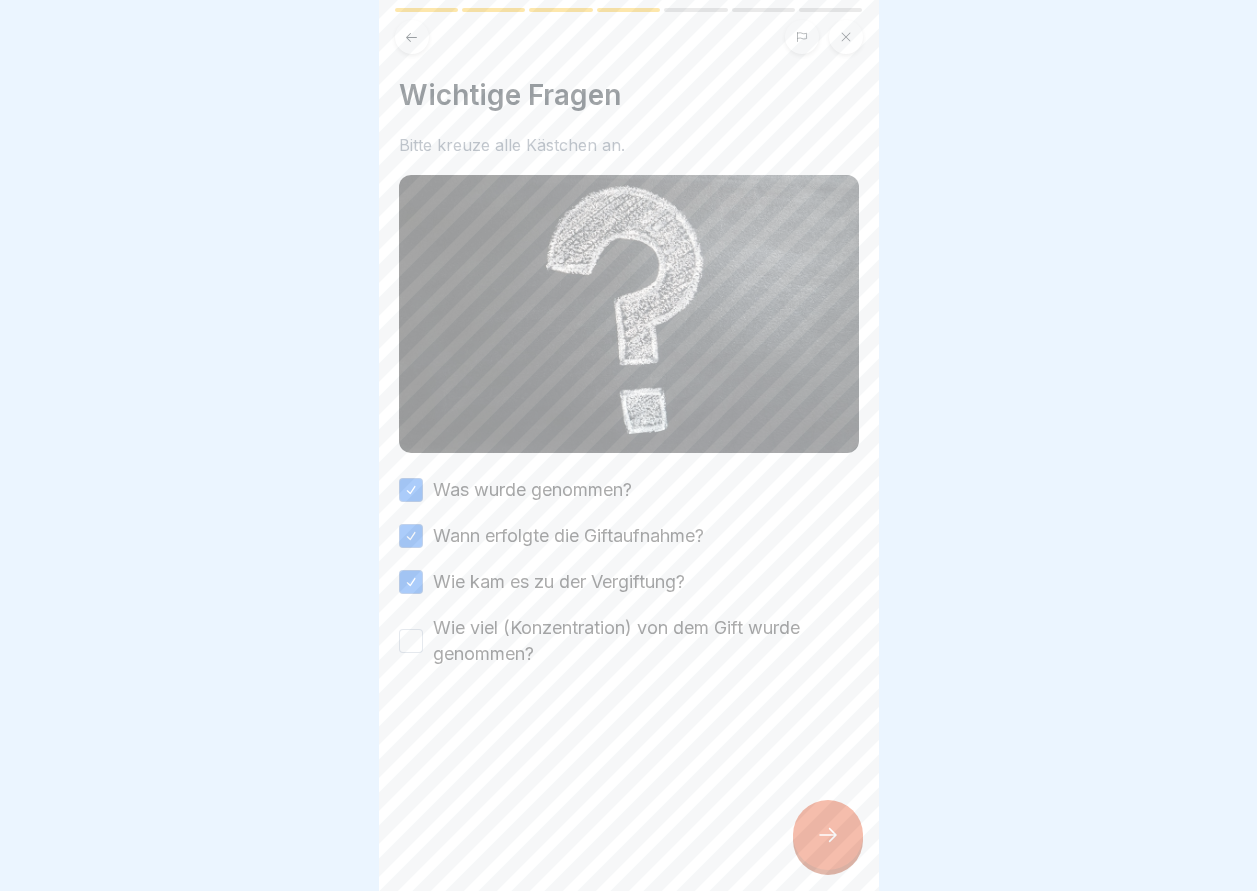 click on "Wie viel (Konzentration) von dem Gift wurde genommen?" at bounding box center (411, 641) 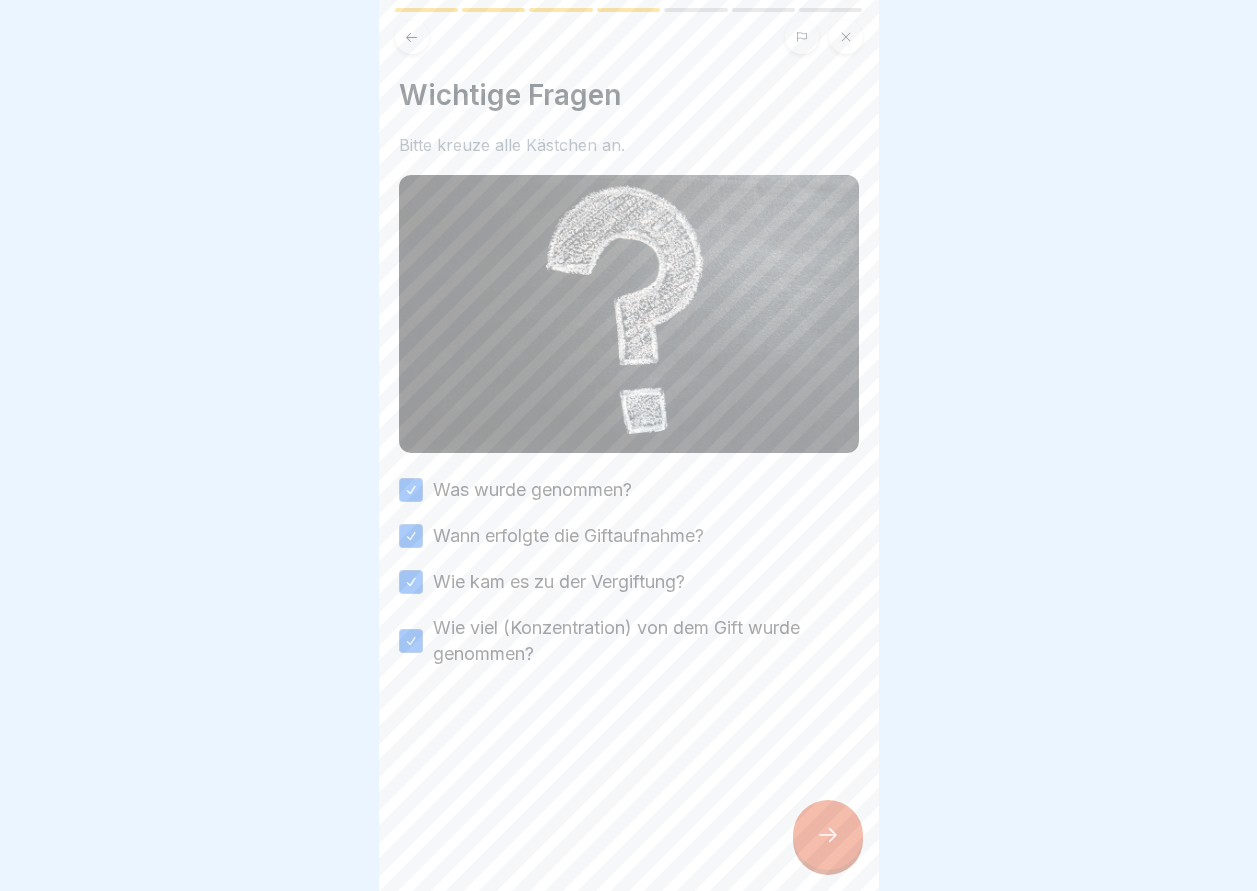 click at bounding box center [828, 835] 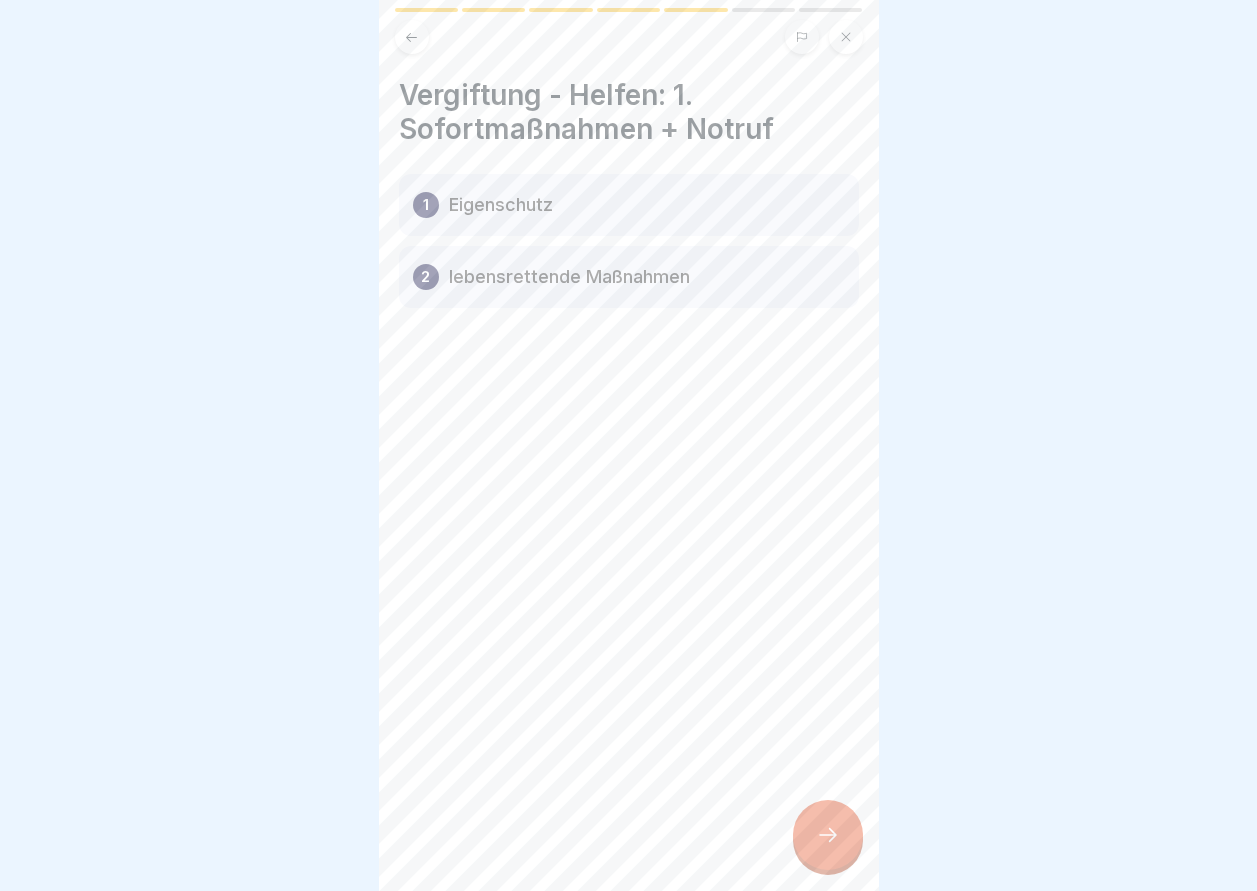click at bounding box center (828, 835) 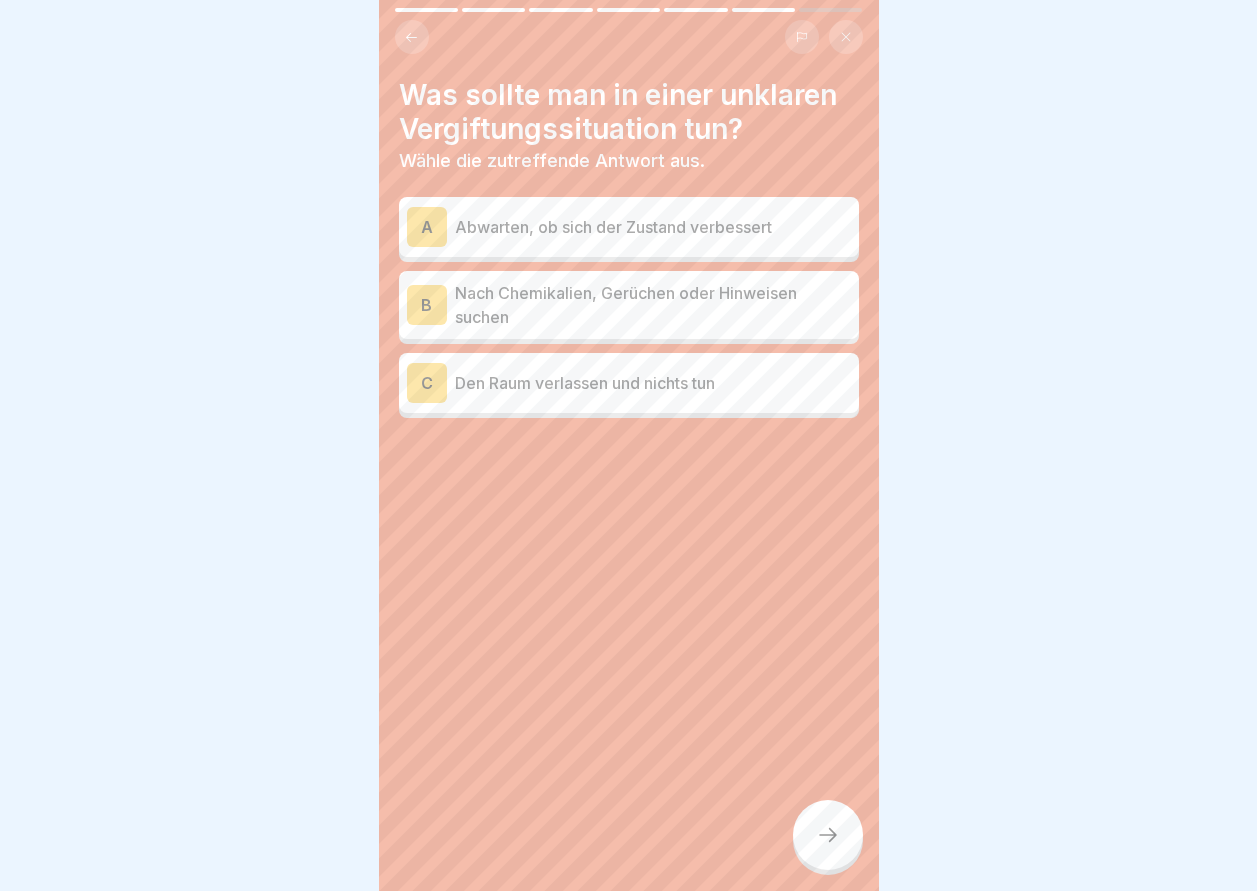 click on "Abwarten, ob sich der Zustand verbessert" at bounding box center (653, 227) 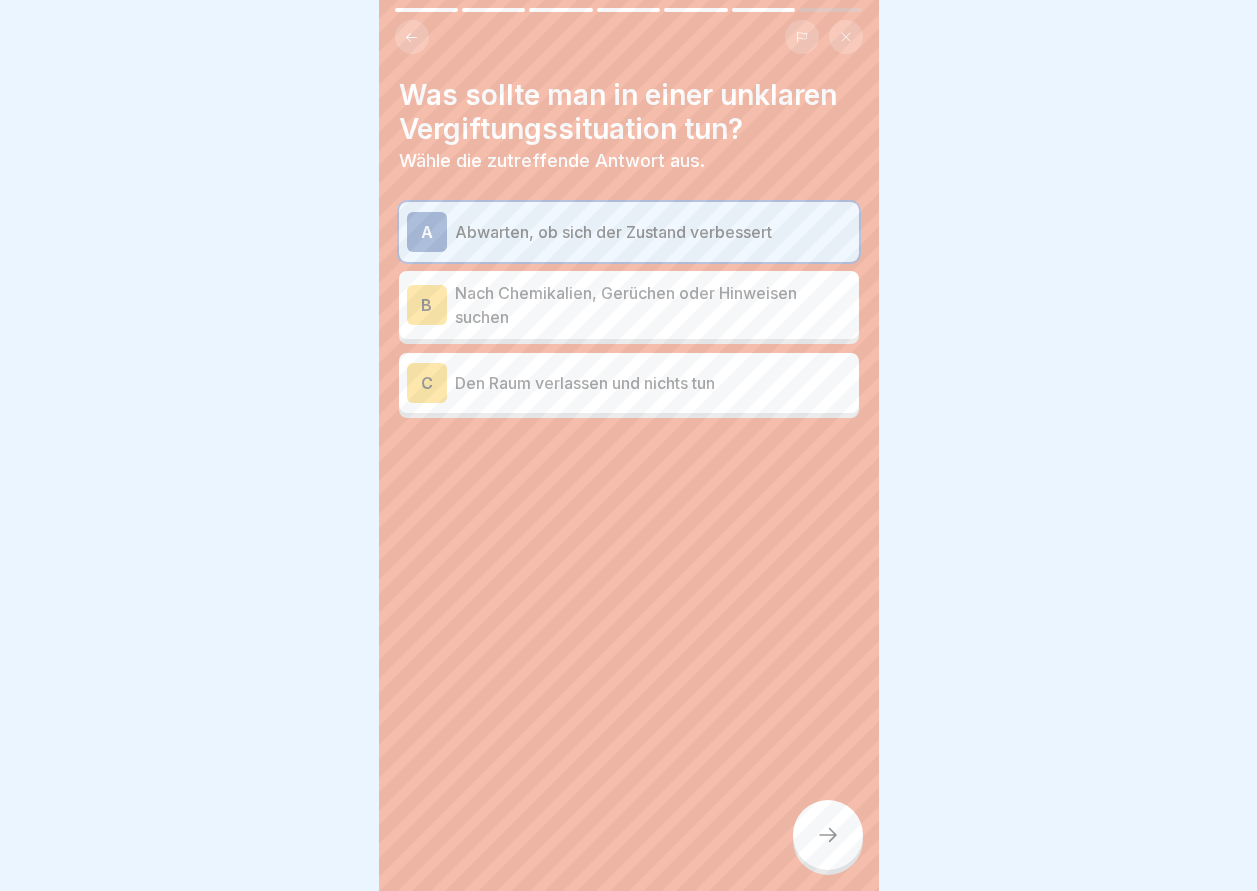 click 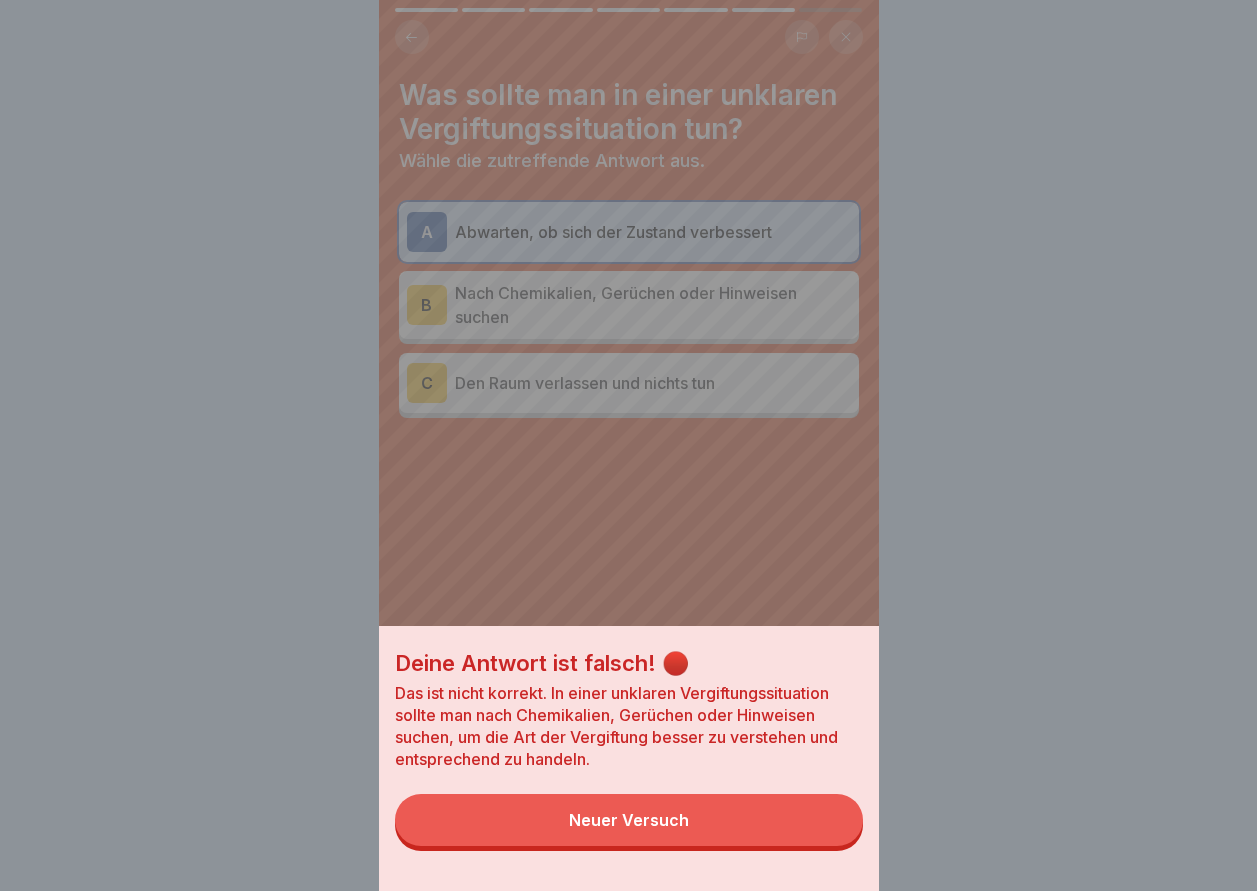 click on "Neuer Versuch" at bounding box center (629, 820) 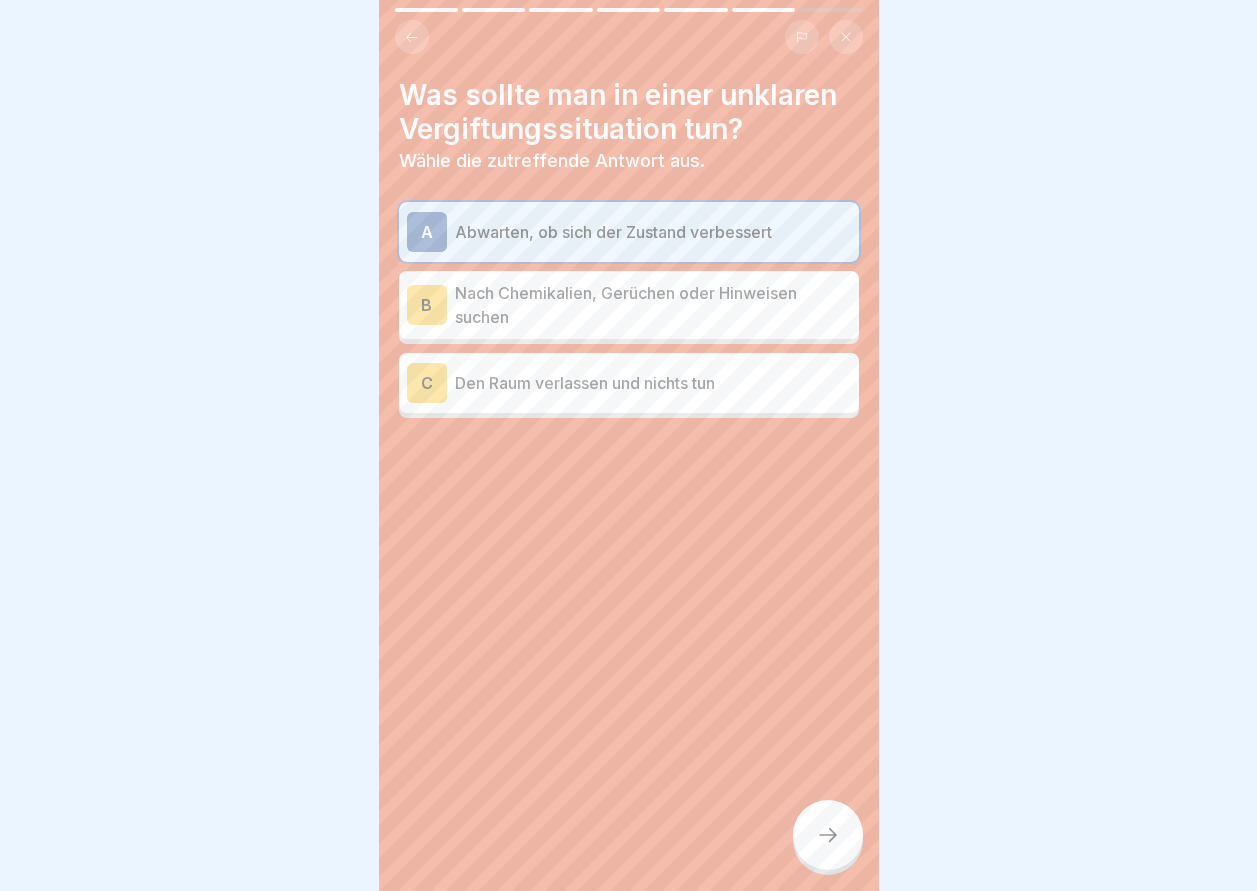 click on "Nach Chemikalien, Gerüchen oder Hinweisen suchen" at bounding box center [653, 305] 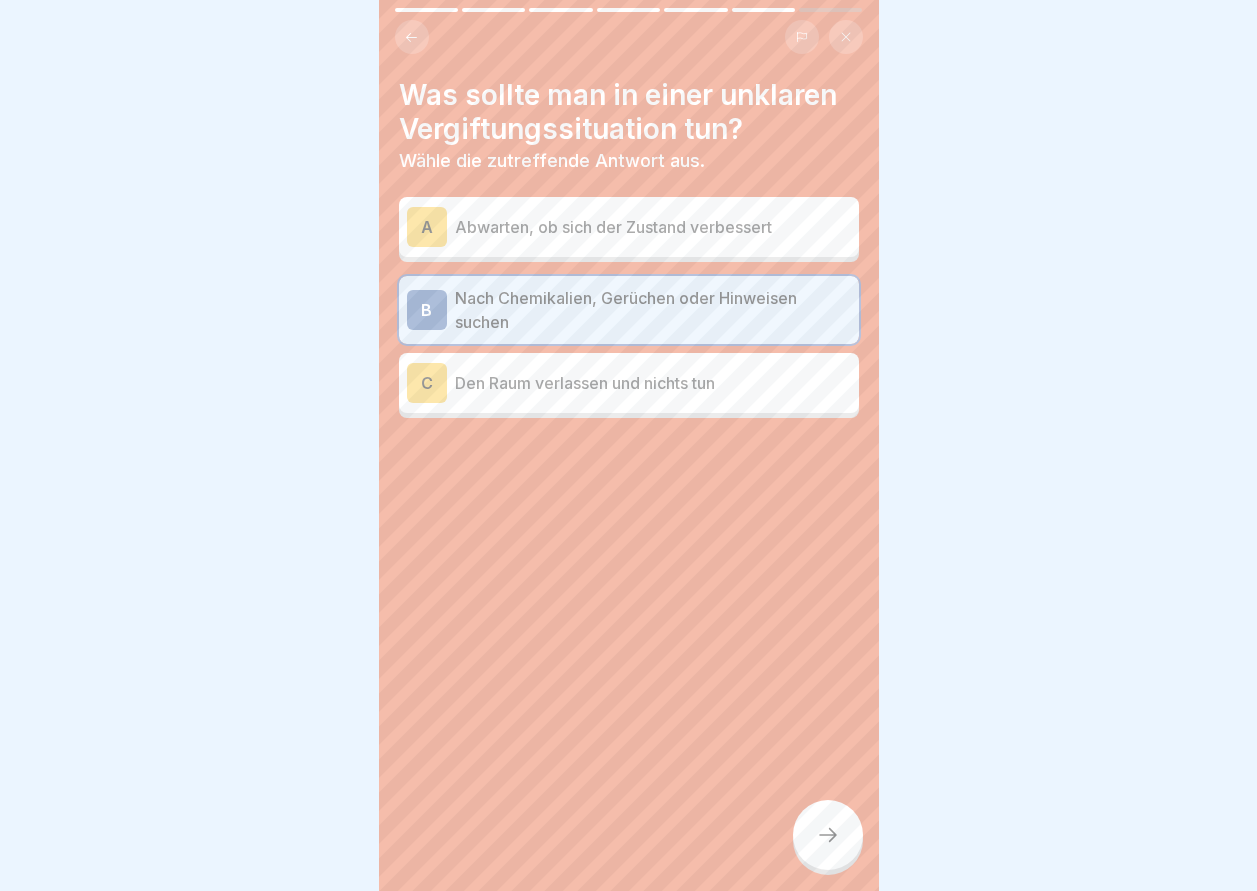 click at bounding box center [828, 835] 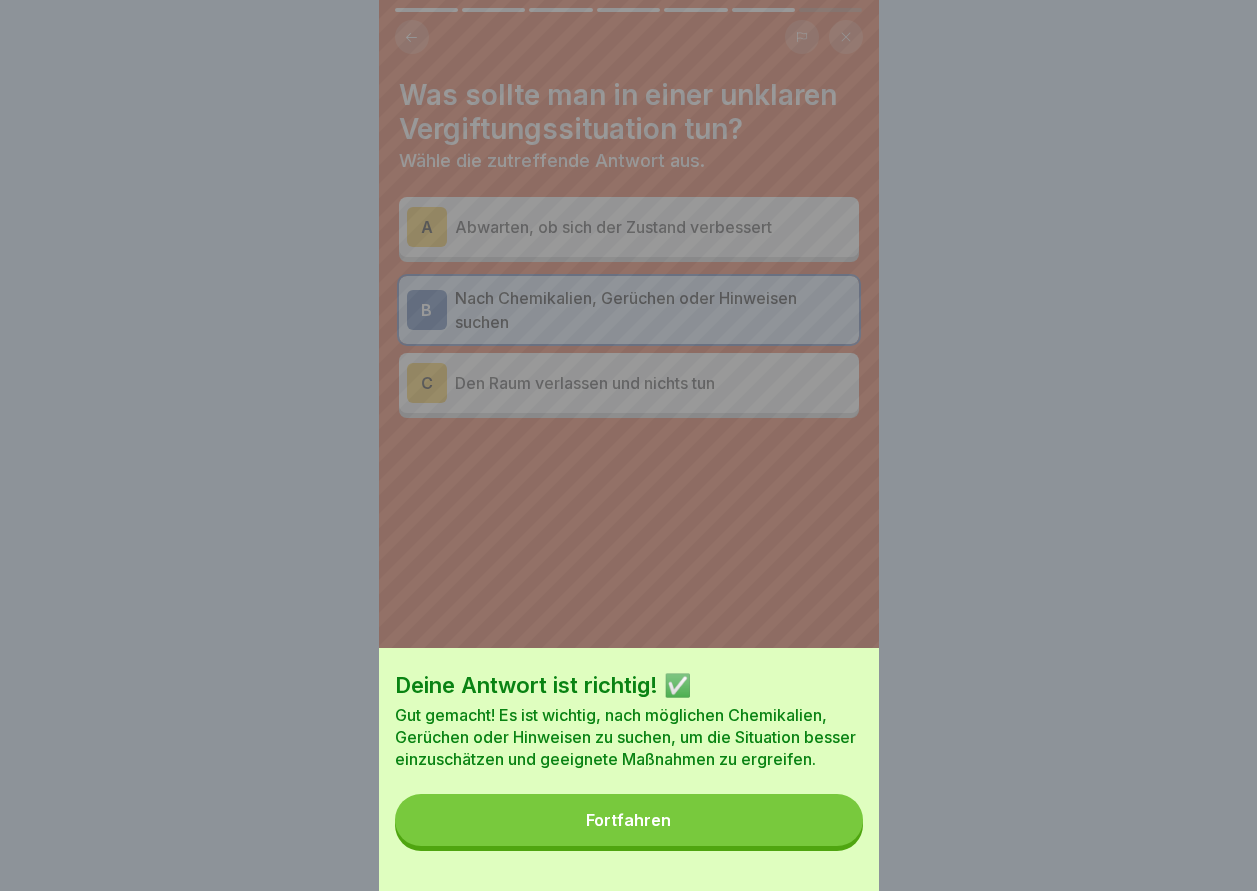 click on "Fortfahren" at bounding box center (629, 820) 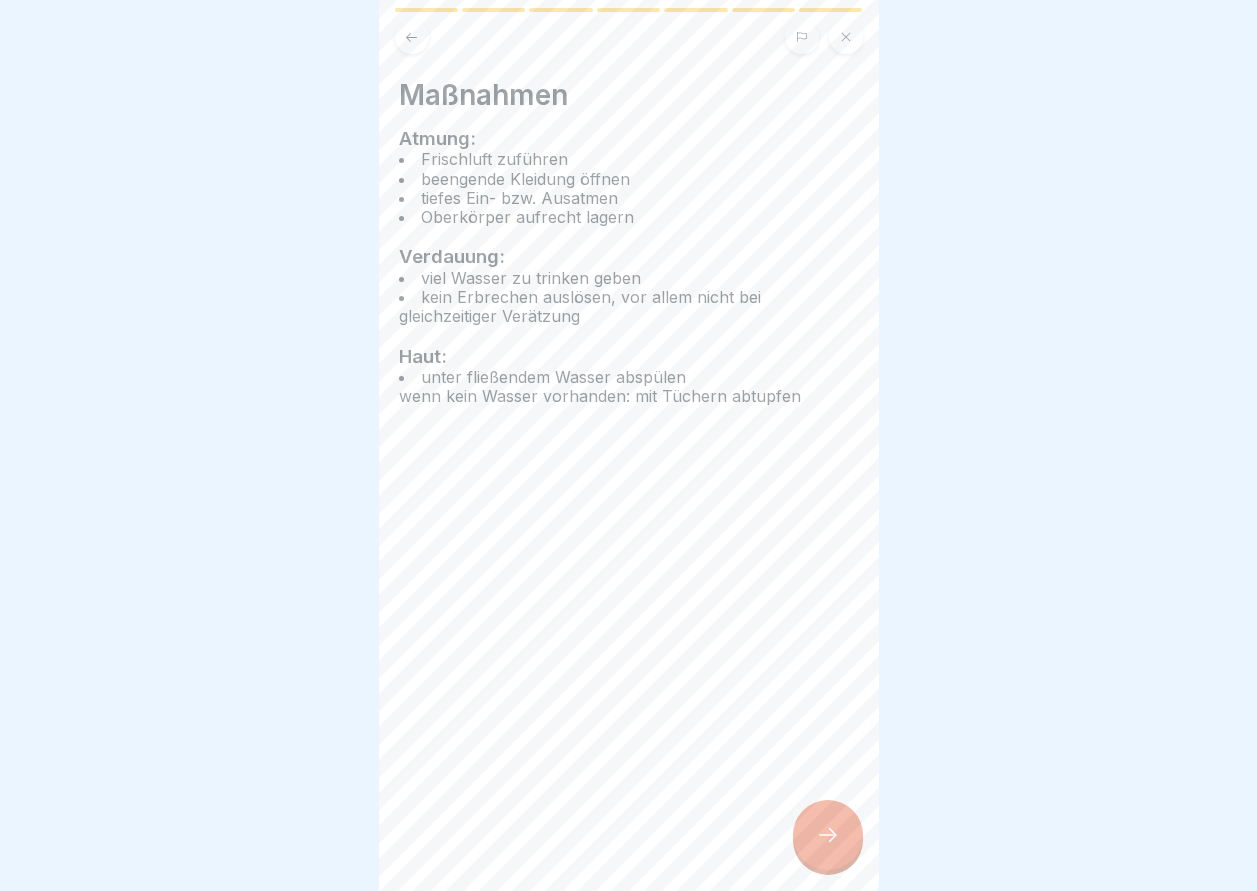click at bounding box center (828, 835) 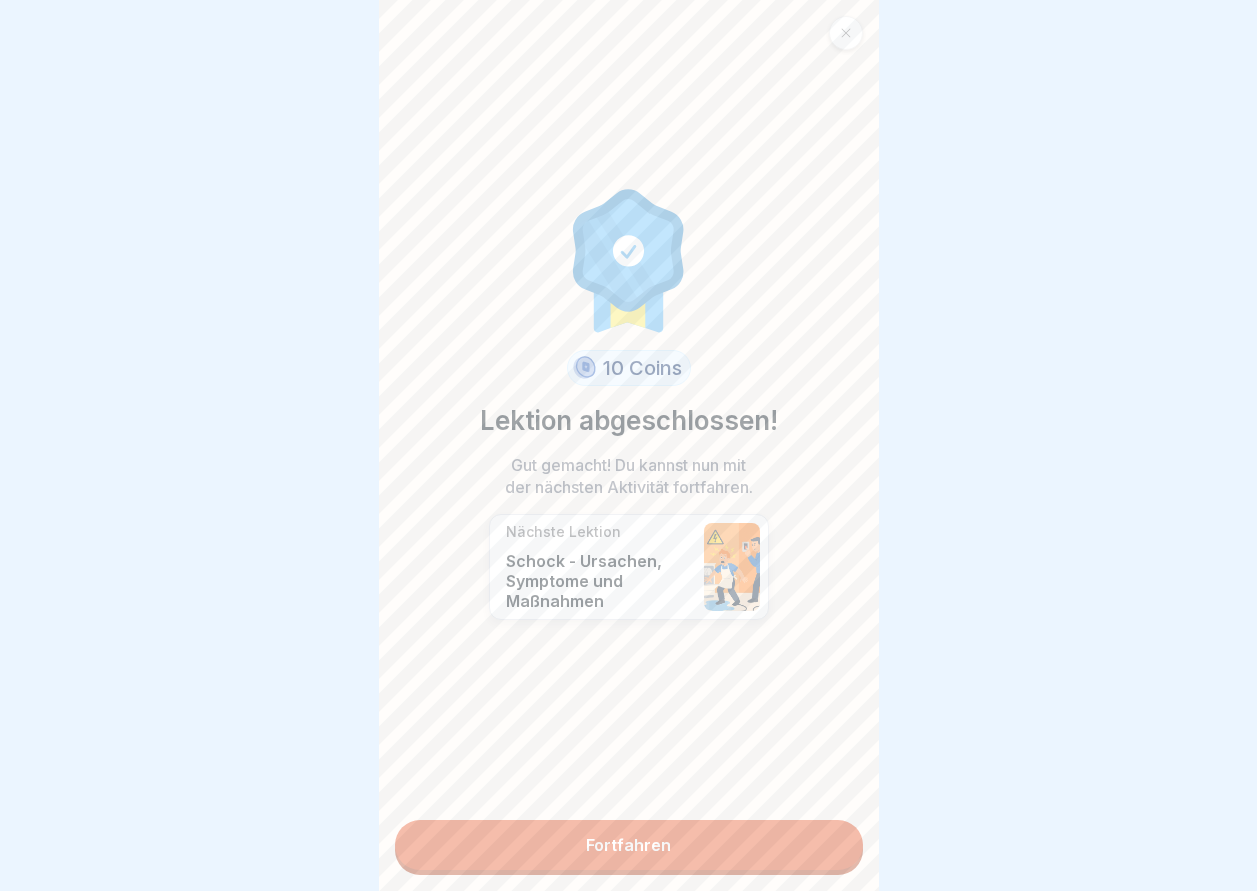 click on "Fortfahren" at bounding box center (629, 845) 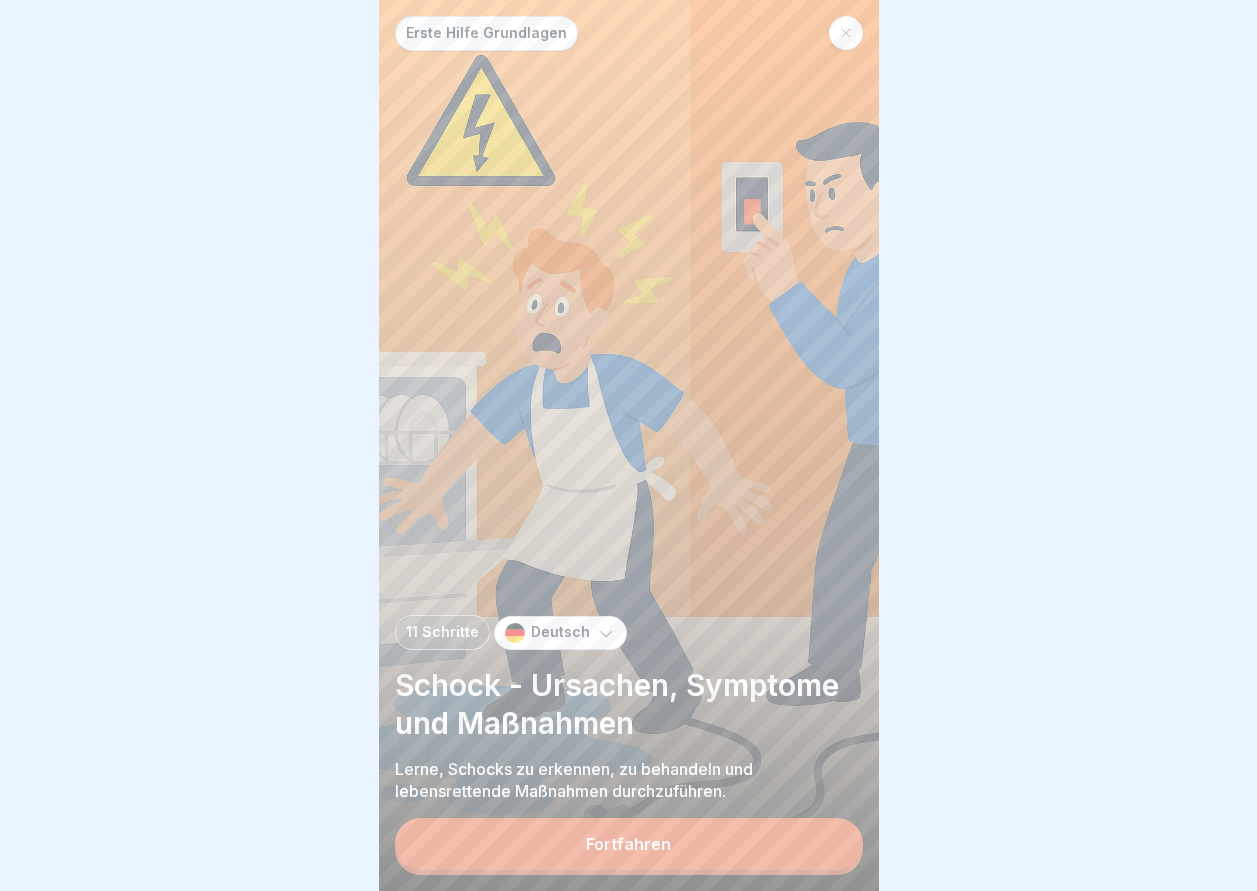 click on "Fortfahren" at bounding box center (629, 844) 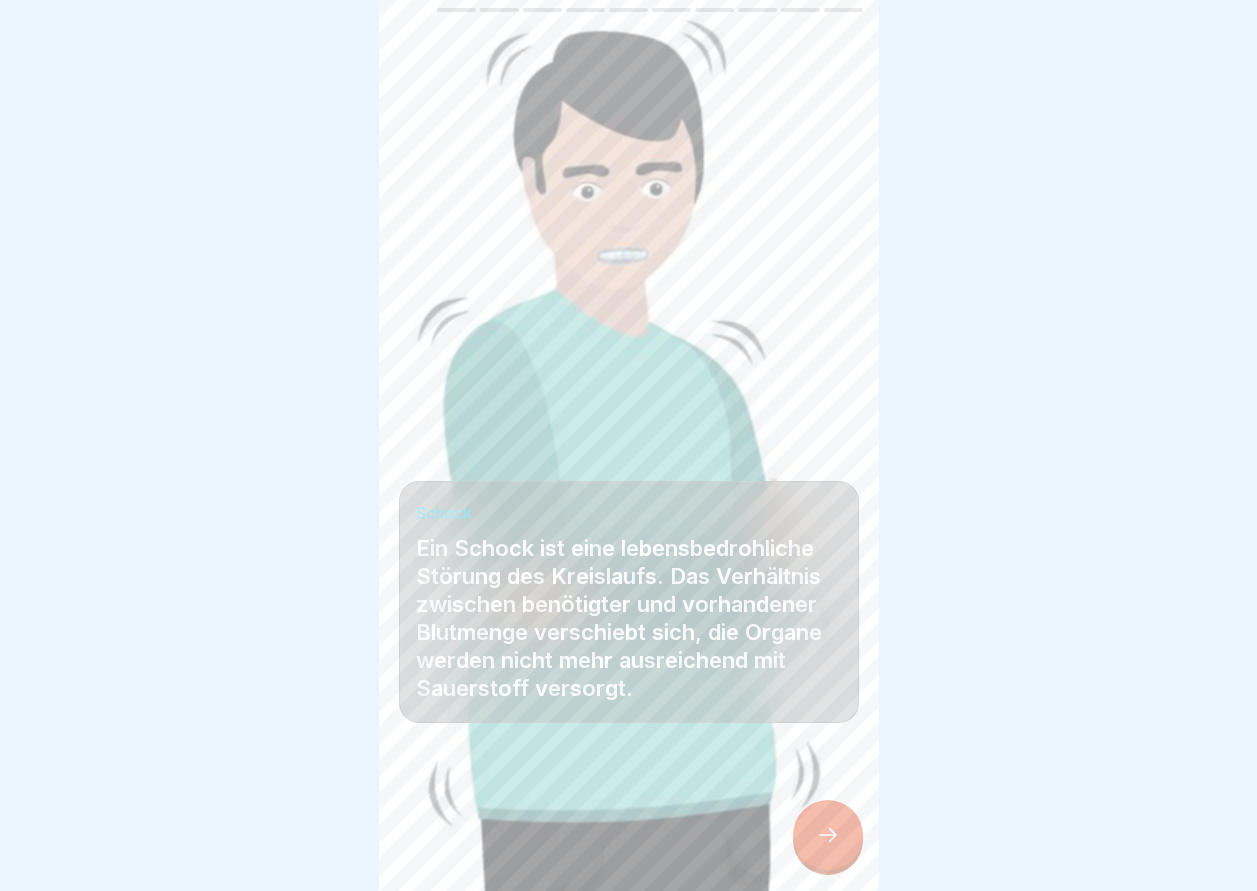 click at bounding box center [828, 835] 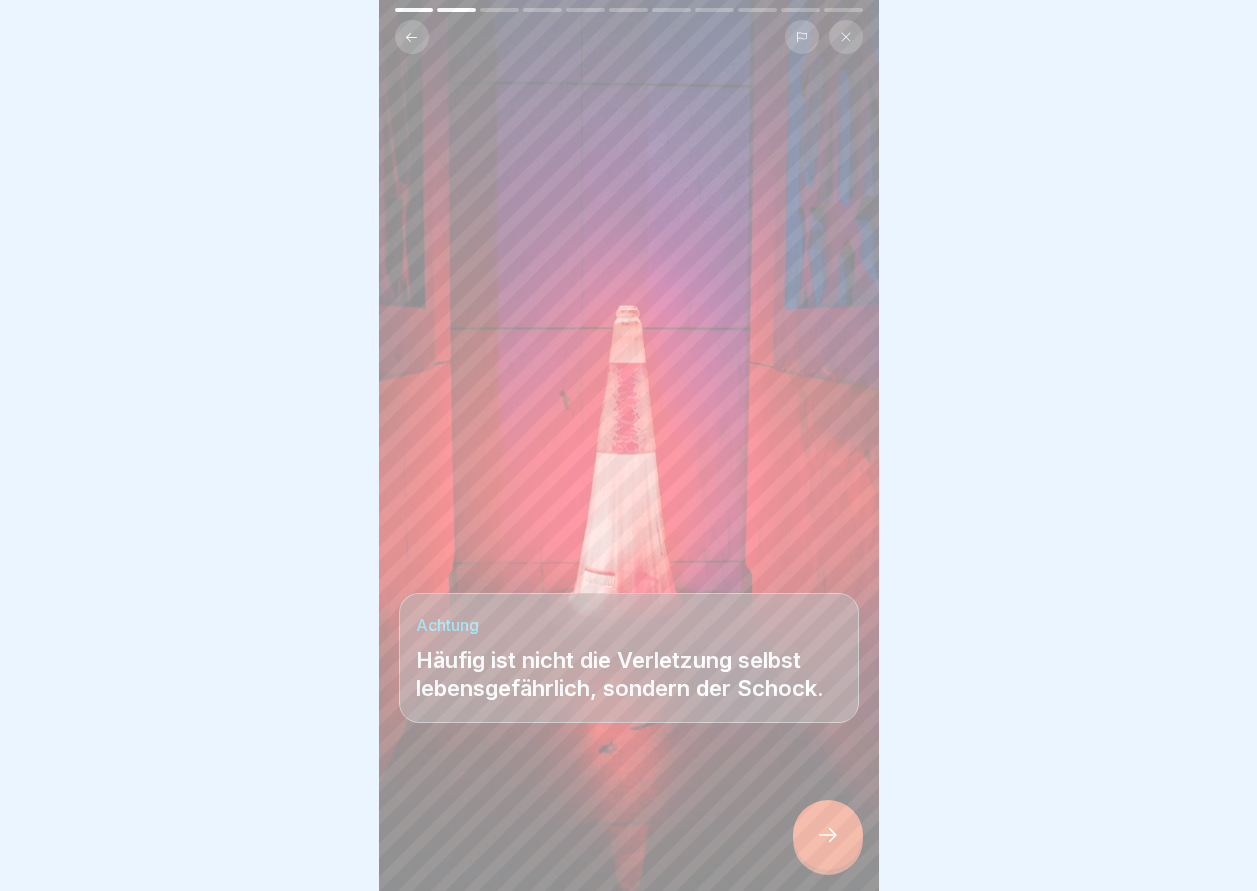 click 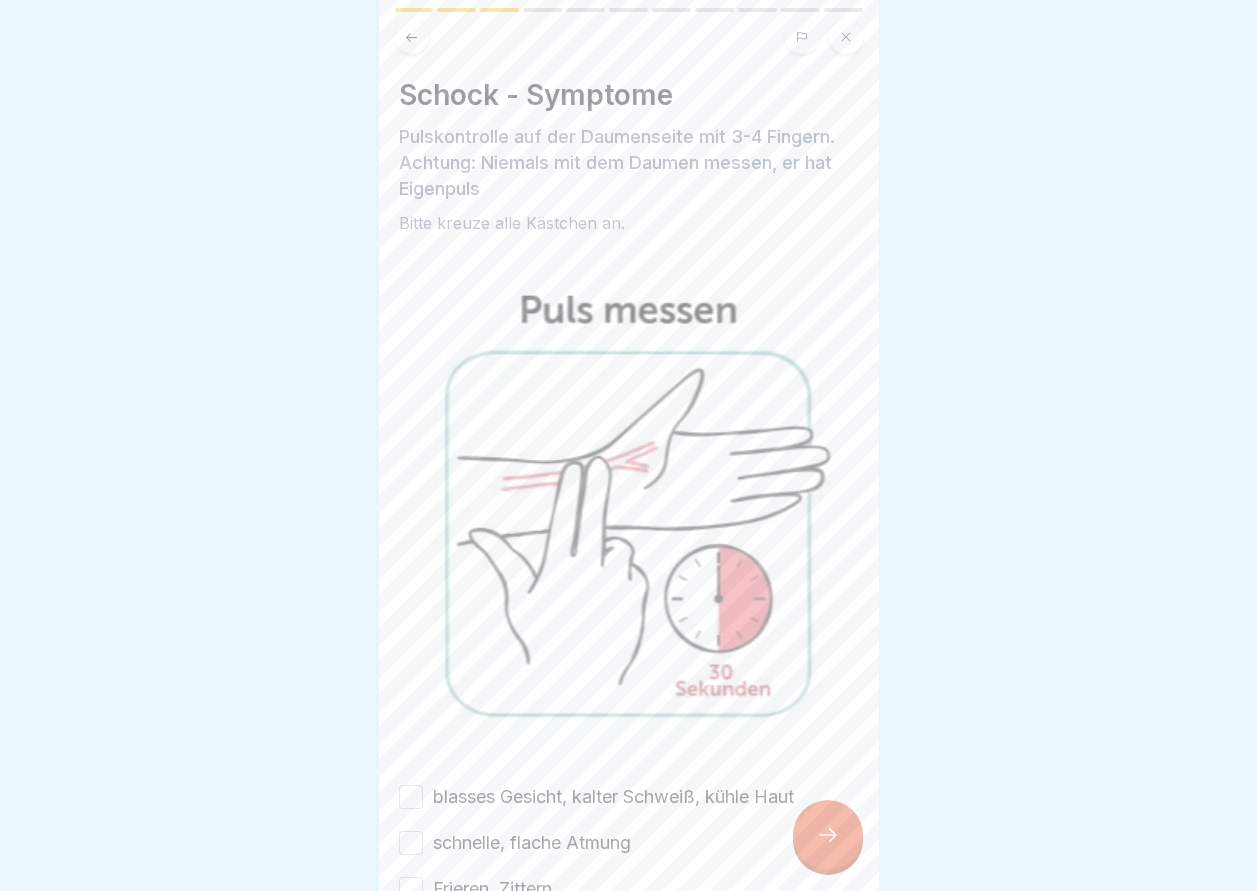 click 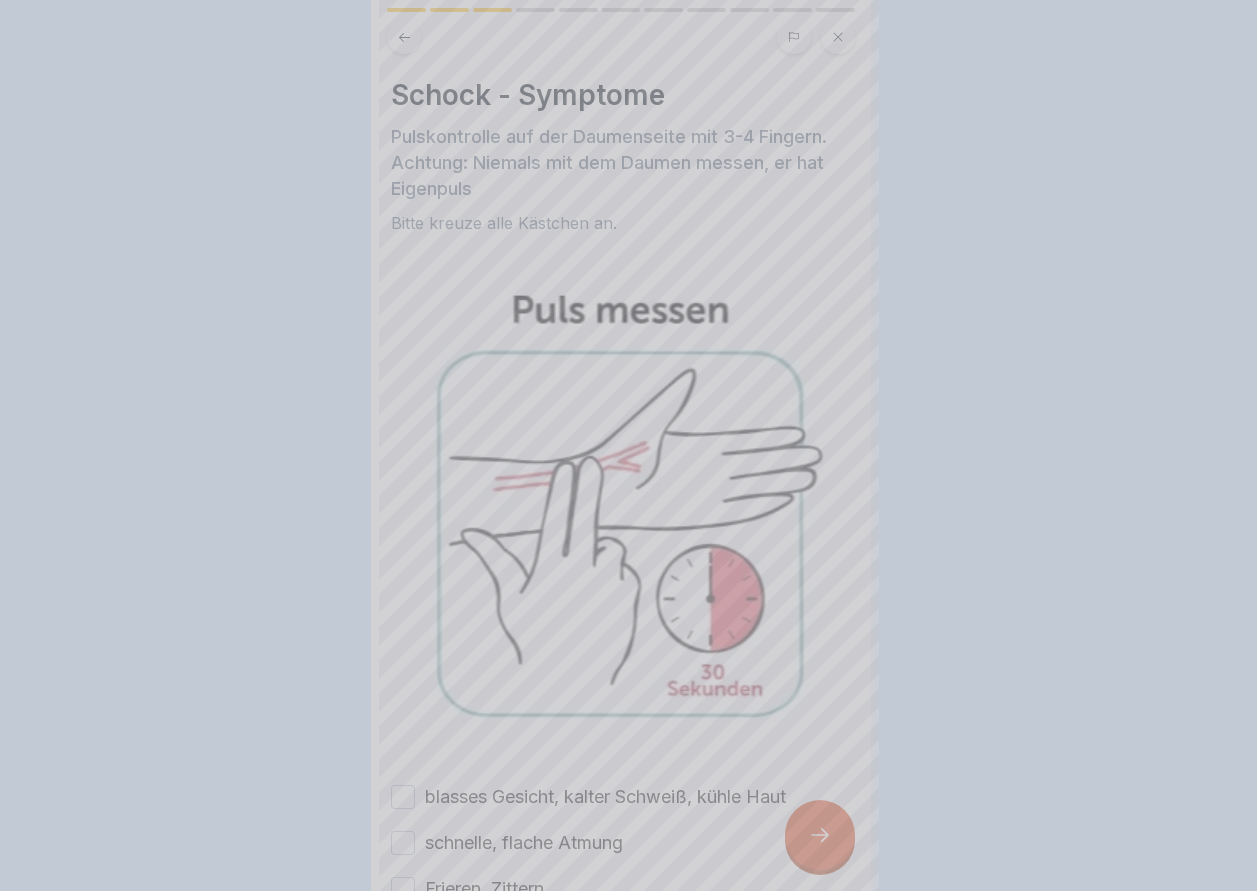 click at bounding box center (628, 445) 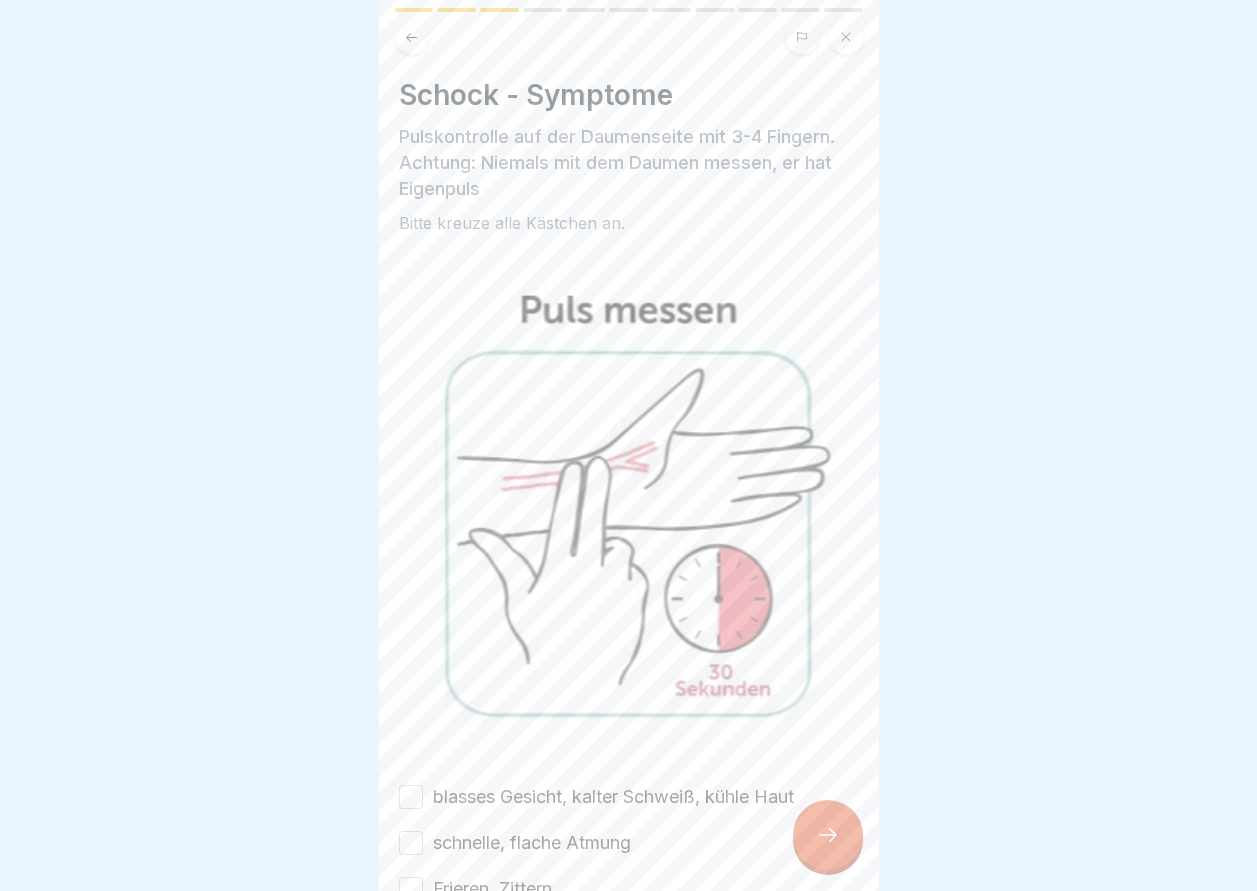 scroll, scrollTop: 351, scrollLeft: 0, axis: vertical 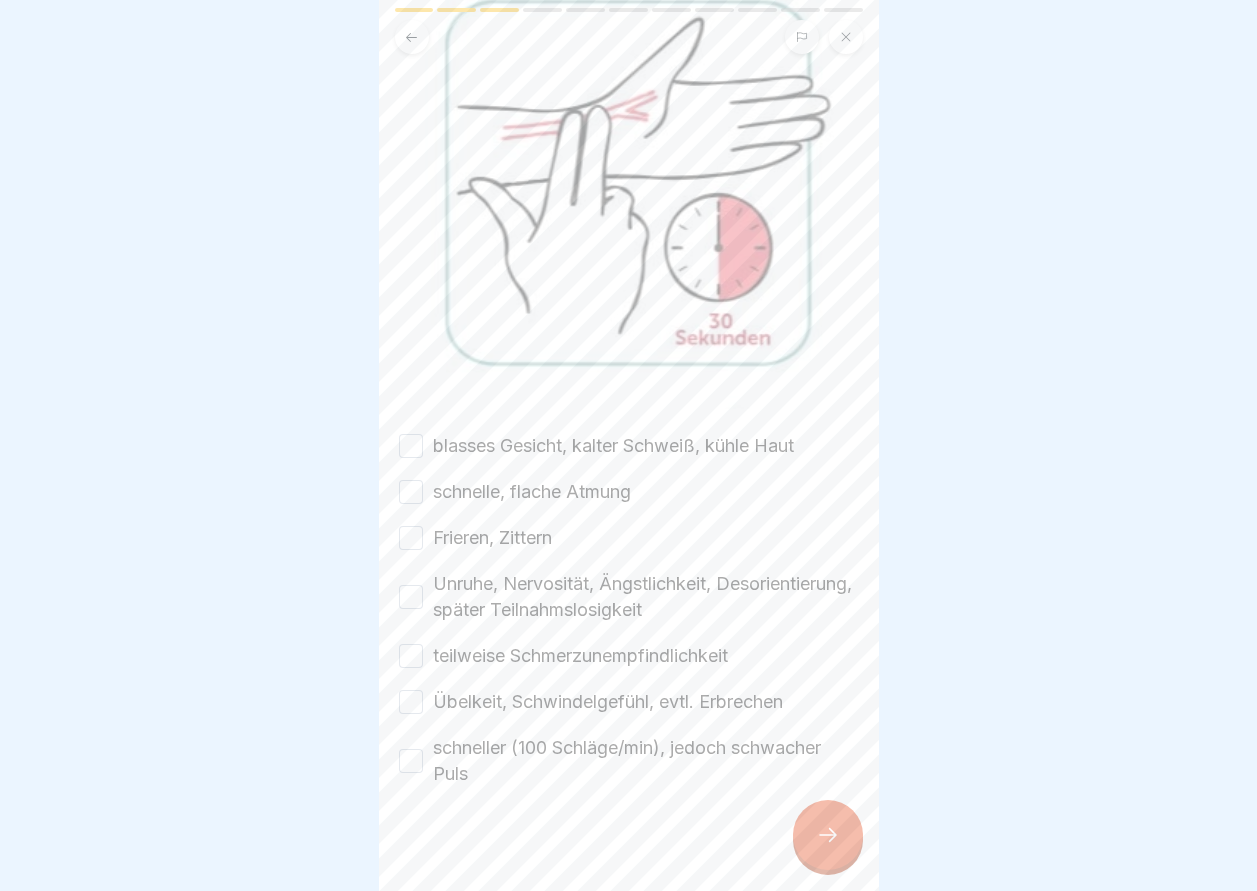 click on "schneller (100 Schläge/min), jedoch schwacher Puls" at bounding box center [411, 761] 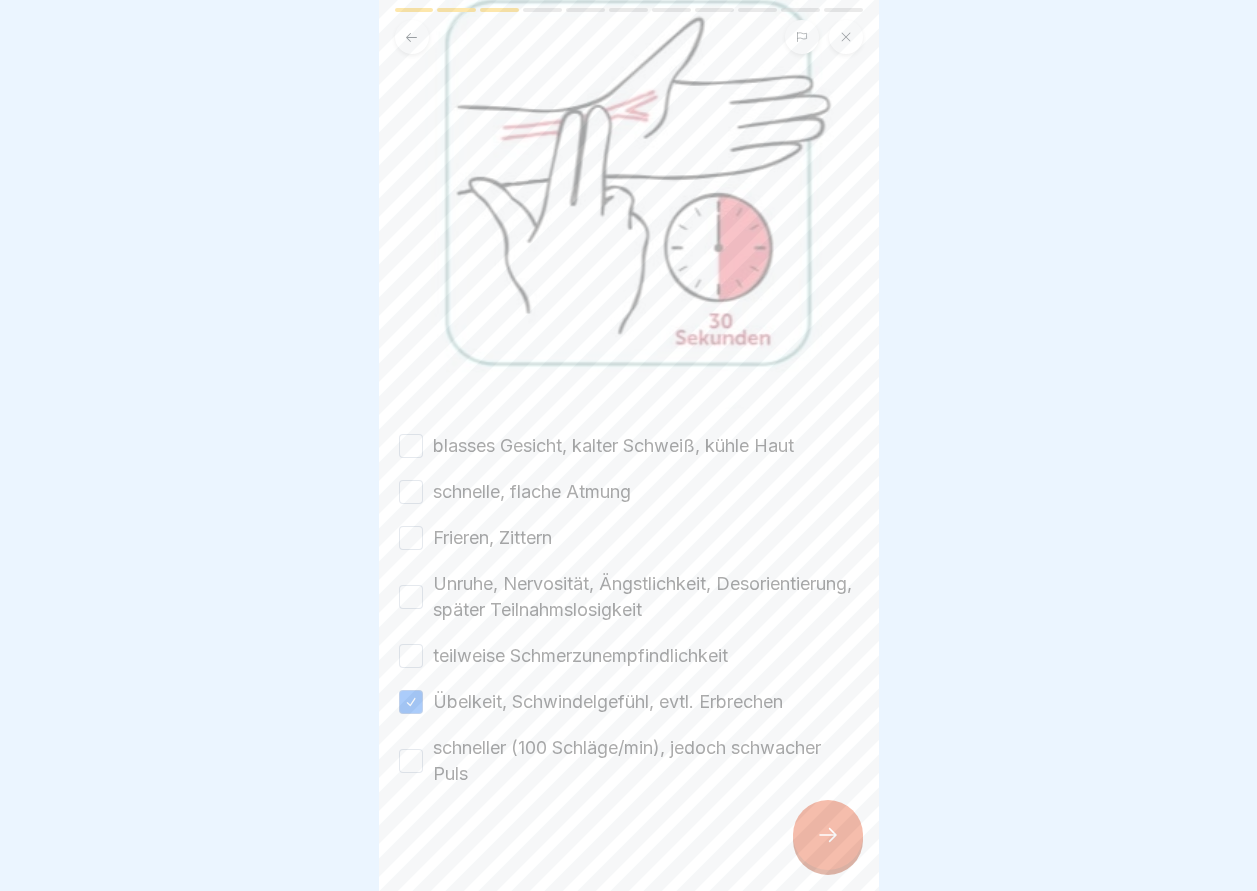 drag, startPoint x: 409, startPoint y: 745, endPoint x: 393, endPoint y: 699, distance: 48.703182 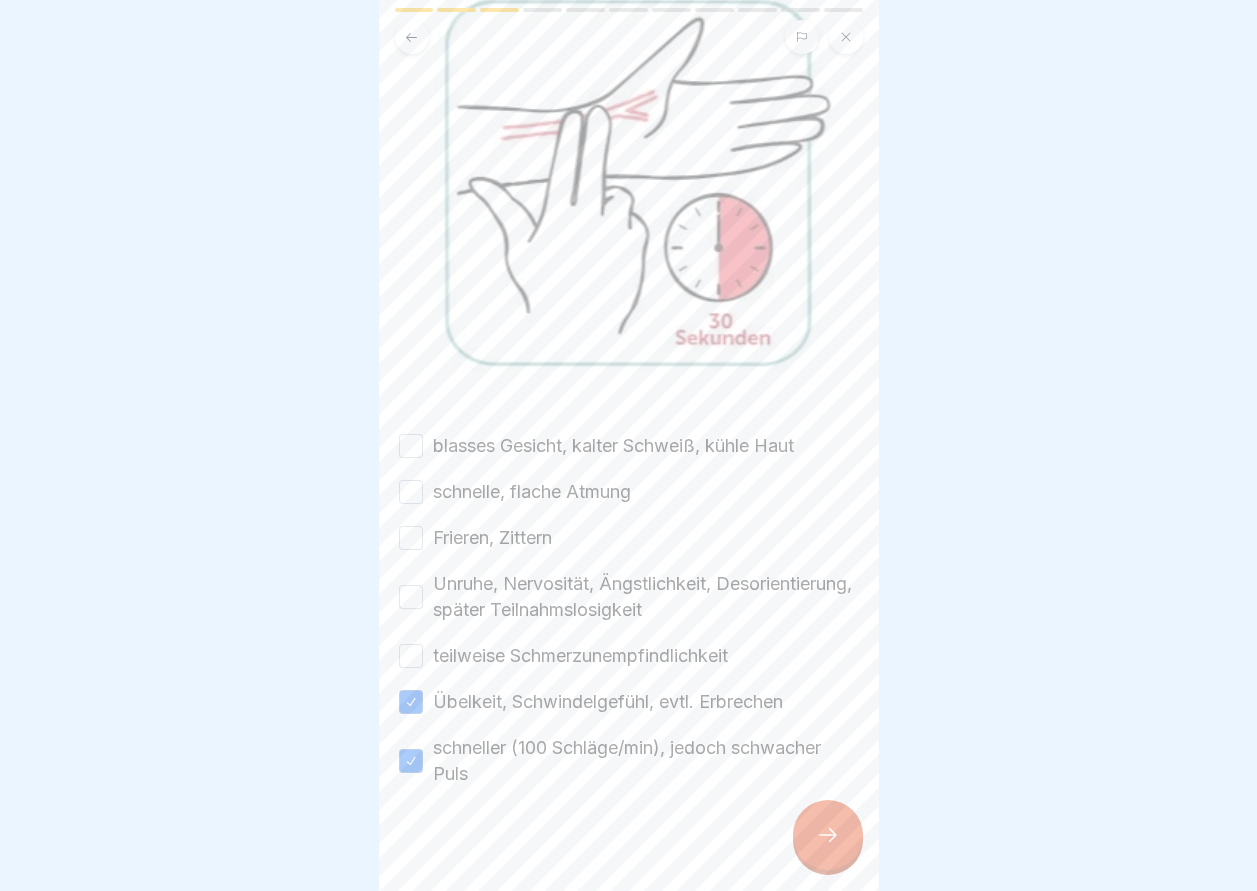 click on "Schock - Symptome Pulskontrolle auf der Daumenseite mit 3-4 Fingern. Achtung: Niemals mit dem Daumen messen, er hat Eigenpuls Bitte kreuze alle Kästchen an. blasses Gesicht, kalter Schweiß, kühle Haut schnelle, flache Atmung Frieren, Zittern Unruhe, Nervosität, Ängstlichkeit, Desorientierung, später Teilnahmslosigkeit teilweise Schmerzunempfindlichkeit Übelkeit, Schwindelgefühl, evtl. Erbrechen schneller (100 Schläge/min), jedoch schwacher Puls" at bounding box center (629, 445) 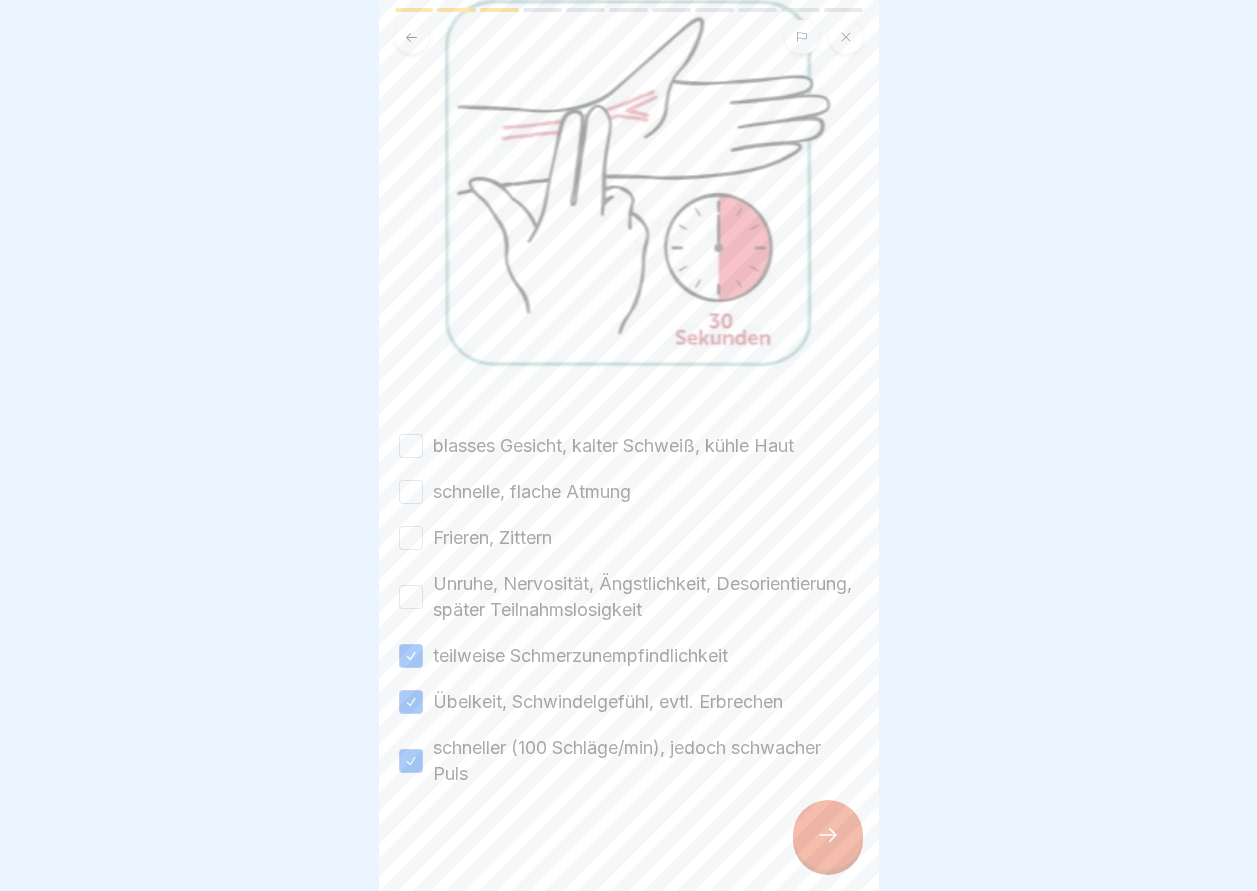 click on "Unruhe, Nervosität, Ängstlichkeit, Desorientierung, später Teilnahmslosigkeit" at bounding box center [411, 597] 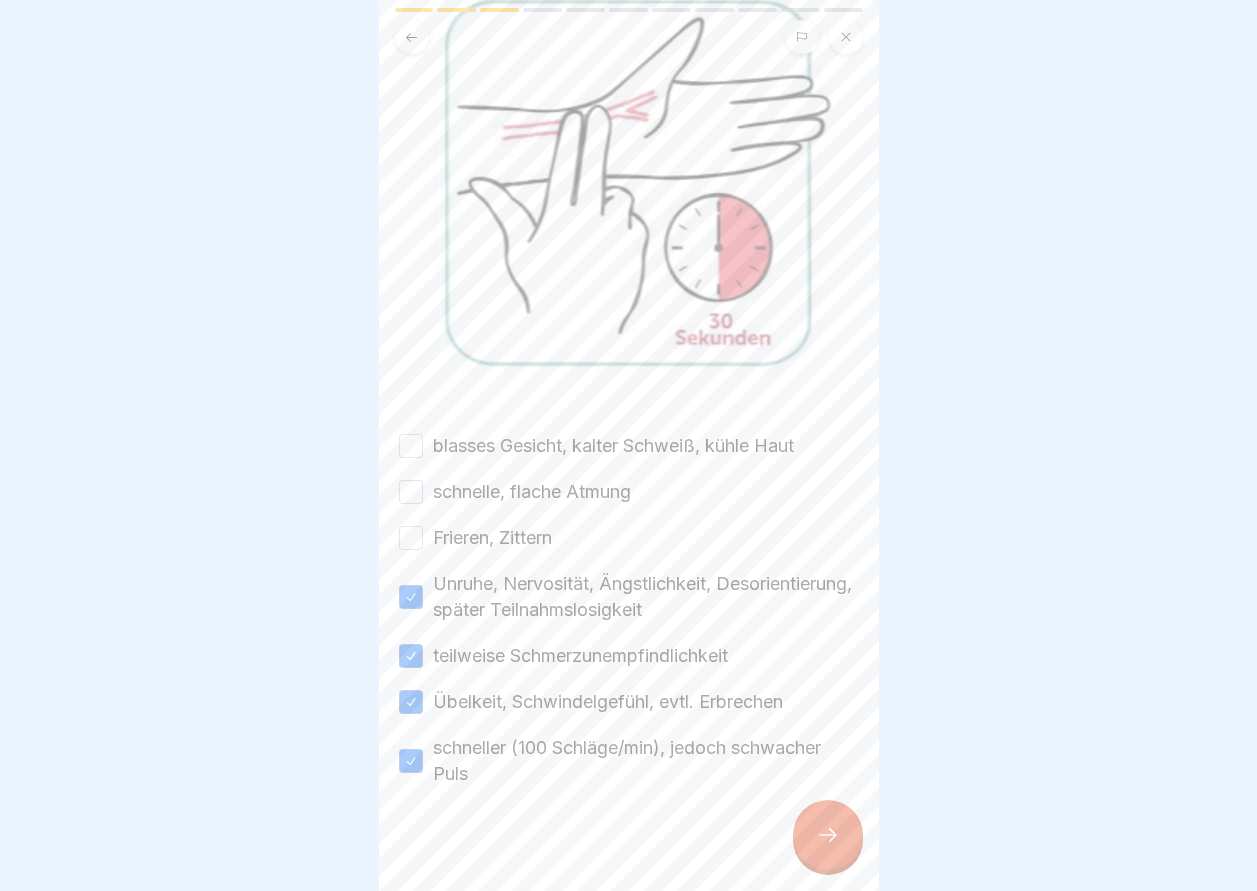 click on "Frieren, Zittern" at bounding box center (411, 538) 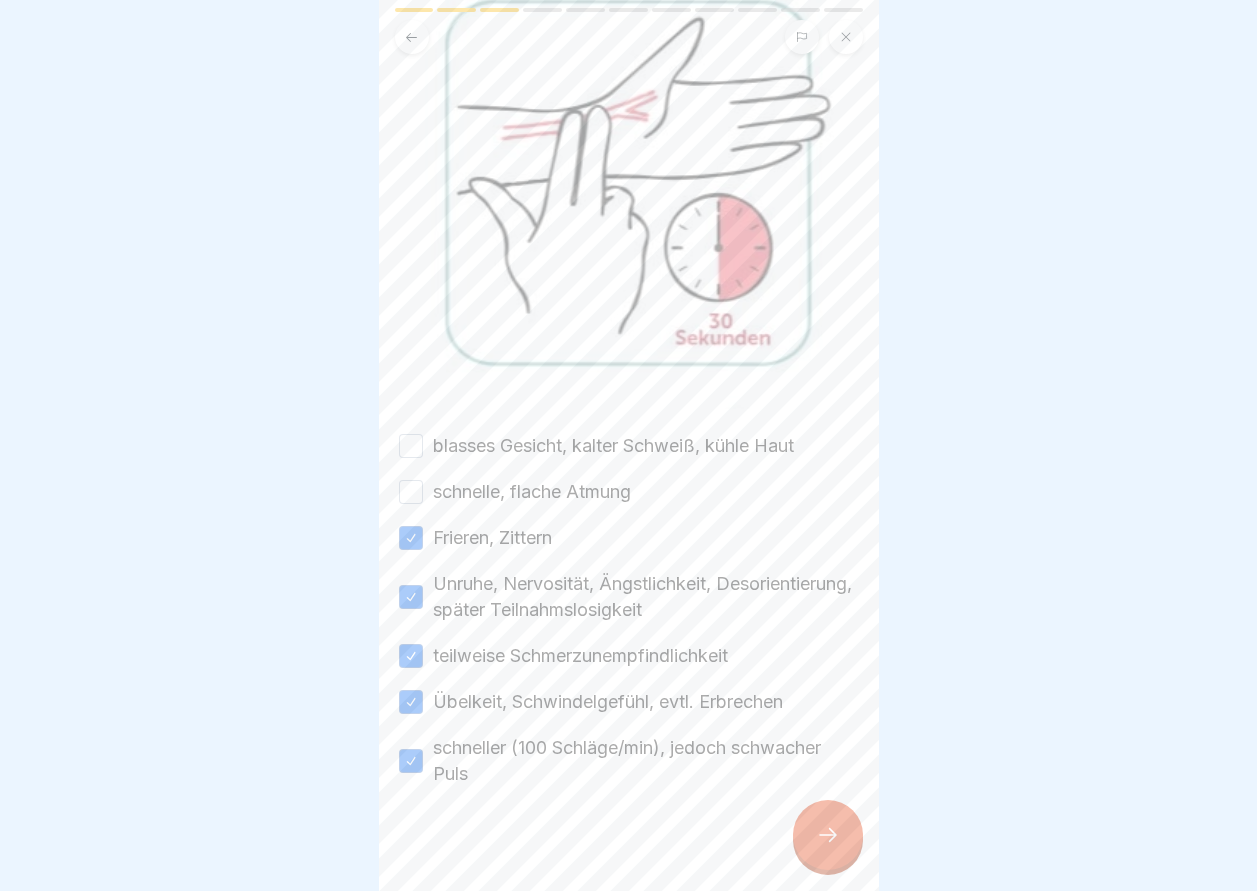 click on "schnelle, flache Atmung" at bounding box center [411, 492] 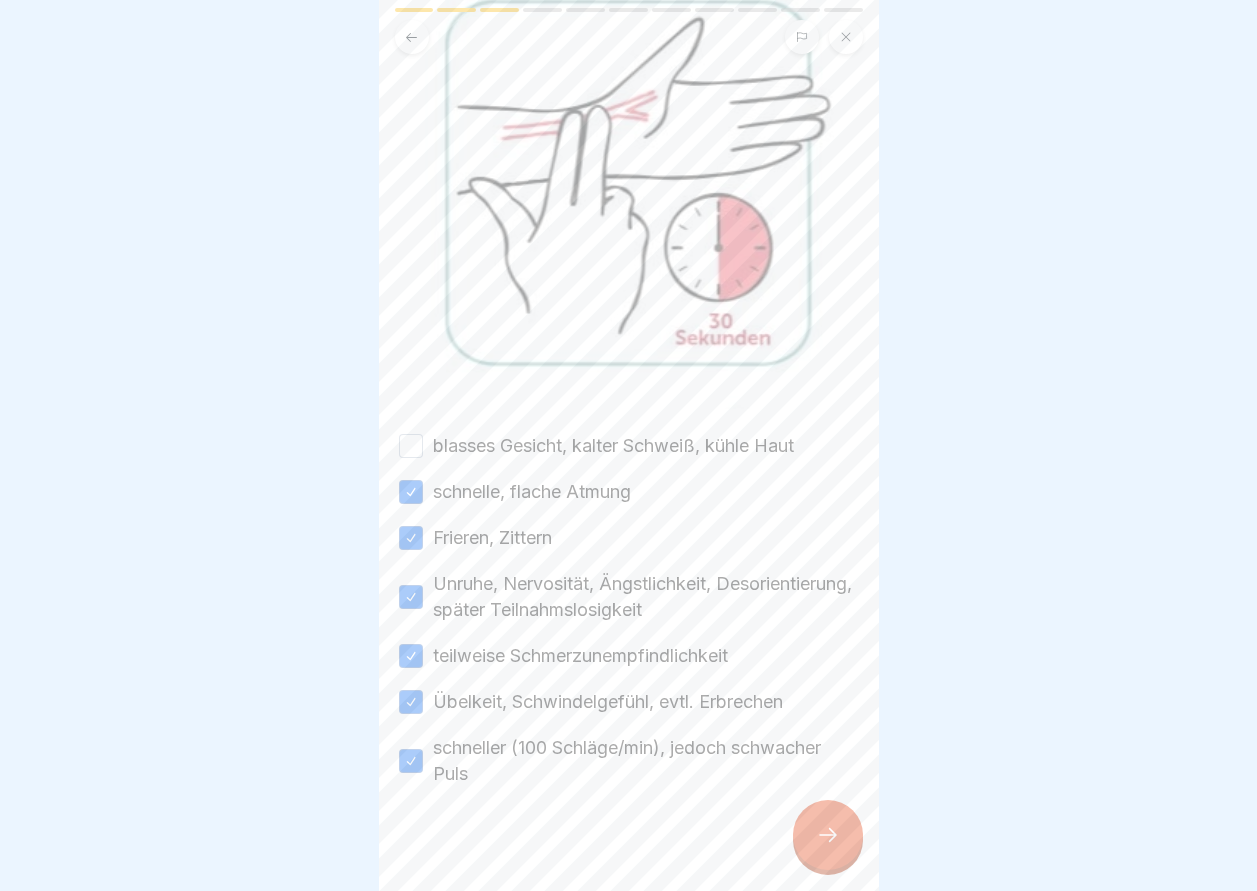 click on "blasses Gesicht, kalter Schweiß, kühle Haut" at bounding box center [411, 446] 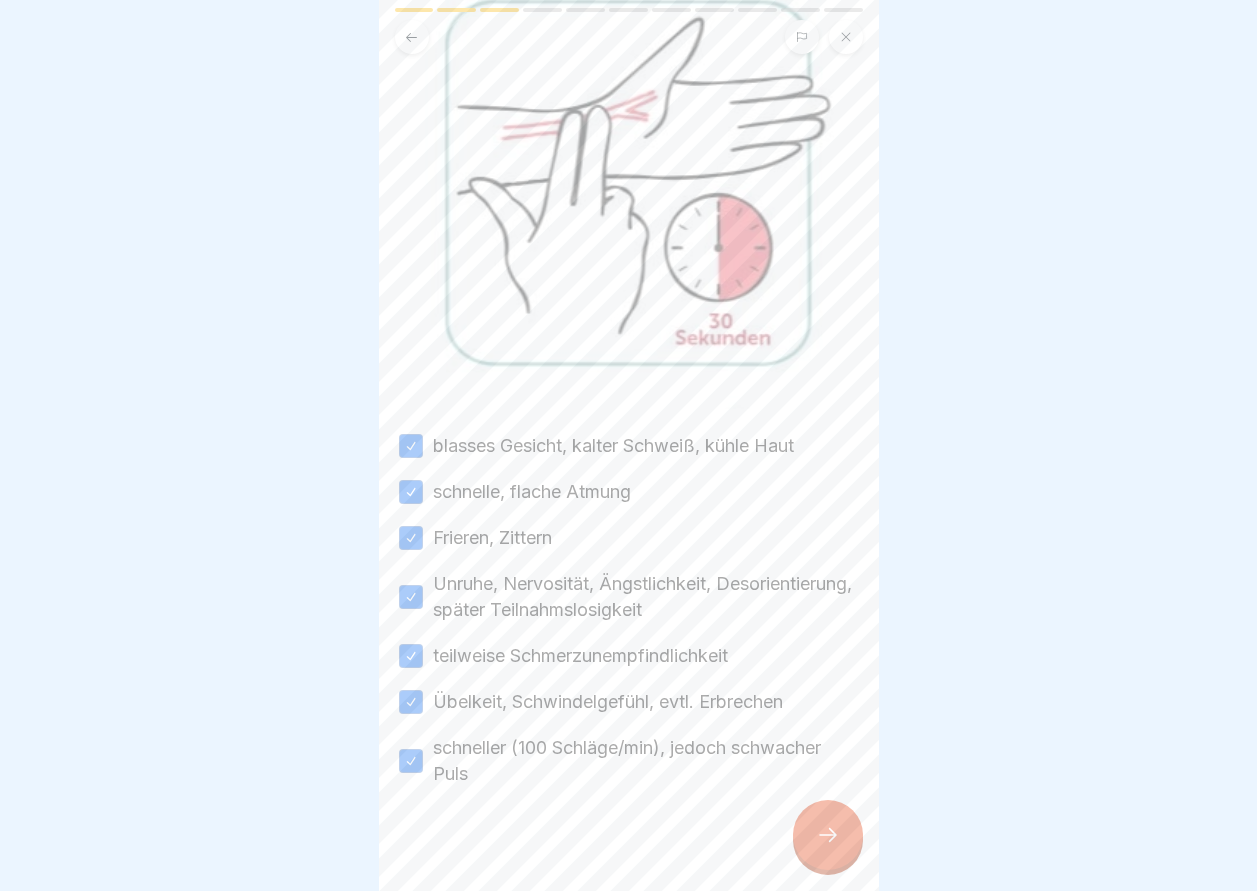 click at bounding box center [828, 835] 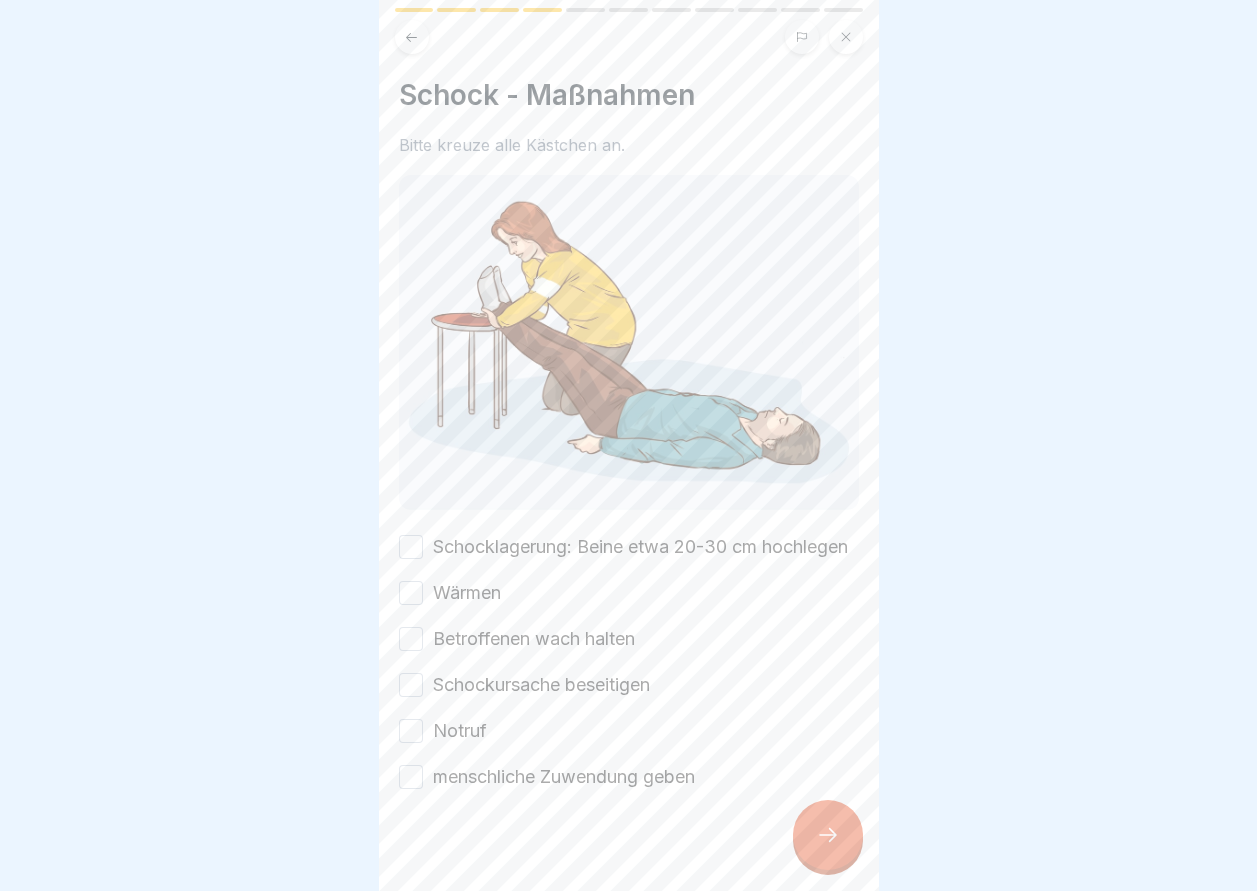 click on "Schocklagerung: Beine etwa 20-30 cm hochlegen" at bounding box center (411, 547) 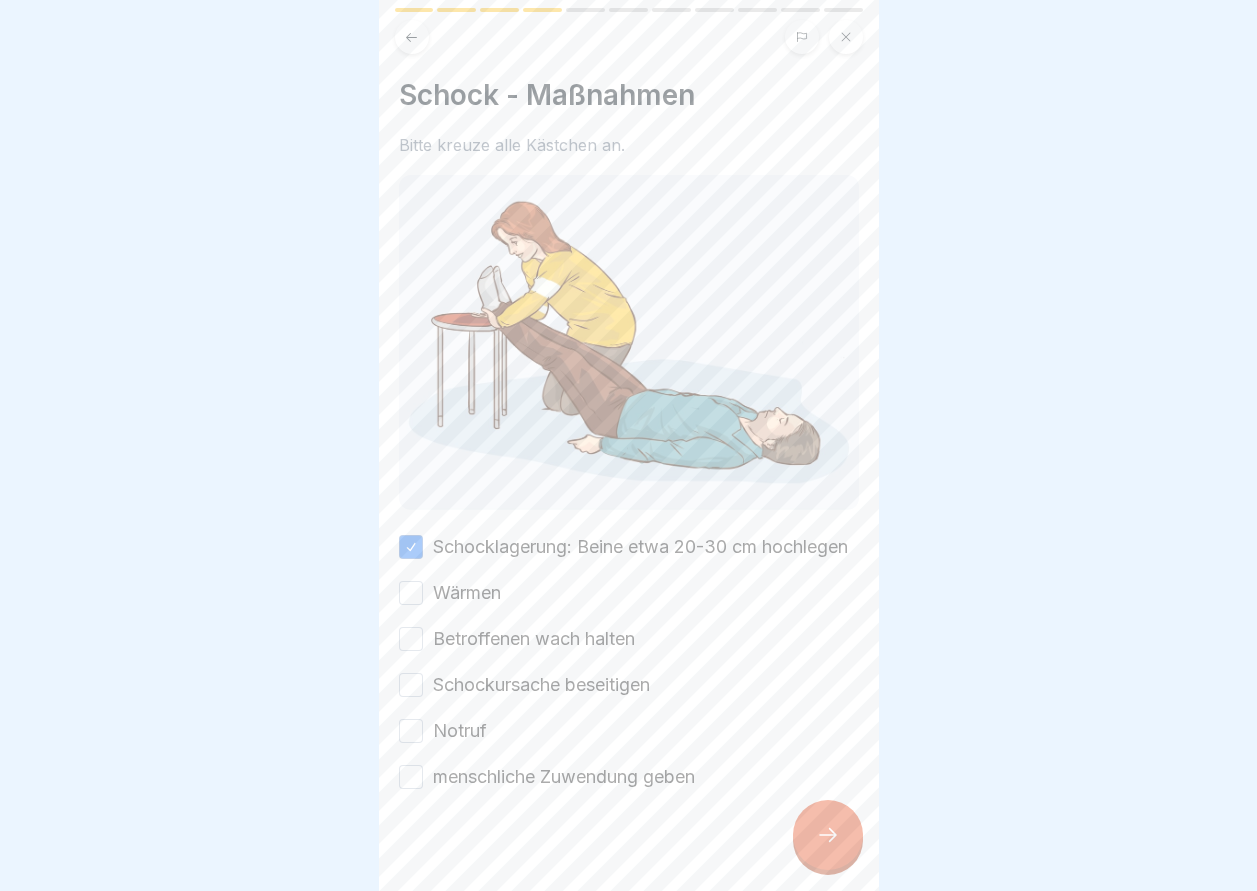 click on "Wärmen" at bounding box center (411, 593) 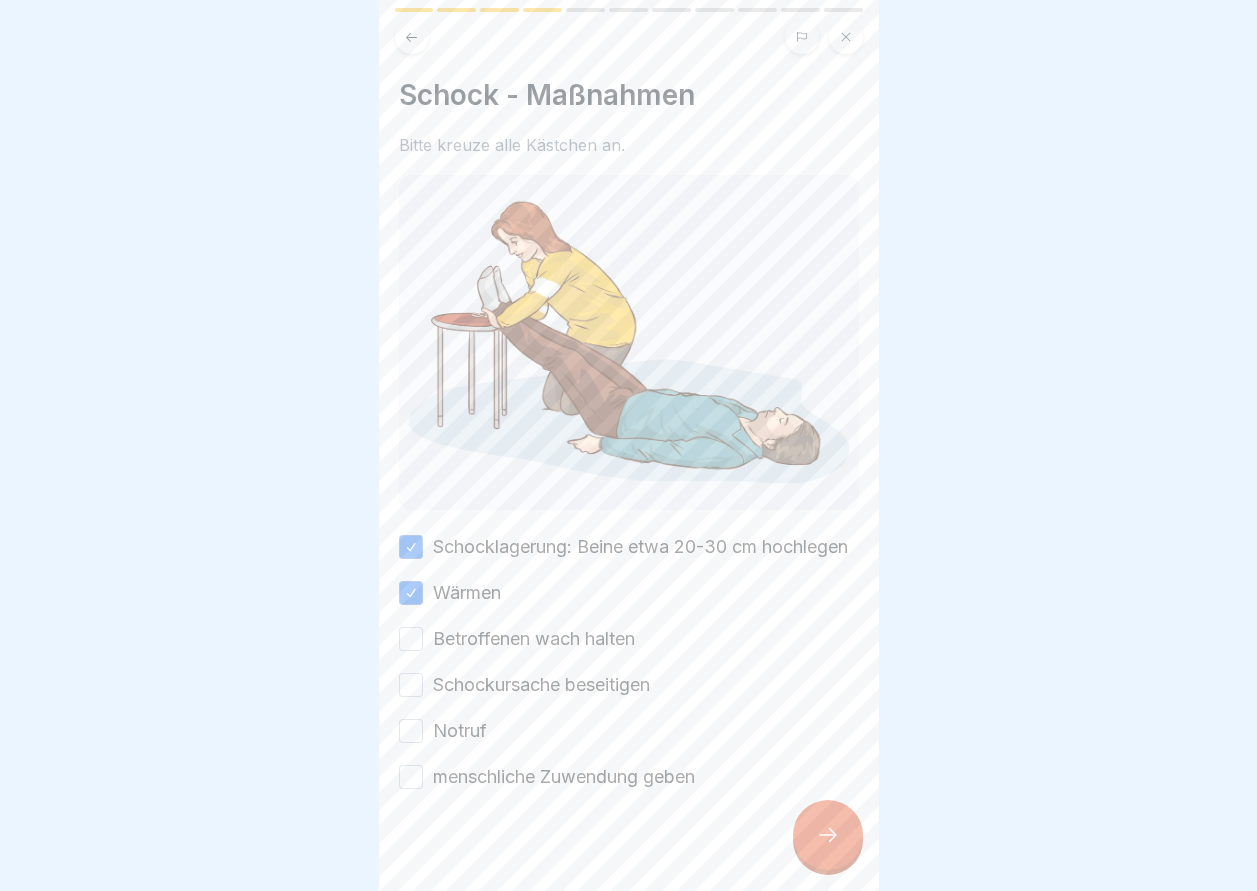 click on "Betroffenen wach halten" at bounding box center (411, 639) 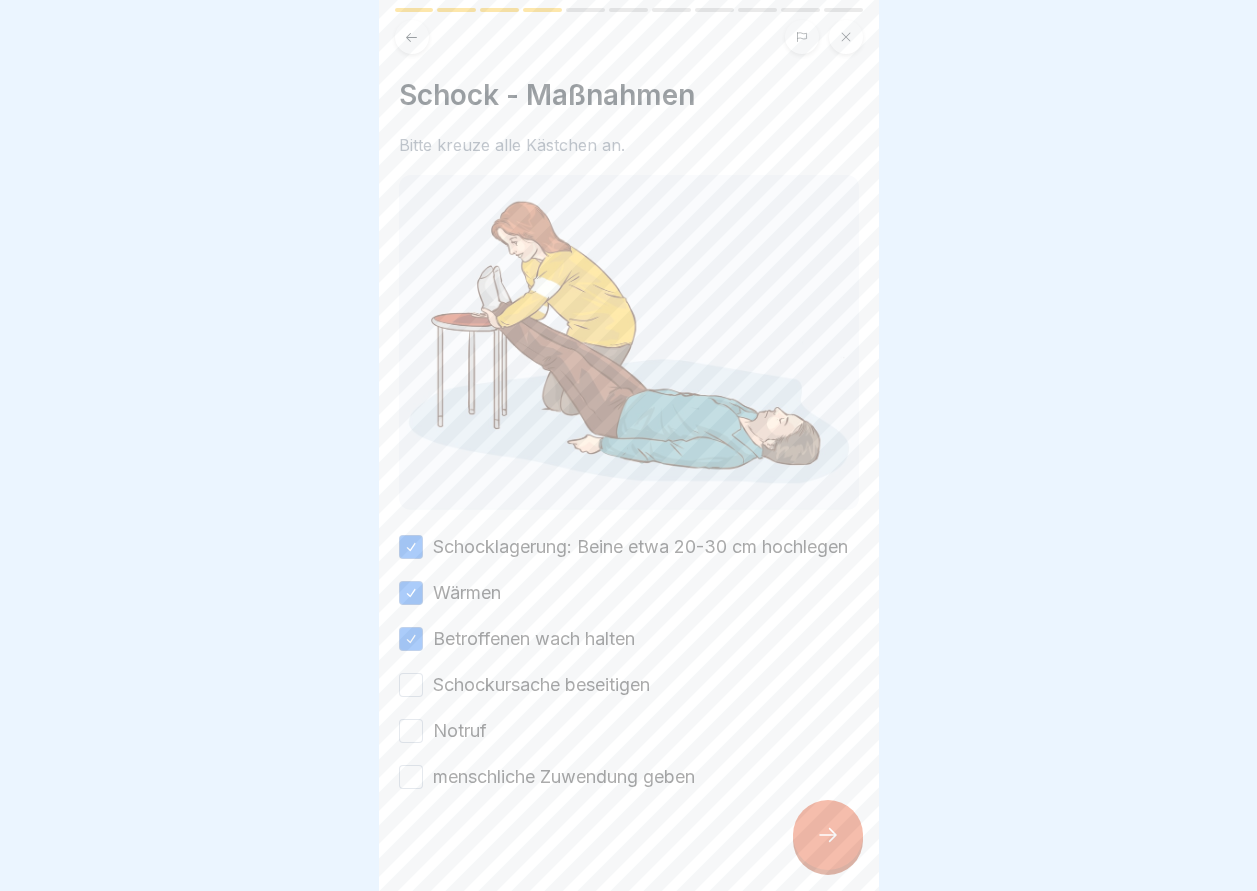 click on "Schockursache beseitigen" at bounding box center (411, 685) 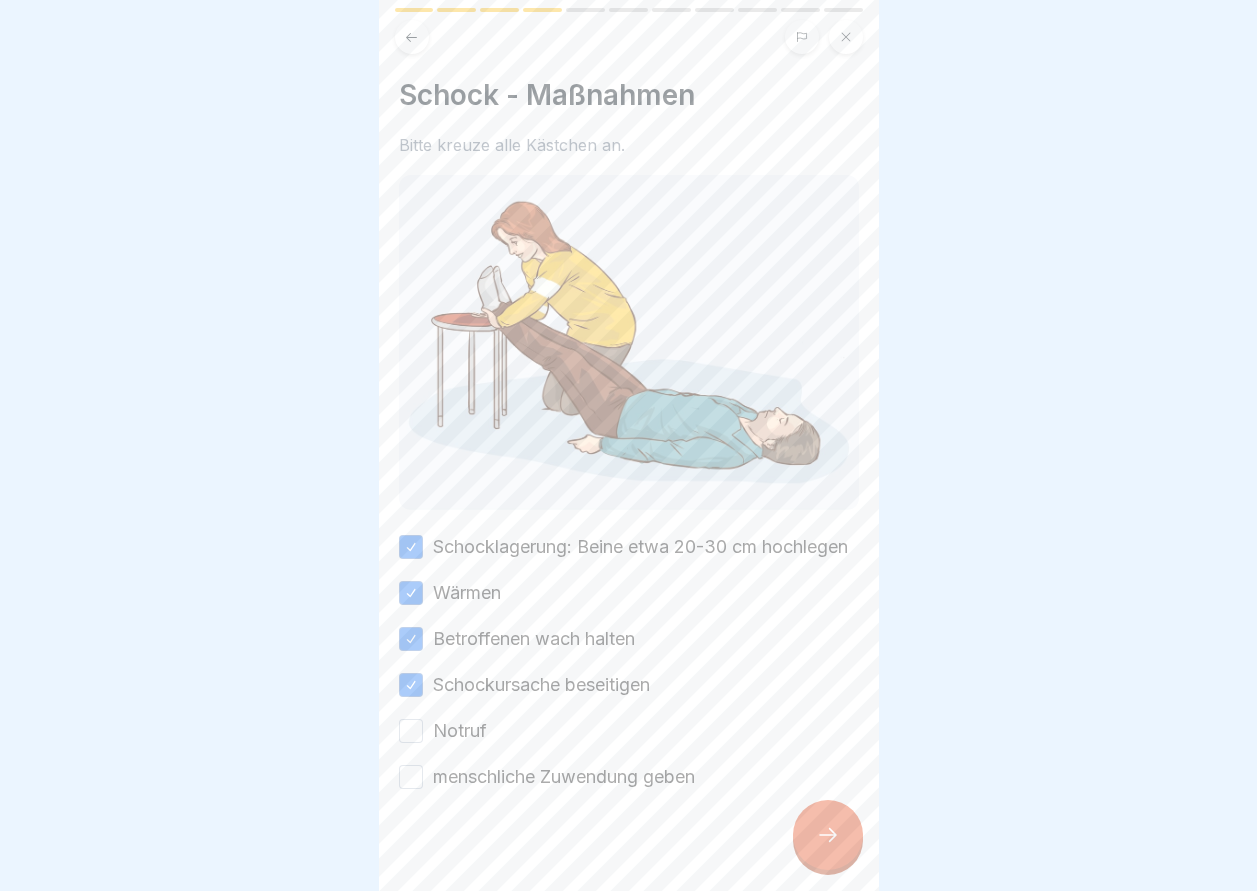 click on "Notruf" at bounding box center (411, 731) 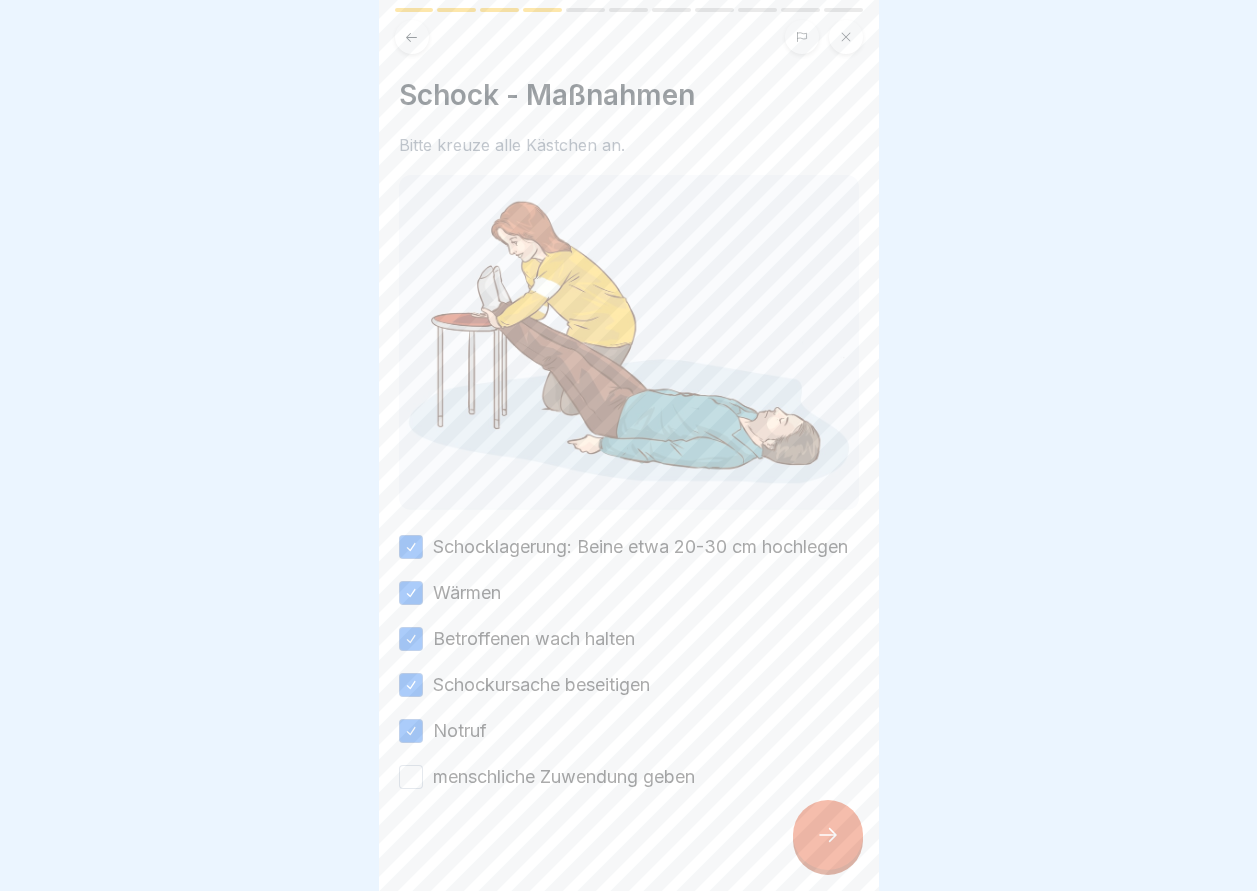 click on "menschliche Zuwendung geben" at bounding box center [411, 777] 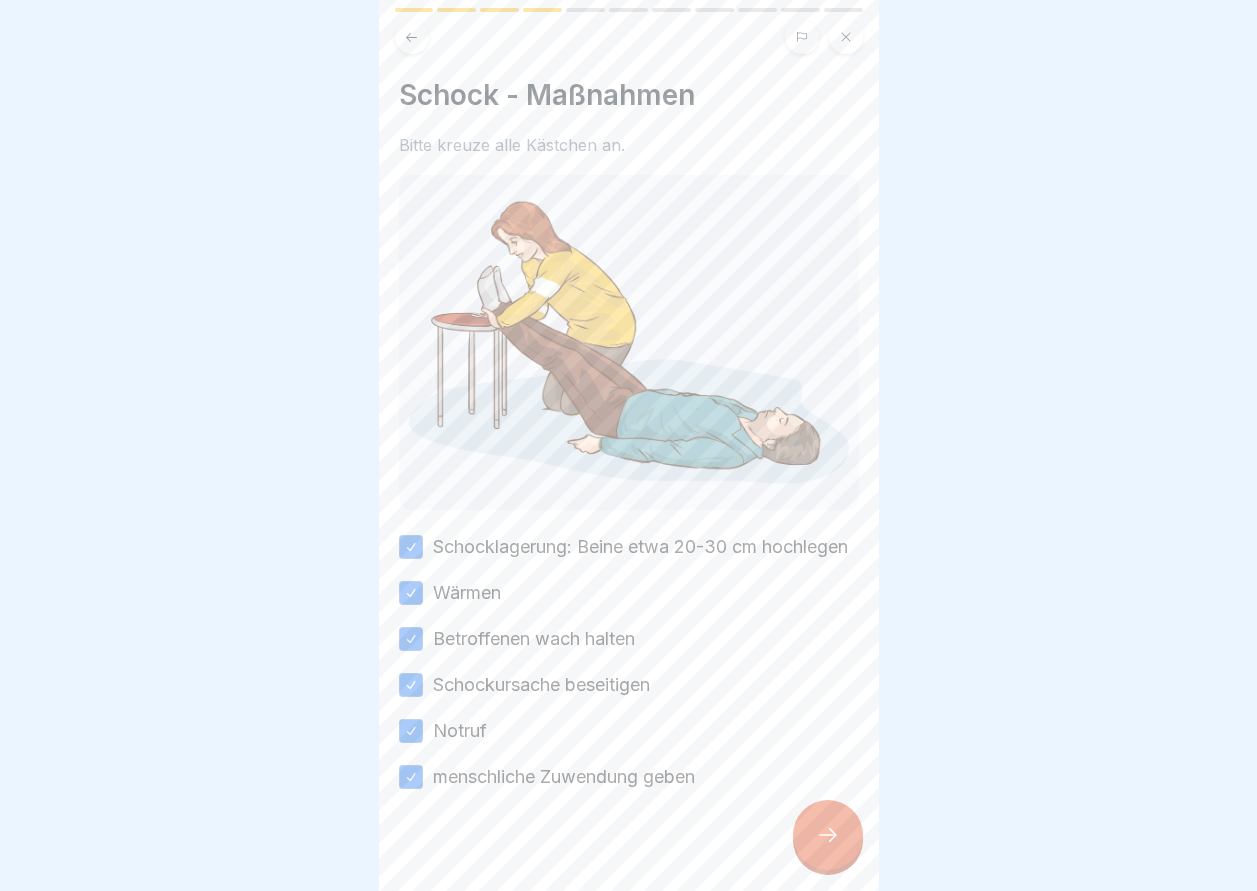 click 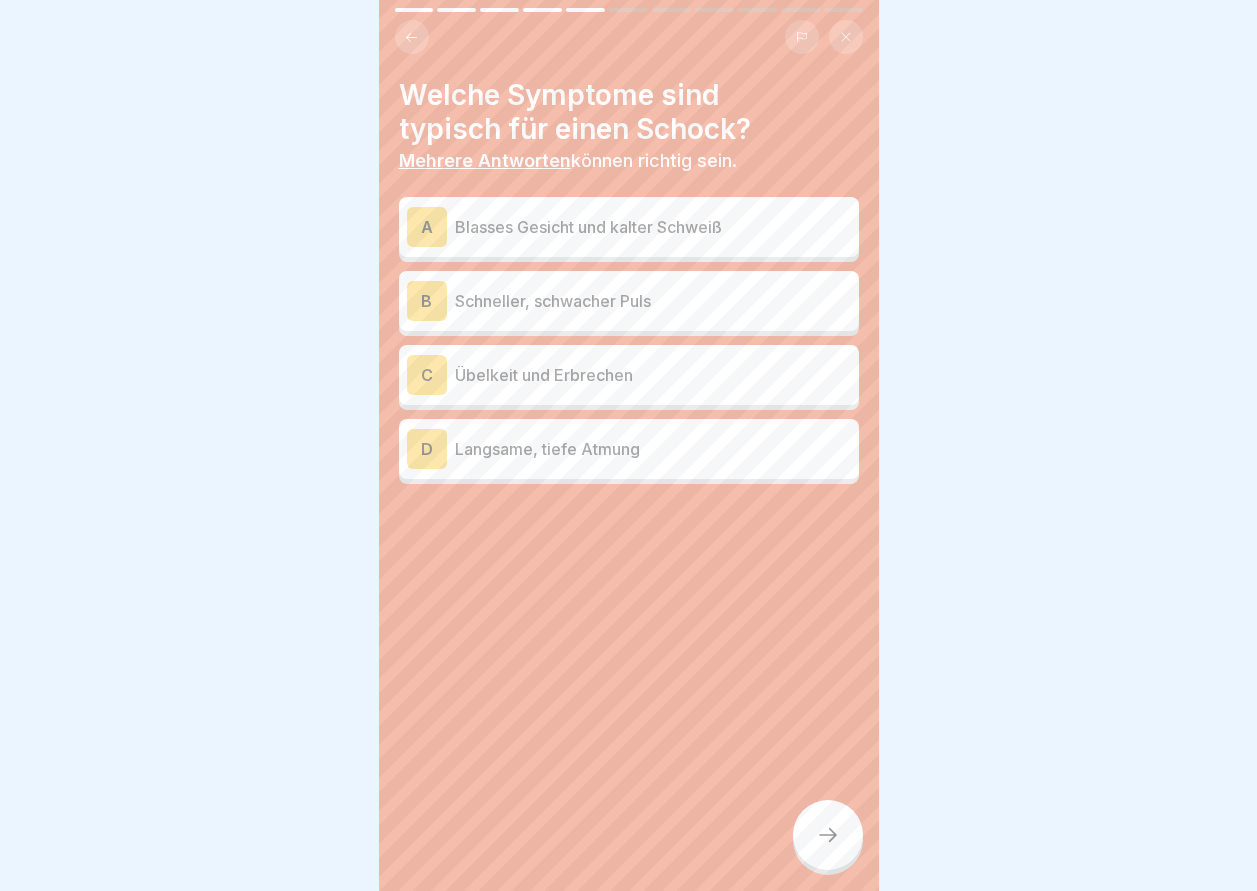 click on "Schneller, schwacher Puls" at bounding box center (653, 301) 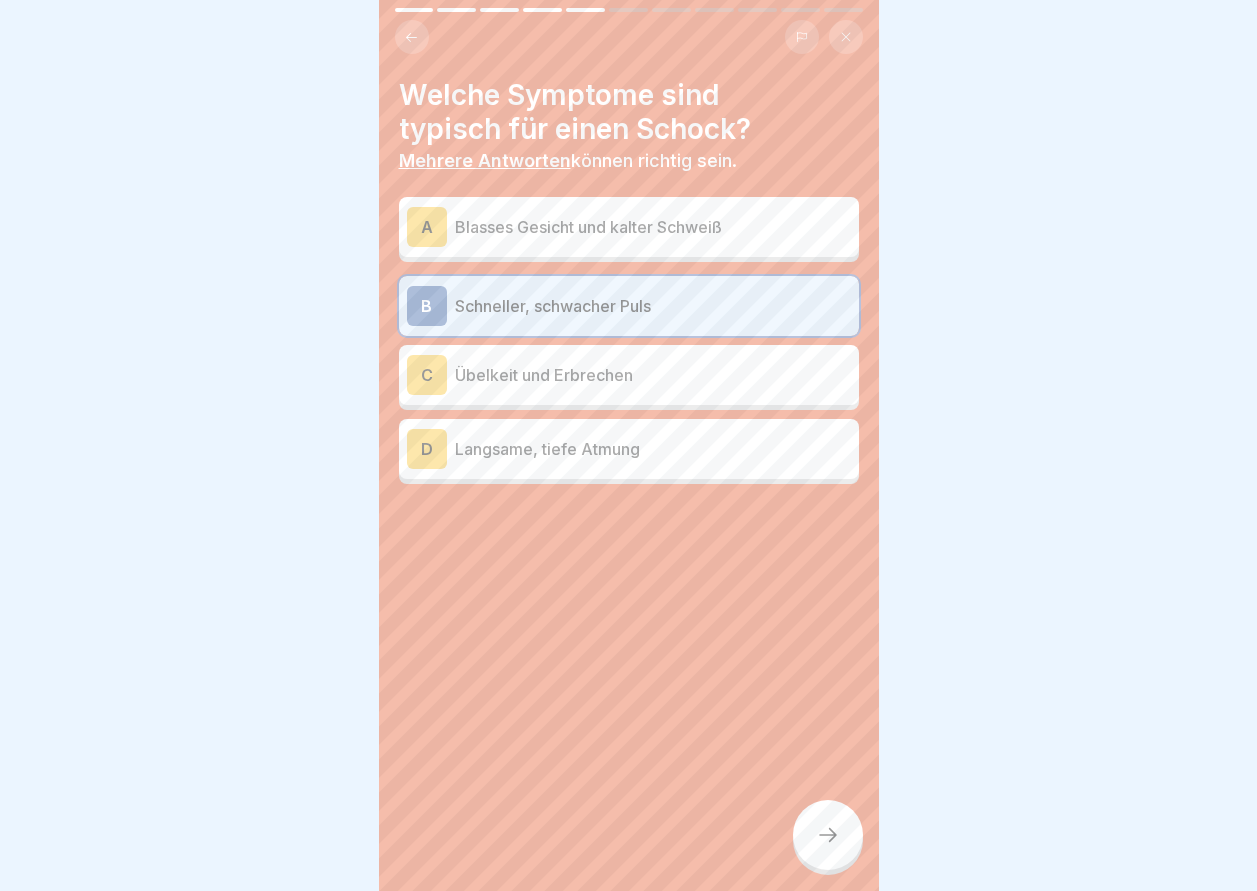 click at bounding box center (828, 835) 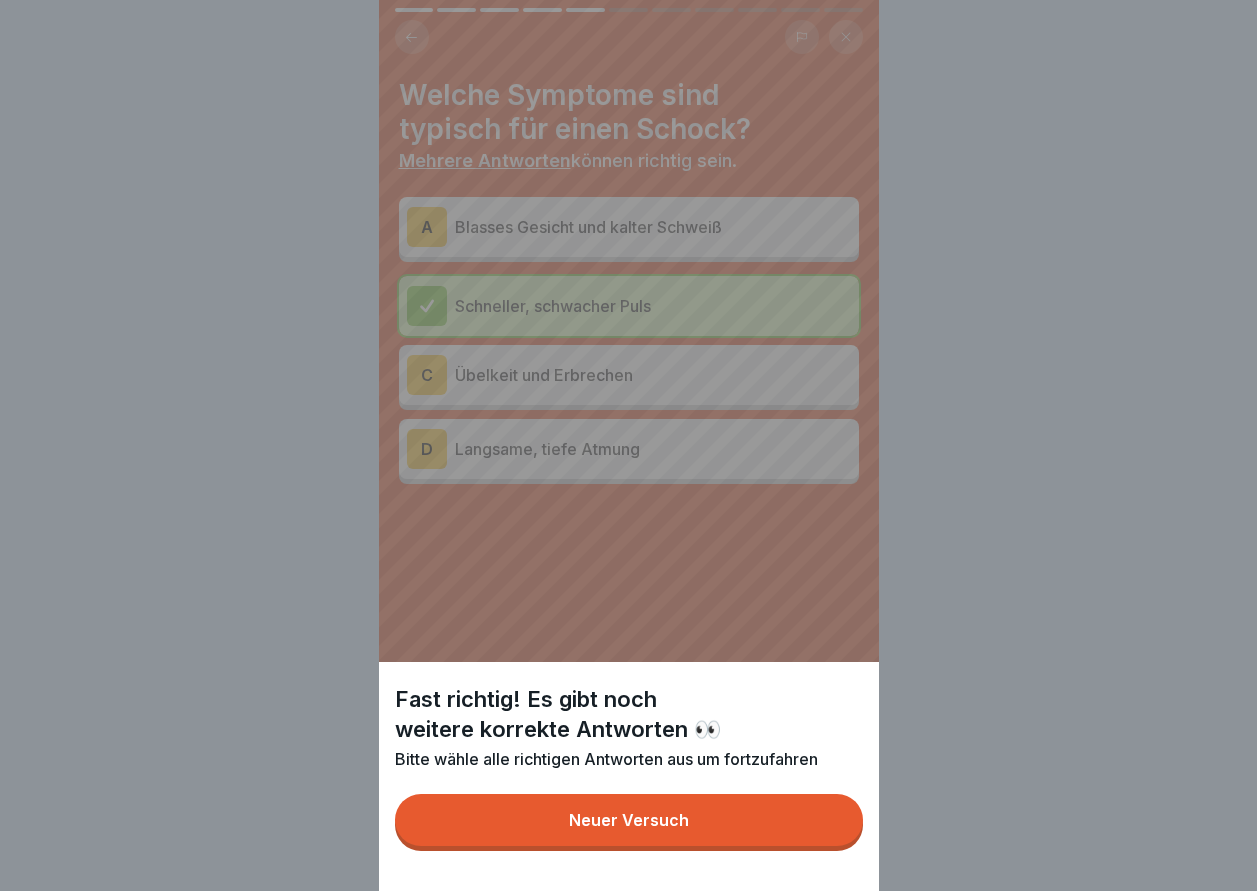 click on "Neuer Versuch" at bounding box center [629, 820] 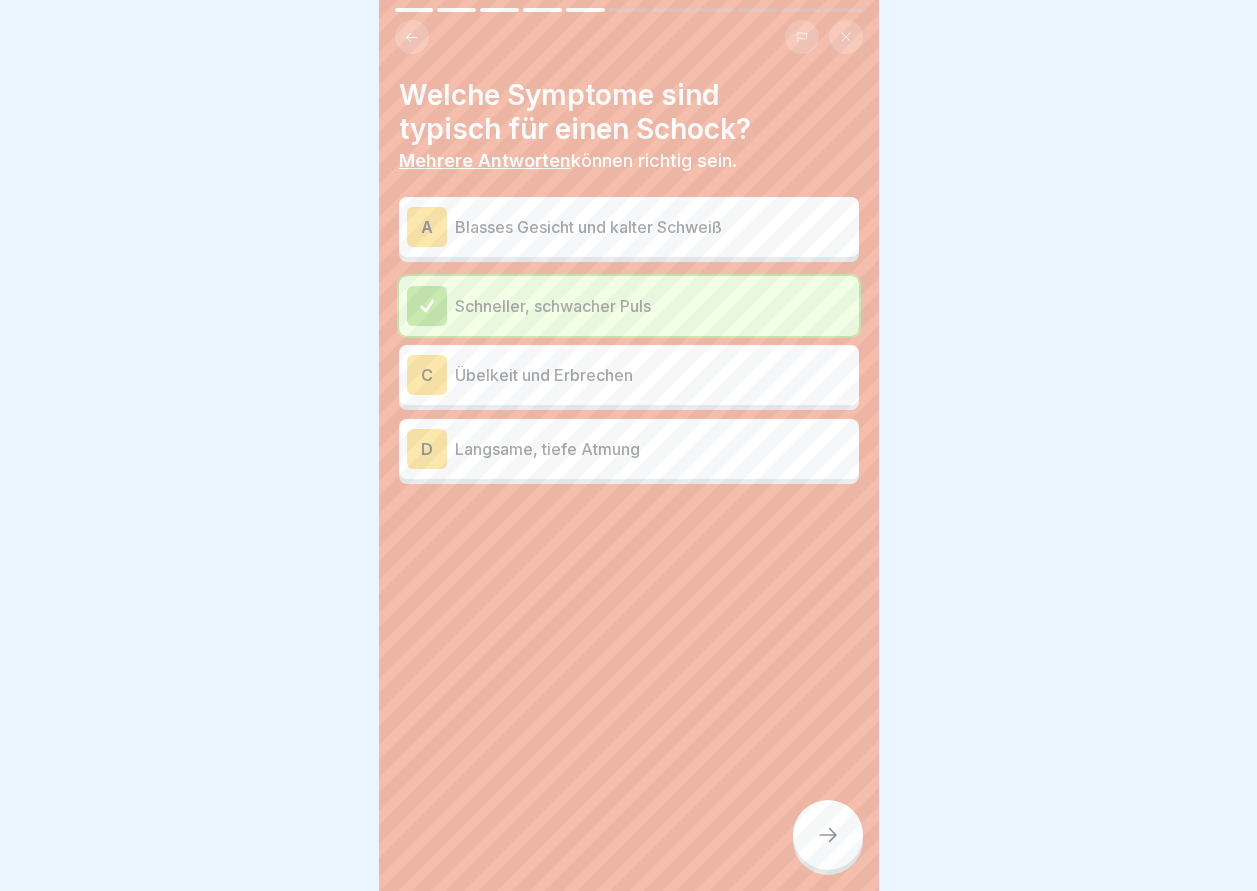 click on "Welche Symptome sind typisch für einen Schock? Mehrere Antworten  können richtig sein. A Blasses Gesicht und kalter Schweiß Schneller, schwacher Puls C Übelkeit und Erbrechen D Langsame, tiefe Atmung" at bounding box center [629, 281] 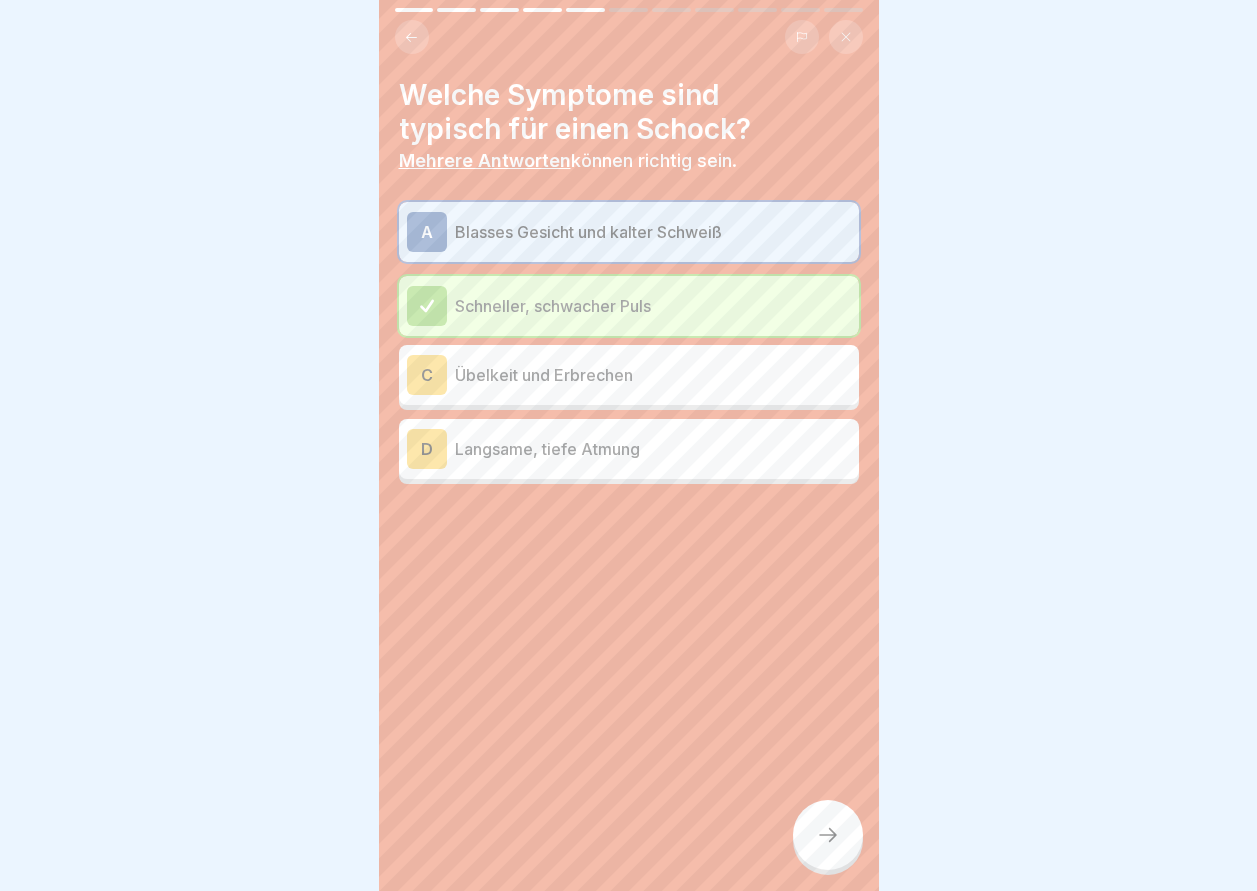 click at bounding box center (828, 835) 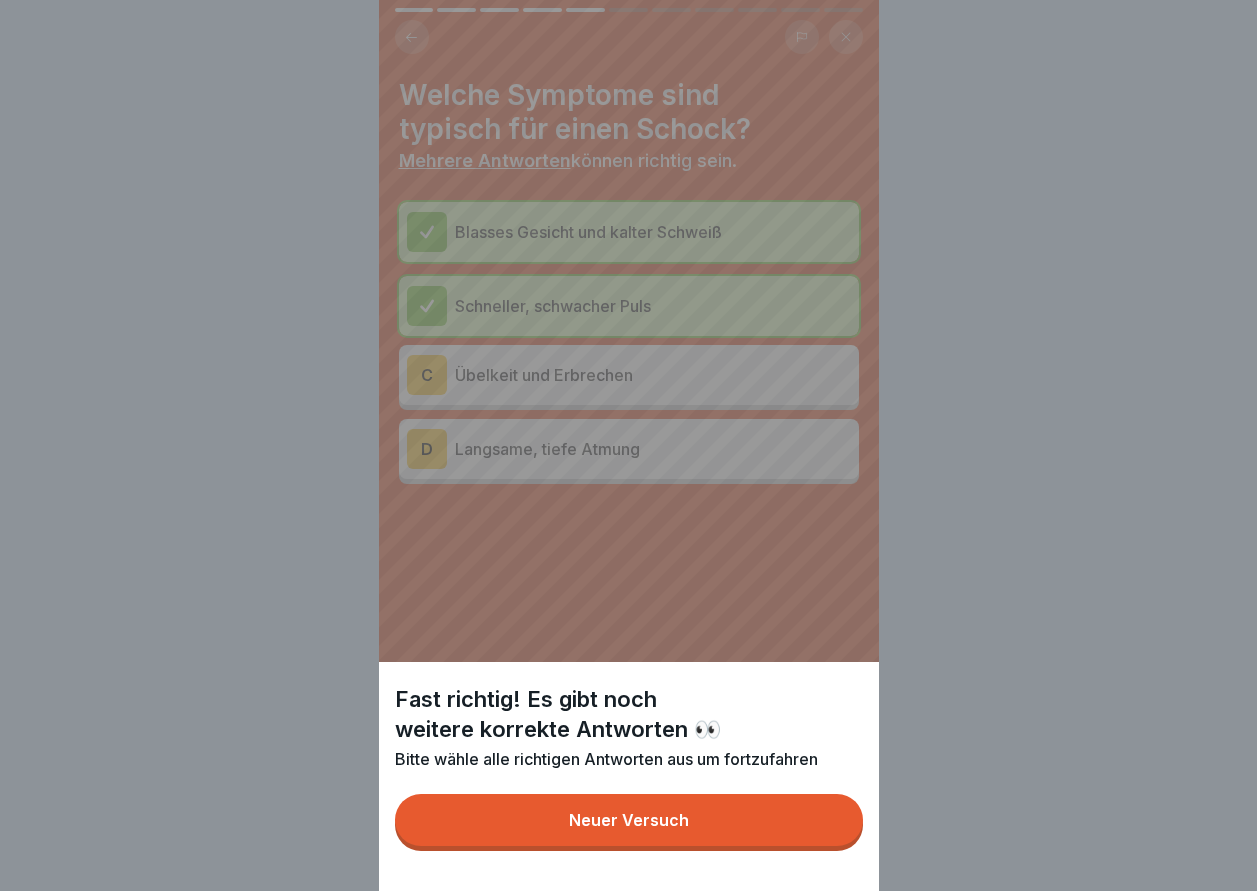 click on "Neuer Versuch" at bounding box center (629, 820) 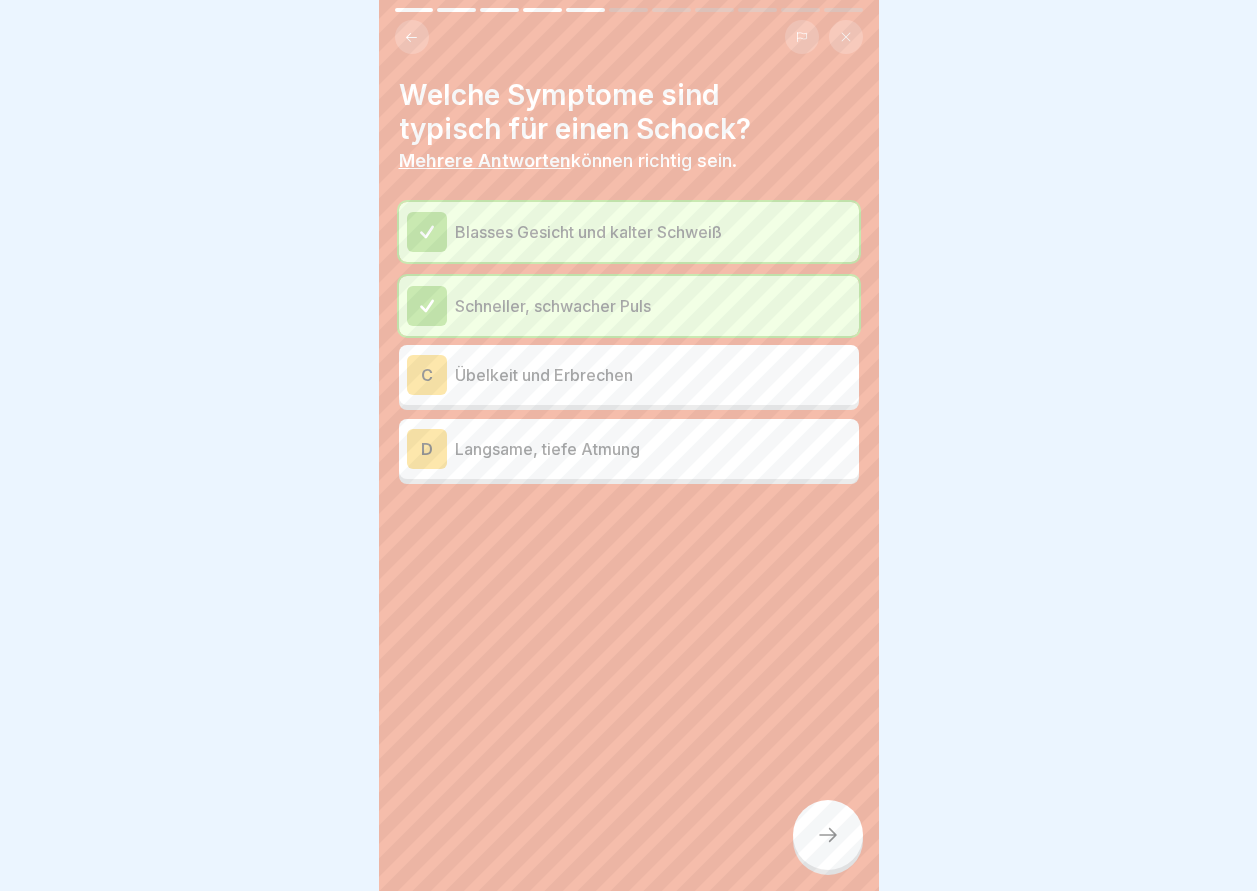 click on "D Langsame, tiefe Atmung" at bounding box center [629, 449] 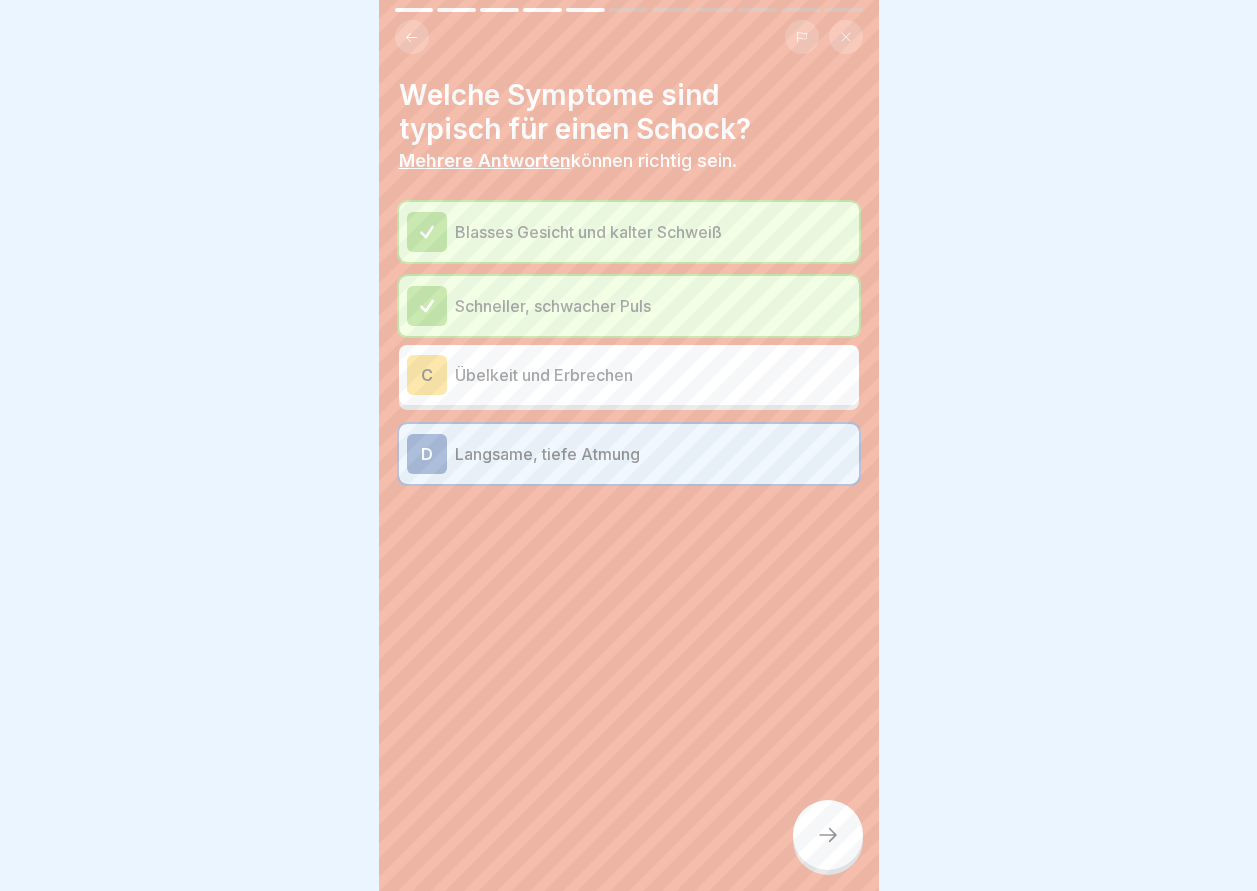 click on "Erste Hilfe Grundlagen  11 Schritte Deutsch Schock - Ursachen, Symptome und Maßnahmen Lerne, Schocks zu erkennen, zu behandeln und lebensrettende Maßnahmen durchzuführen. Fortfahren Schock Ein Schock ist eine lebensbedrohliche Störung des Kreislaufs. Das Verhältnis zwischen benötigter und vorhandener Blutmenge verschiebt sich, die Organe werden nicht mehr ausreichend mit Sauerstoff versorgt. Achtung Häufig ist nicht die Verletzung selbst lebensgefährlich, sondern der Schock. Schock - Symptome Pulskontrolle auf der Daumenseite mit 3-4 Fingern. Achtung: Niemals mit dem Daumen messen, er hat Eigenpuls Bitte kreuze alle Kästchen an. blasses Gesicht, kalter Schweiß, kühle Haut schnelle, flache Atmung Frieren, Zittern Unruhe, Nervosität, Ängstlichkeit, Desorientierung, später Teilnahmslosigkeit teilweise Schmerzunempfindlichkeit Übelkeit, Schwindelgefühl, evtl. Erbrechen schneller (100 Schläge/min), jedoch schwacher Puls Schock - Maßnahmen Bitte kreuze alle Kästchen an. Wärmen Notruf C D 1 2 3 4" at bounding box center (629, 445) 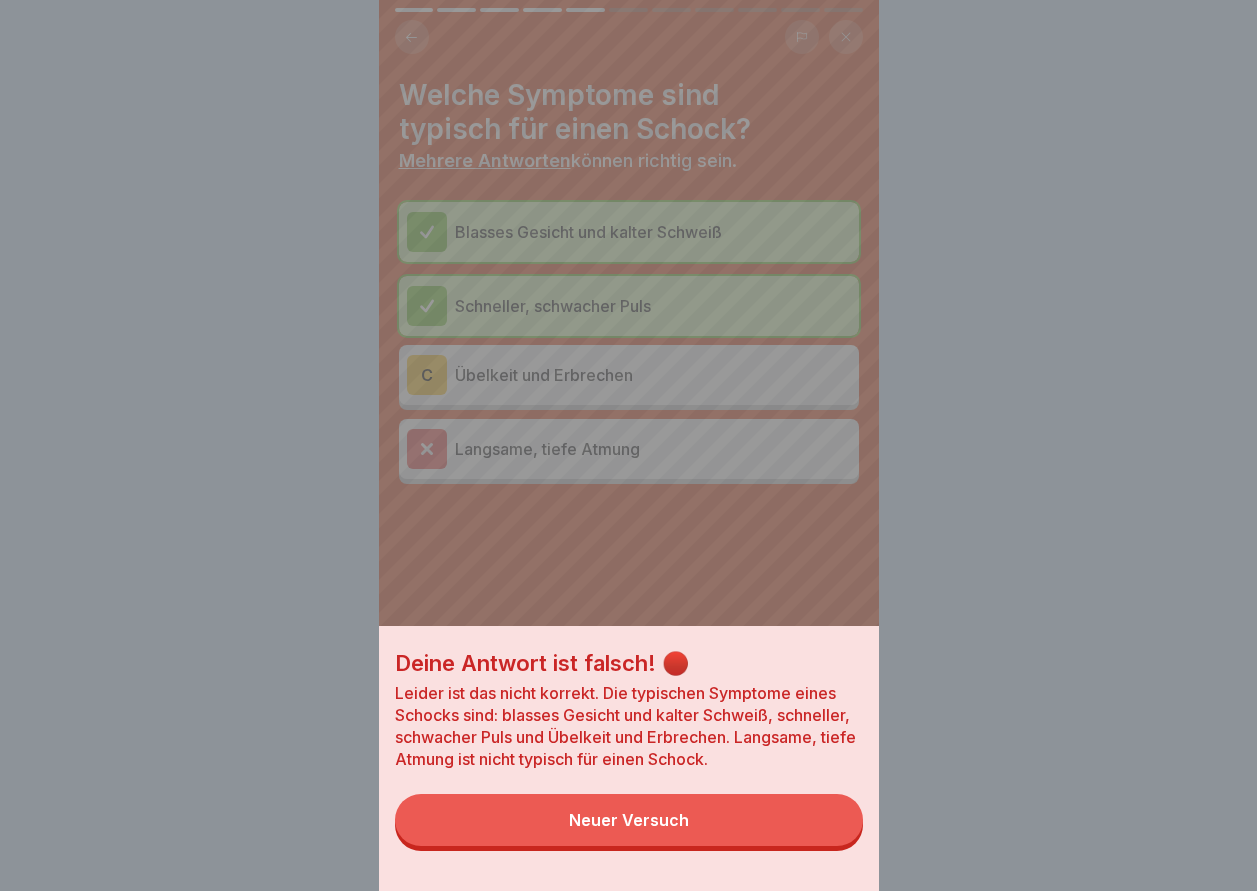 click on "Deine Antwort ist falsch!
🔴 Leider ist das nicht korrekt. Die typischen Symptome eines Schocks sind: blasses Gesicht und kalter Schweiß, schneller, schwacher Puls und Übelkeit und Erbrechen. Langsame, tiefe Atmung ist nicht typisch für einen Schock.   Neuer Versuch" at bounding box center (629, 758) 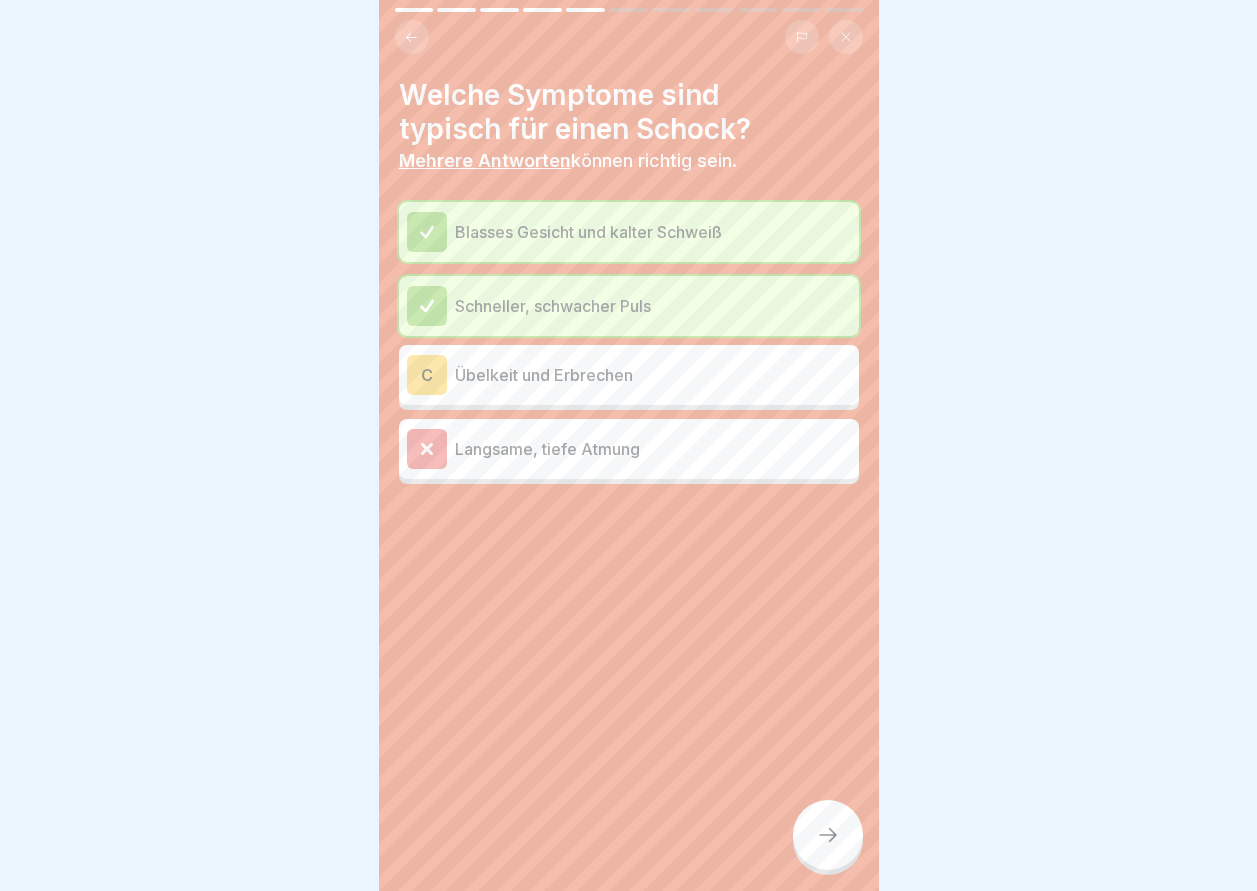 click on "Übelkeit und Erbrechen" at bounding box center [653, 375] 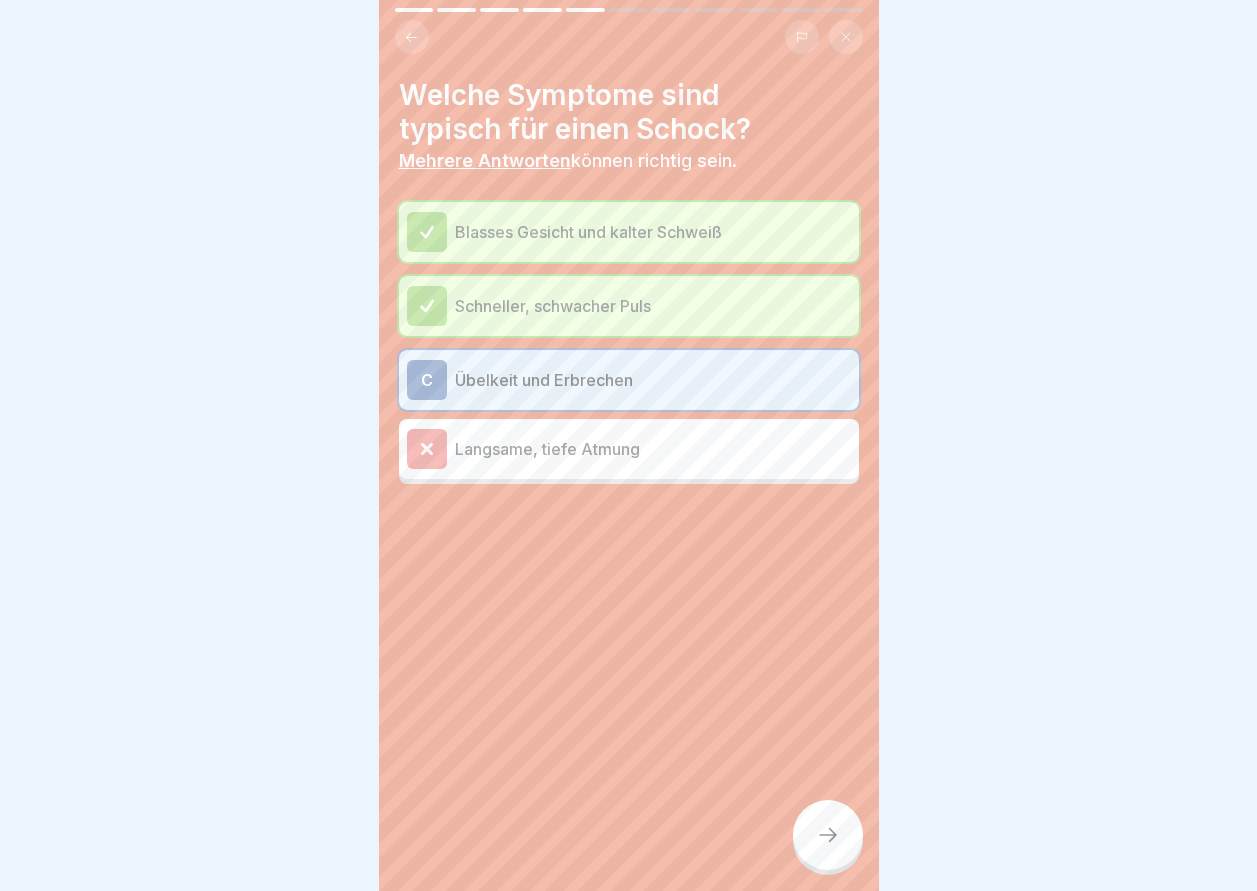 click 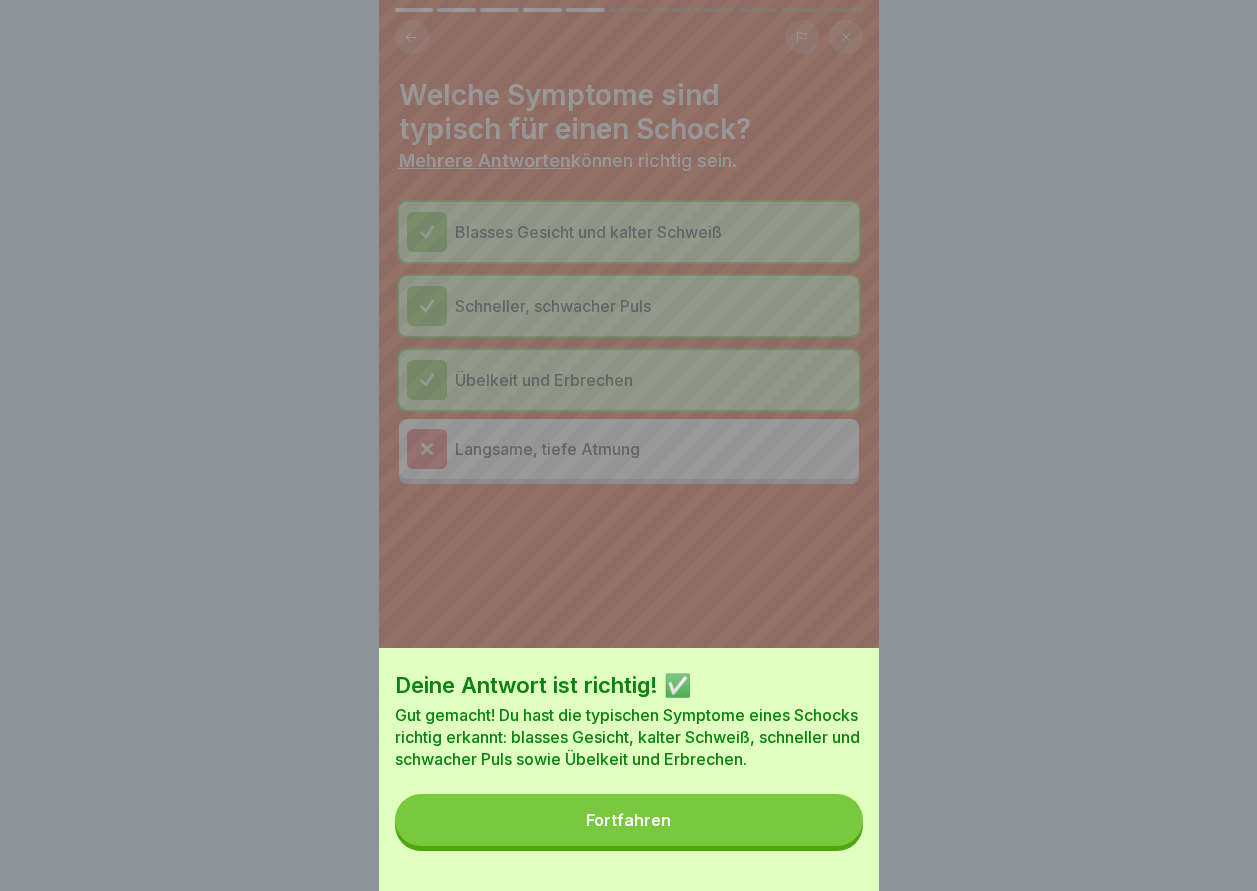 click on "Fortfahren" at bounding box center (629, 820) 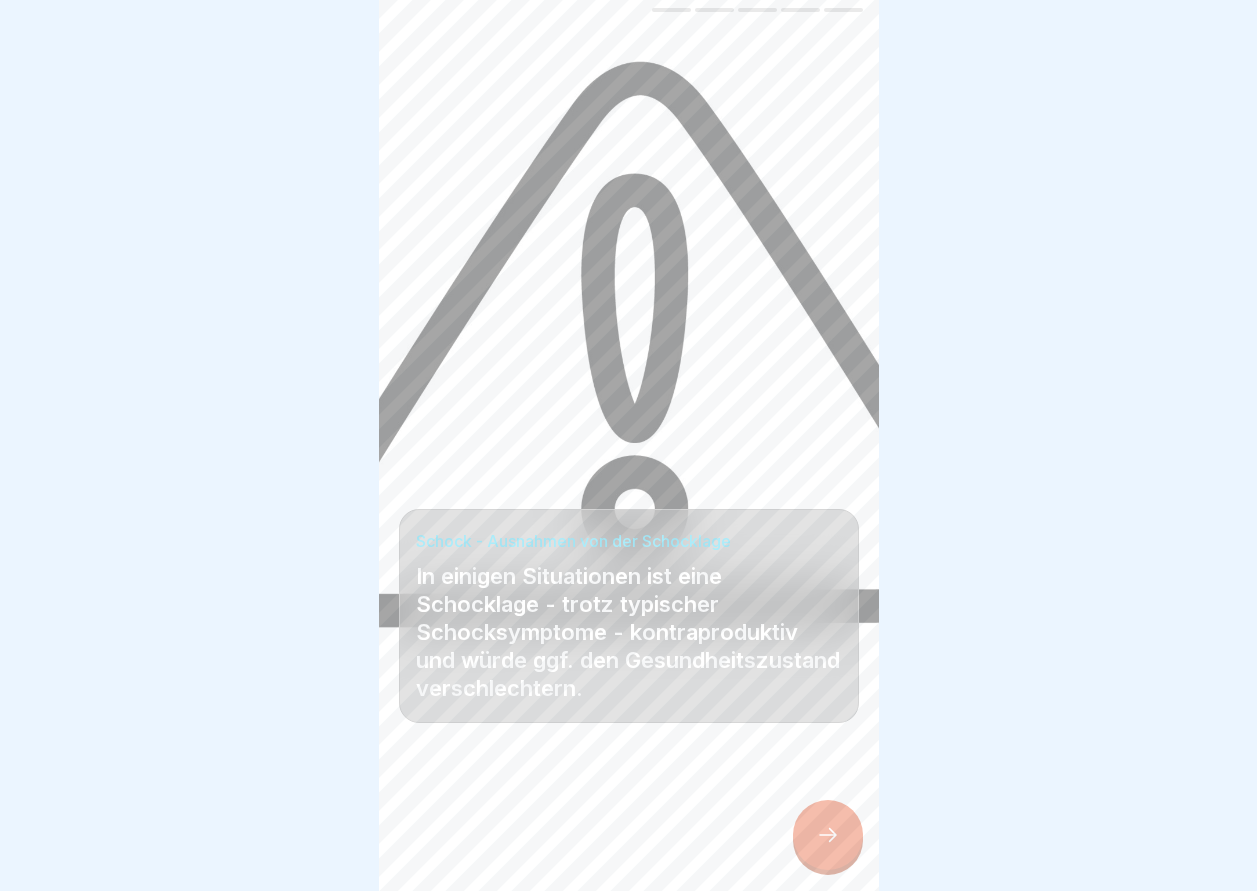 click 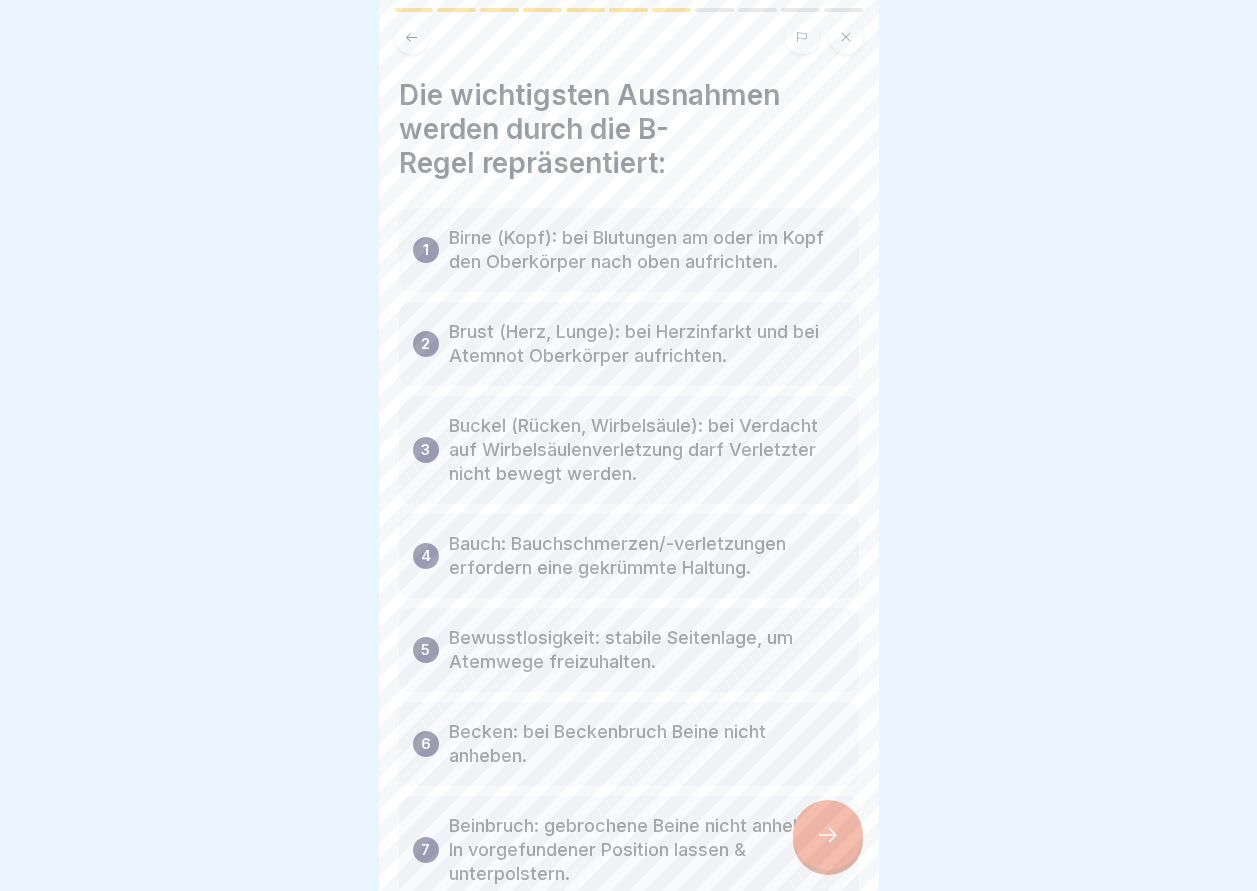 click 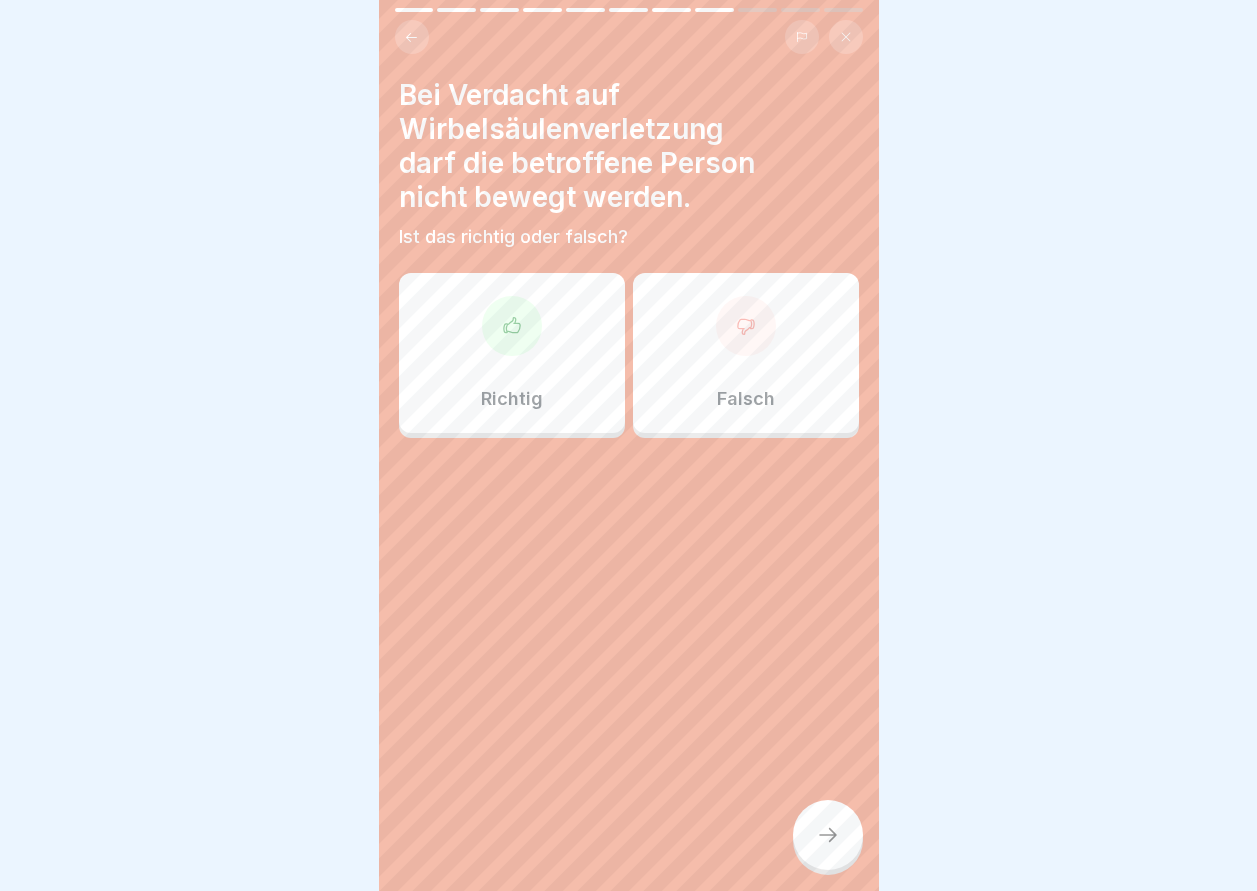click on "Richtig" at bounding box center [512, 353] 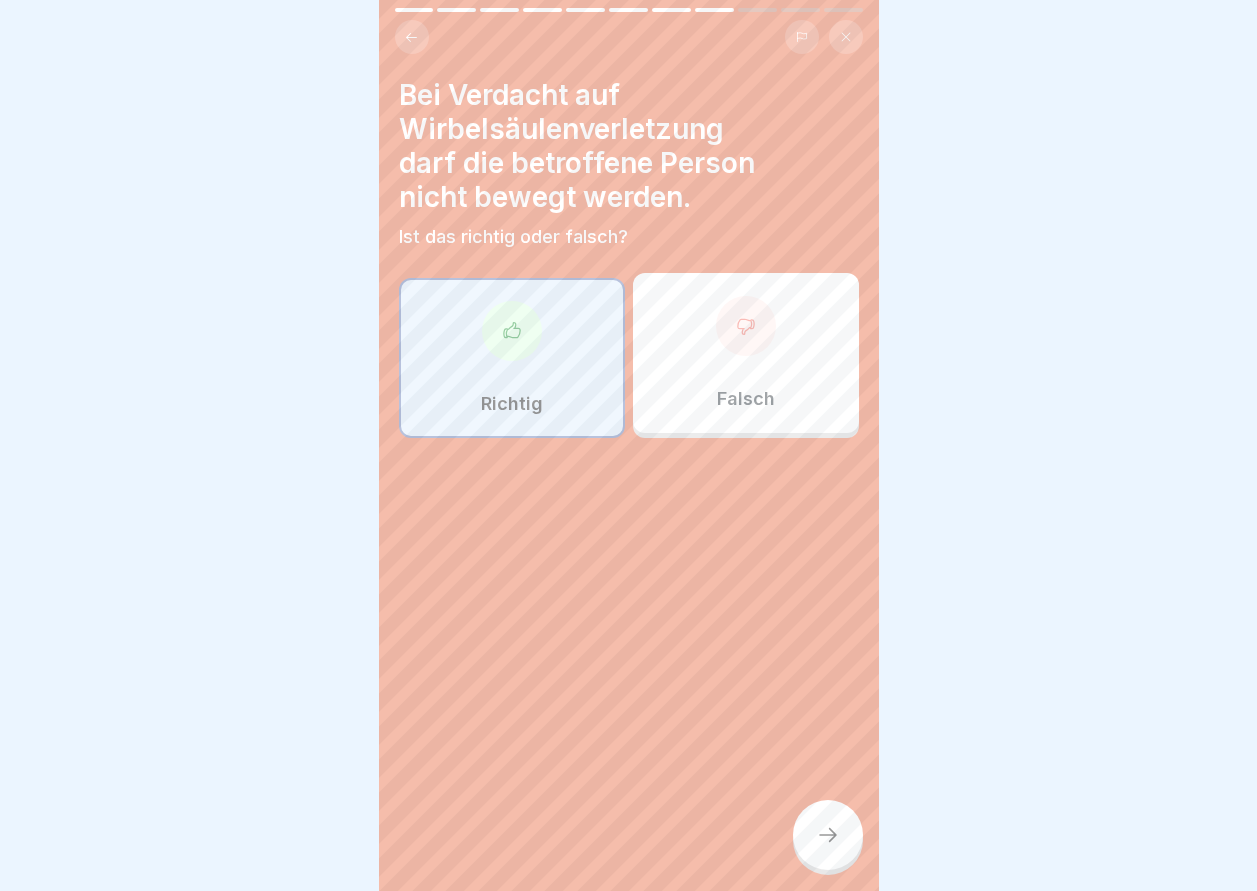 click at bounding box center (828, 835) 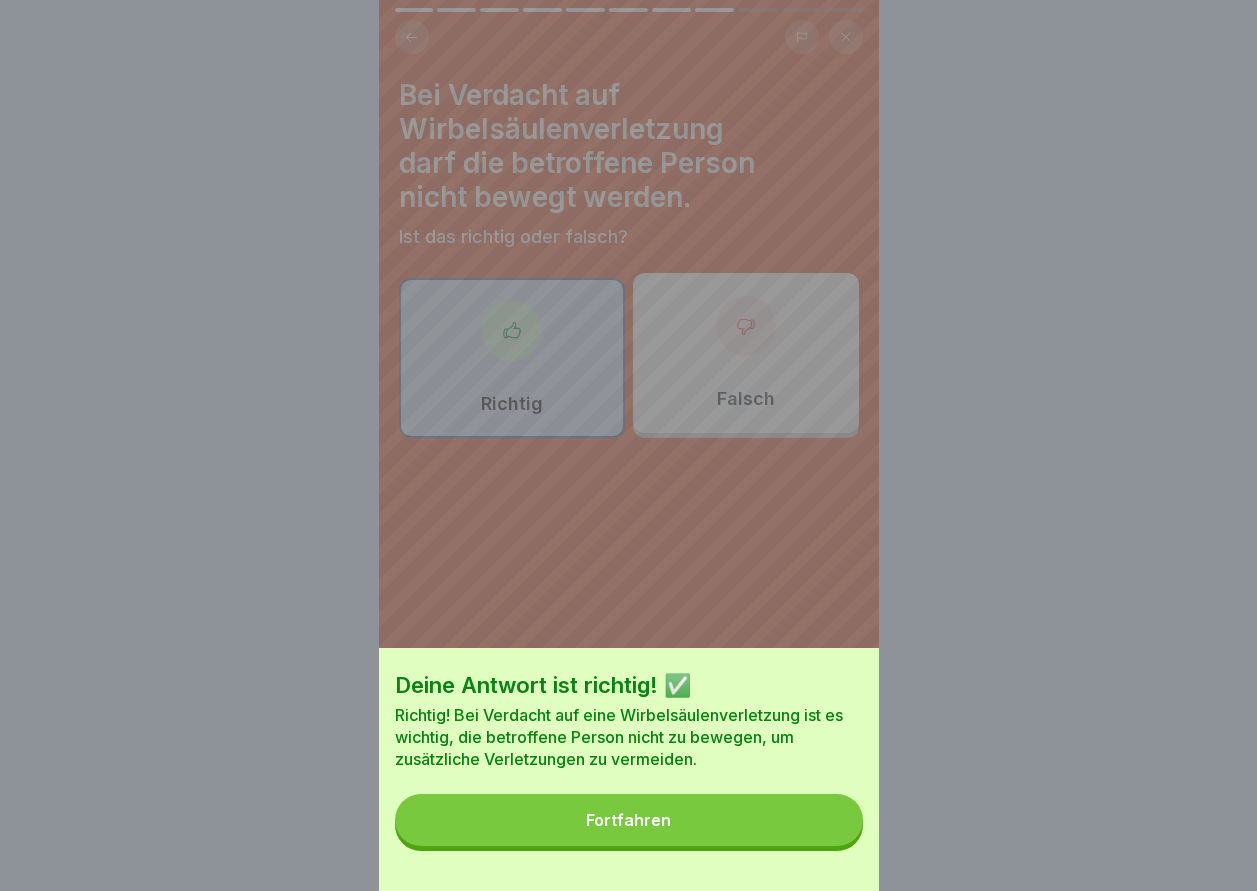 click on "Deine Antwort ist richtig!
✅ Richtig! Bei Verdacht auf eine Wirbelsäulenverletzung ist es wichtig, die betroffene Person nicht zu bewegen, um zusätzliche Verletzungen zu vermeiden.   Fortfahren" at bounding box center [629, 769] 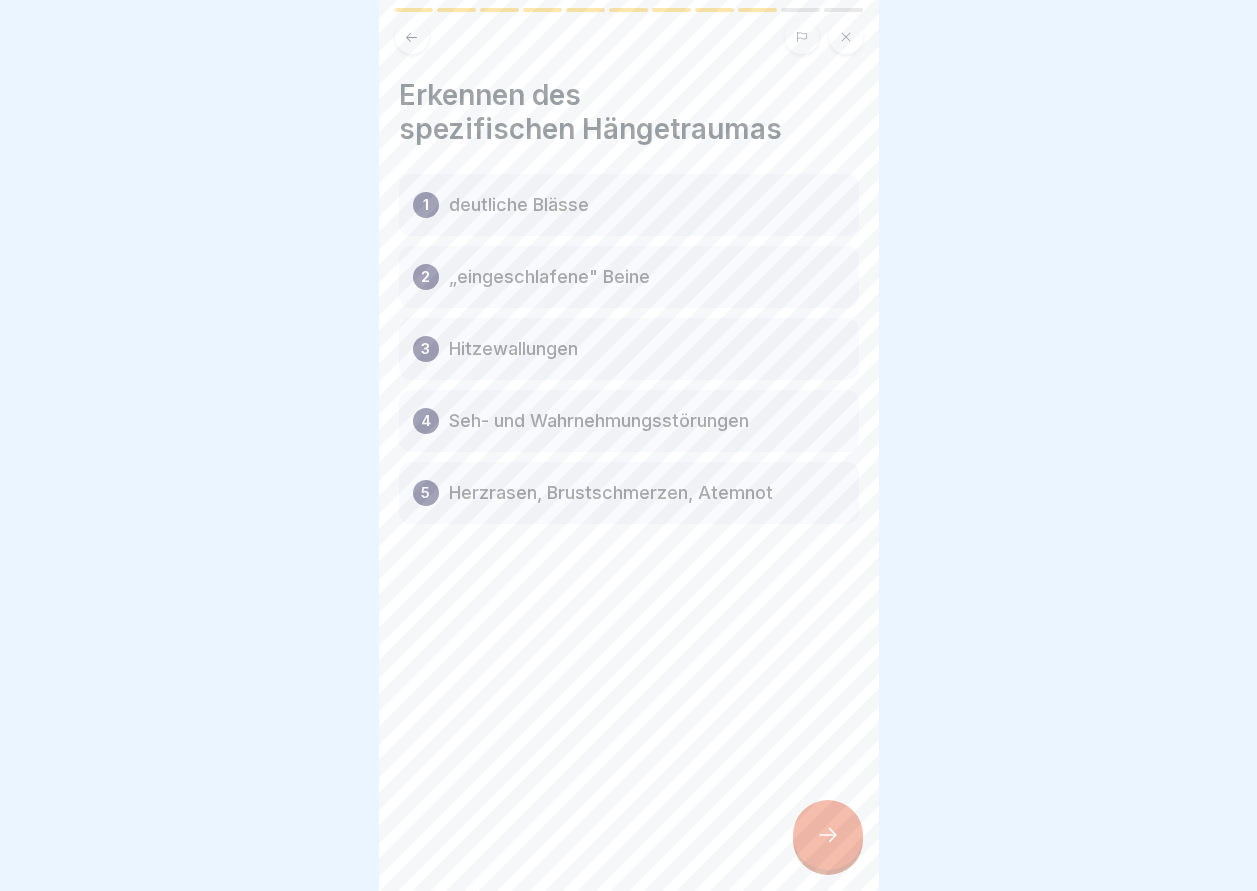 click at bounding box center [828, 835] 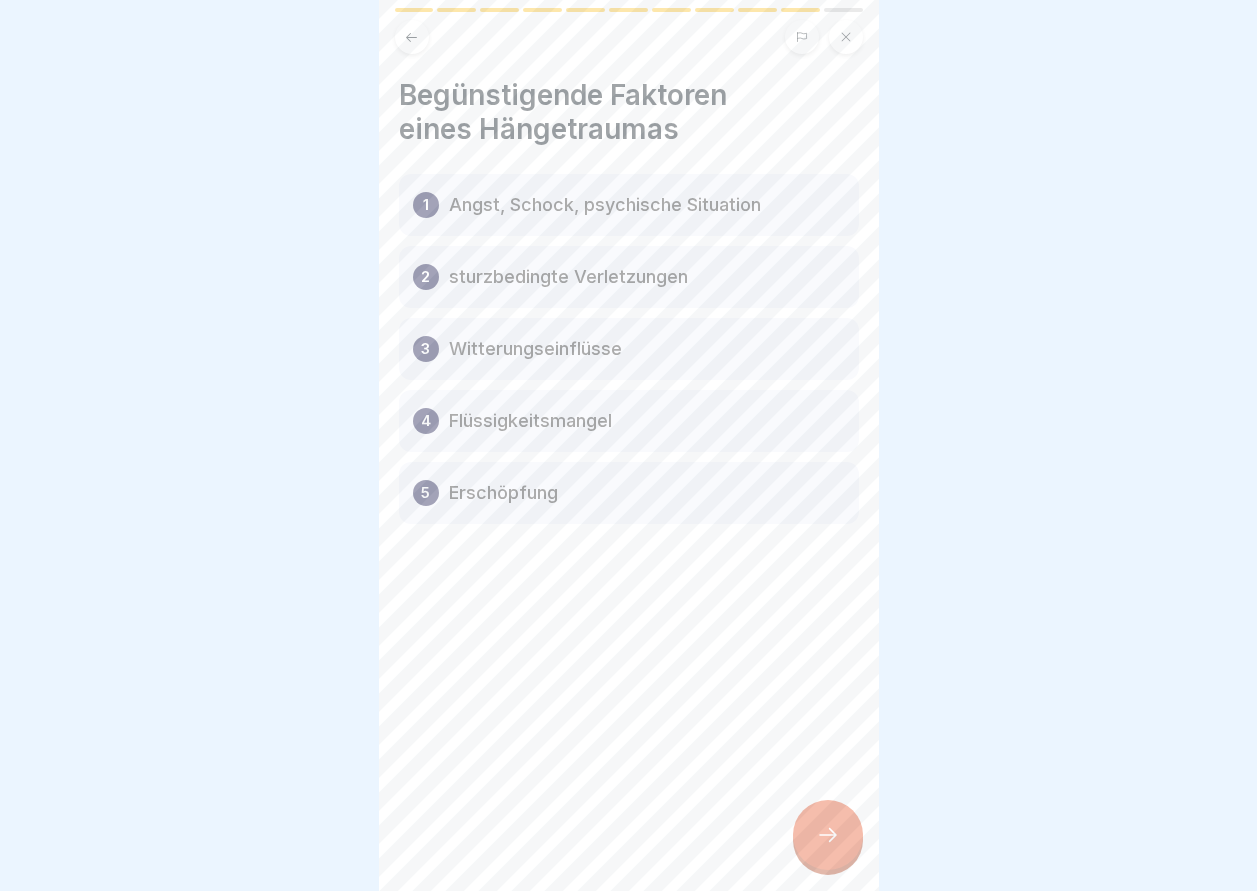 click at bounding box center [828, 835] 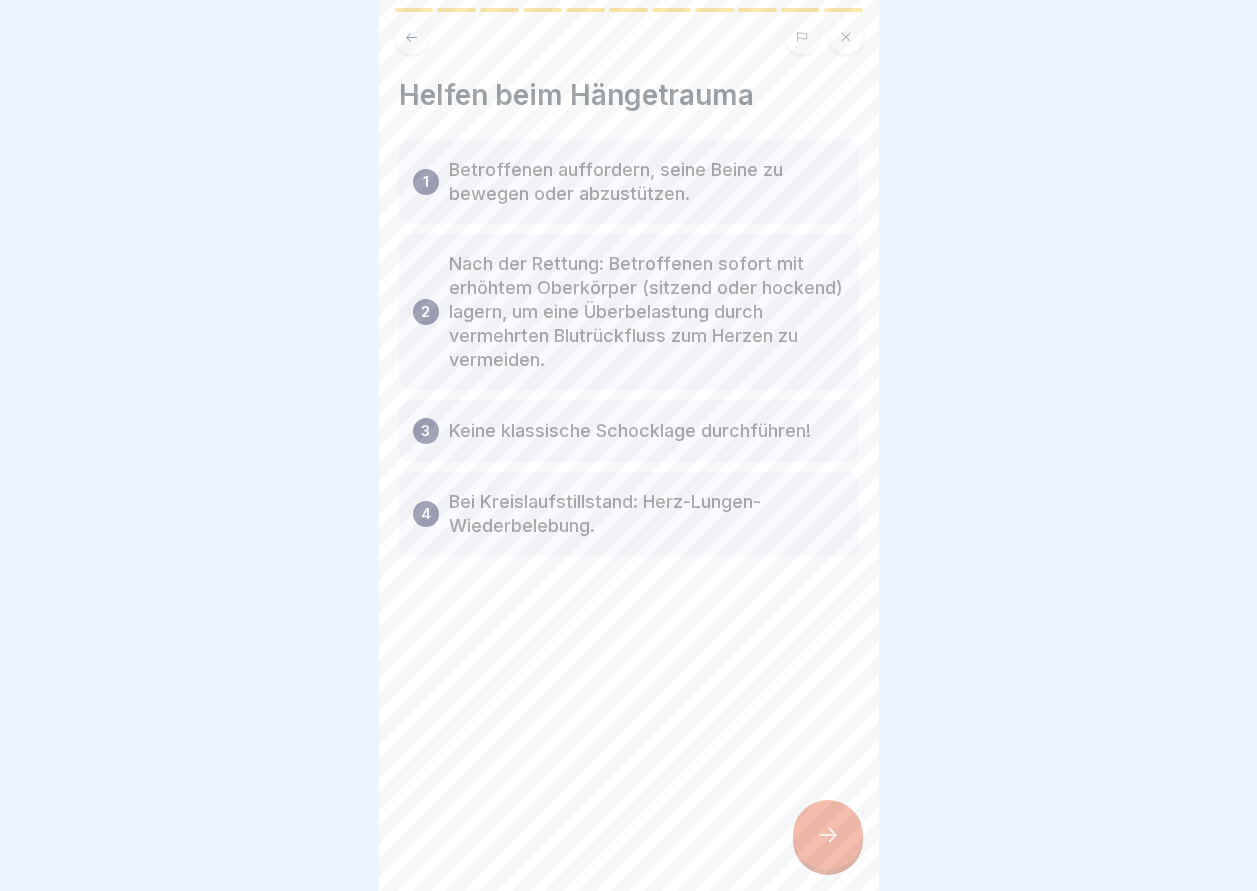 click at bounding box center (828, 835) 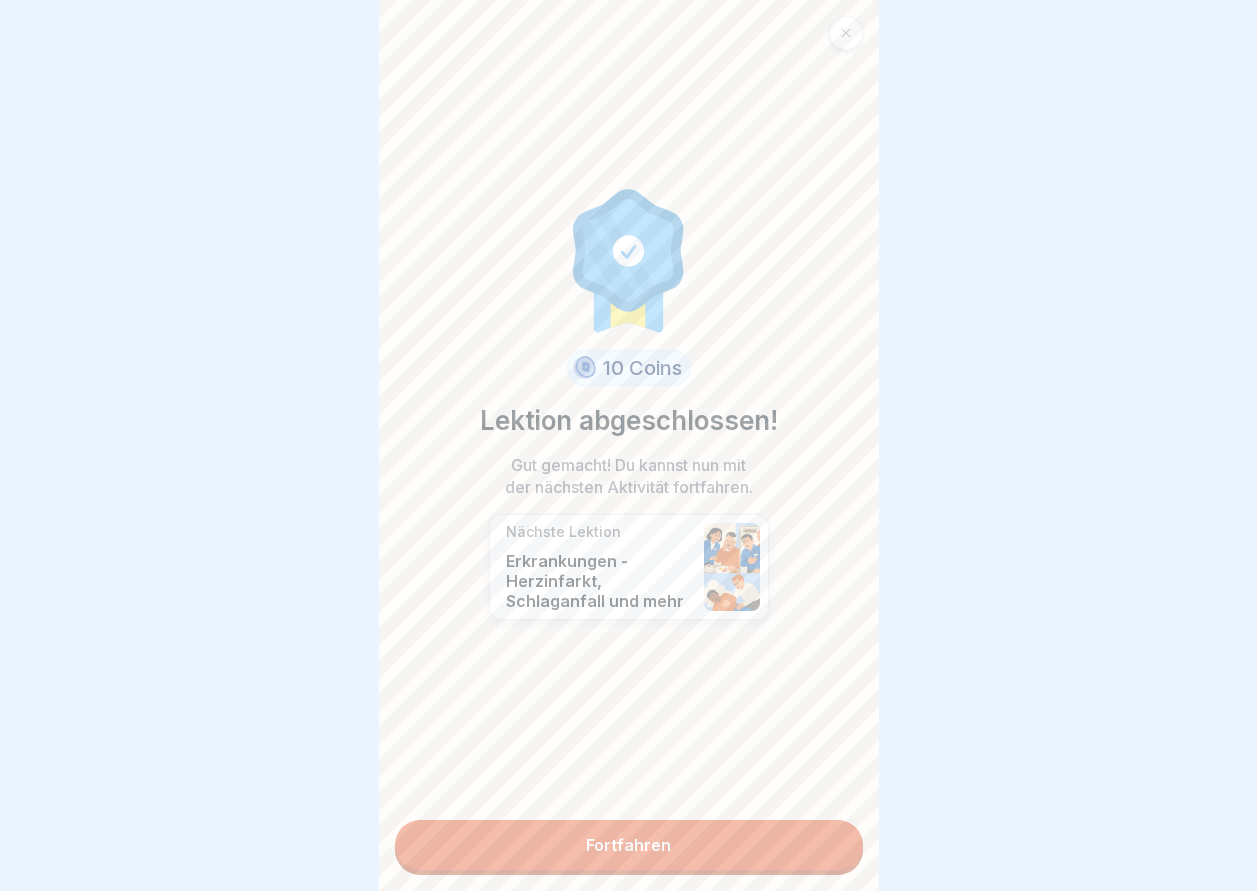 click on "Fortfahren" at bounding box center [629, 845] 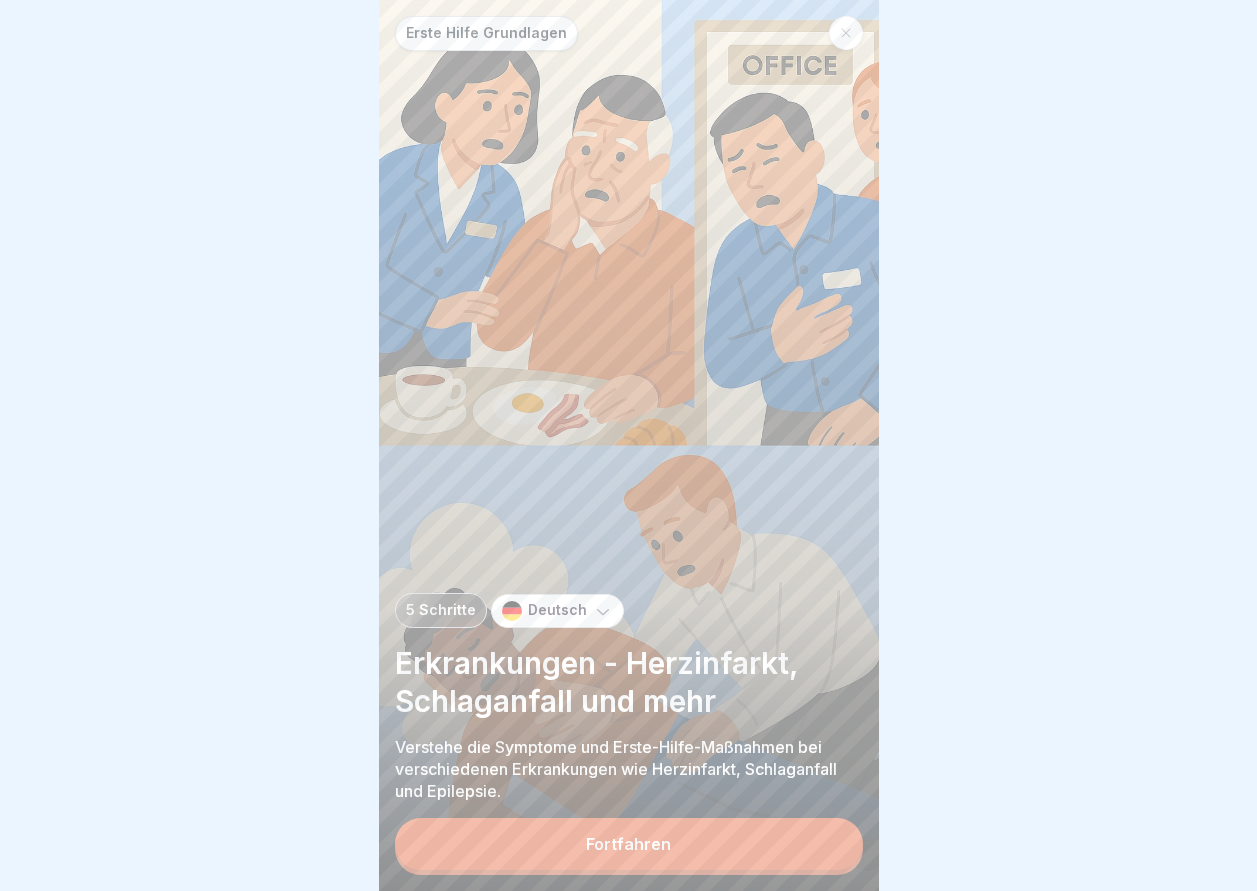 click on "Fortfahren" at bounding box center (628, 844) 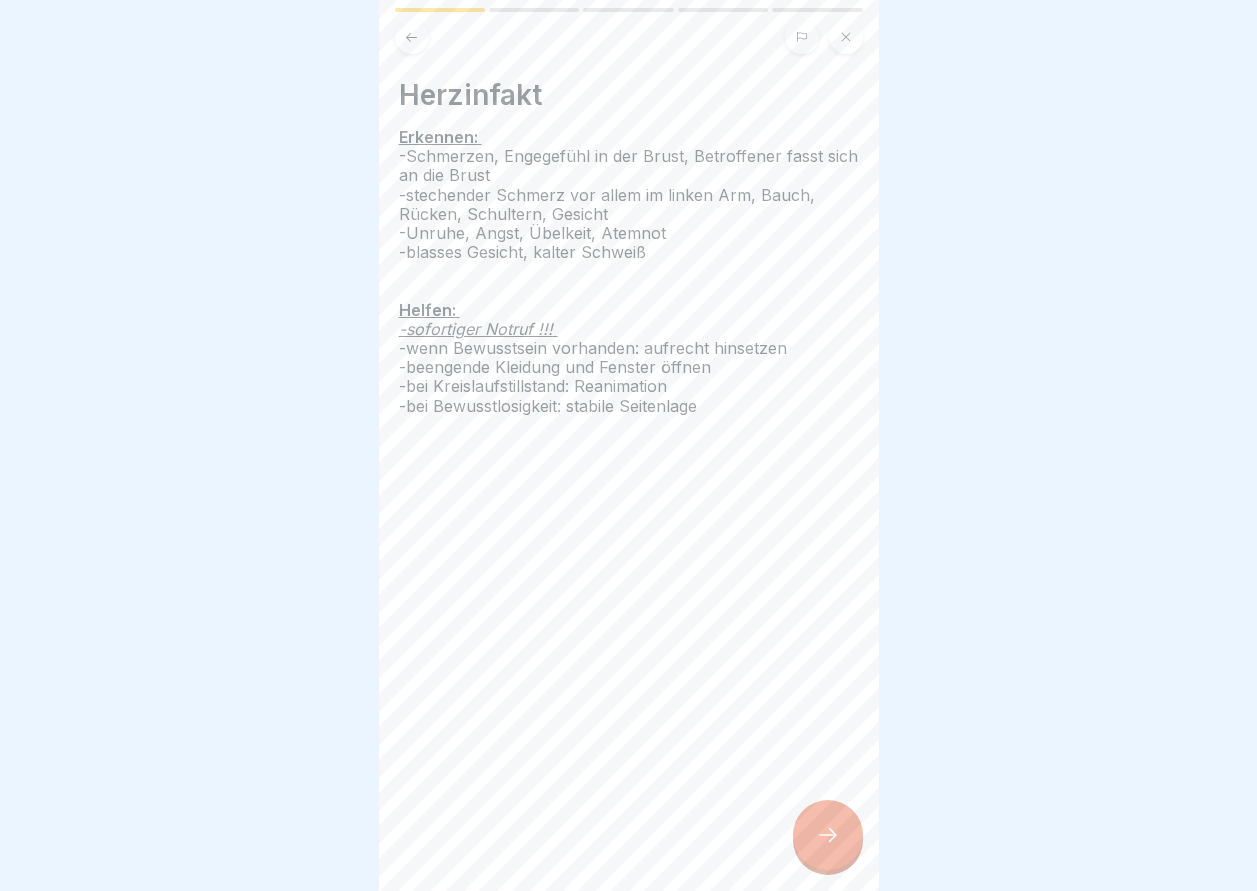 click at bounding box center (828, 835) 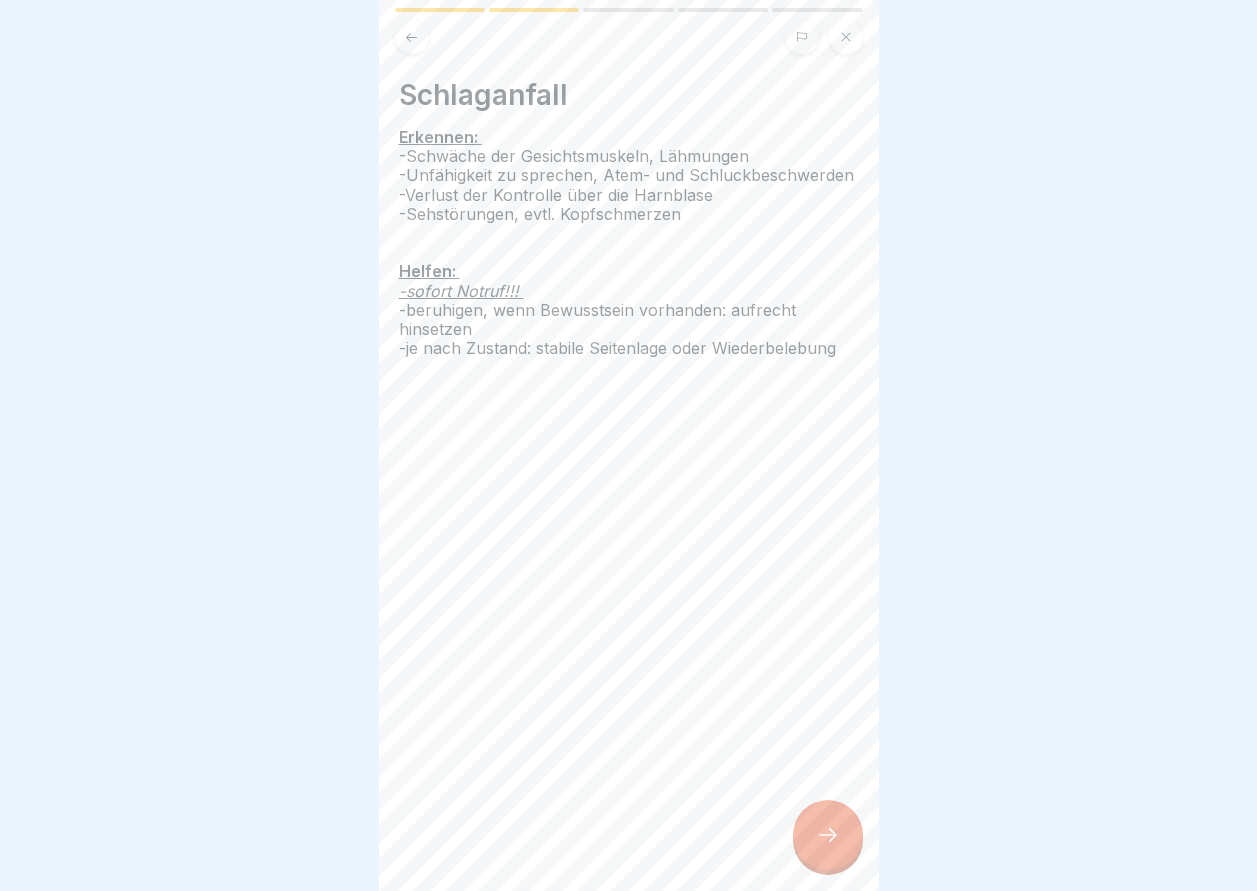 click on "Schlaganfall Erkennen:       -Schwäche der Gesichtsmuskeln, Lähmungen   -Unfähigkeit zu sprechen, Atem- und Schluckbeschwerden   -Verlust der Kontrolle über die Harnblase   -Sehstörungen, evtl. Kopfschmerzen       Helfen:   -sofort Notruf!!!   -beruhigen, wenn Bewusstsein vorhanden: aufrecht hinsetzen   -je nach Zustand: stabile Seitenlage oder Wiederbelebung" at bounding box center (629, 445) 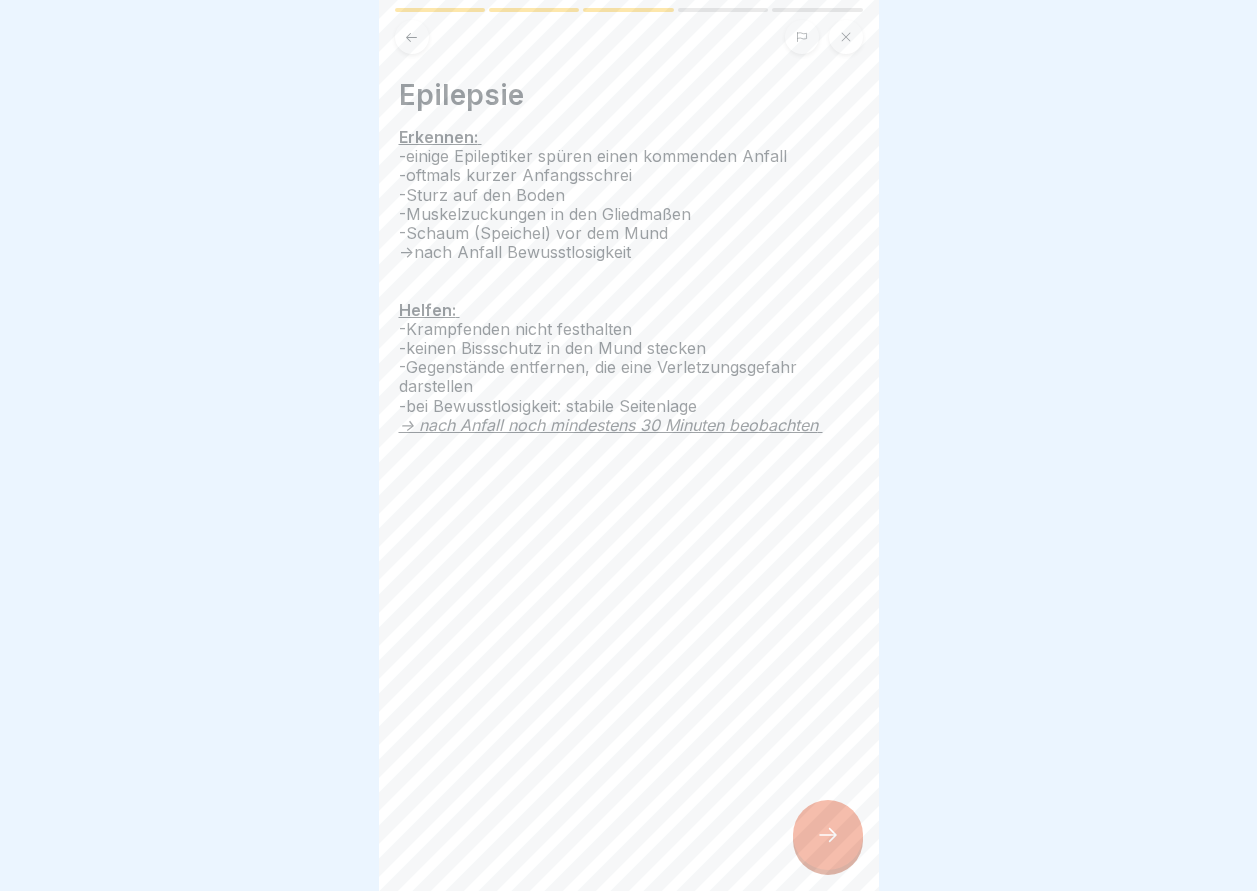 click at bounding box center [828, 835] 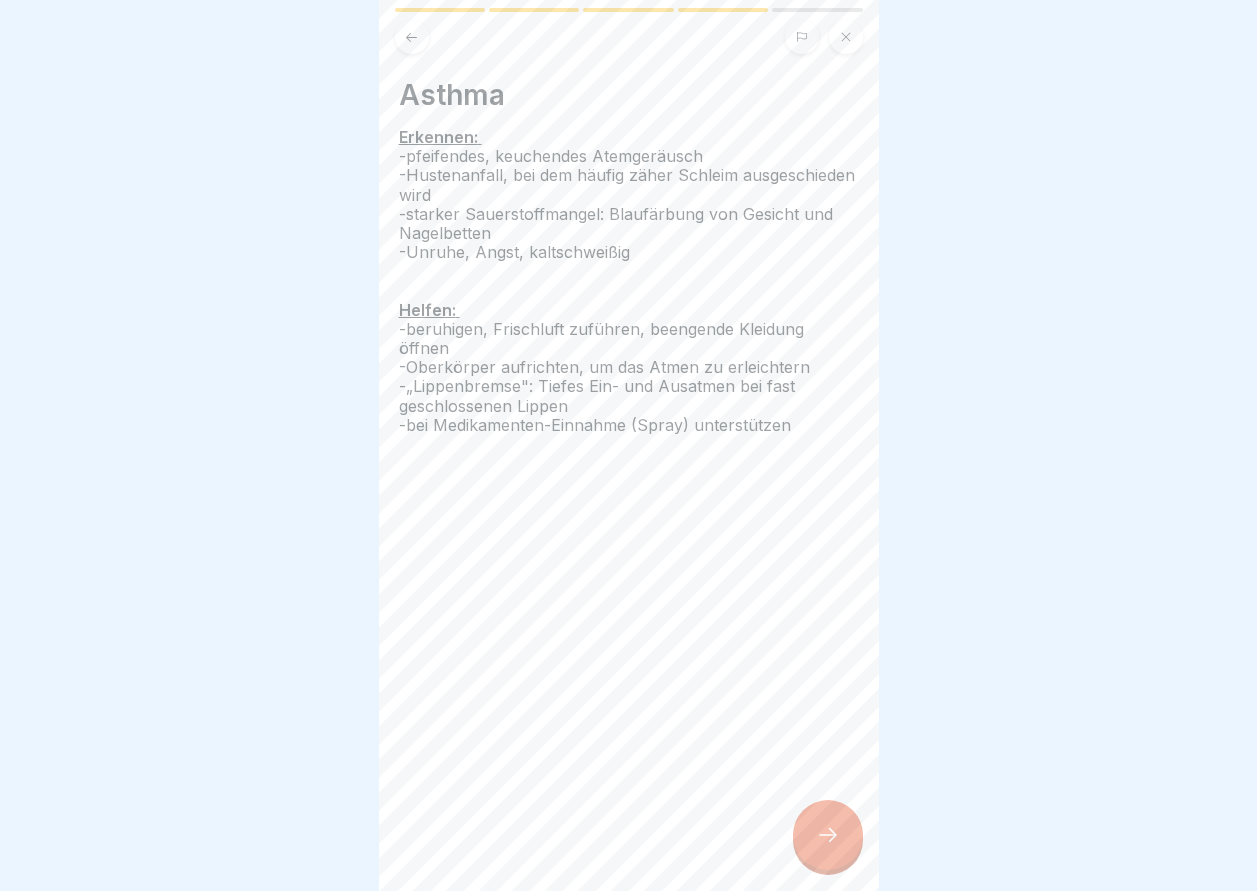 click at bounding box center [828, 835] 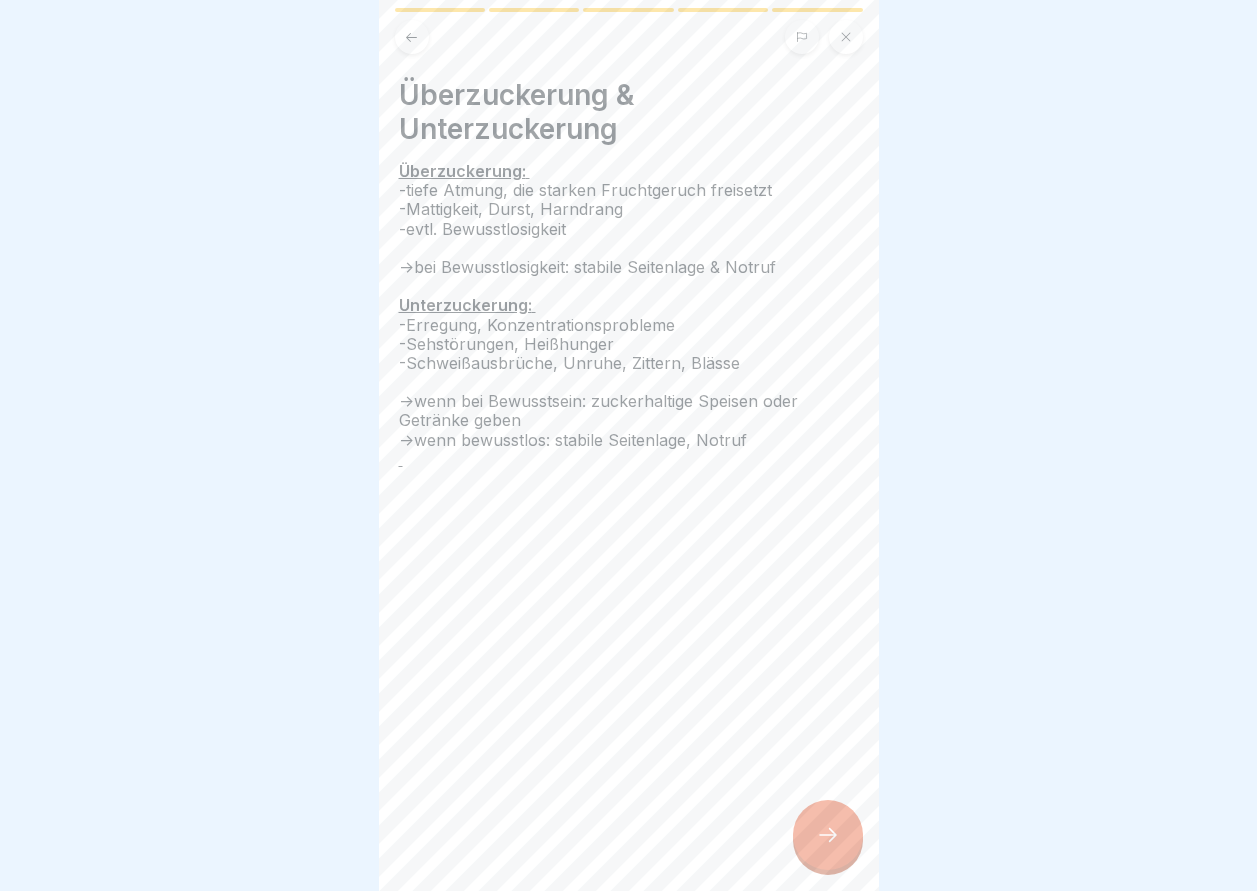 click at bounding box center [828, 835] 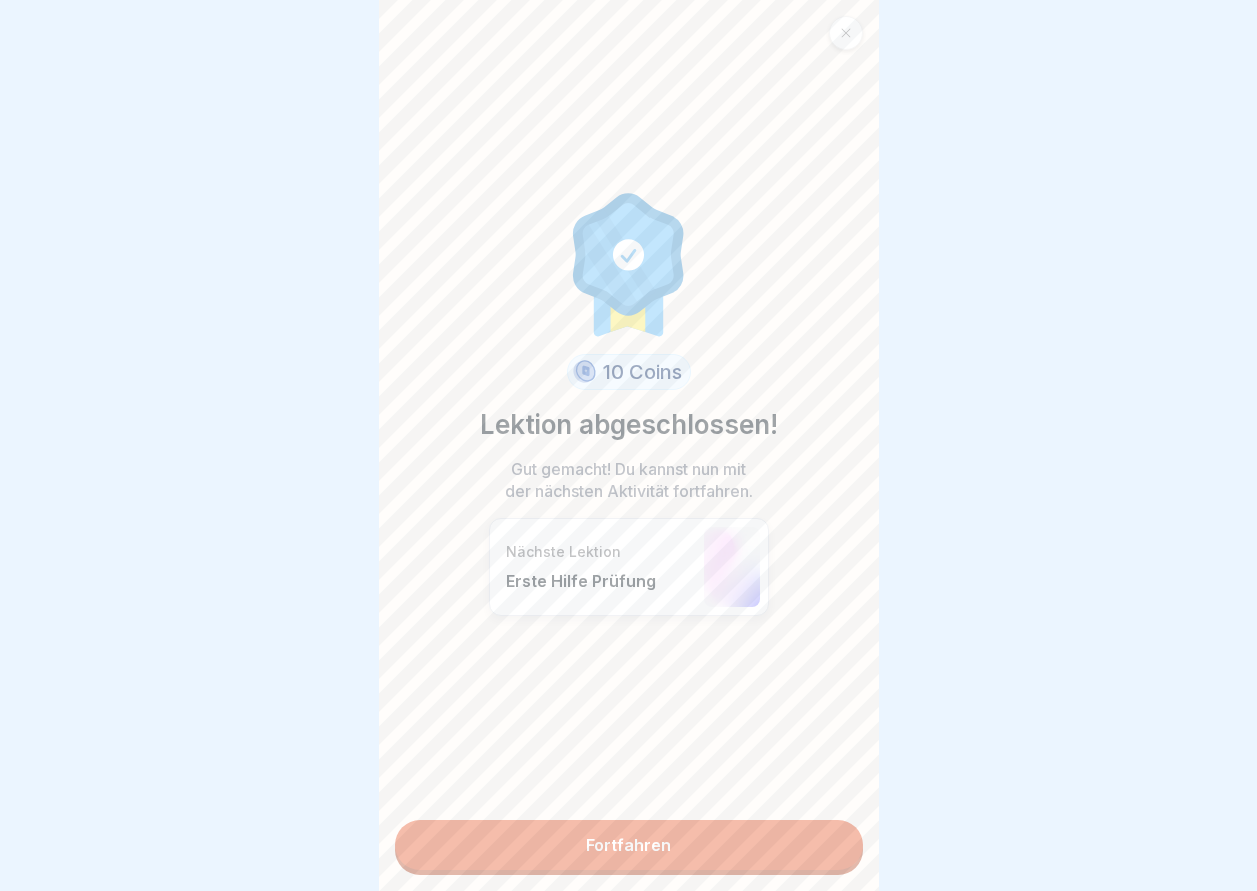 click on "Fortfahren" at bounding box center [629, 845] 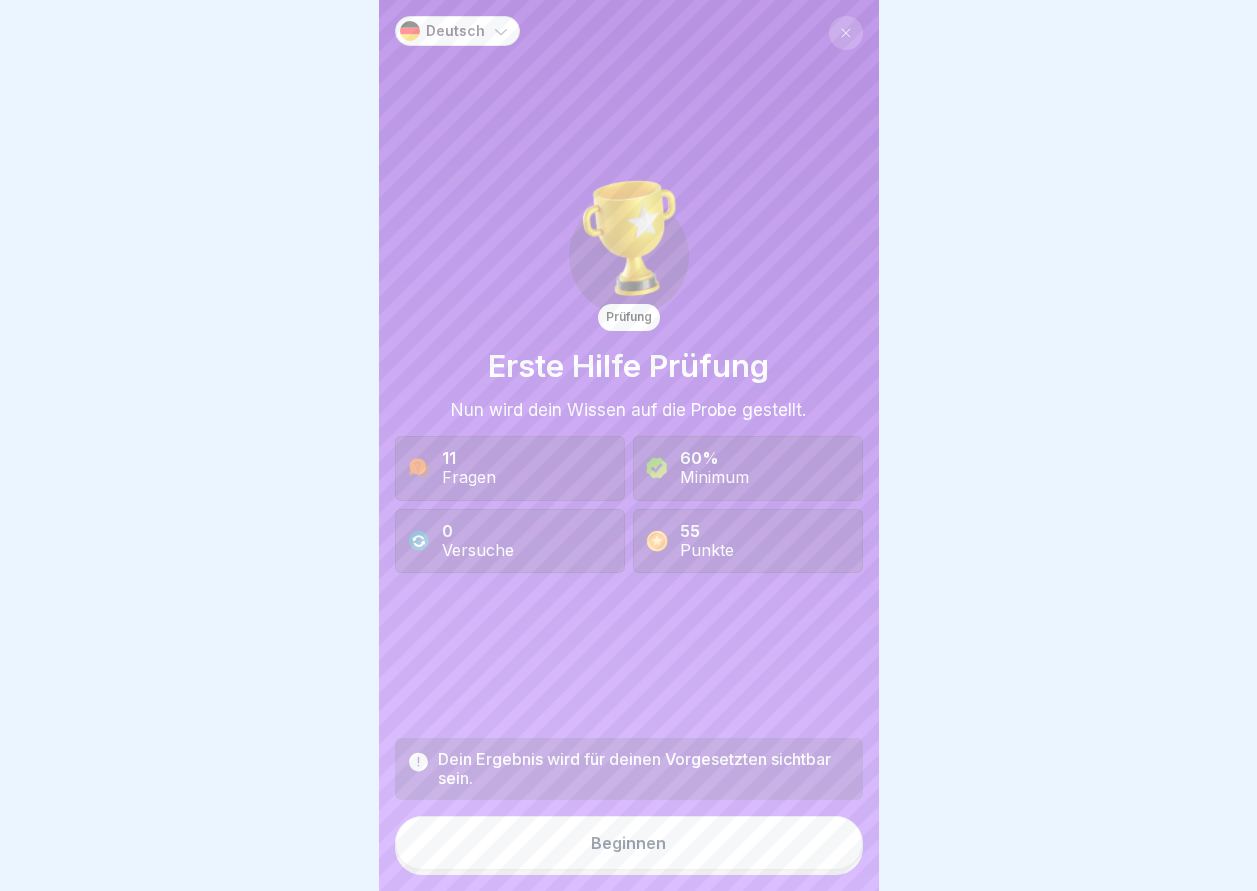 click on "Beginnen" at bounding box center (629, 843) 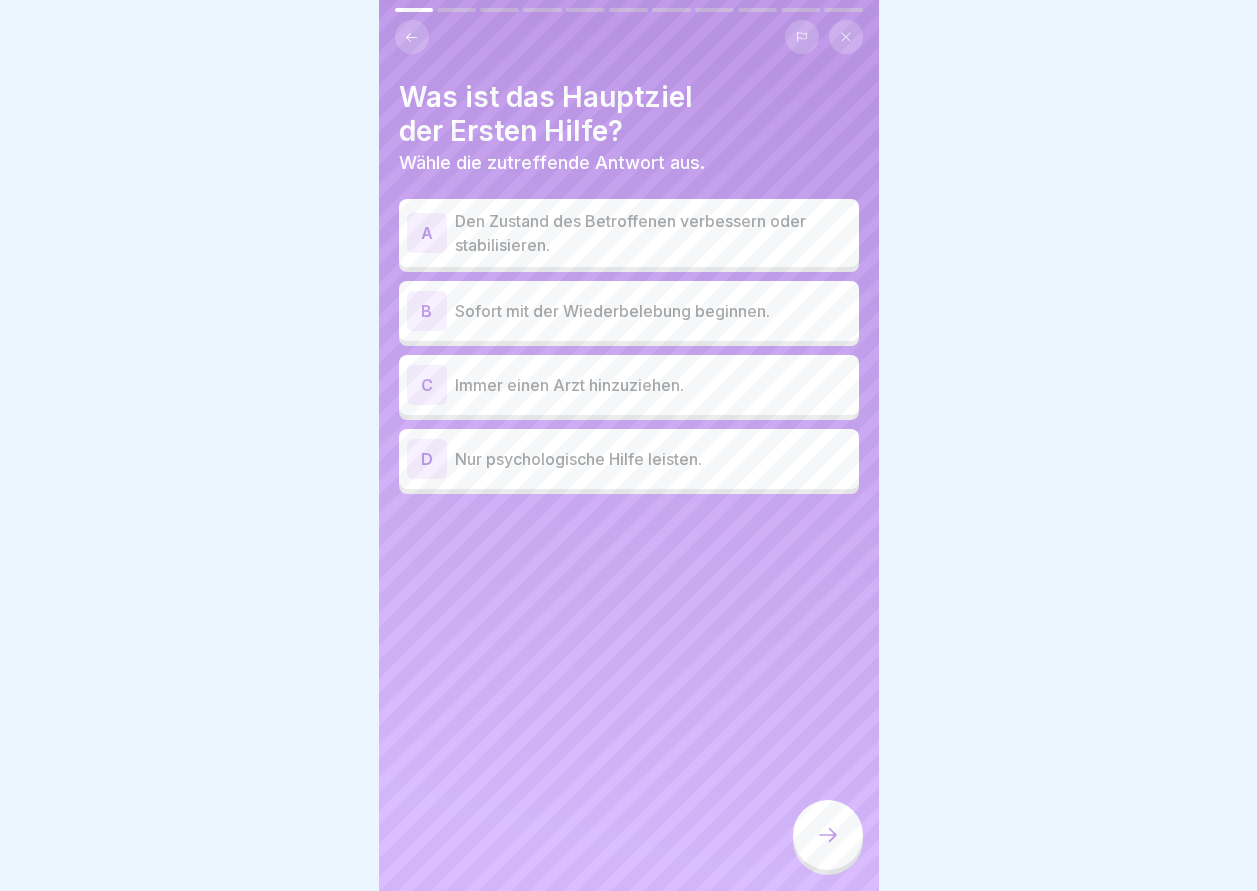click at bounding box center [828, 835] 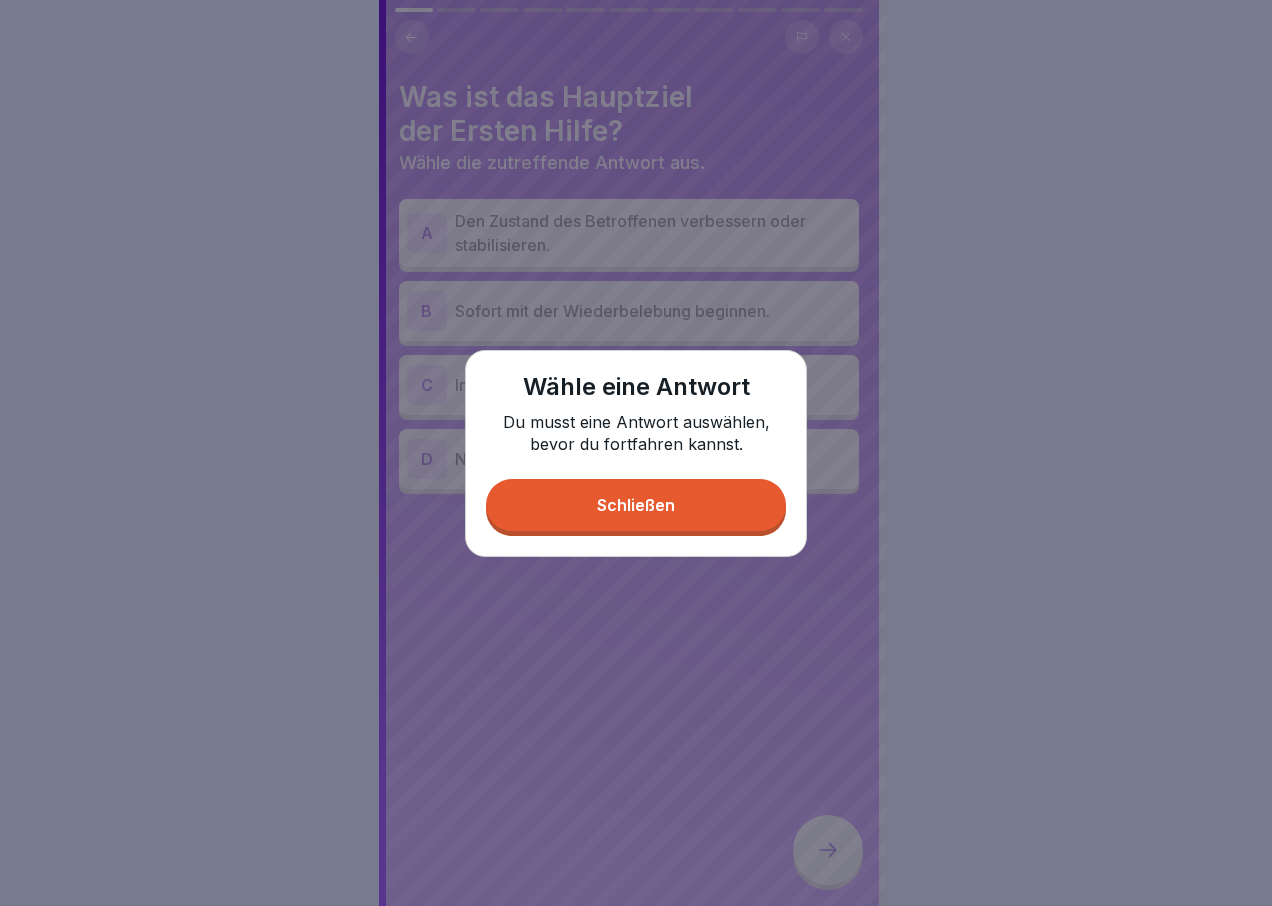click on "Schließen" at bounding box center (636, 505) 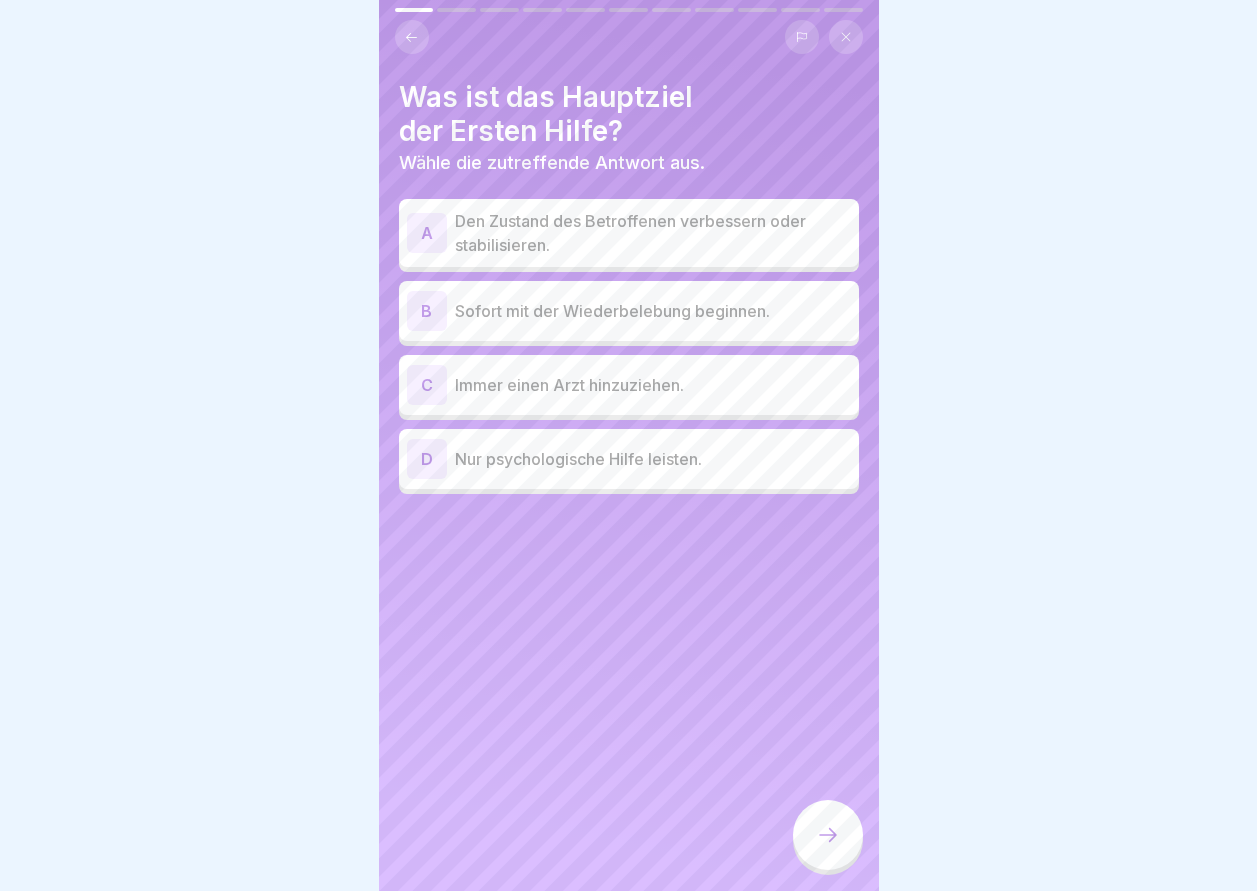 click 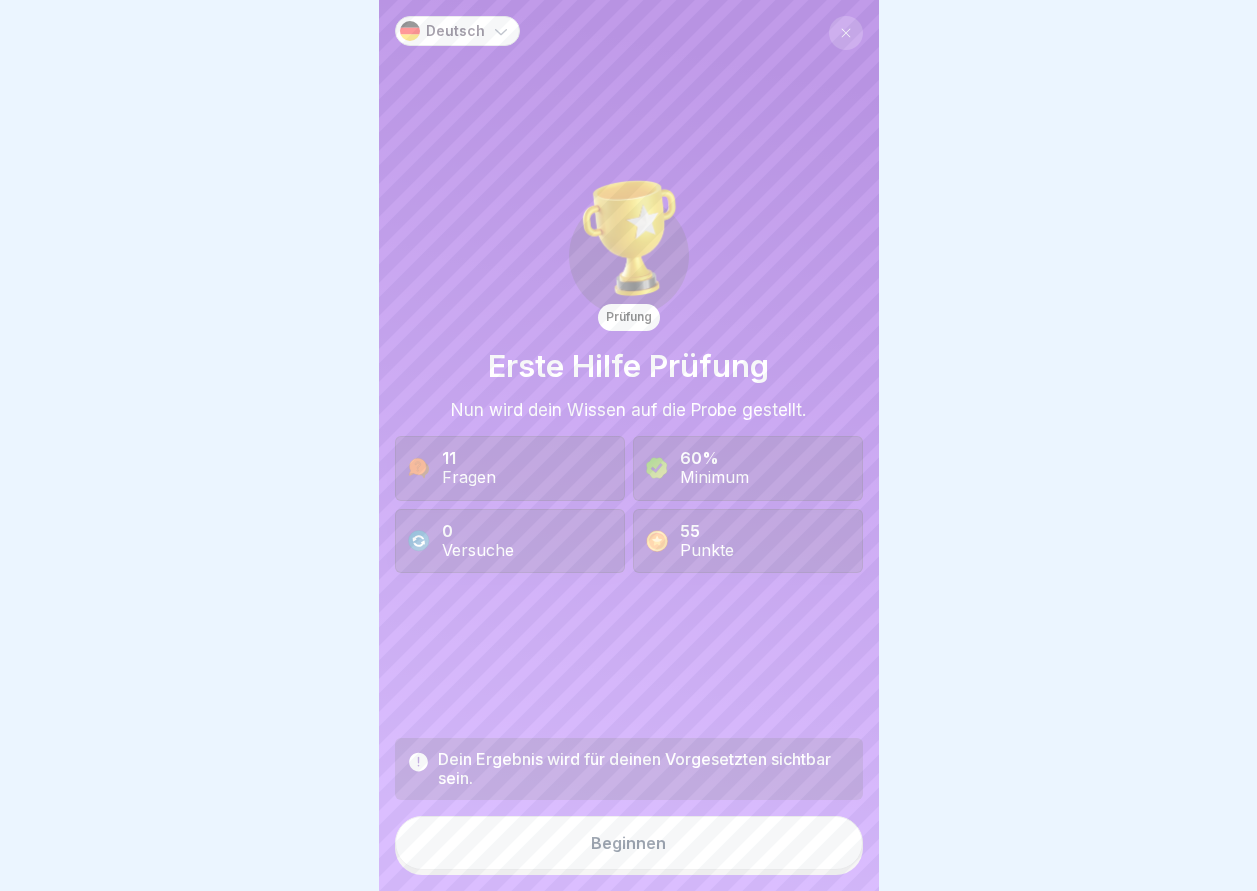 click 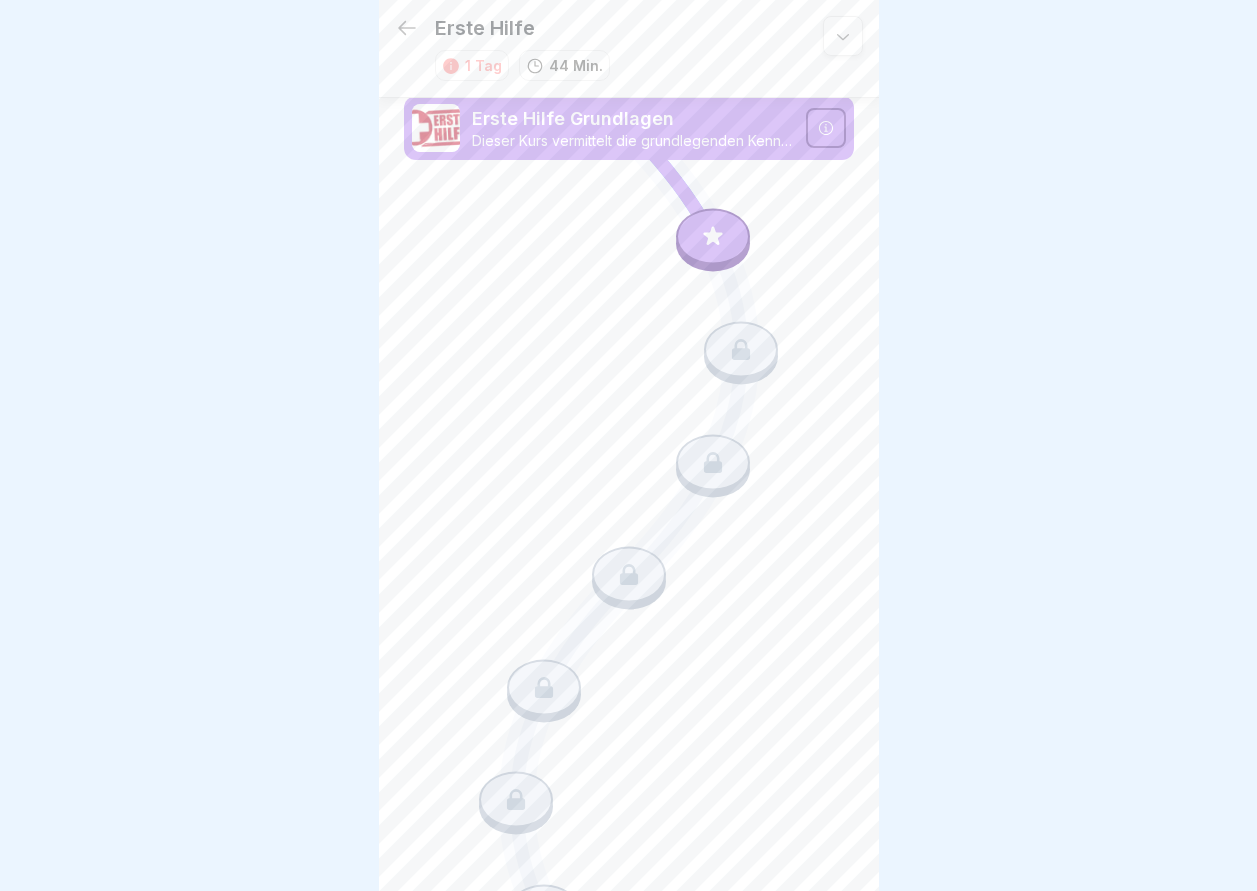 scroll, scrollTop: 8, scrollLeft: 0, axis: vertical 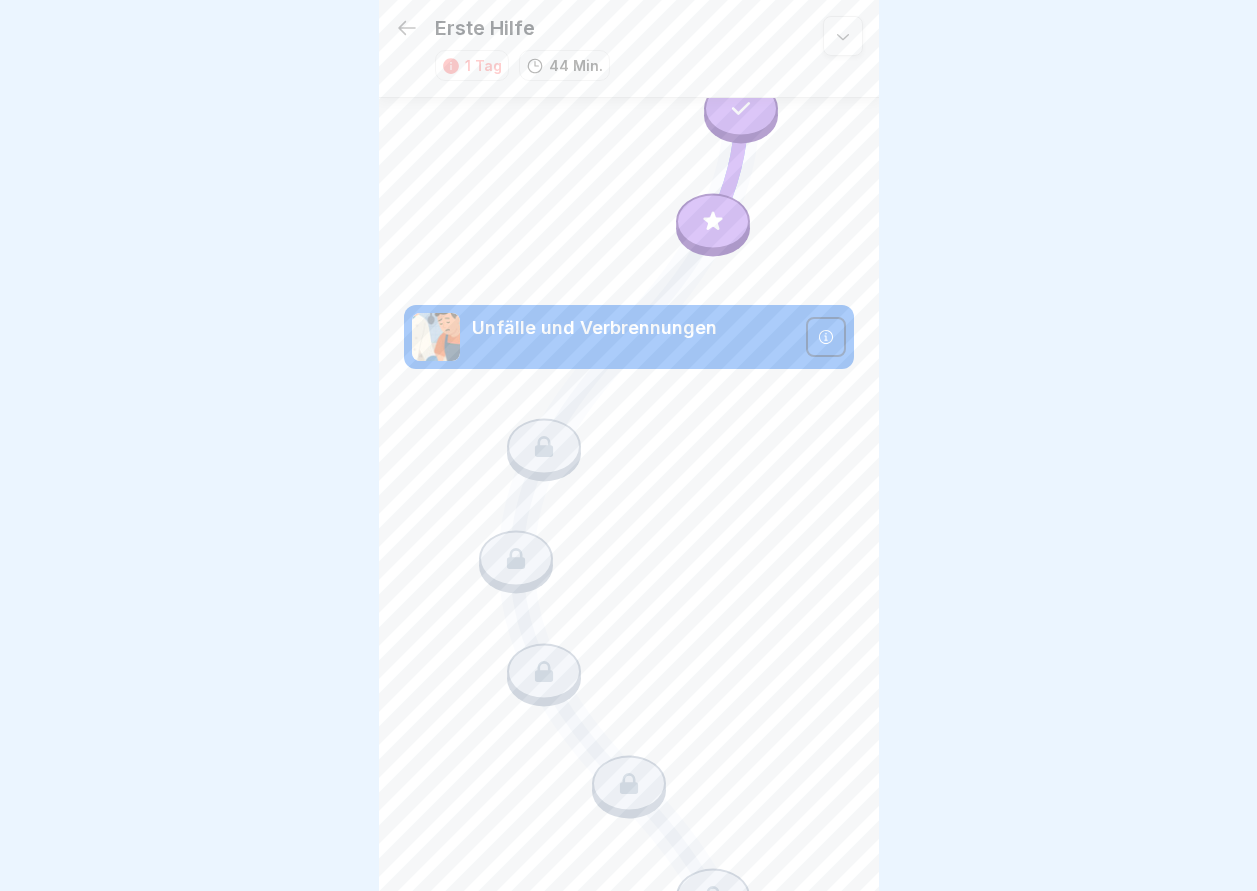 click on "Unfälle und Verbrennungen" at bounding box center [633, 328] 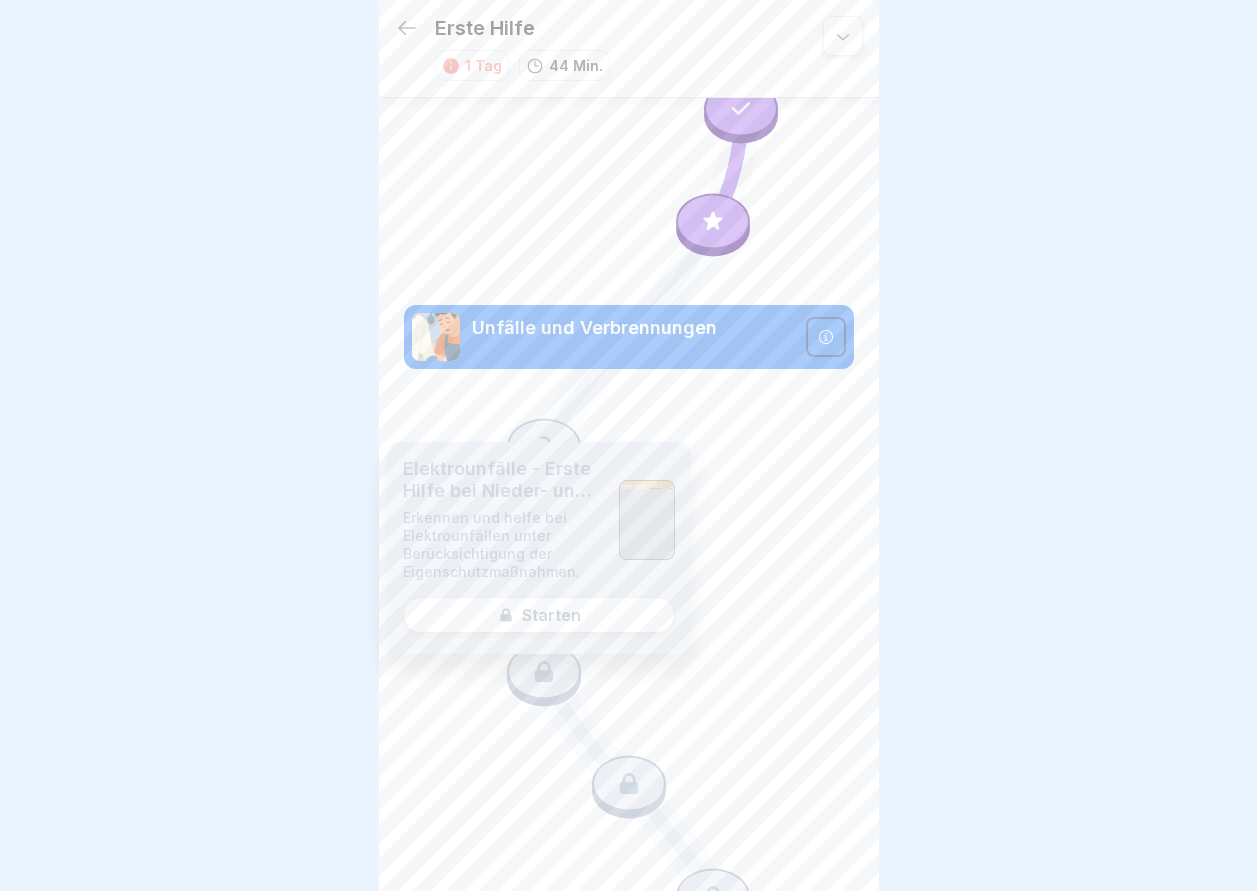 click on "Elektrounfälle - Erste Hilfe bei Nieder- und Hochspannung Erkennen und helfe bei Elektrounfällen unter Berücksichtigung der Eigenschutzmaßnahmen.   Starten" at bounding box center (539, 548) 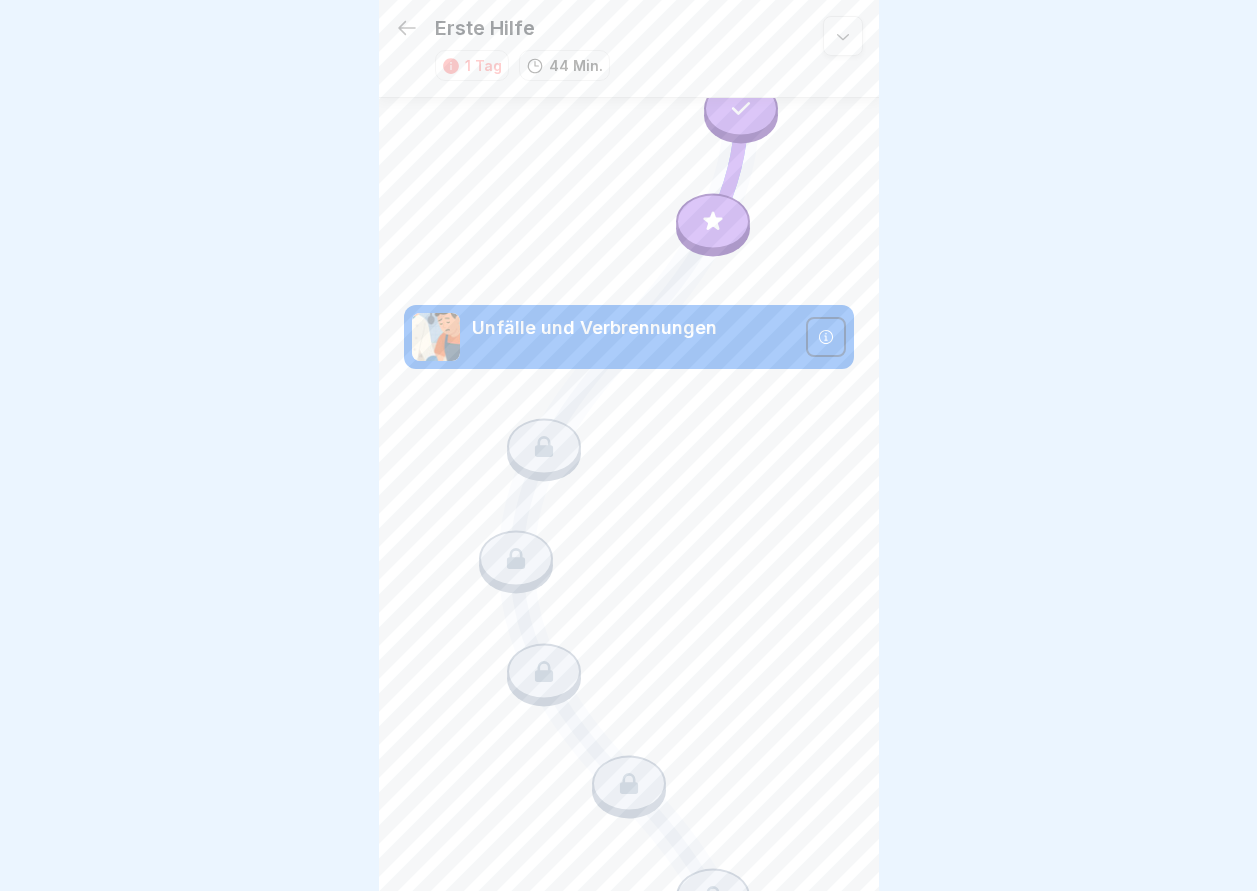 click 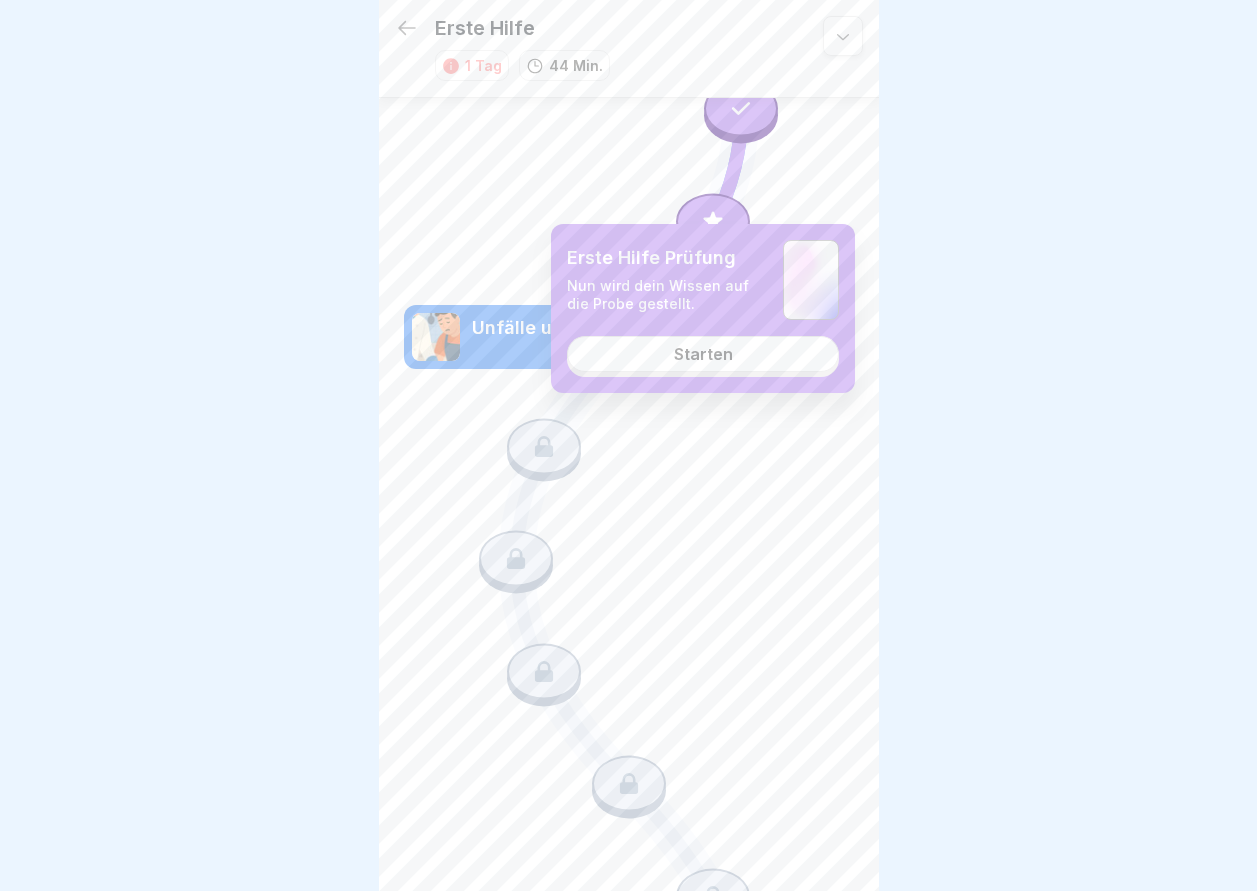 click on "Starten" at bounding box center (703, 354) 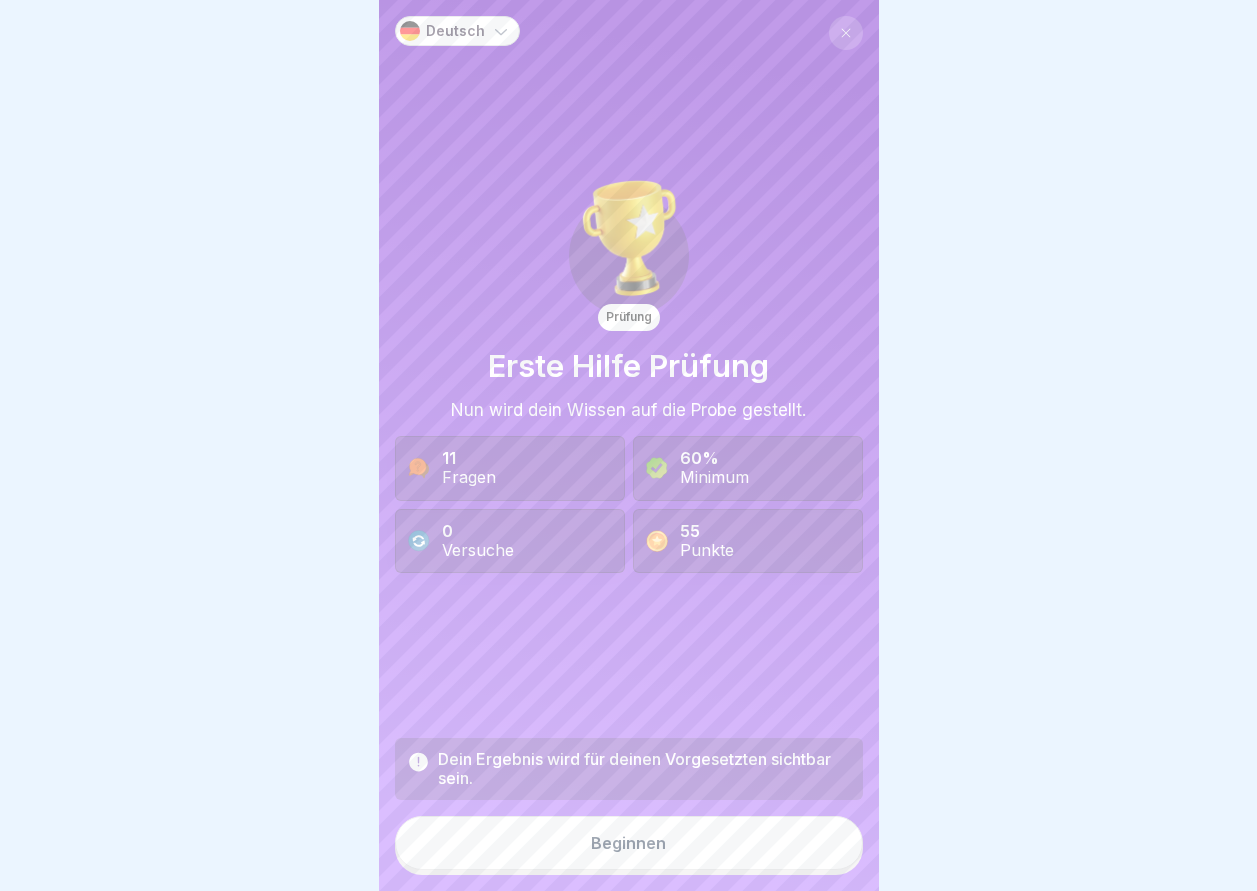 click on "Beginnen" at bounding box center (629, 843) 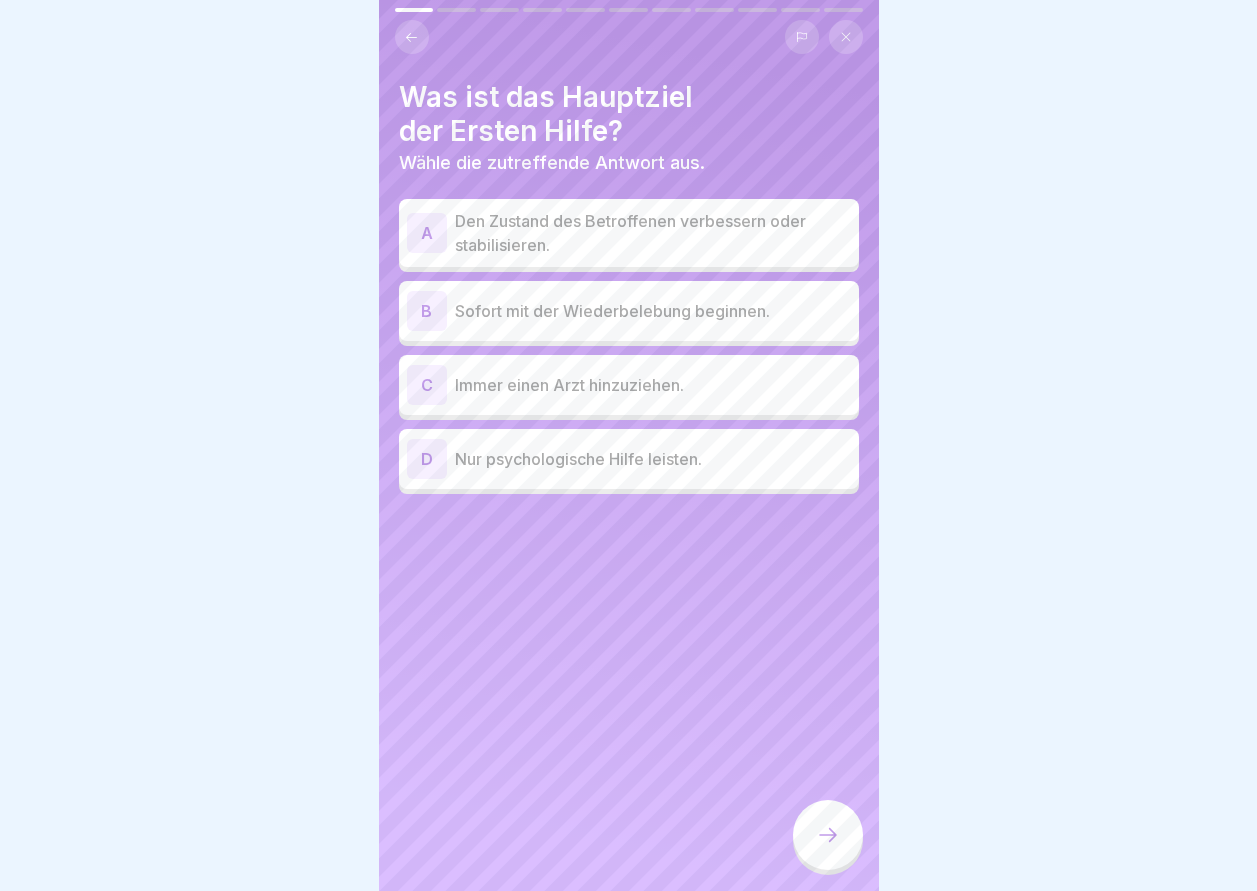 click on "Den Zustand des Betroffenen verbessern oder stabilisieren." at bounding box center (653, 233) 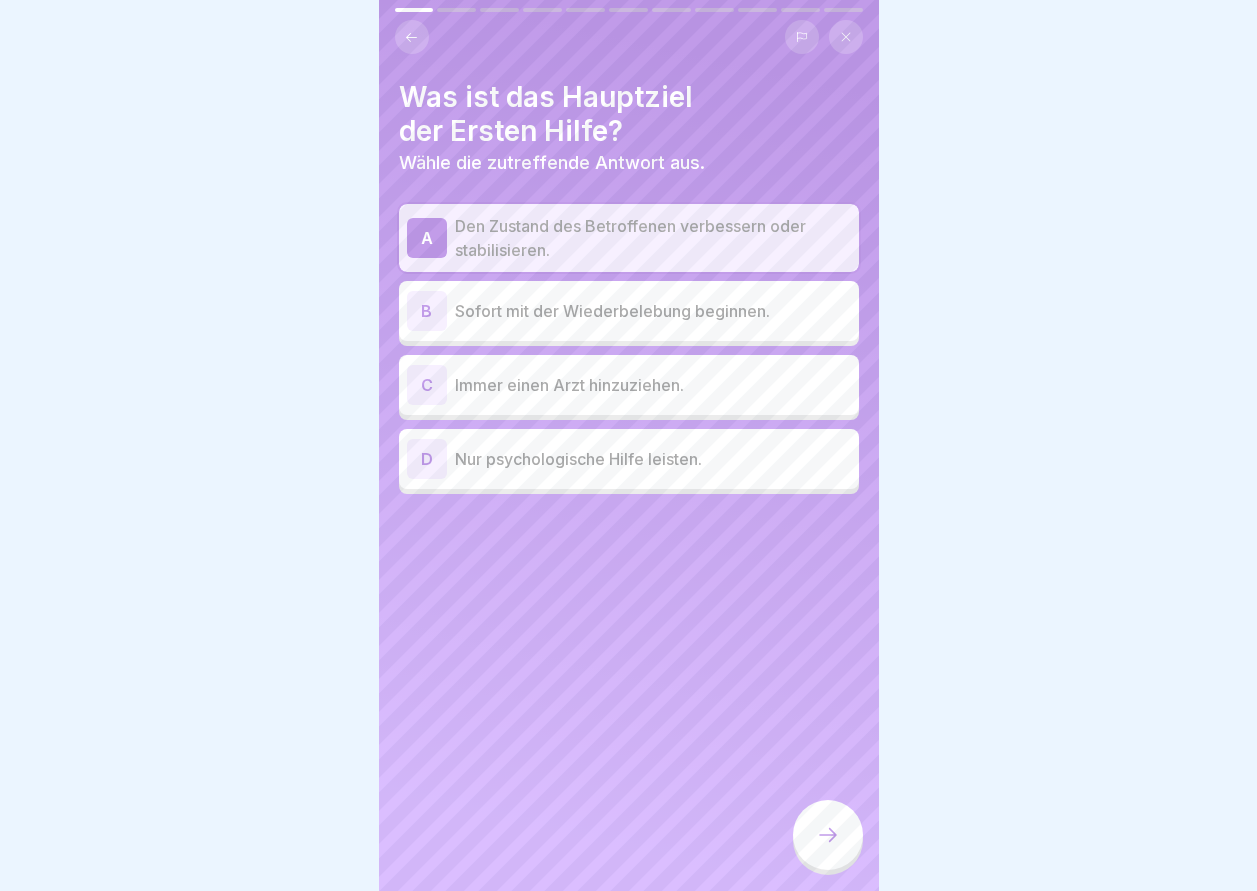 click at bounding box center [828, 835] 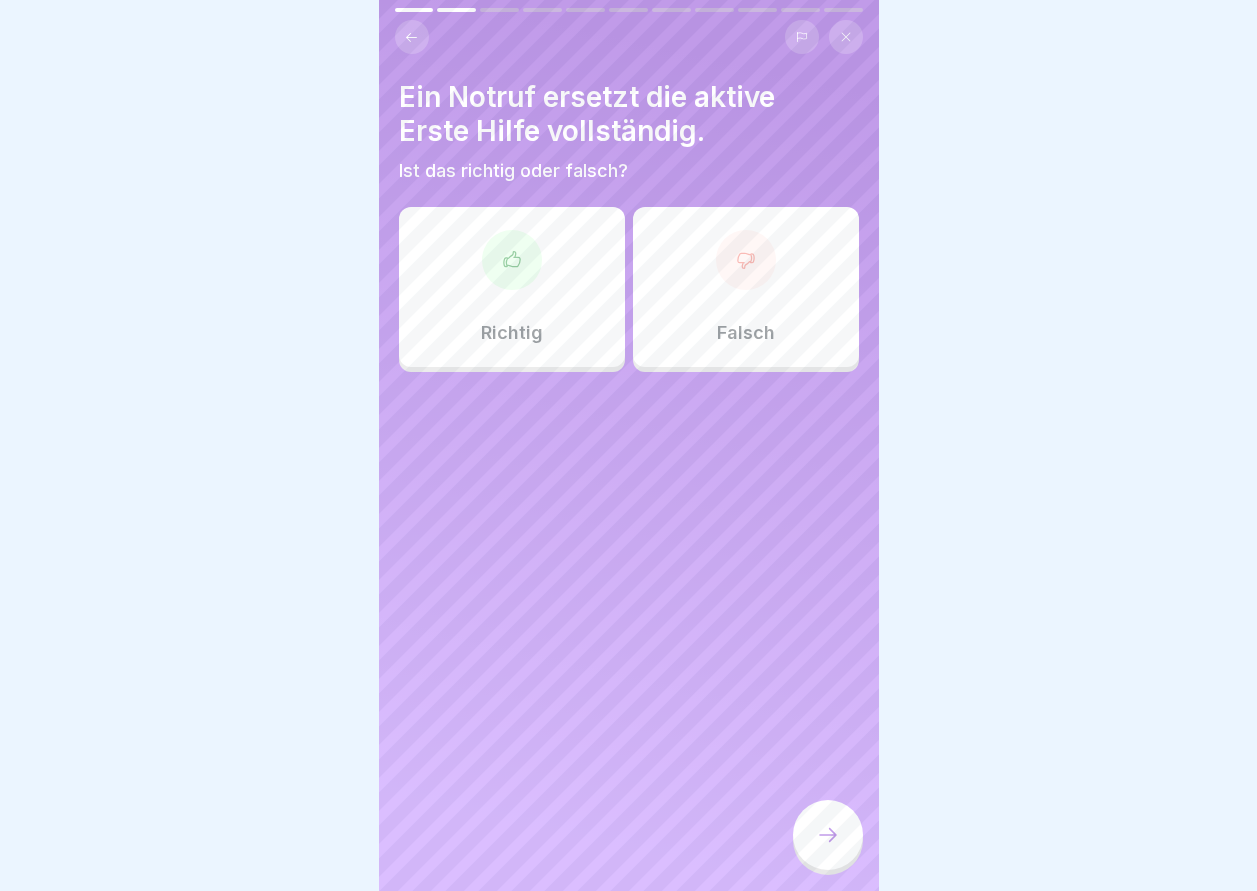 click 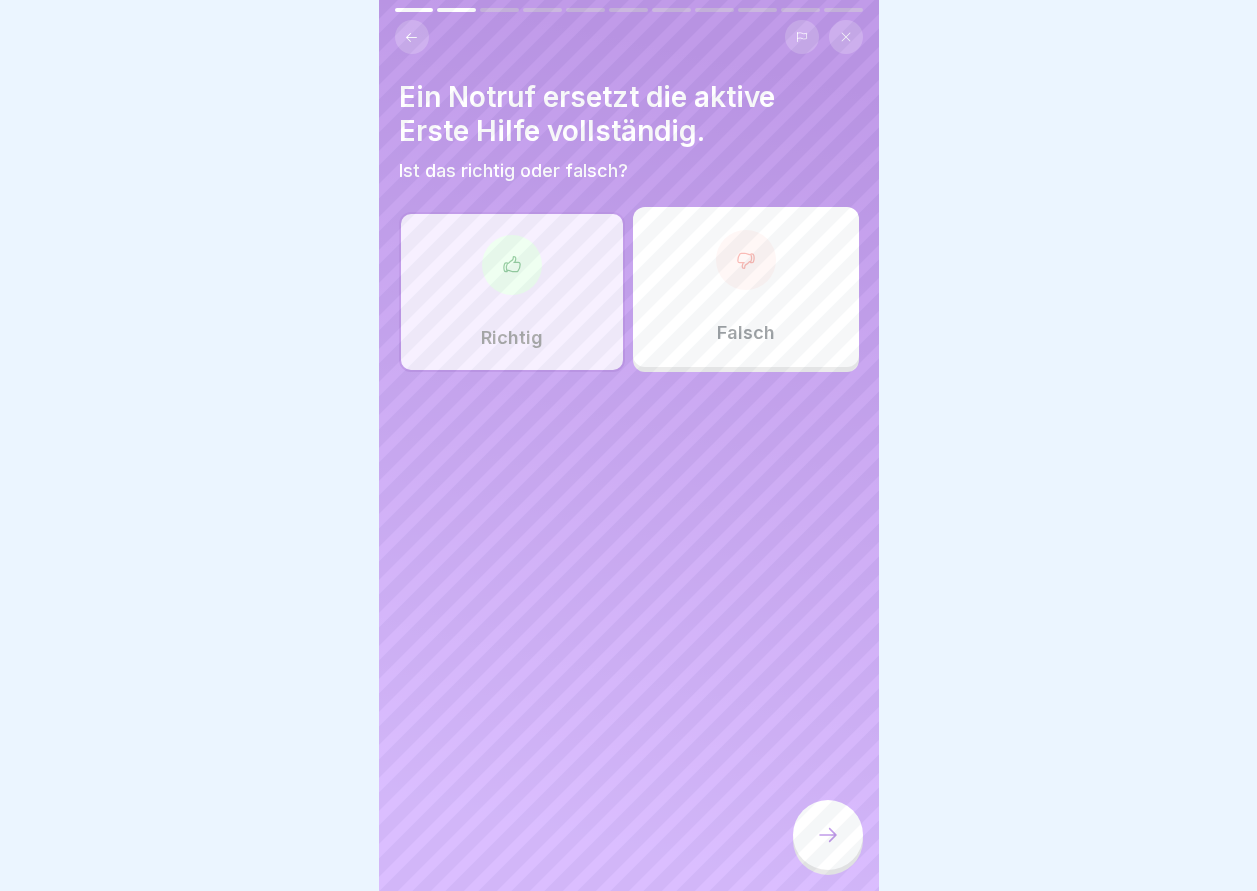 click at bounding box center [828, 835] 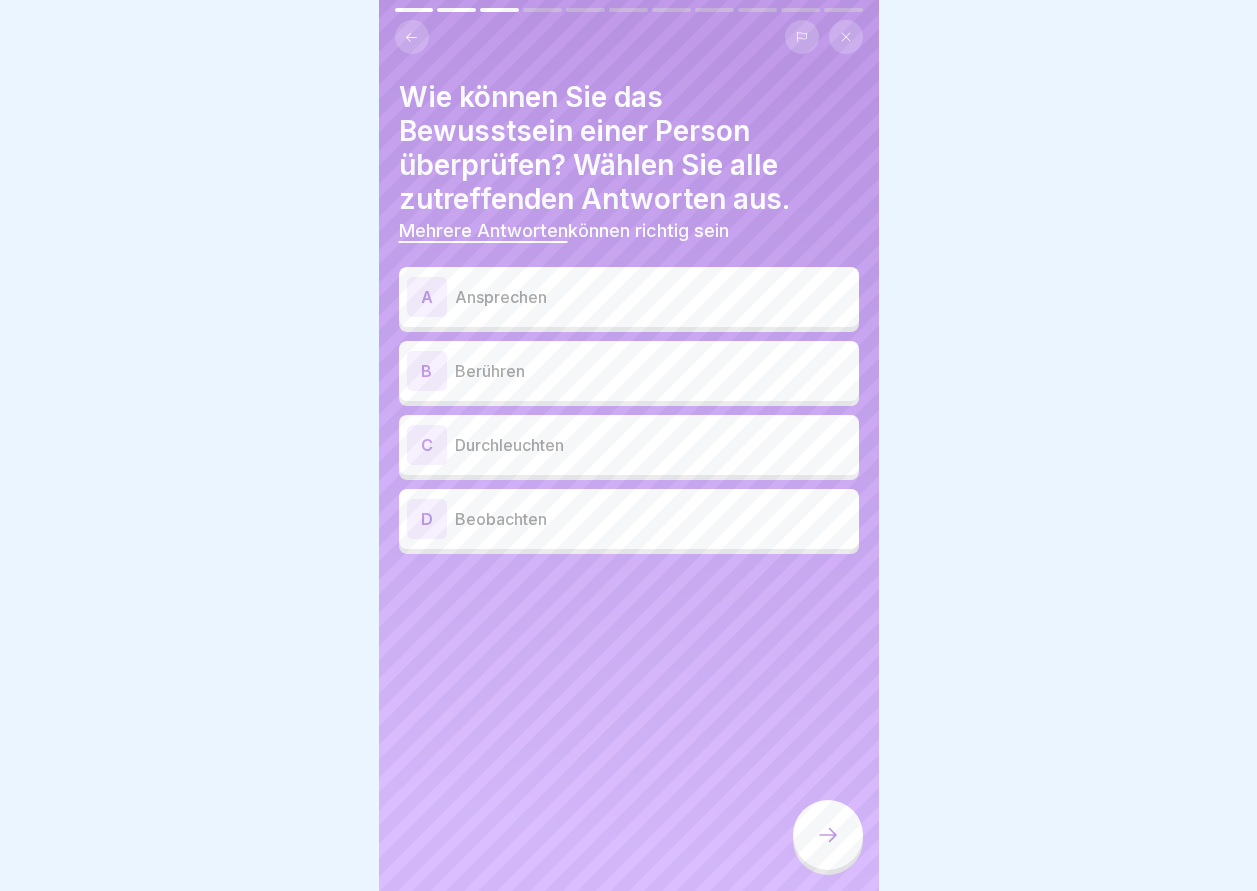 click on "Beobachten" at bounding box center [653, 519] 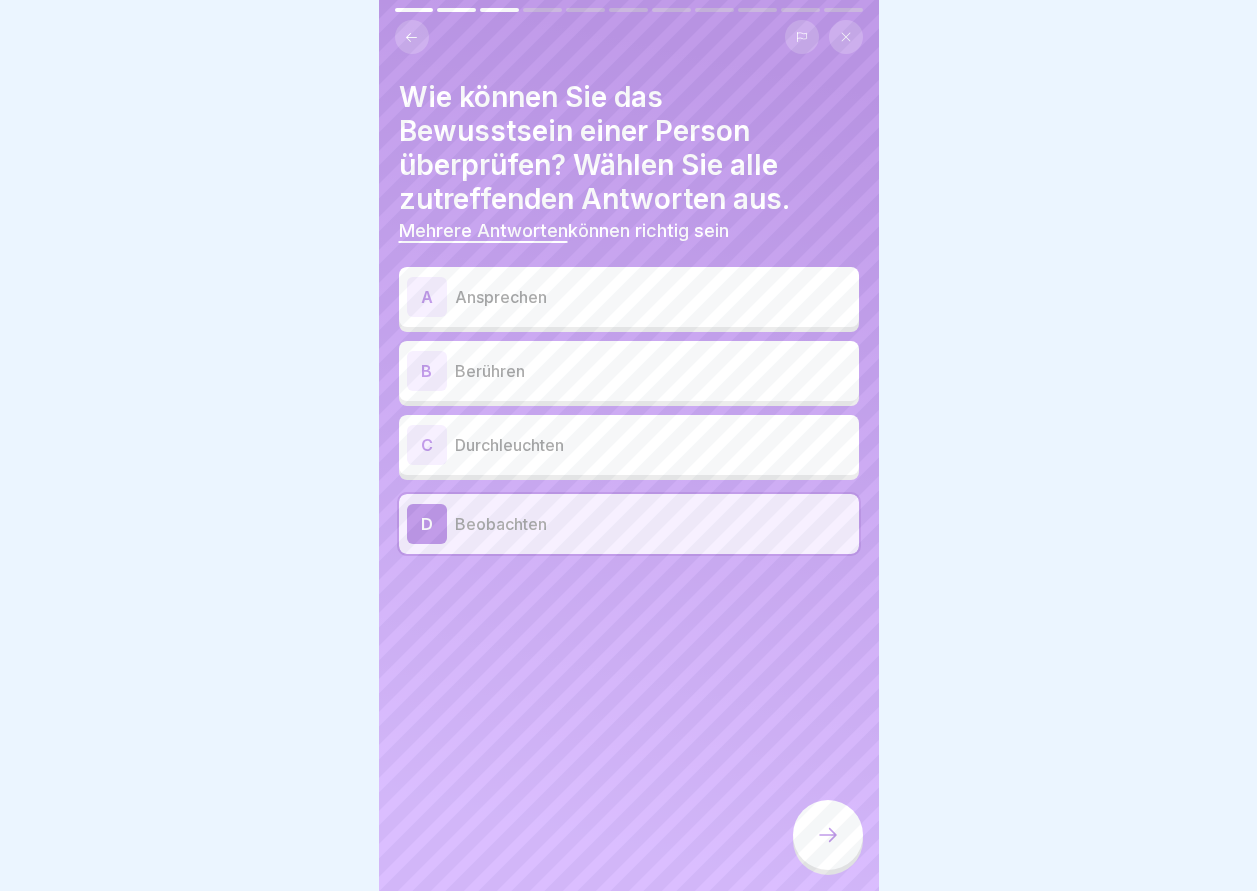 click on "Wie können Sie das Bewusstsein einer Person überprüfen? Wählen Sie alle zutreffenden Antworten aus. Mehrere Antworten  können richtig sein A Ansprechen B Berühren C Durchleuchten D Beobachten" at bounding box center [629, 445] 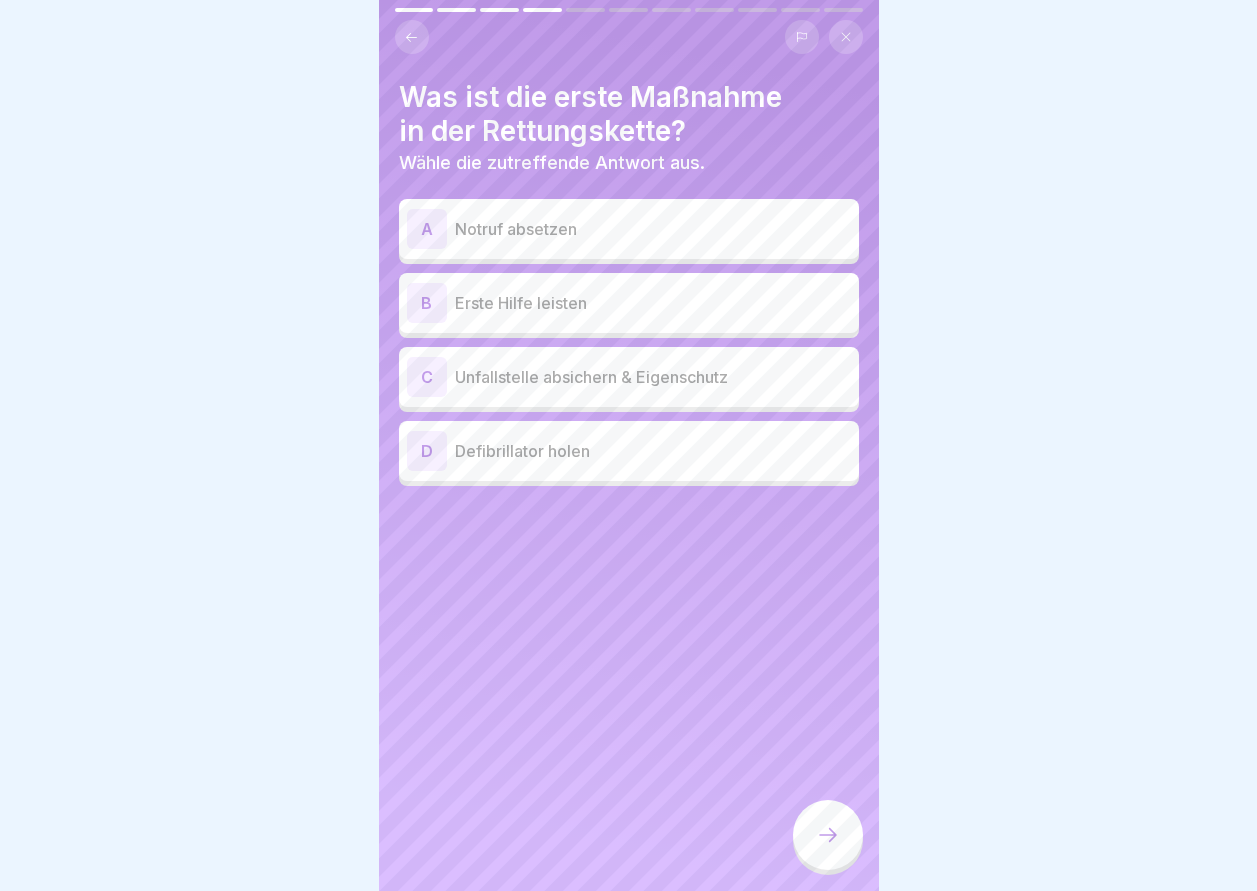 click on "Erste Hilfe leisten" at bounding box center [653, 303] 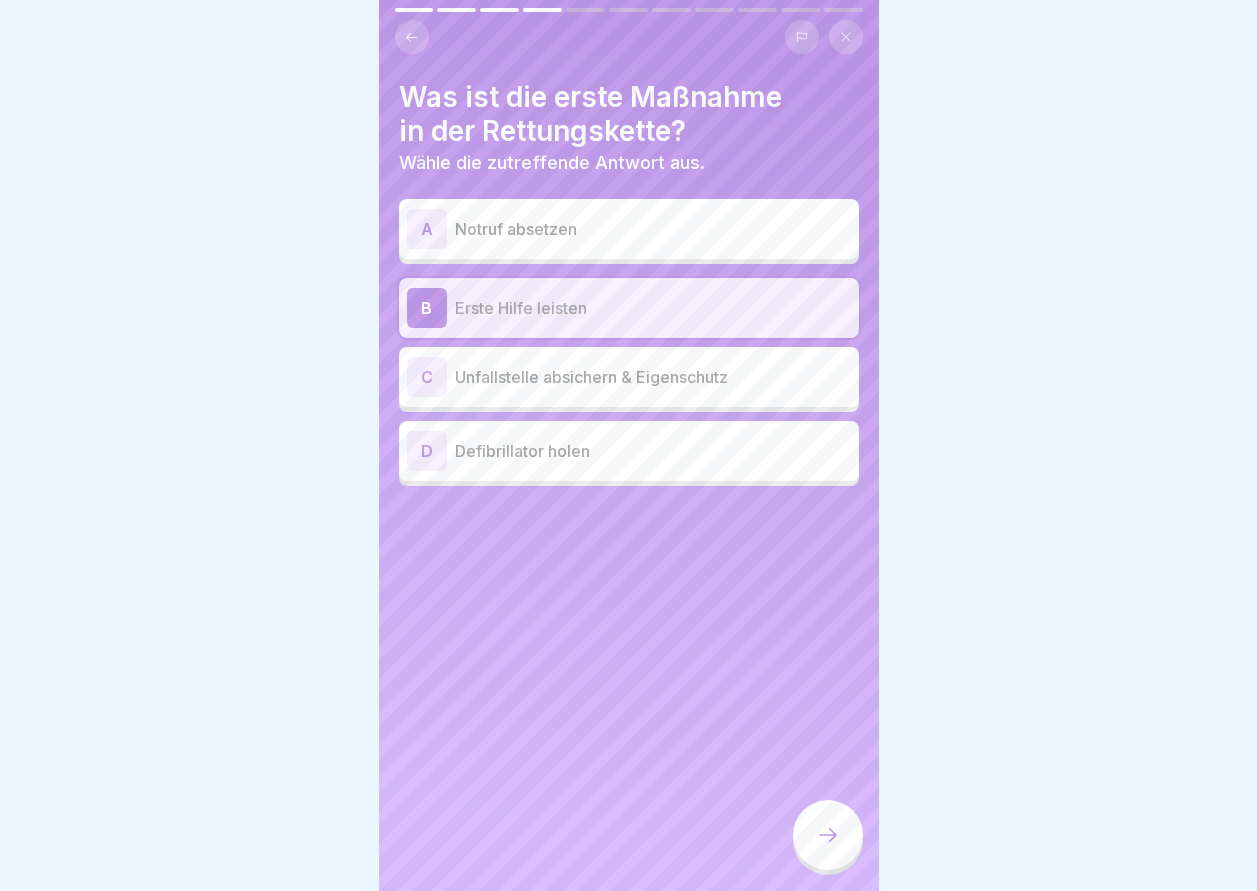 click at bounding box center [828, 835] 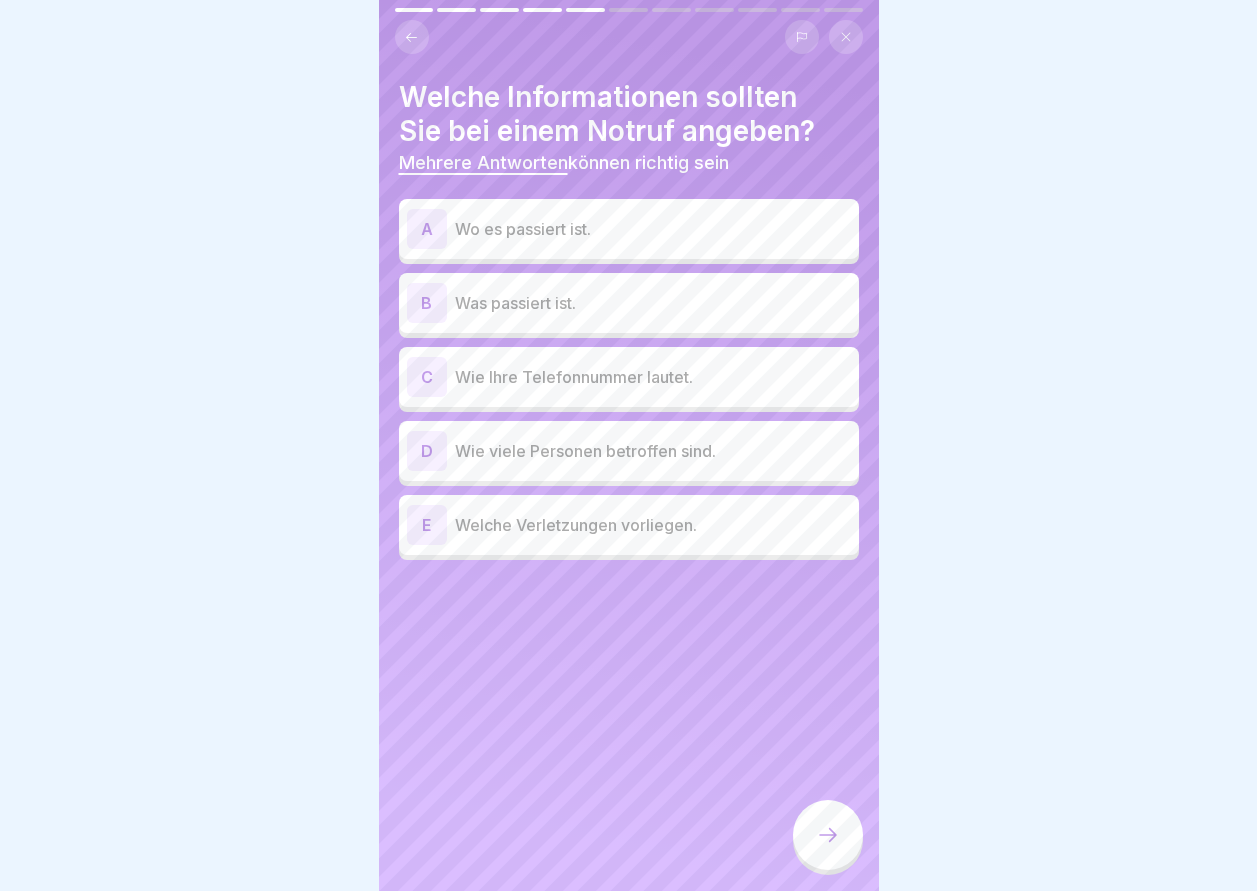 click on "Welche Verletzungen vorliegen." at bounding box center (653, 525) 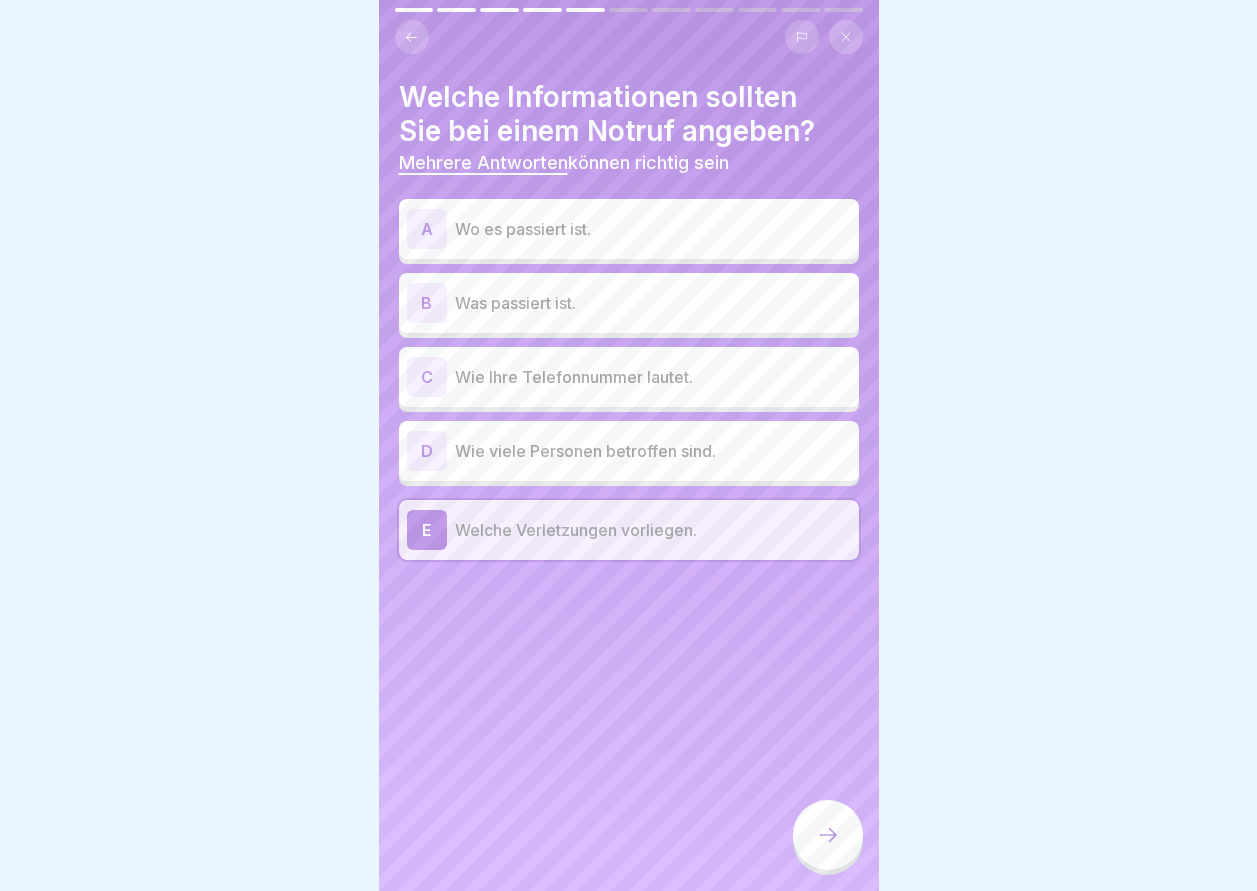 click on "C Wie Ihre Telefonnummer lautet." at bounding box center (629, 377) 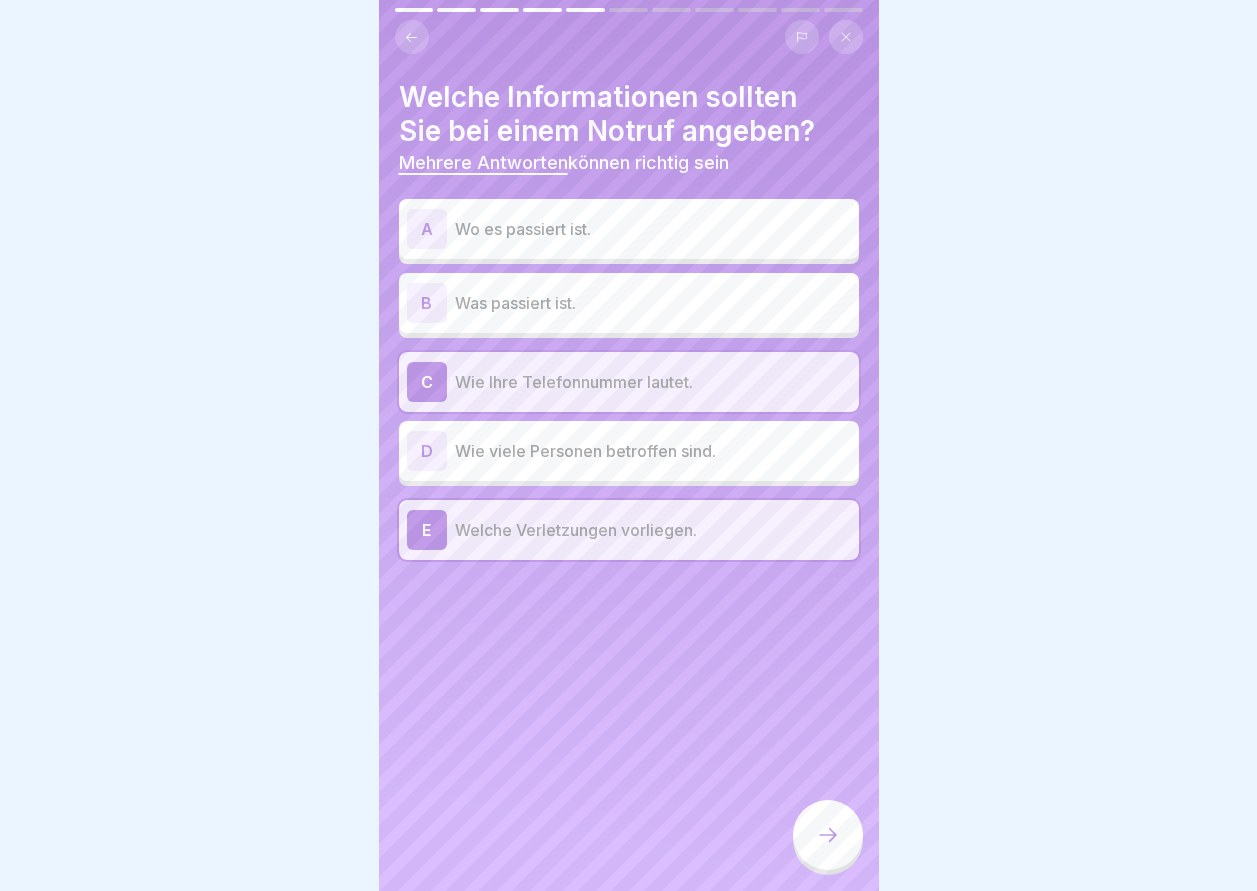 click on "Wie Ihre Telefonnummer lautet." at bounding box center [653, 382] 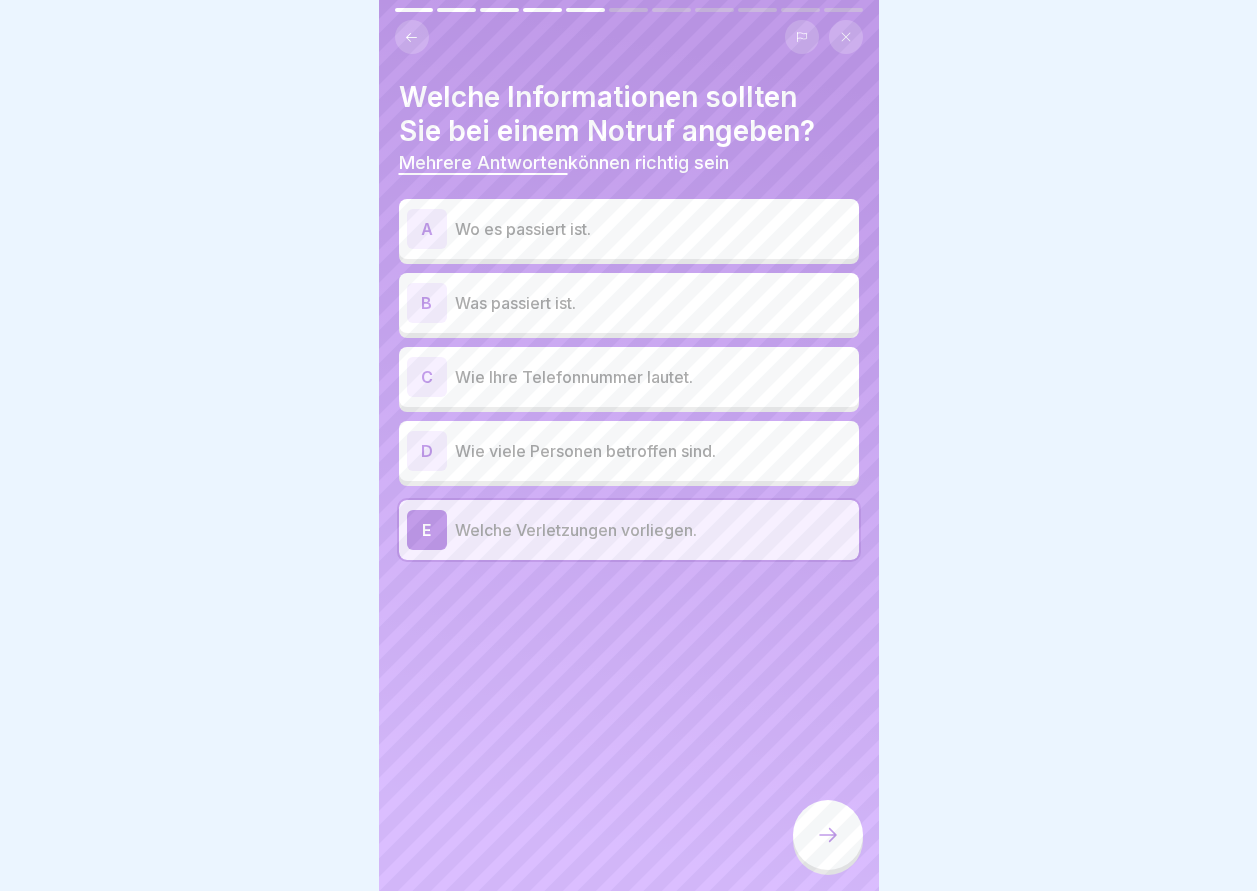 click on "Wie Ihre Telefonnummer lautet." at bounding box center [653, 377] 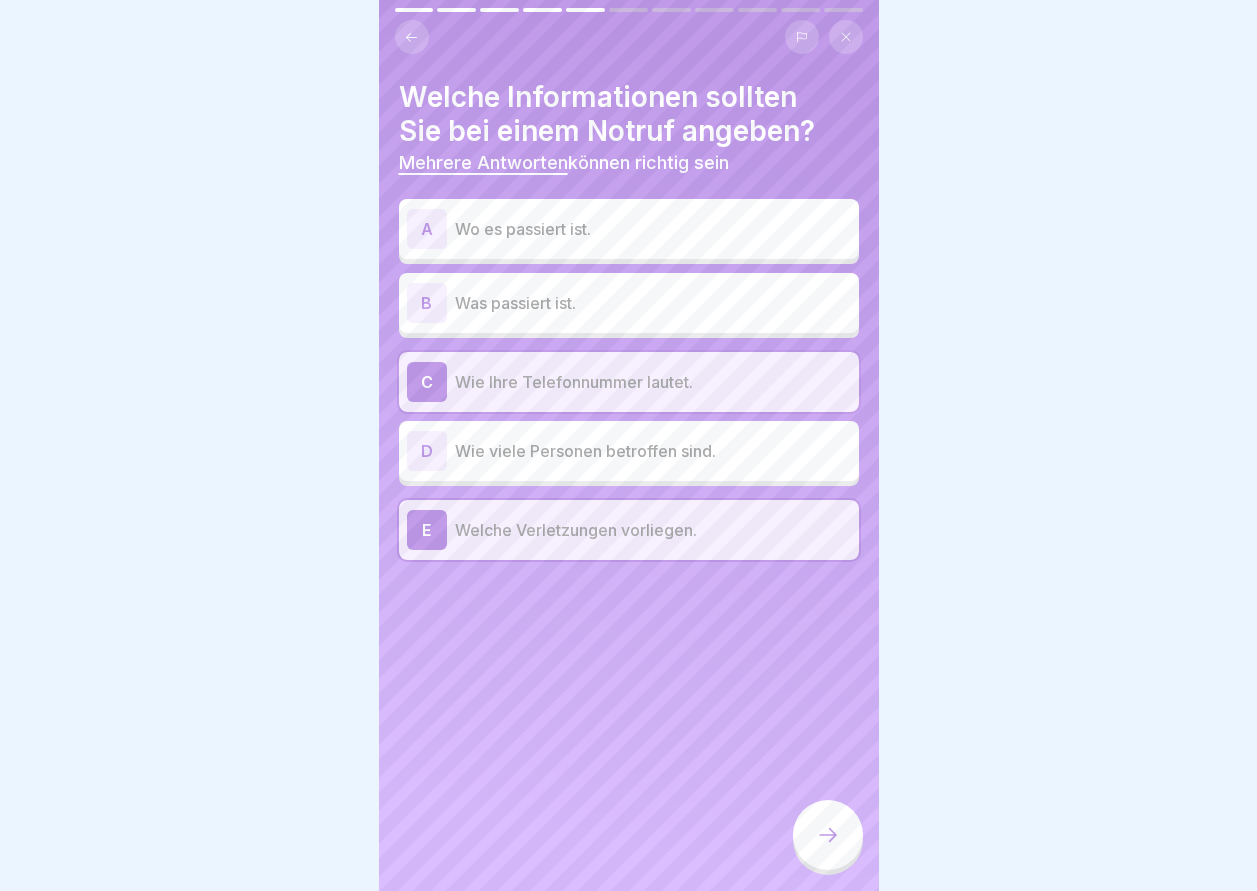 click on "Wie Ihre Telefonnummer lautet." at bounding box center [653, 382] 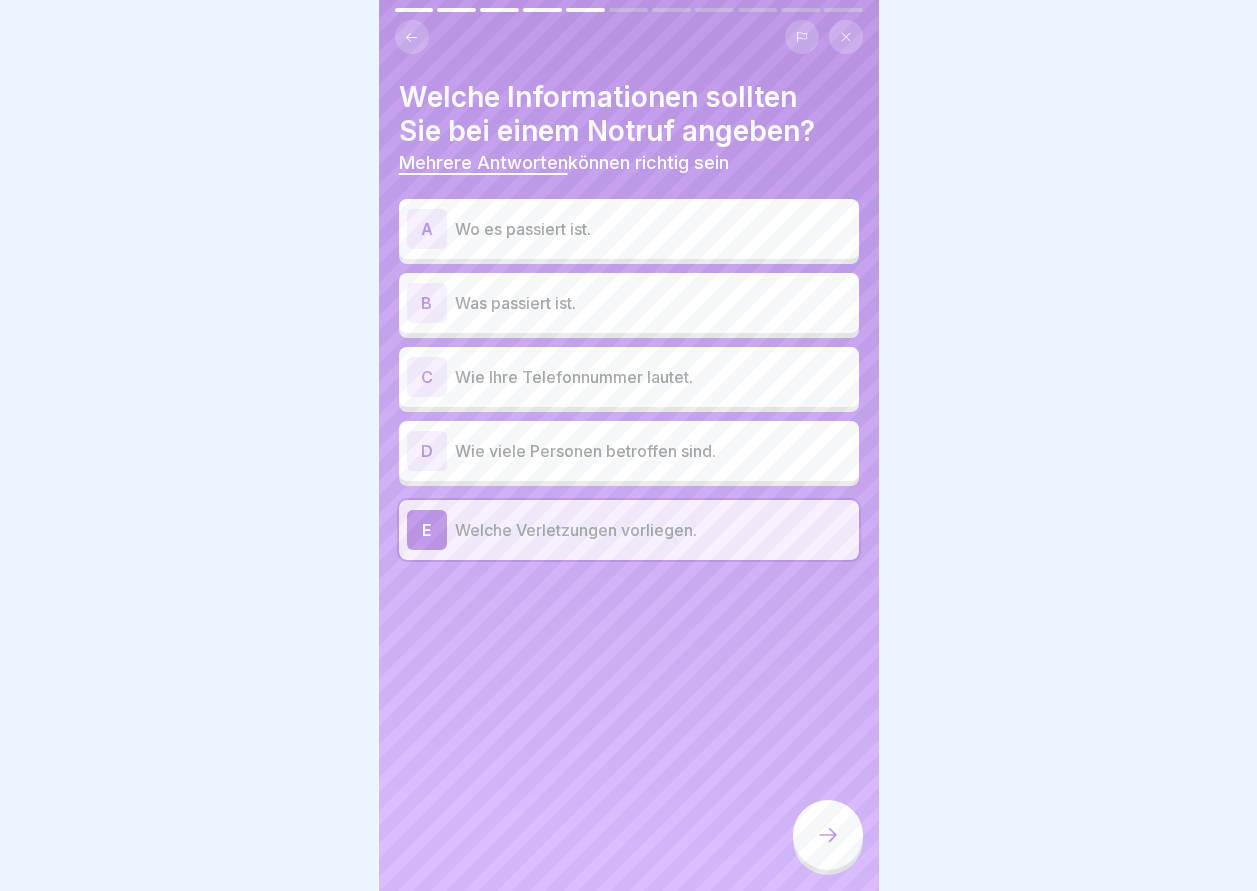 click on "Wo es passiert ist." at bounding box center [653, 229] 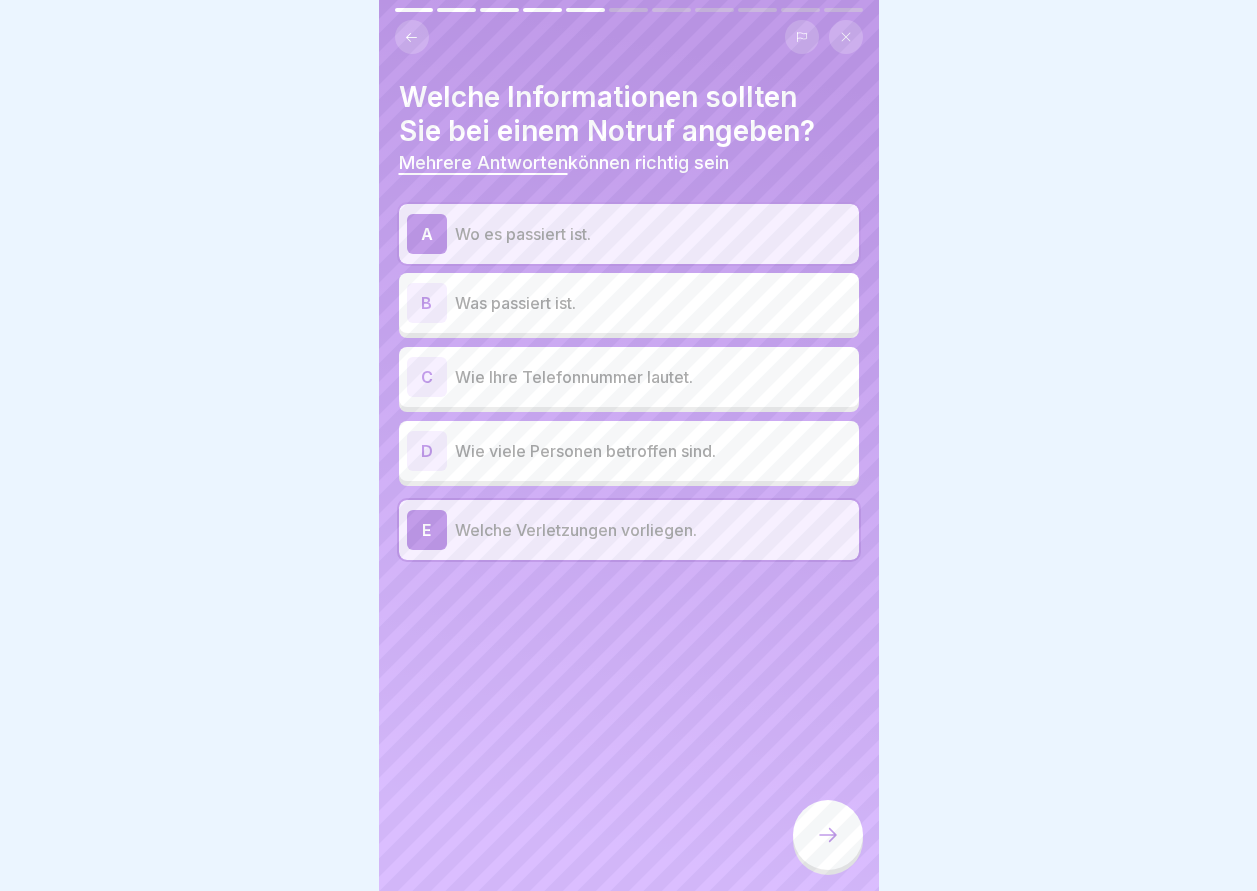 click on "Wie viele Personen betroffen sind." at bounding box center [653, 451] 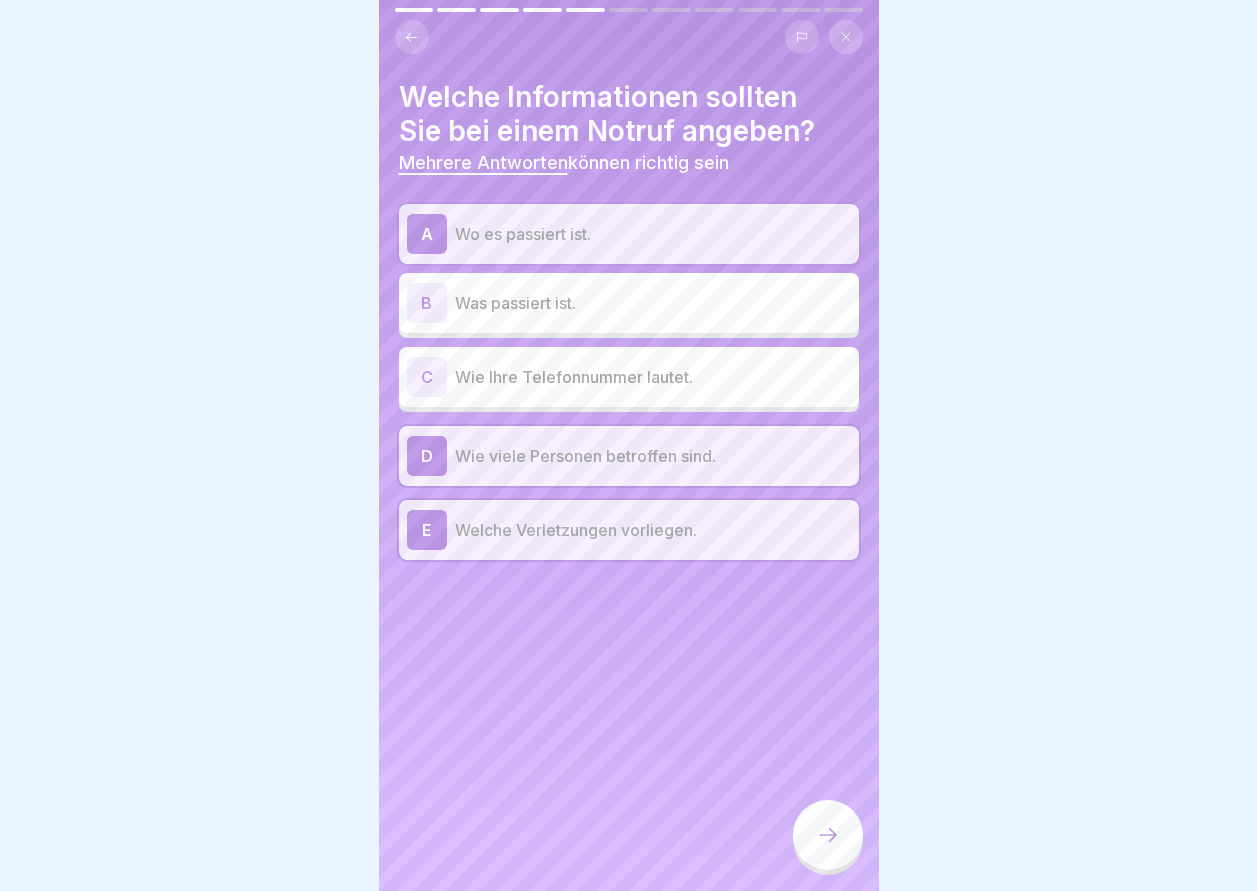 click on "Was passiert ist." at bounding box center [653, 303] 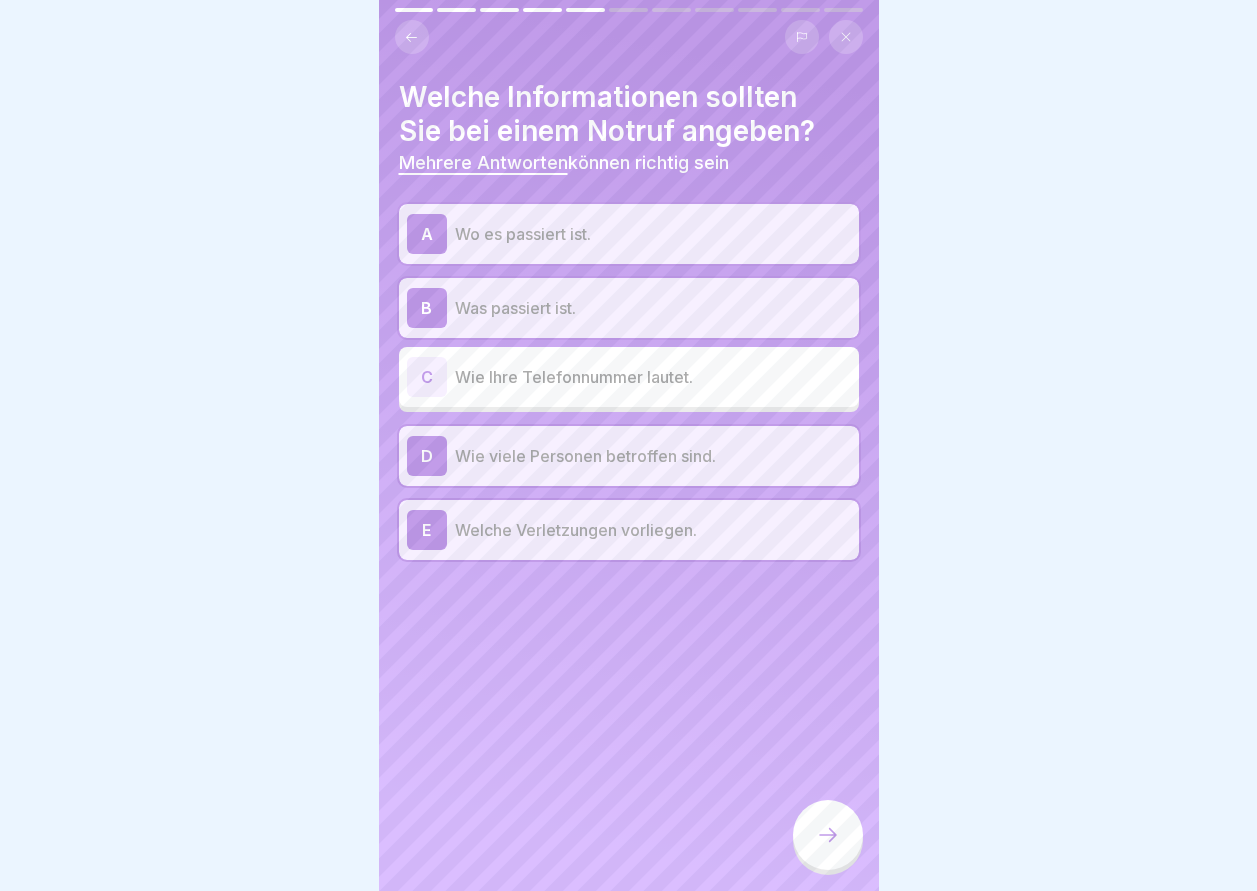 drag, startPoint x: 838, startPoint y: 872, endPoint x: 824, endPoint y: 855, distance: 22.022715 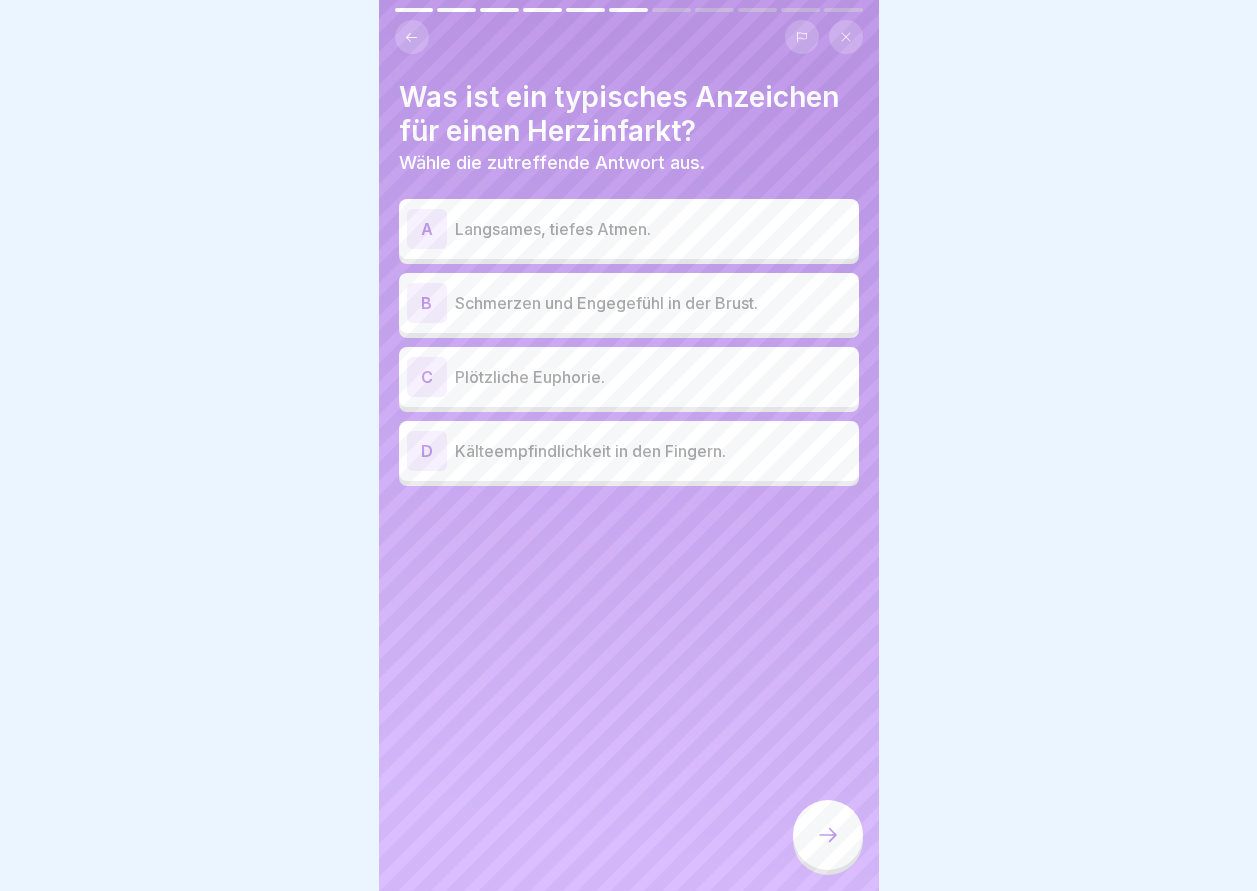 click on "Langsames, tiefes Atmen." at bounding box center [653, 229] 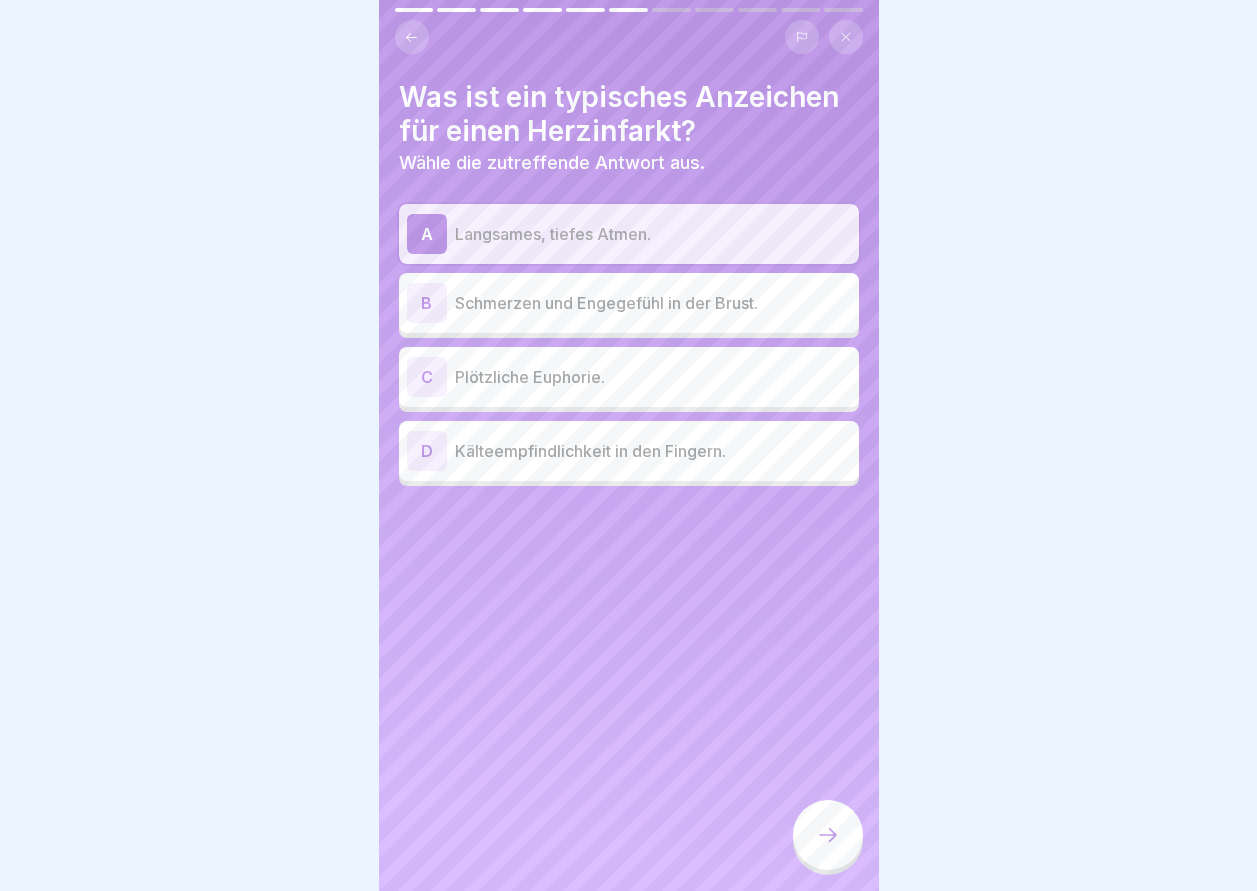 click on "Schmerzen und Engegefühl in der Brust." at bounding box center [653, 303] 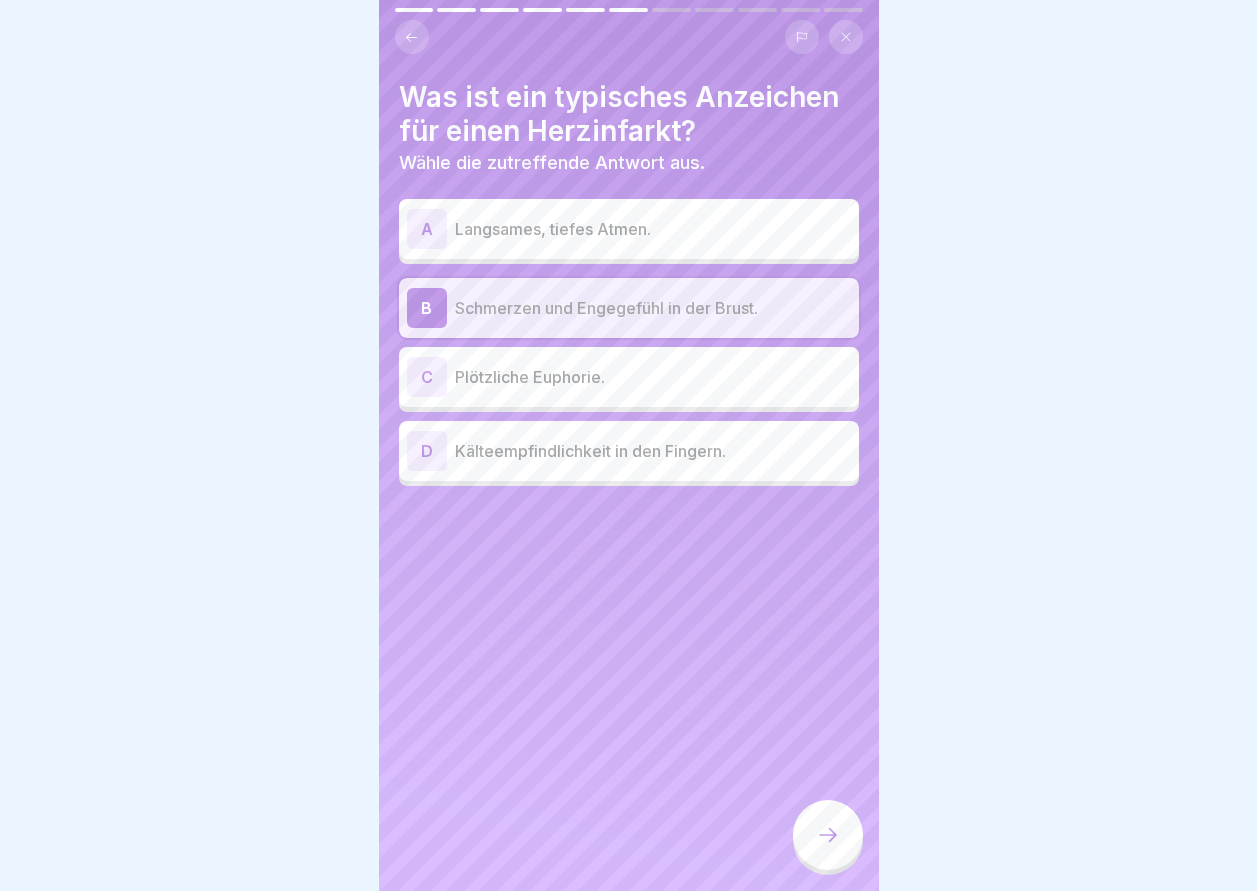 click on "Langsames, tiefes Atmen." at bounding box center [653, 229] 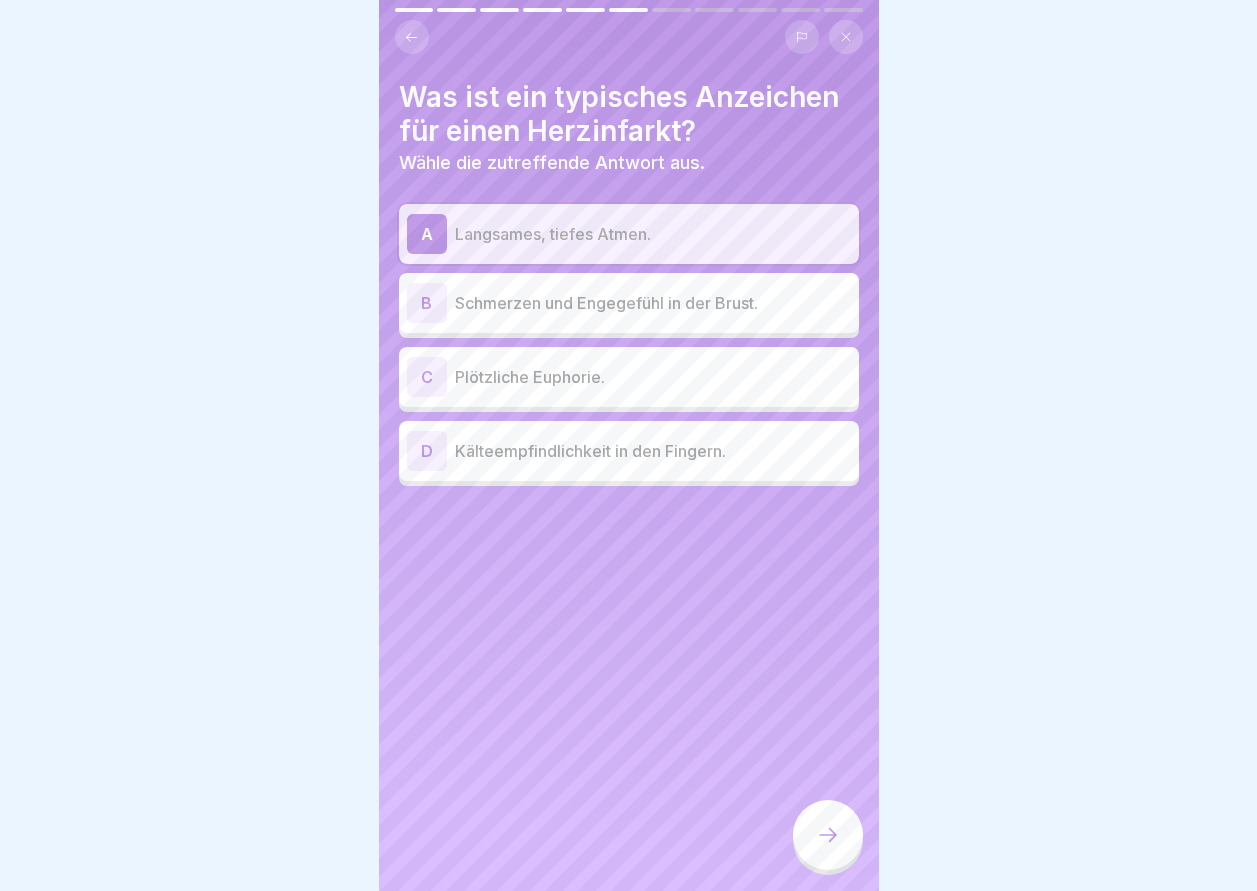 click at bounding box center (828, 835) 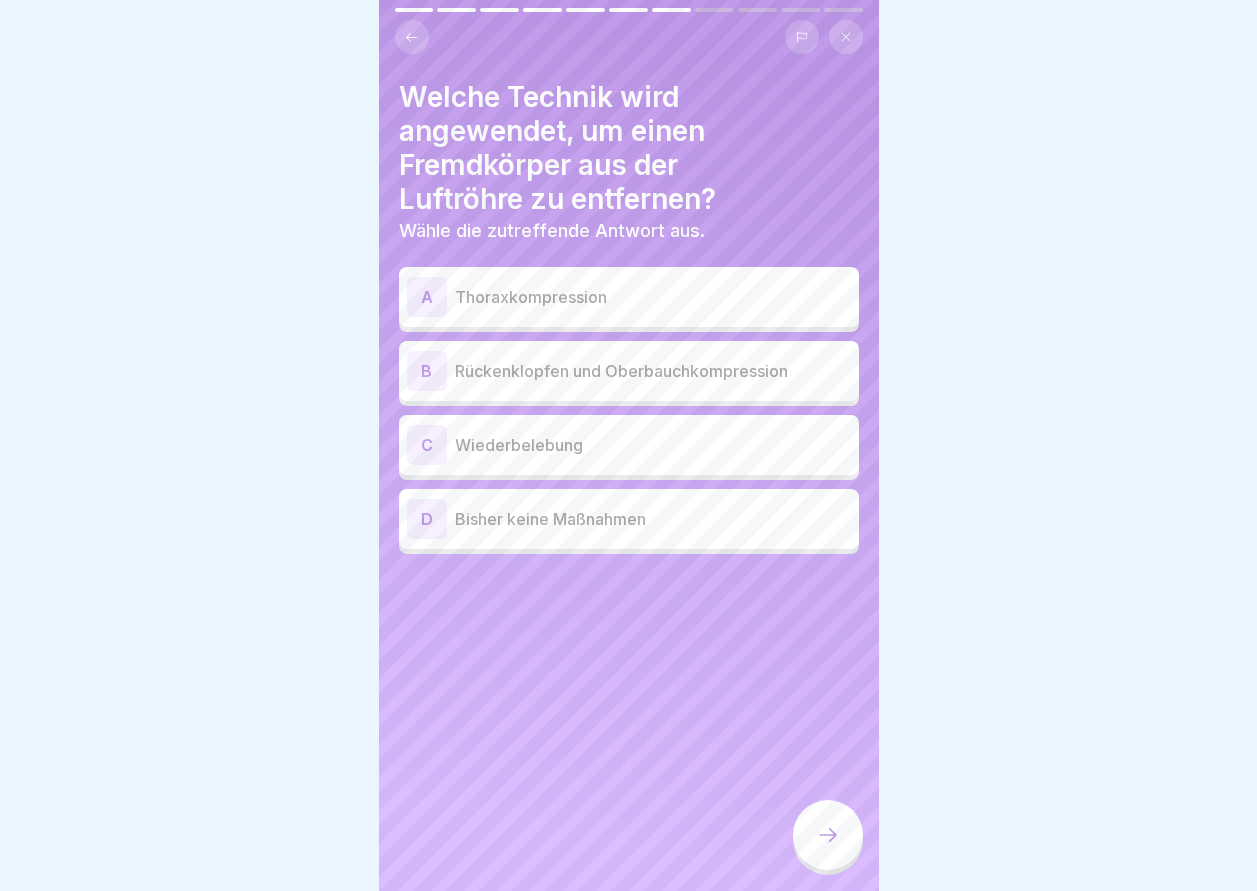 click on "Wiederbelebung" at bounding box center (653, 445) 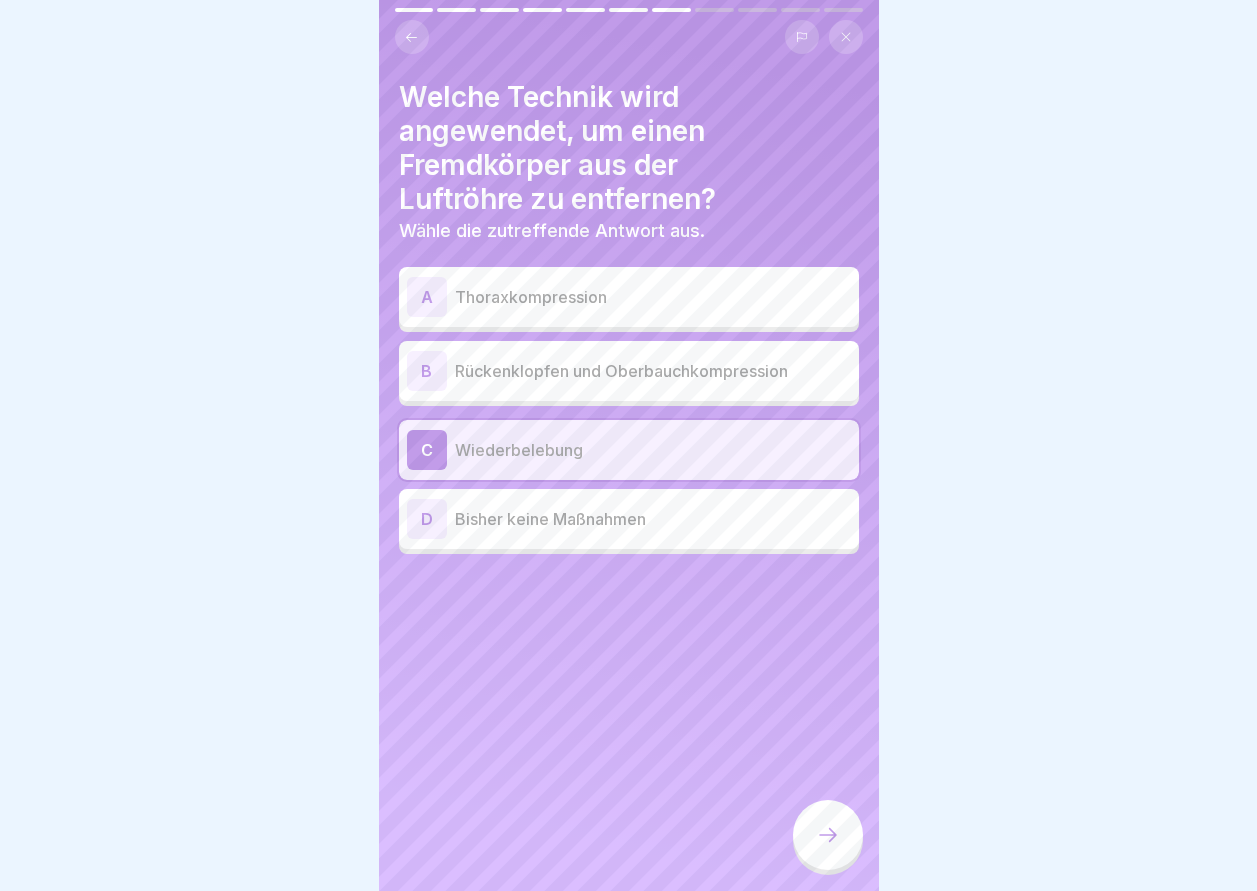 click on "D Bisher keine Maßnahmen" at bounding box center [629, 519] 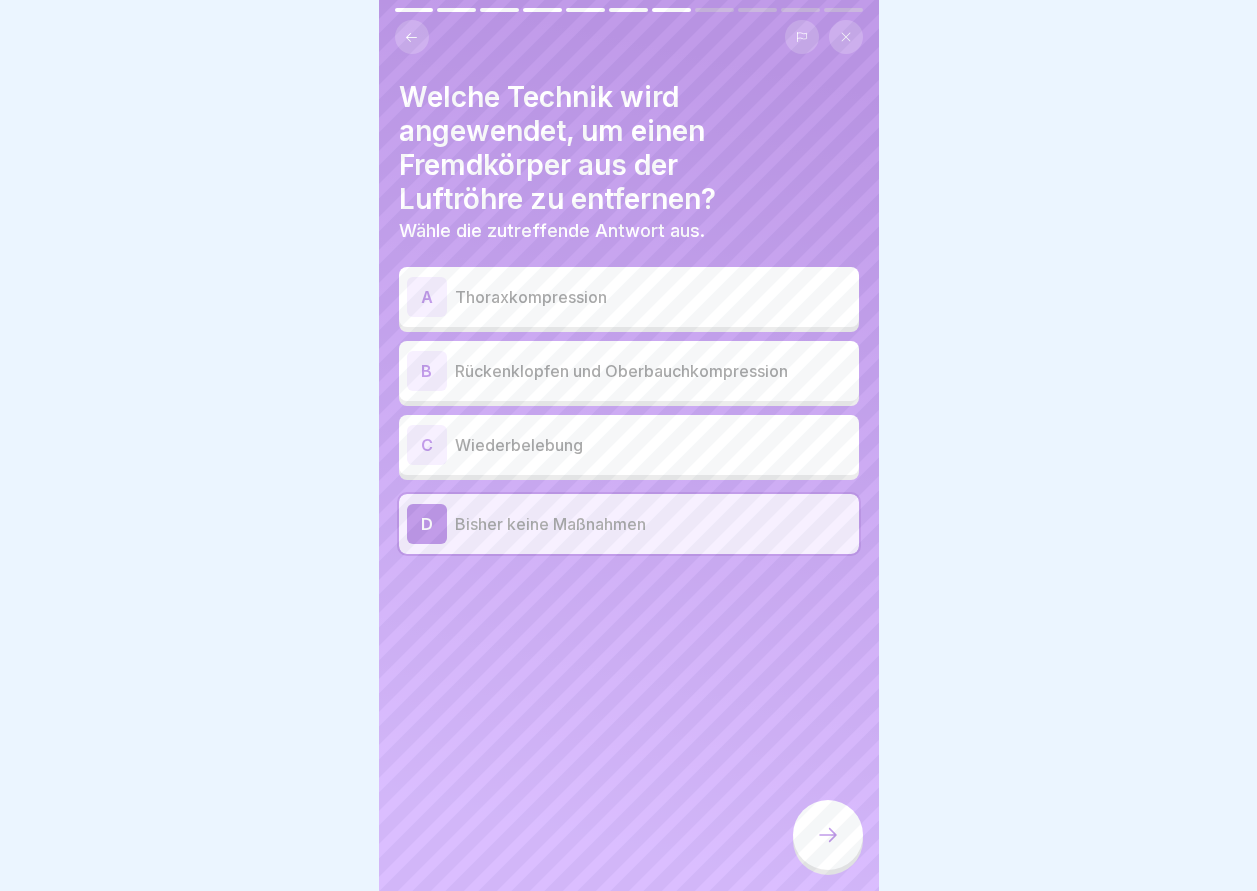 click on "C Wiederbelebung" at bounding box center (629, 445) 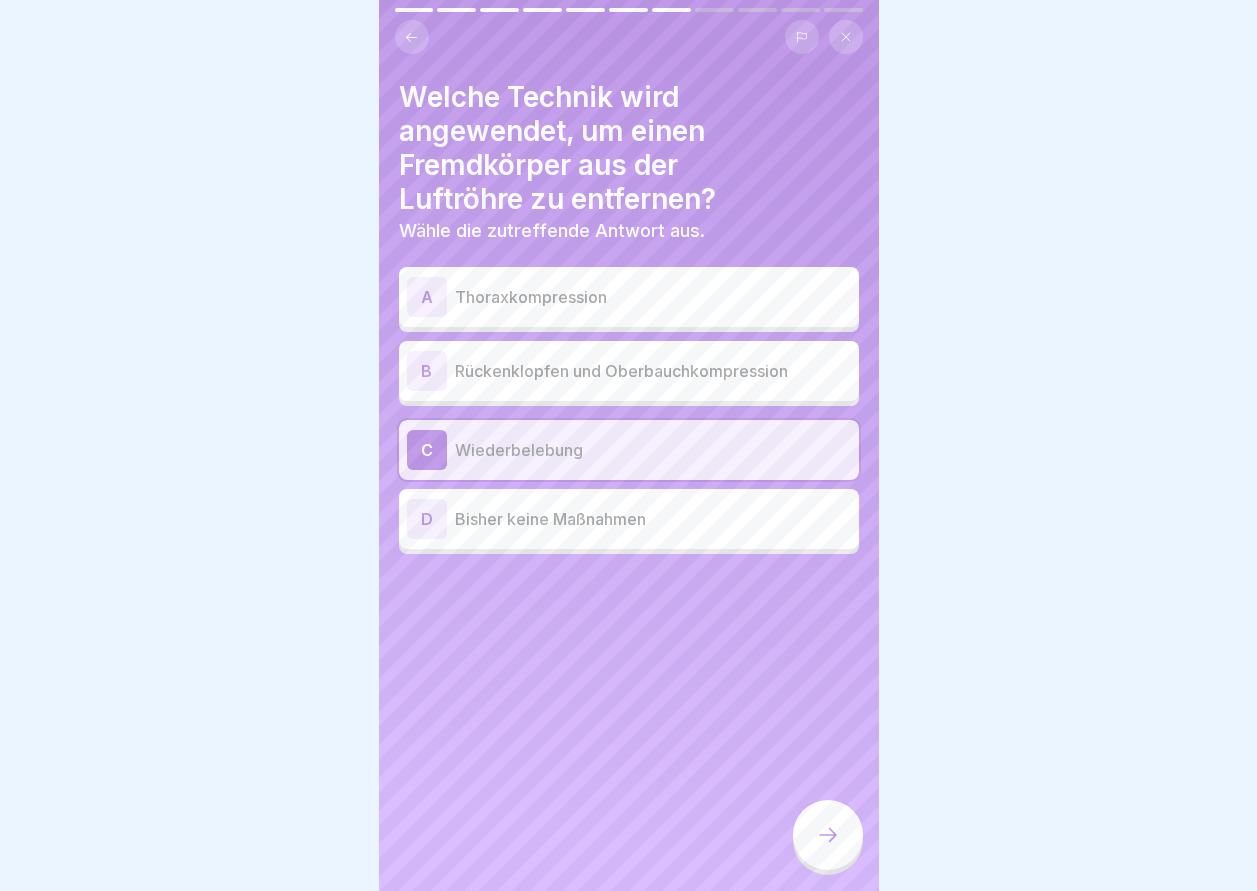 click at bounding box center (828, 835) 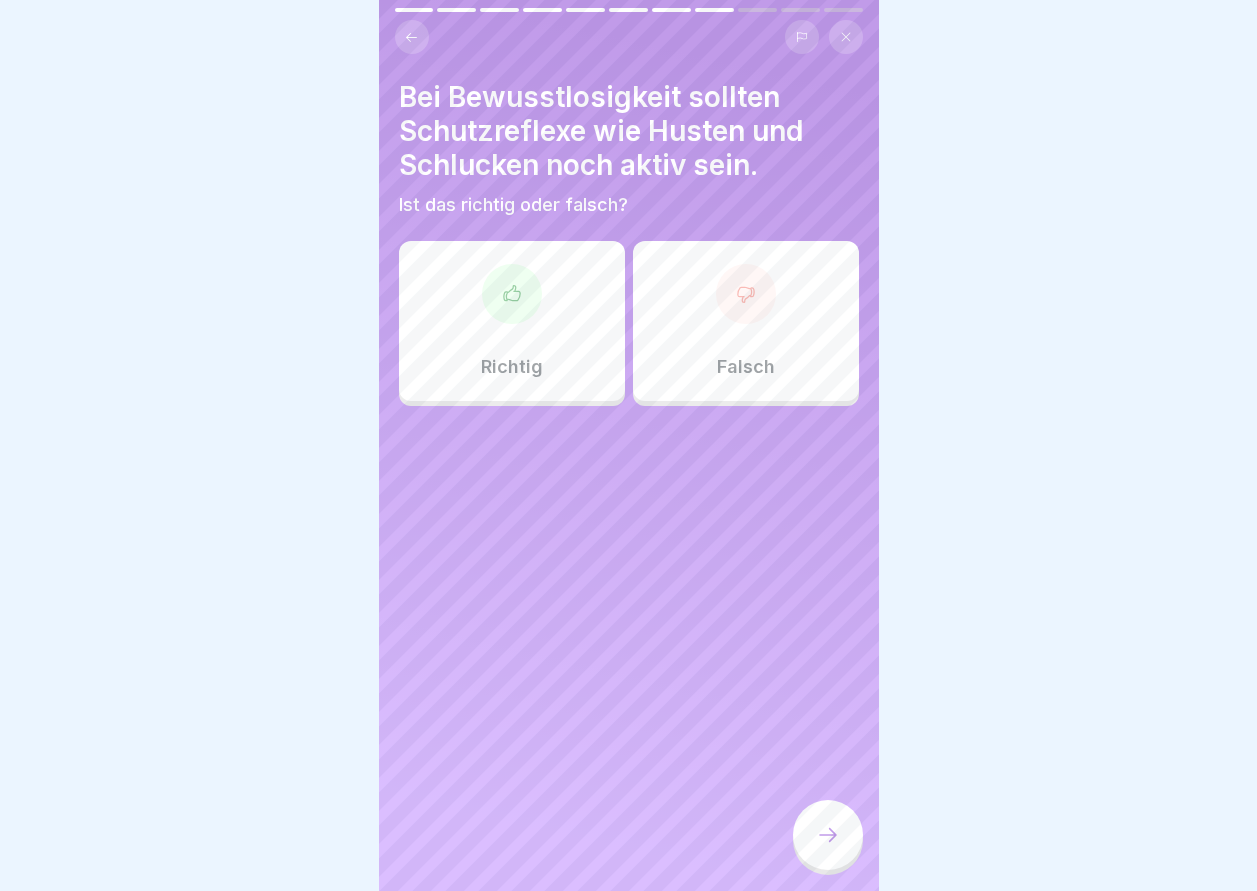 click on "Richtig" at bounding box center (512, 321) 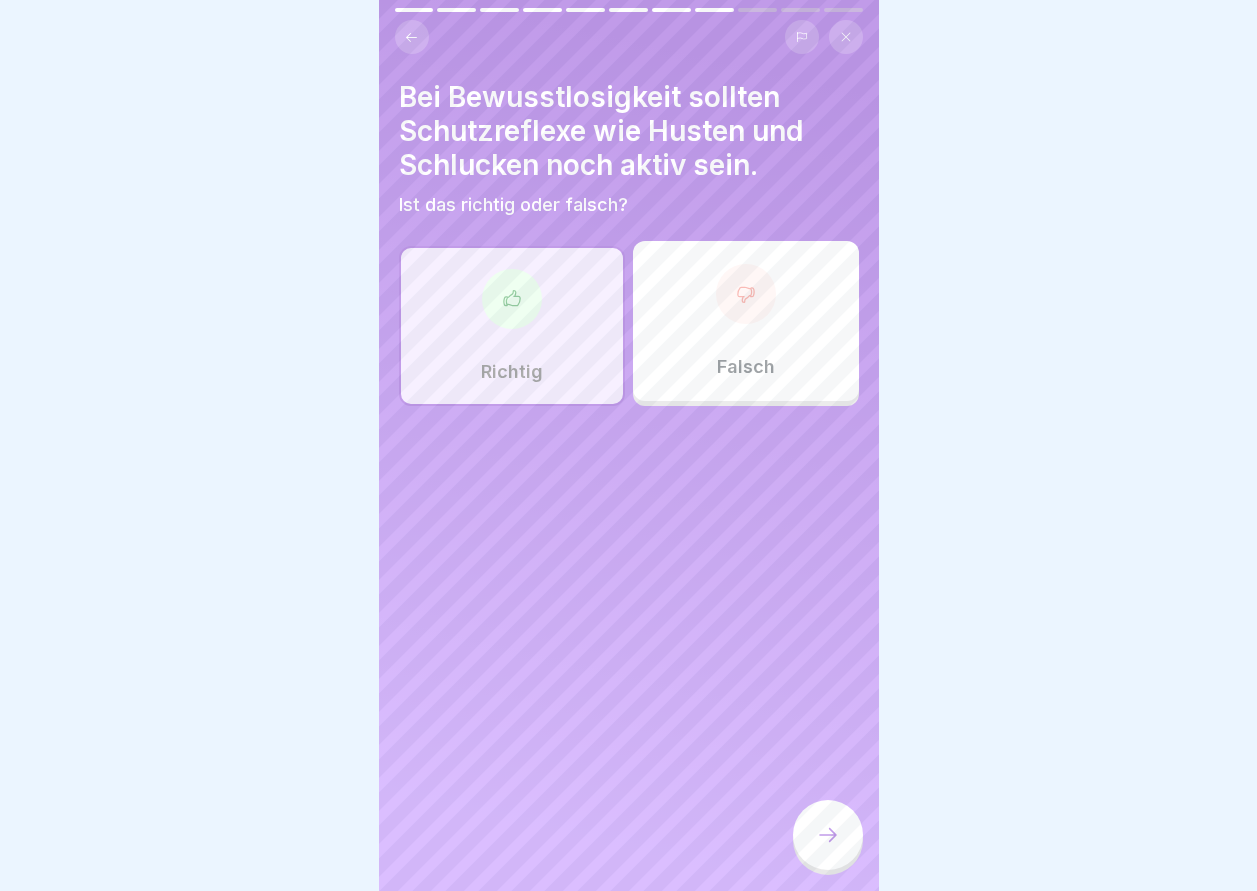 click at bounding box center [828, 835] 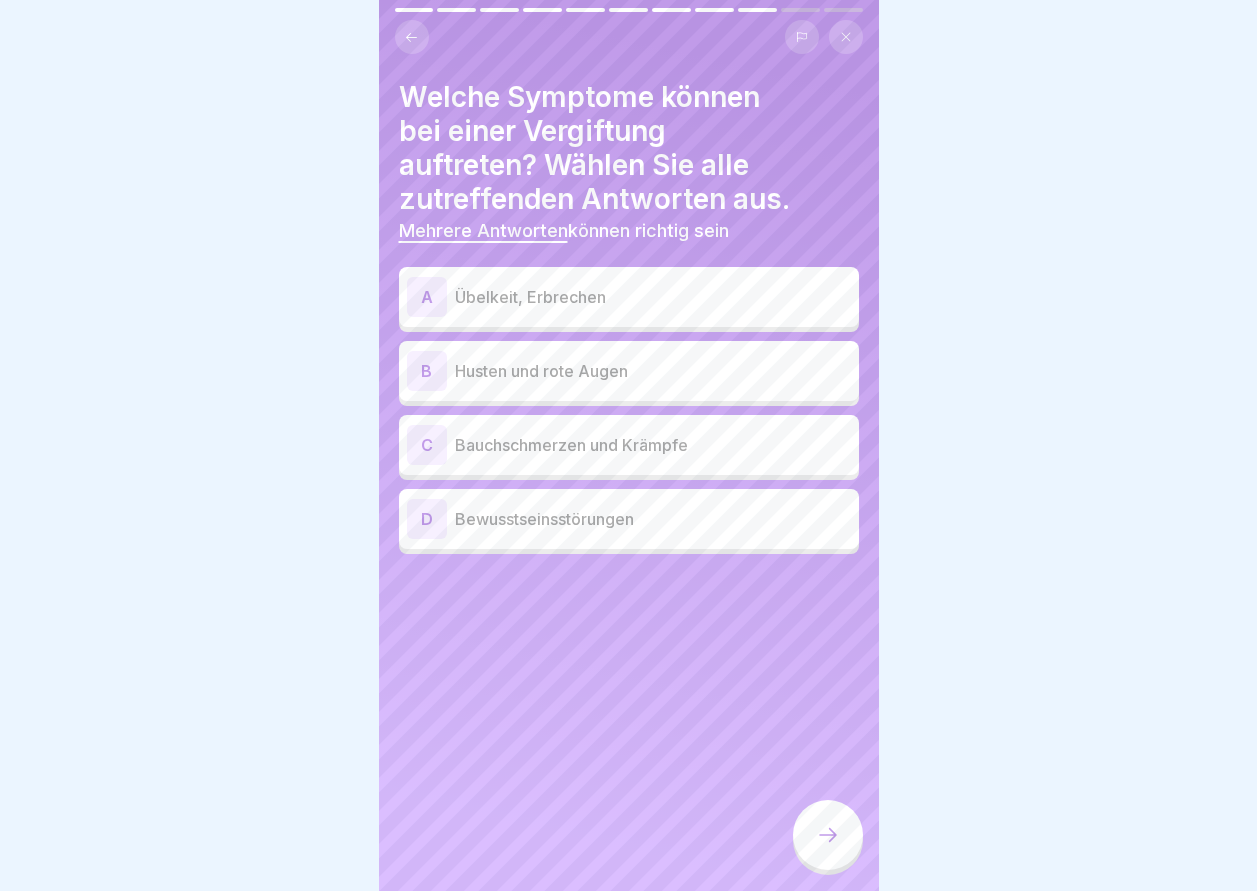 click on "Bauchschmerzen und Krämpfe" at bounding box center (653, 445) 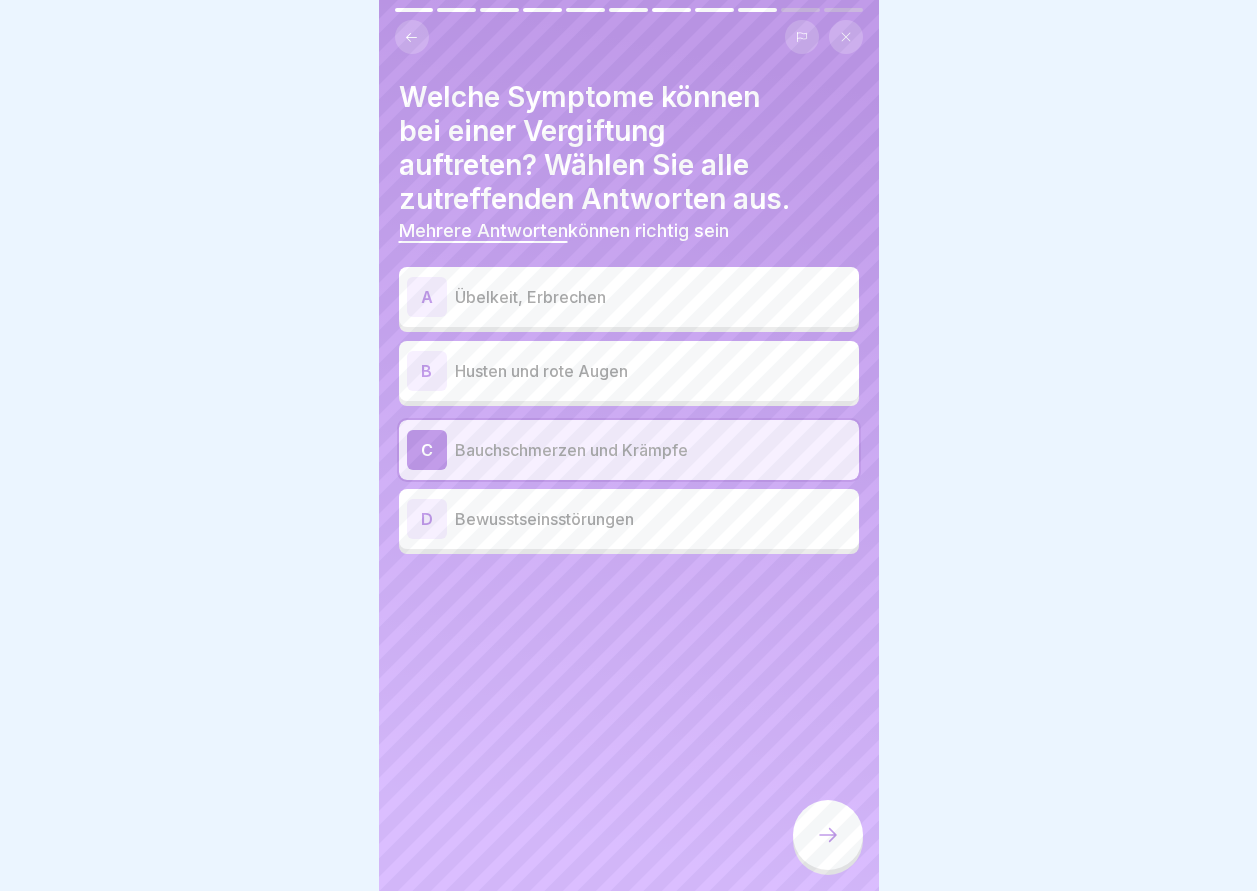 click at bounding box center [828, 835] 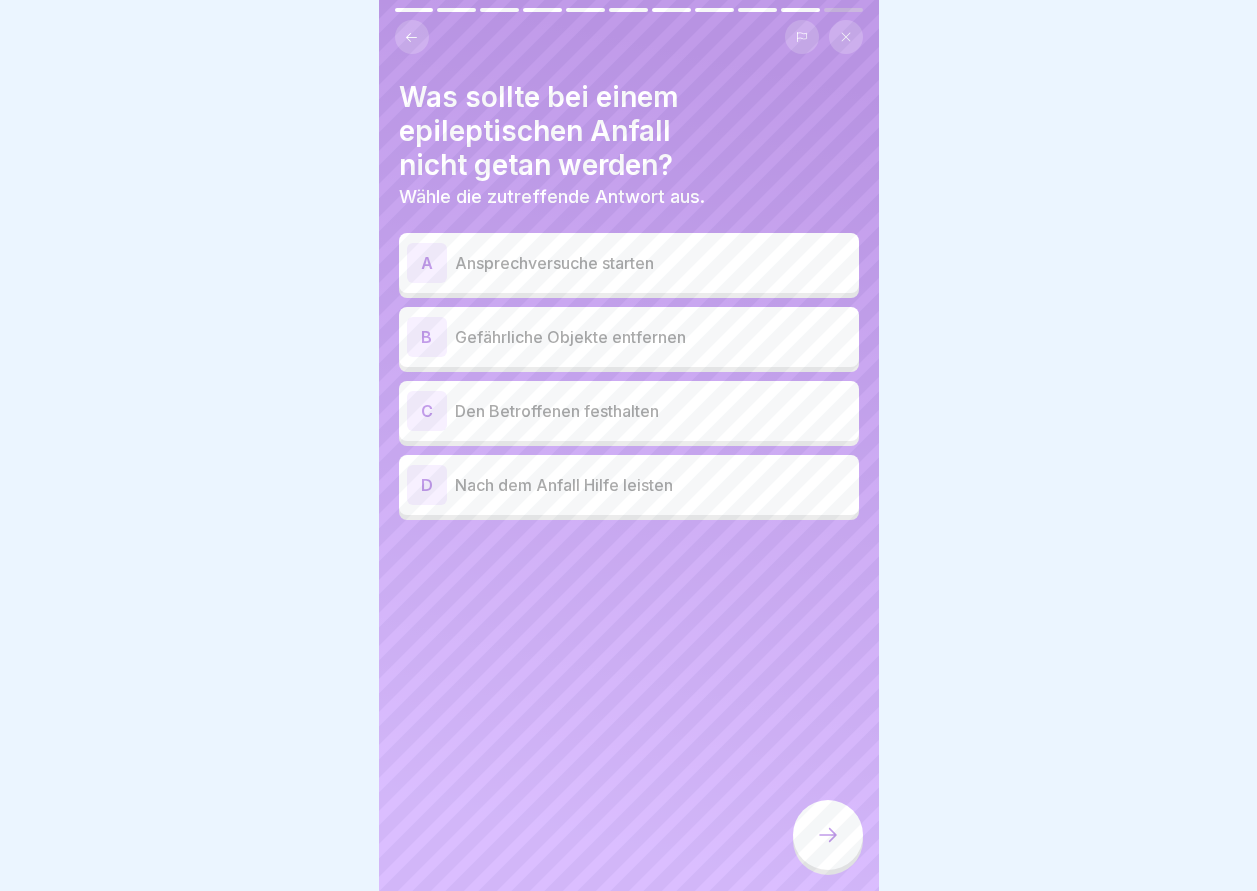 click on "Den Betroffenen festhalten" at bounding box center (653, 411) 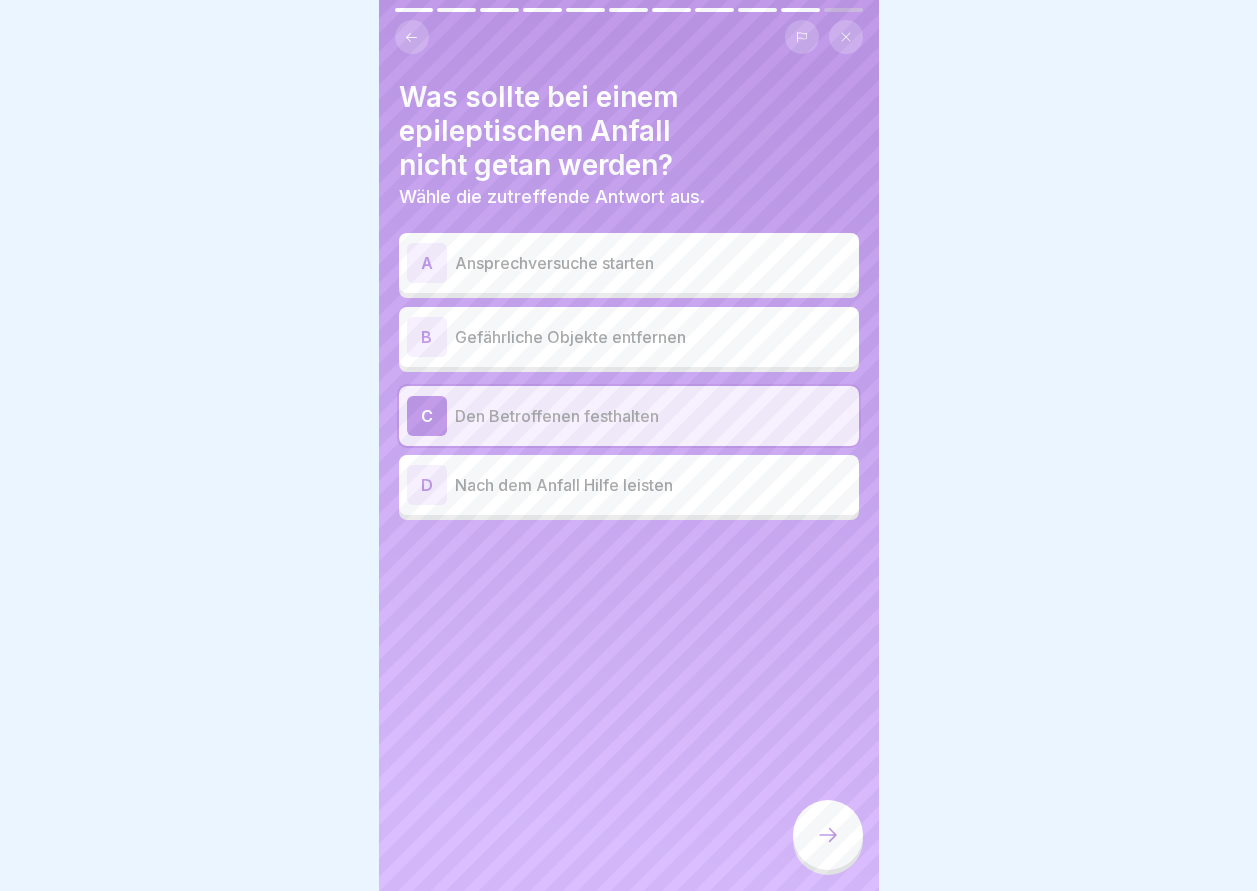 click 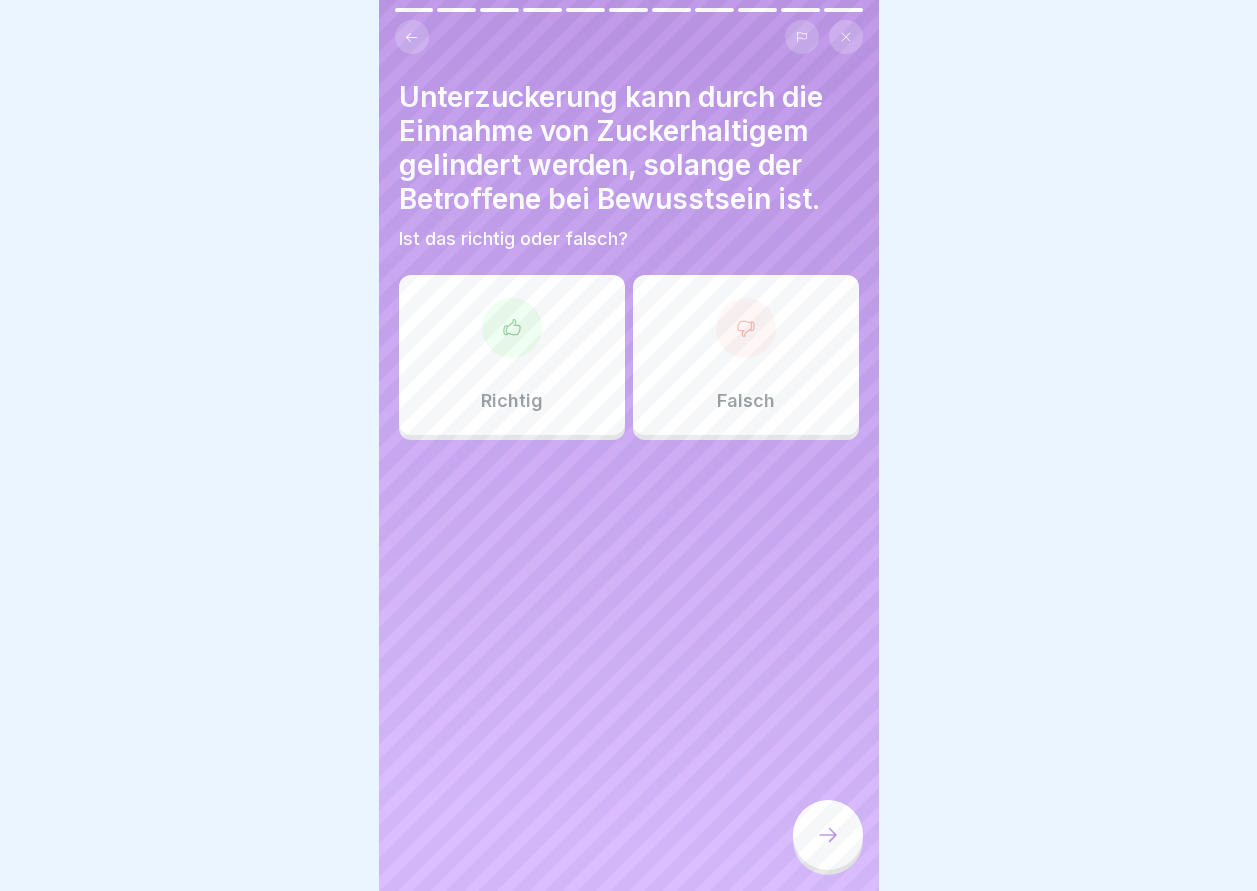 click on "Richtig" at bounding box center [512, 355] 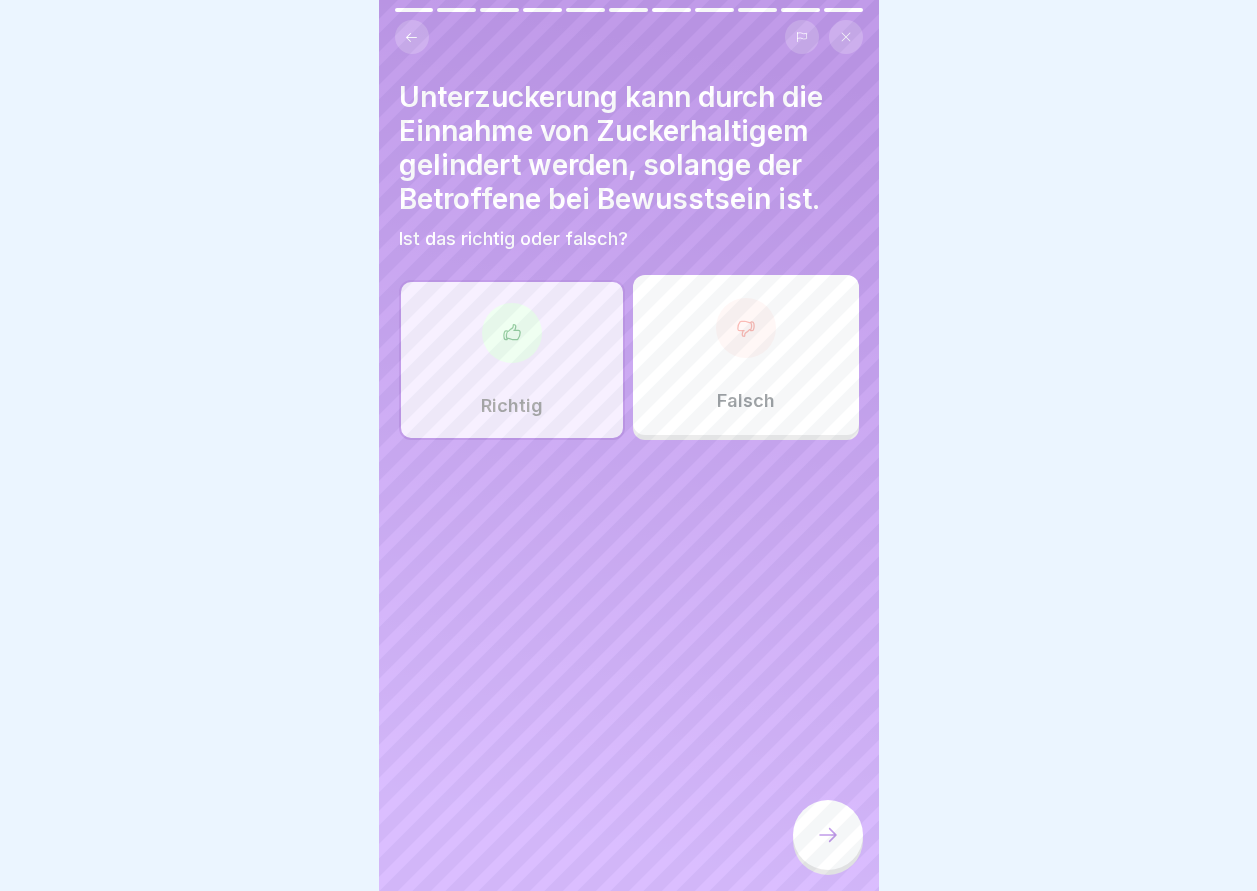 click 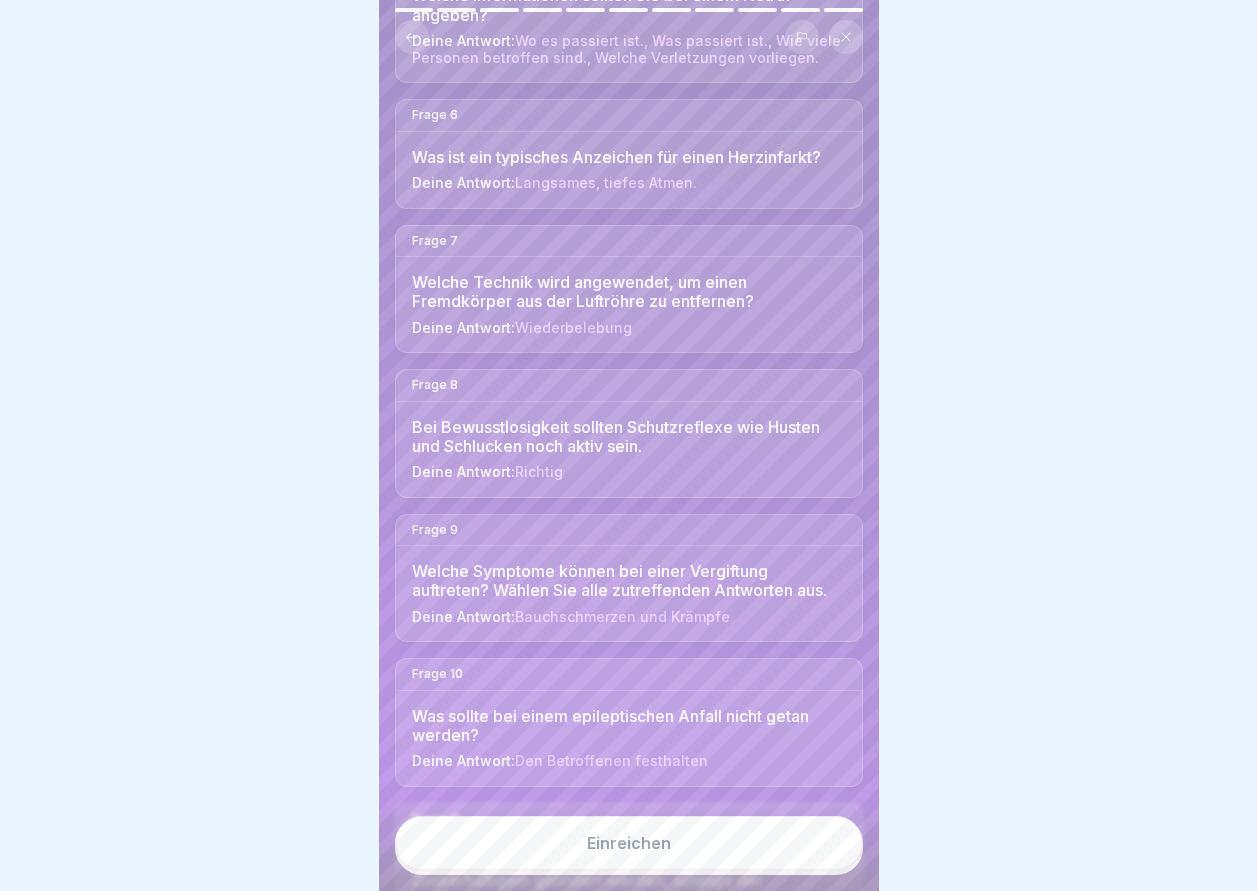 scroll, scrollTop: 992, scrollLeft: 0, axis: vertical 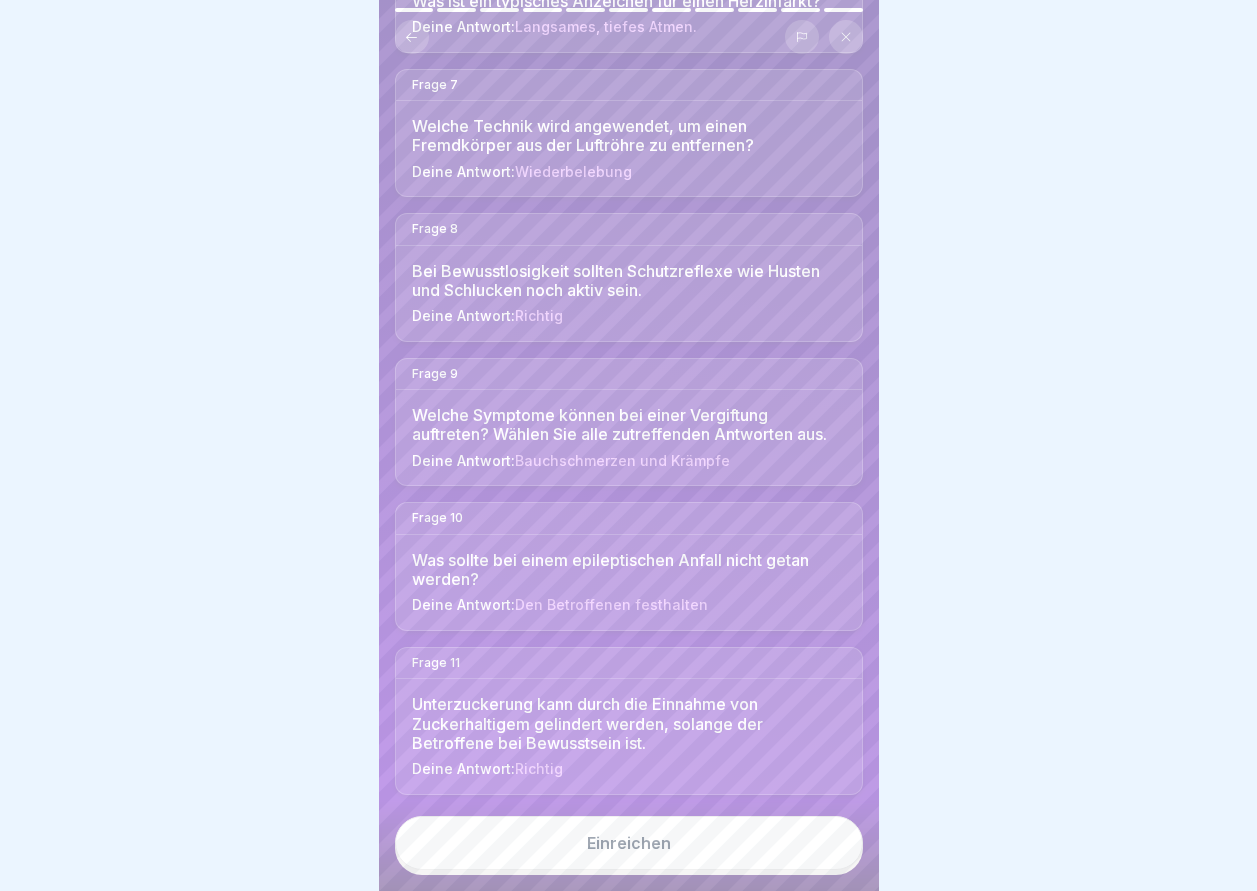 click on "Einreichen" at bounding box center (629, 843) 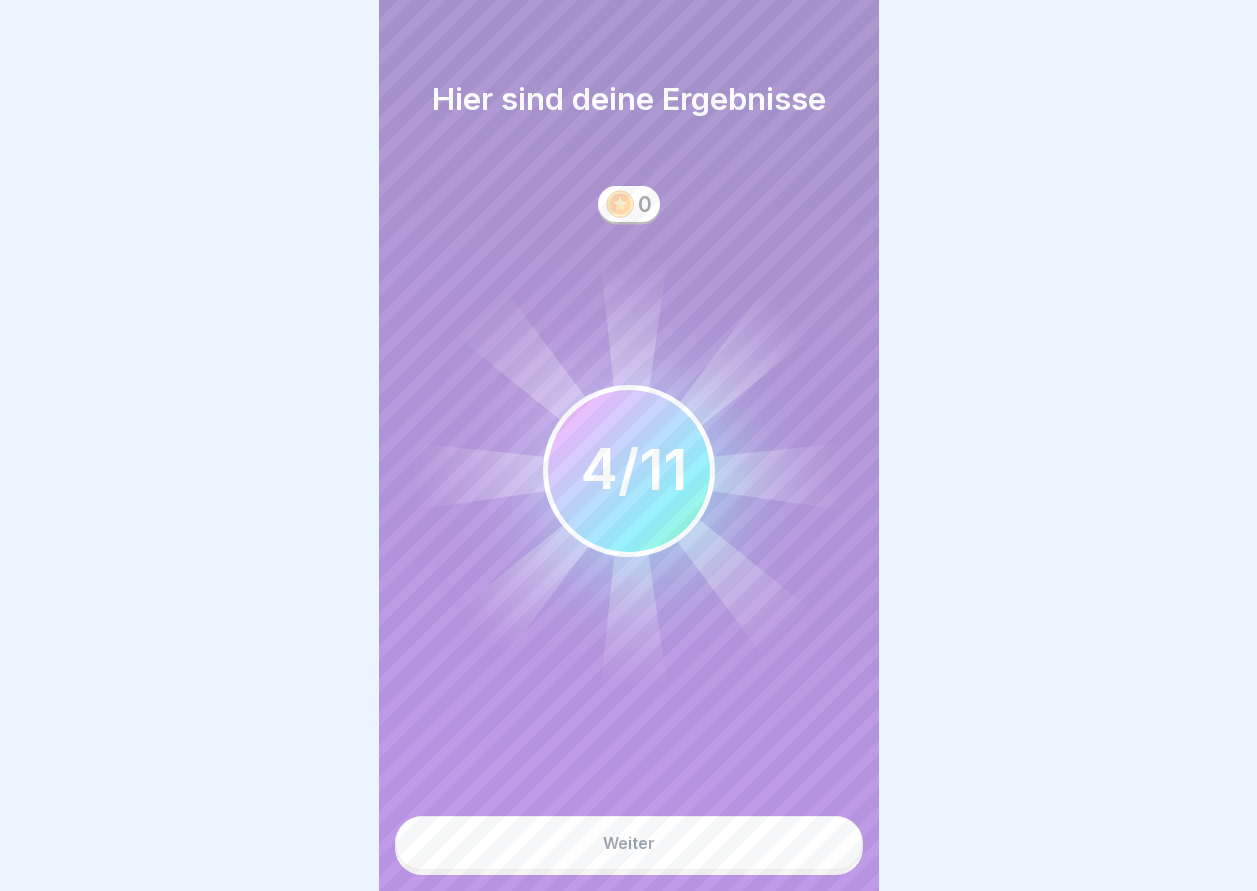 click on "Weiter" at bounding box center [629, 843] 